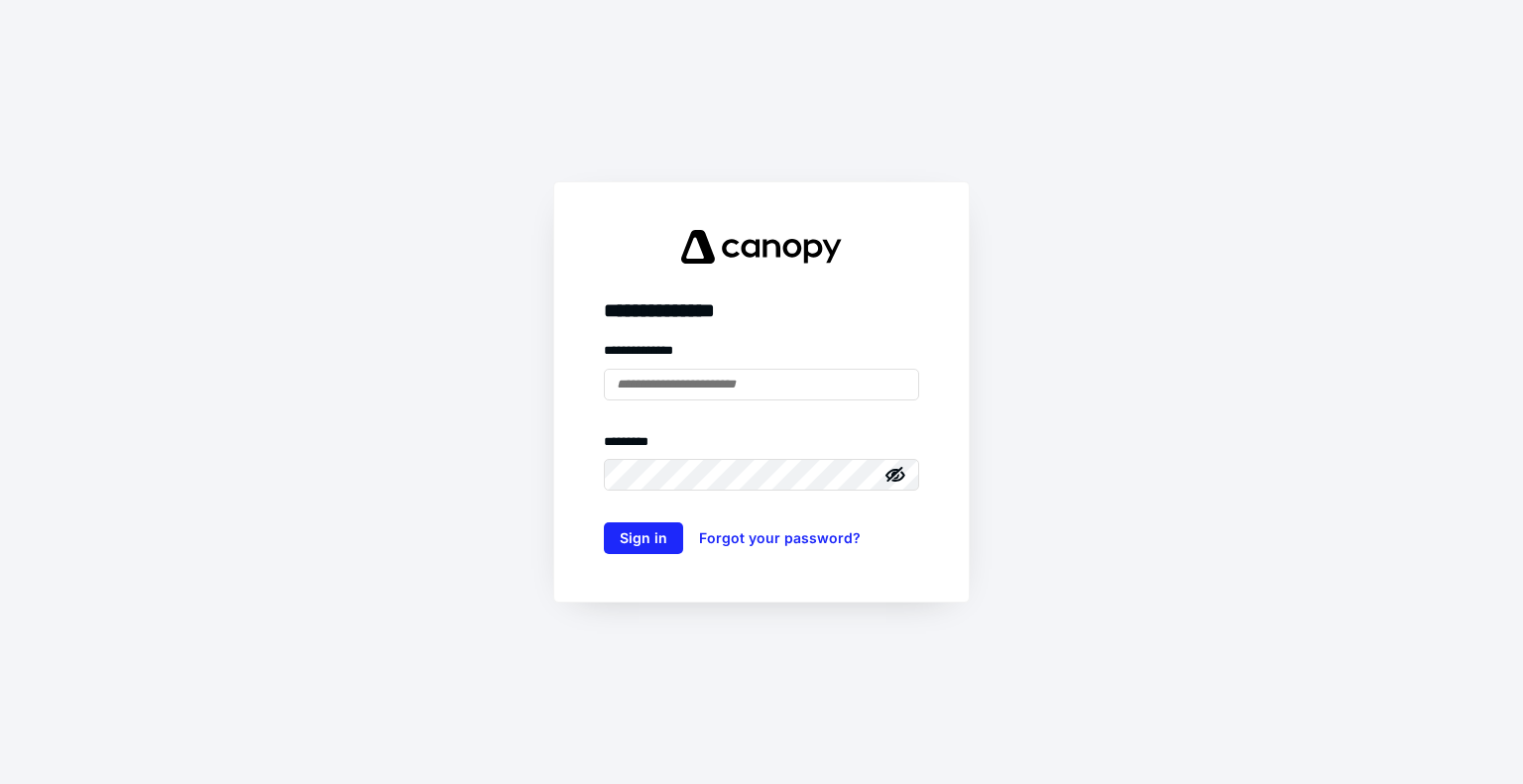 scroll, scrollTop: 0, scrollLeft: 0, axis: both 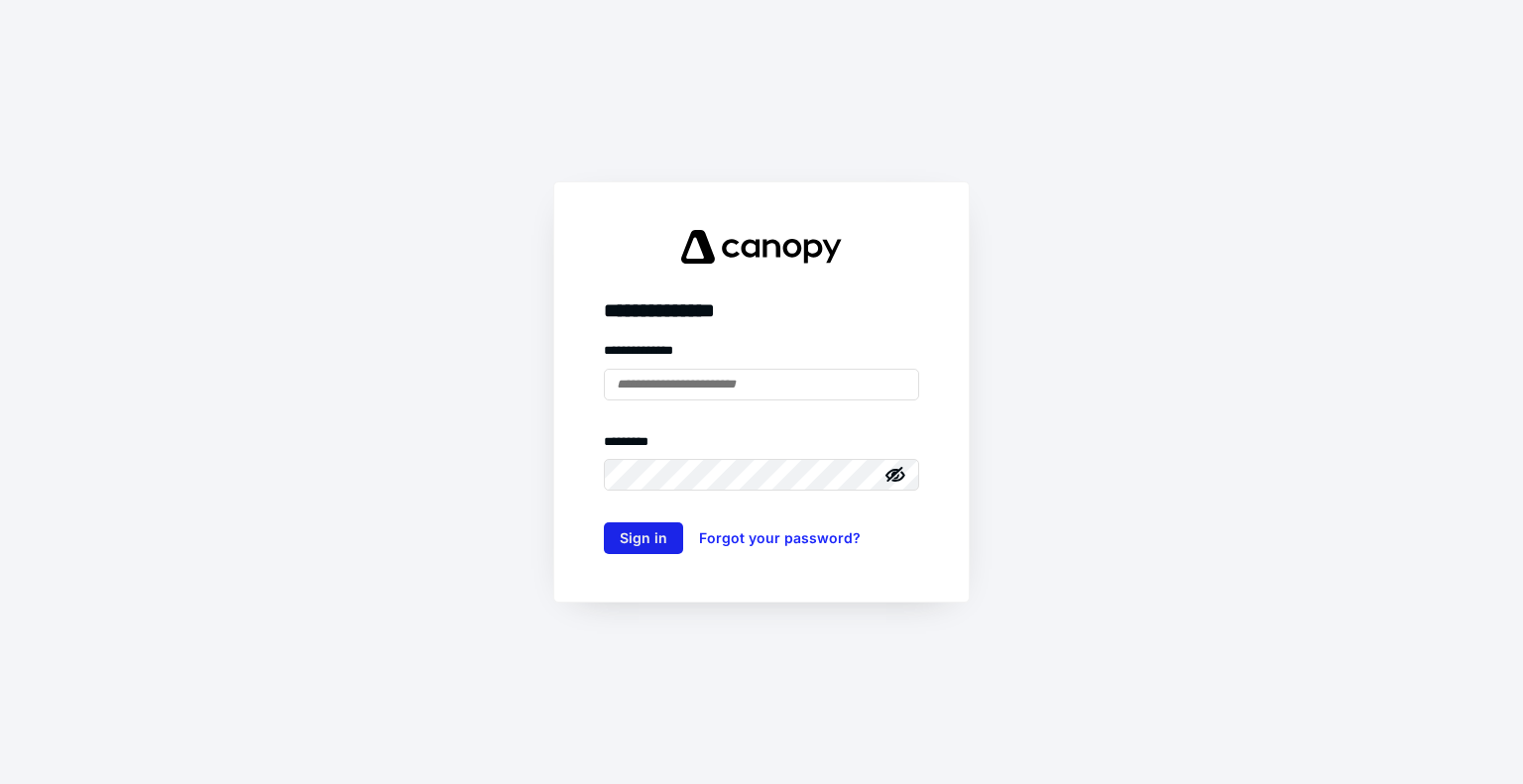 type on "**********" 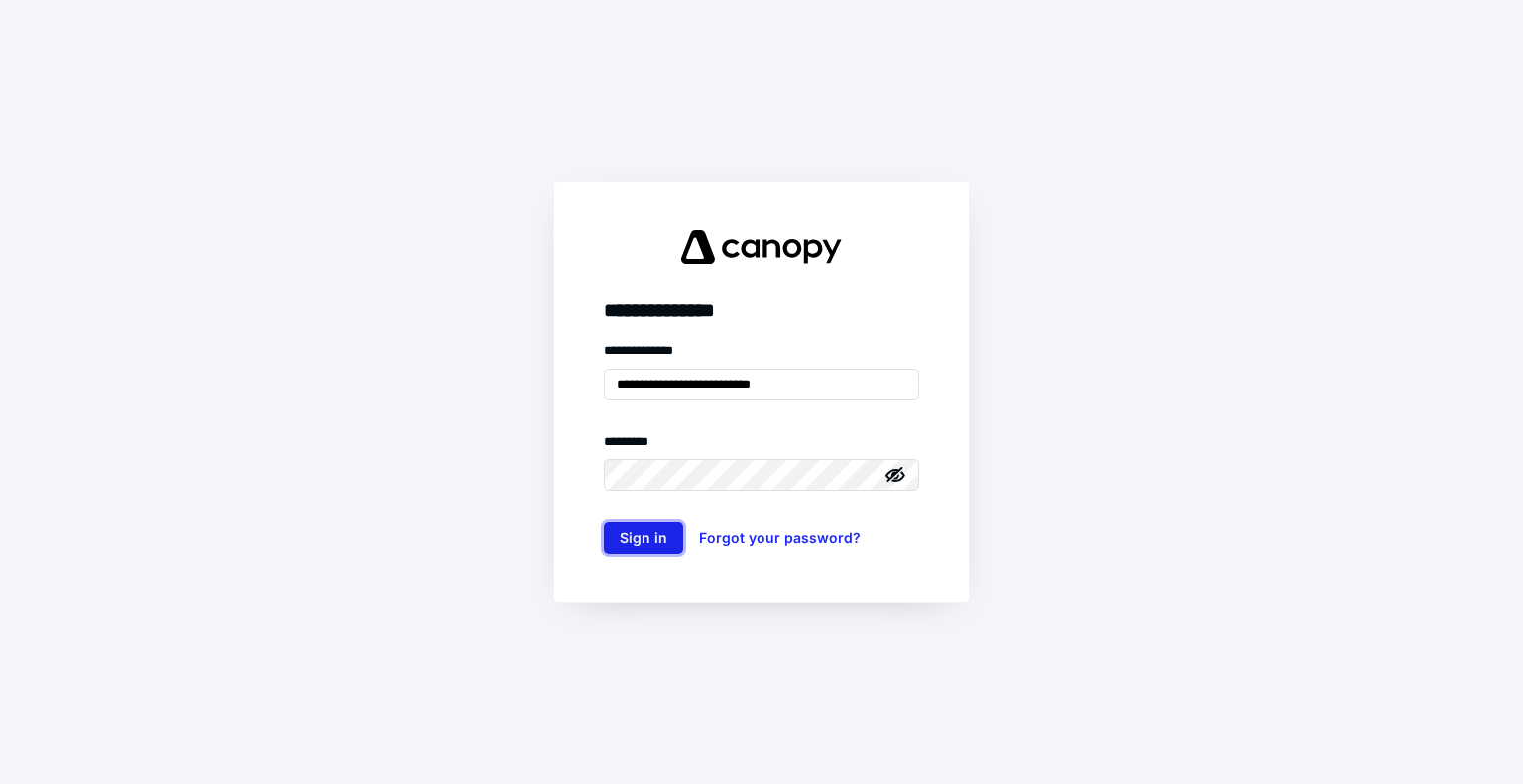 click on "Sign in" at bounding box center [644, 538] 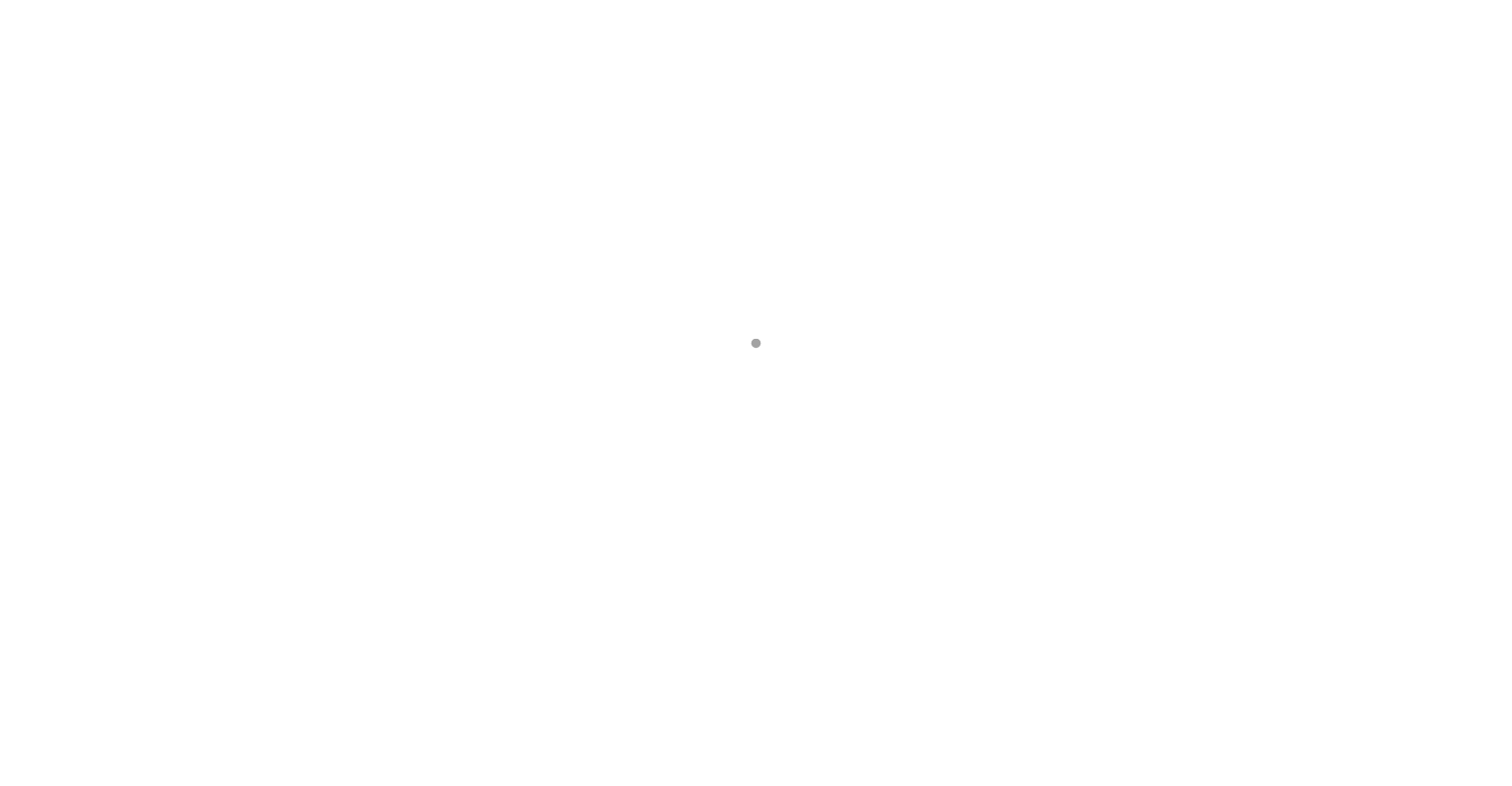 scroll, scrollTop: 0, scrollLeft: 0, axis: both 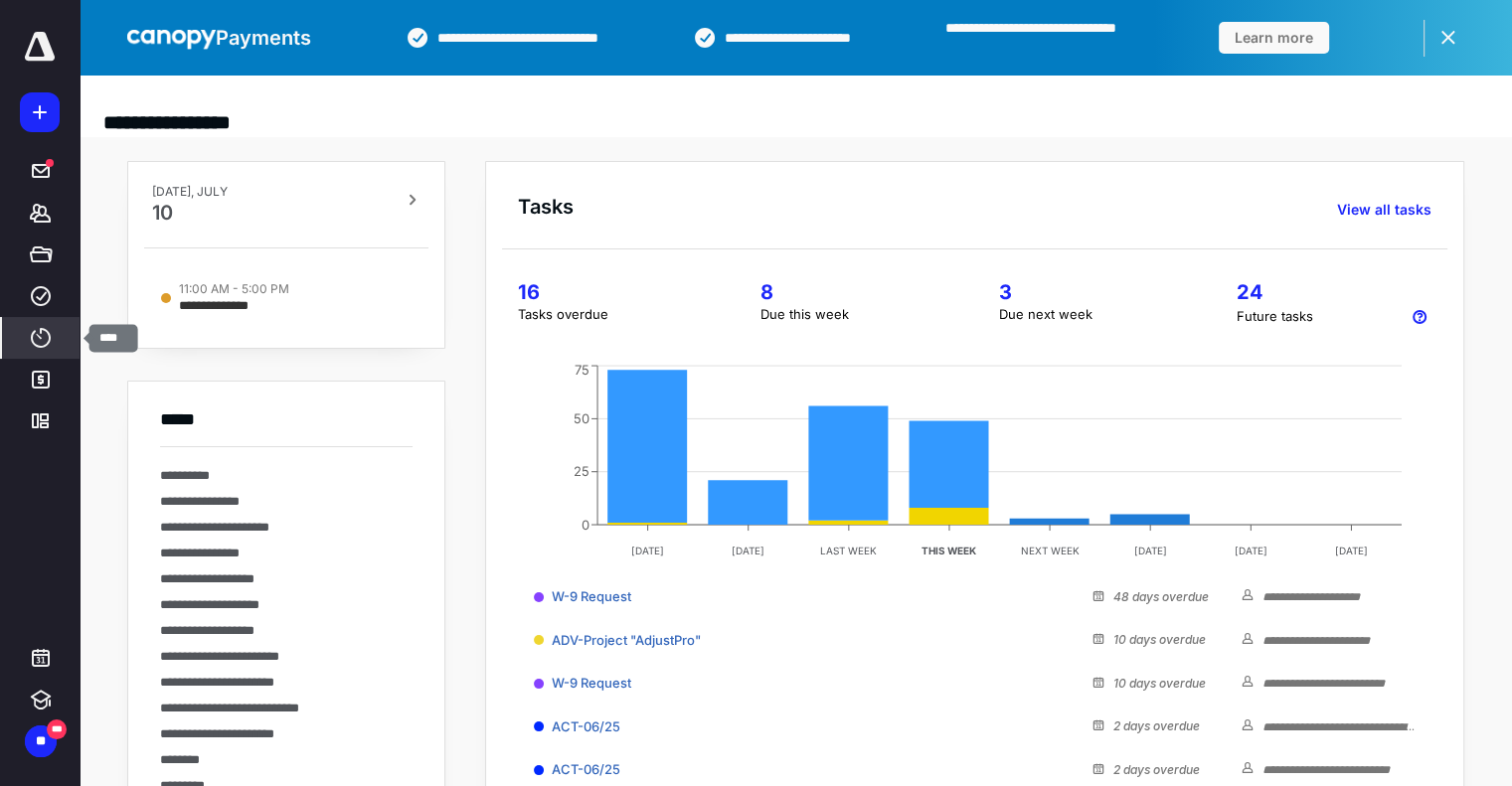 click on "****" at bounding box center (41, 338) 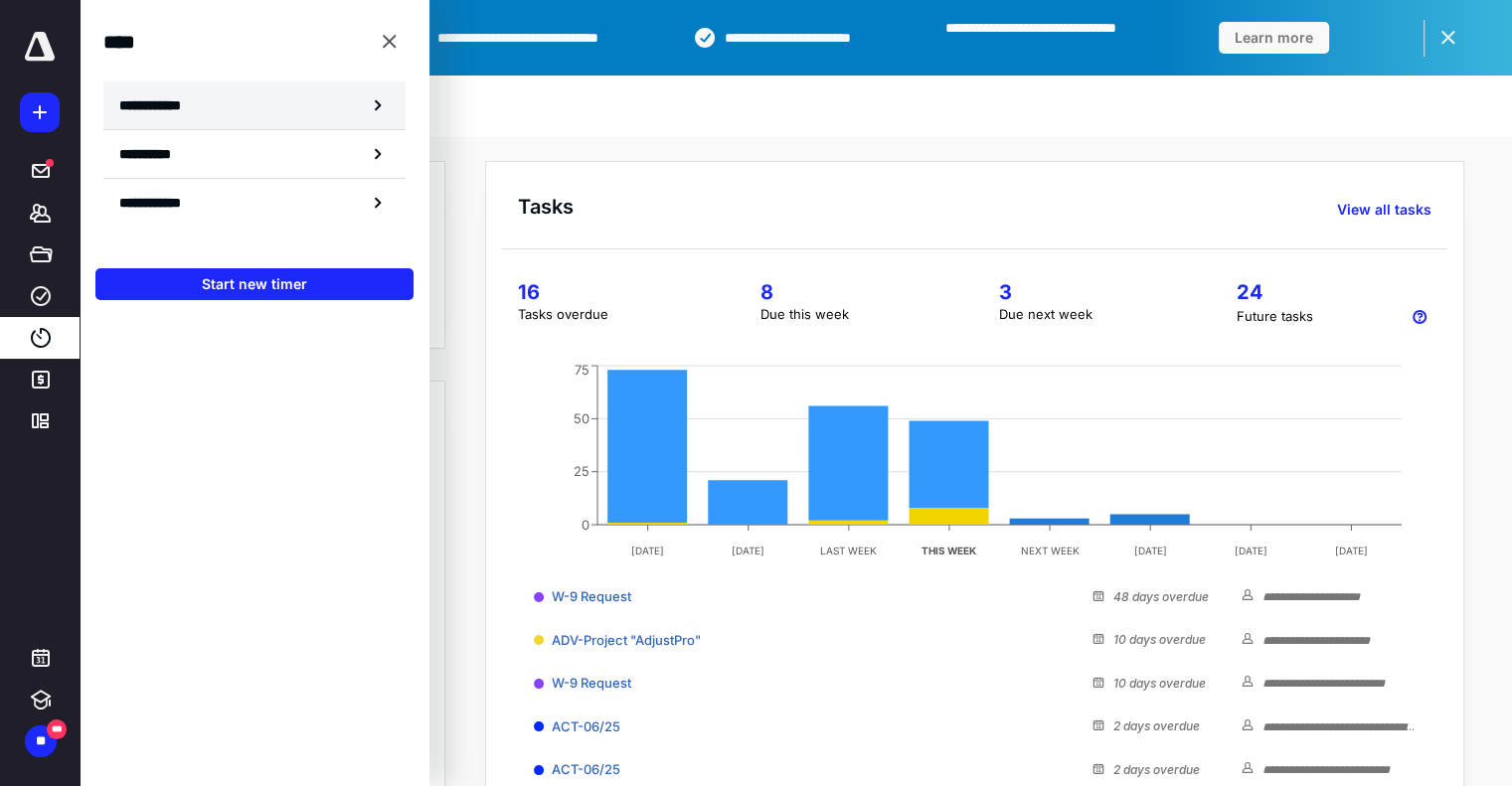 click on "**********" at bounding box center [161, 105] 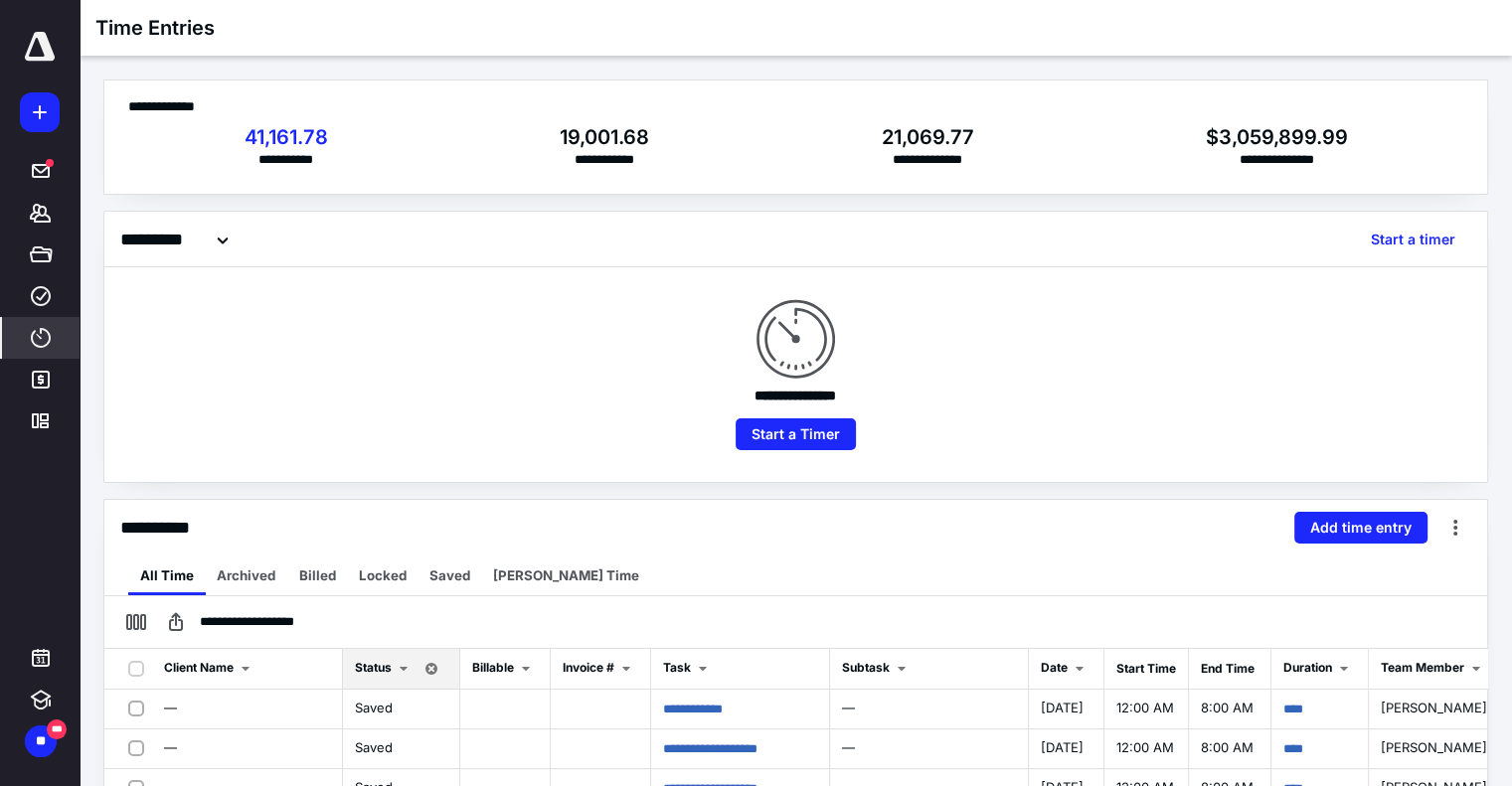 scroll, scrollTop: 219, scrollLeft: 0, axis: vertical 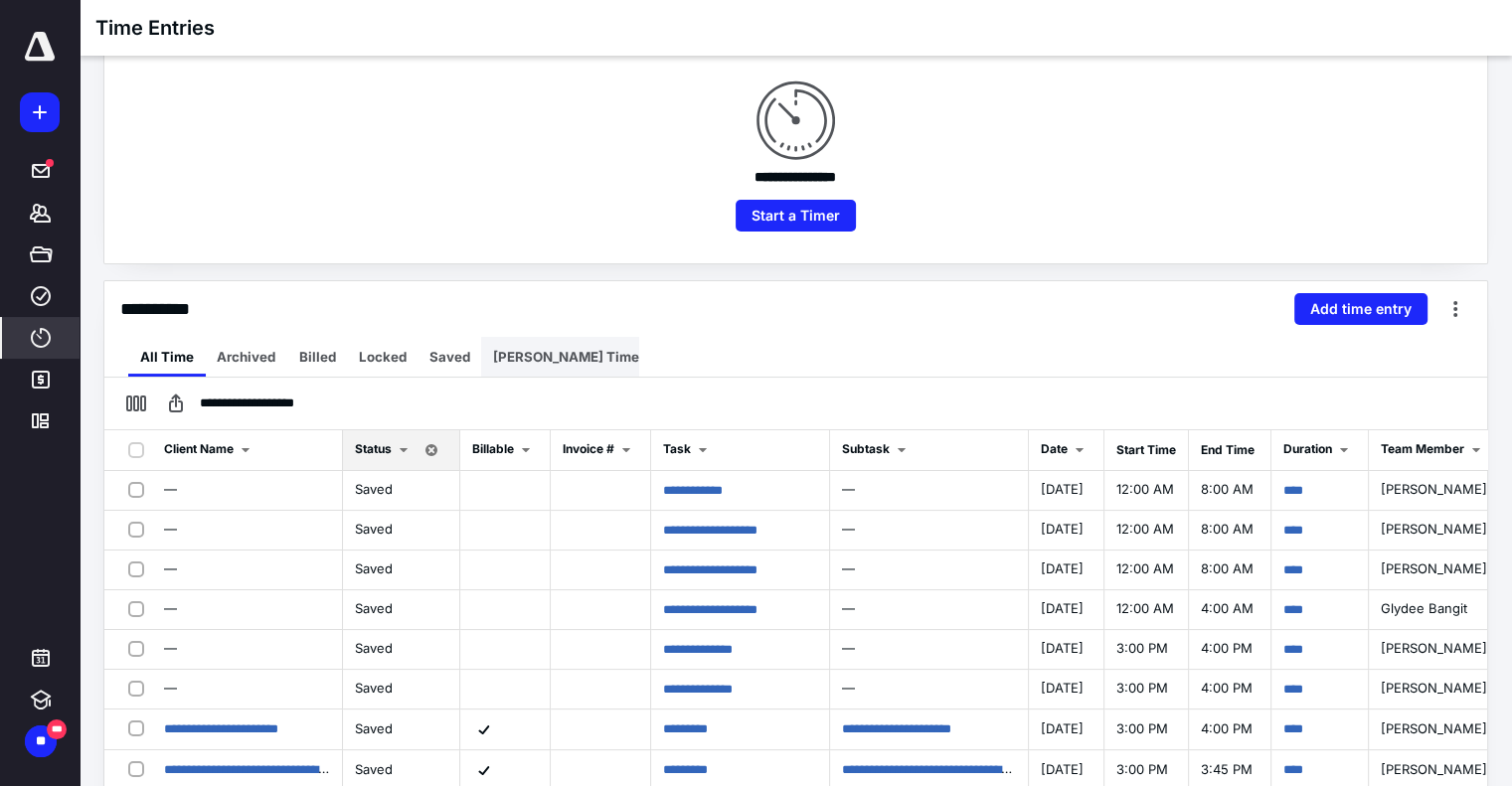 click on "[PERSON_NAME] Time Entries" at bounding box center (589, 357) 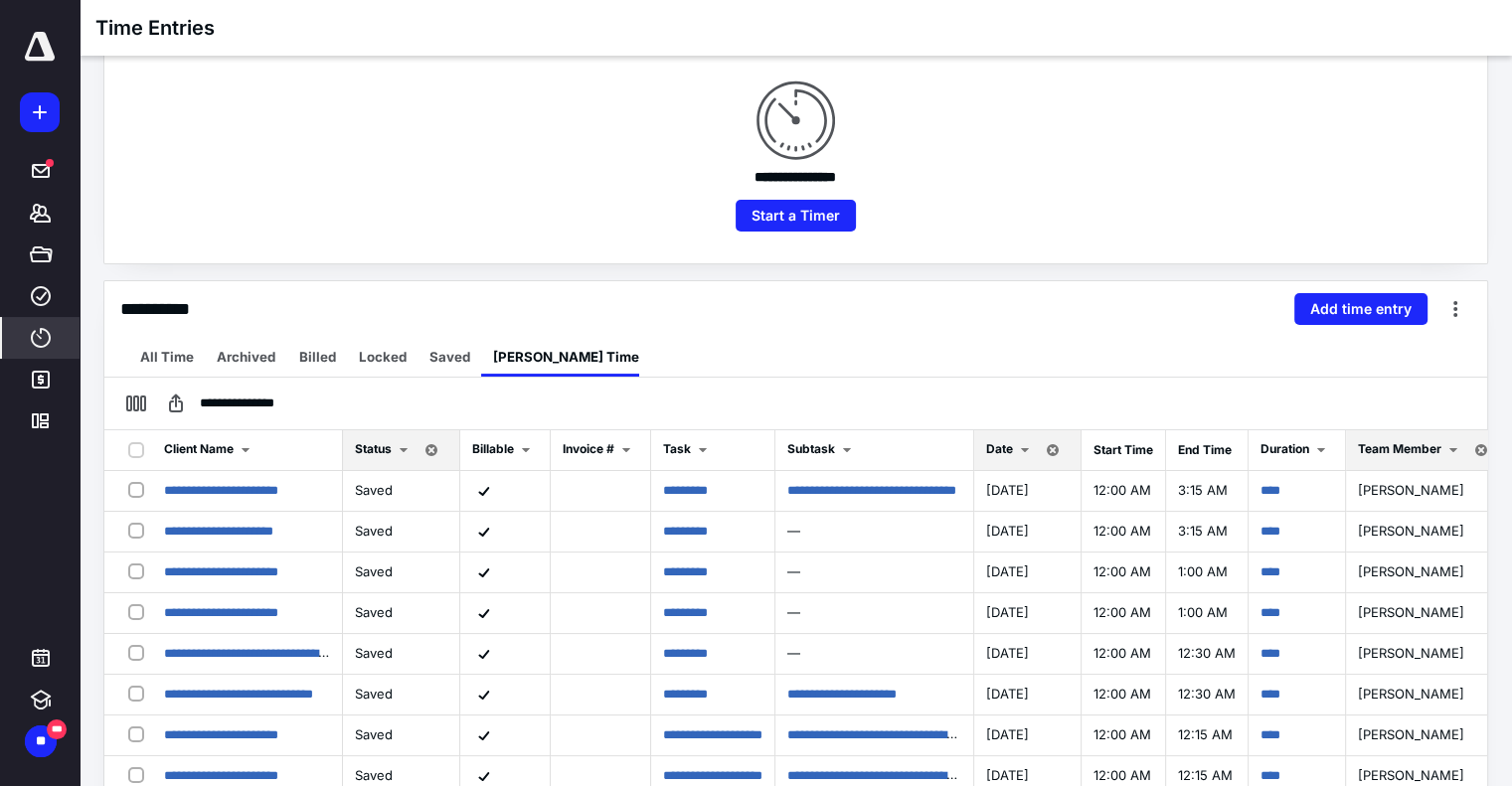 click at bounding box center [1025, 450] 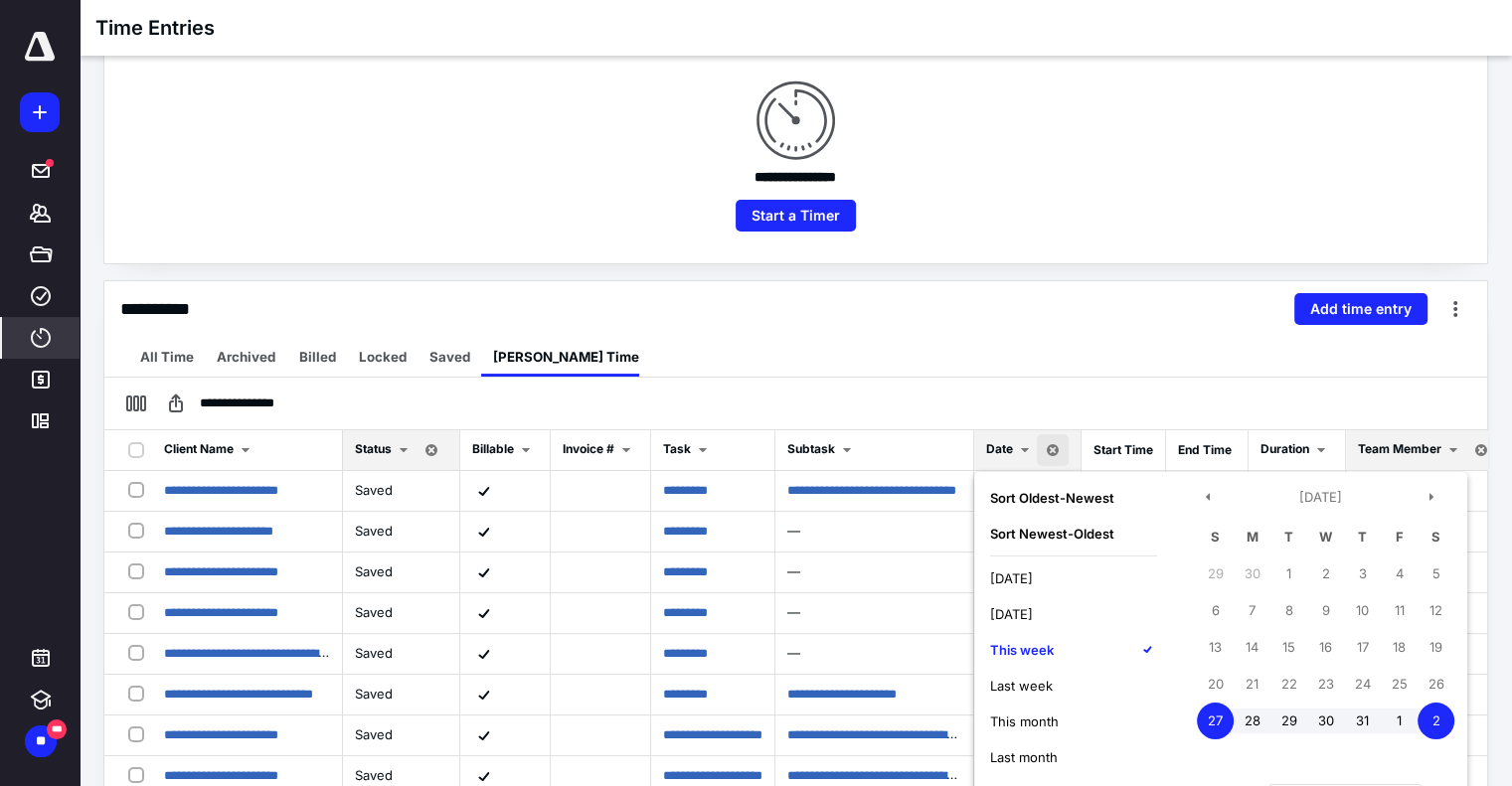 click on "This week" at bounding box center (1022, 650) 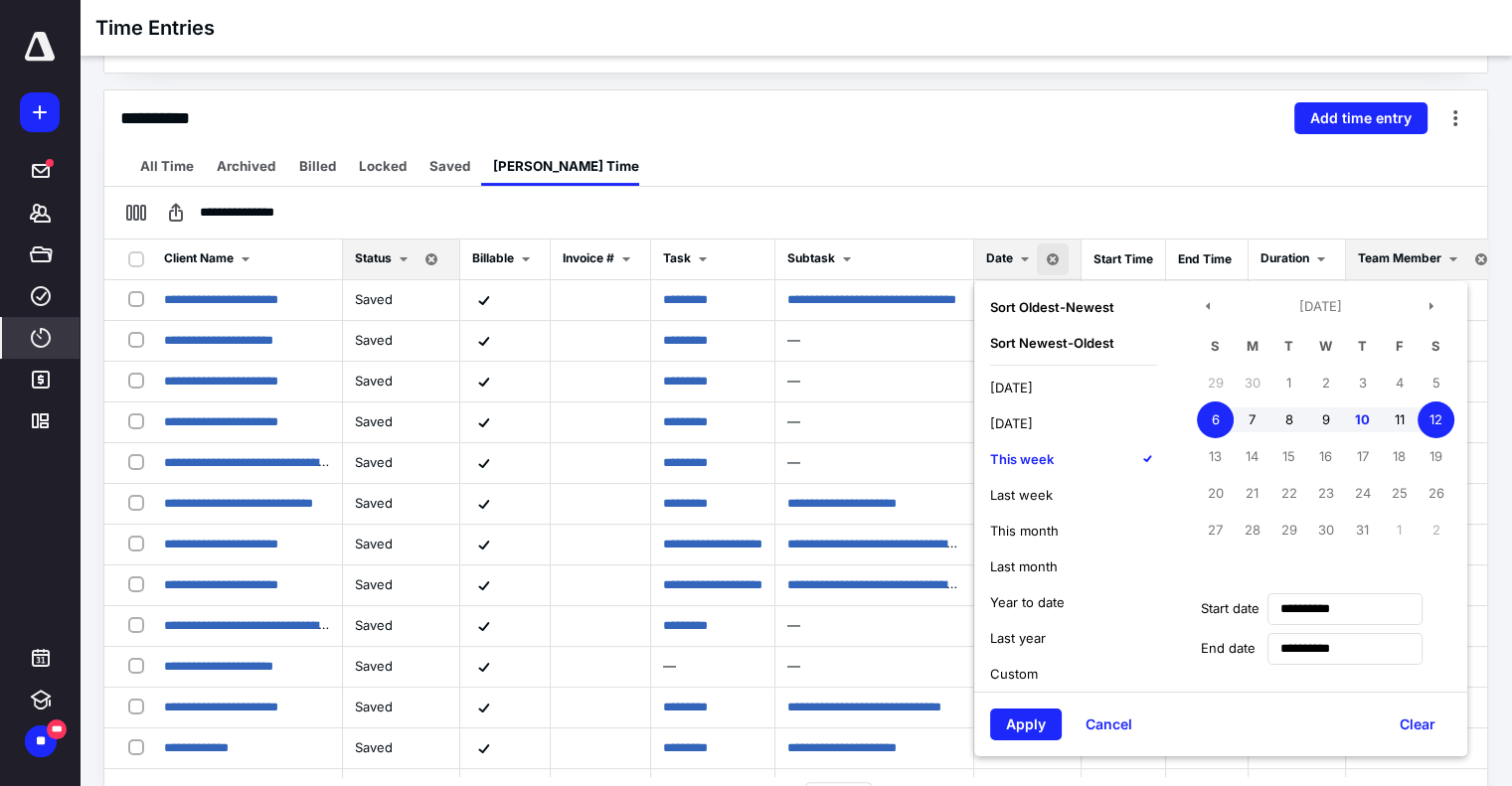 scroll, scrollTop: 408, scrollLeft: 0, axis: vertical 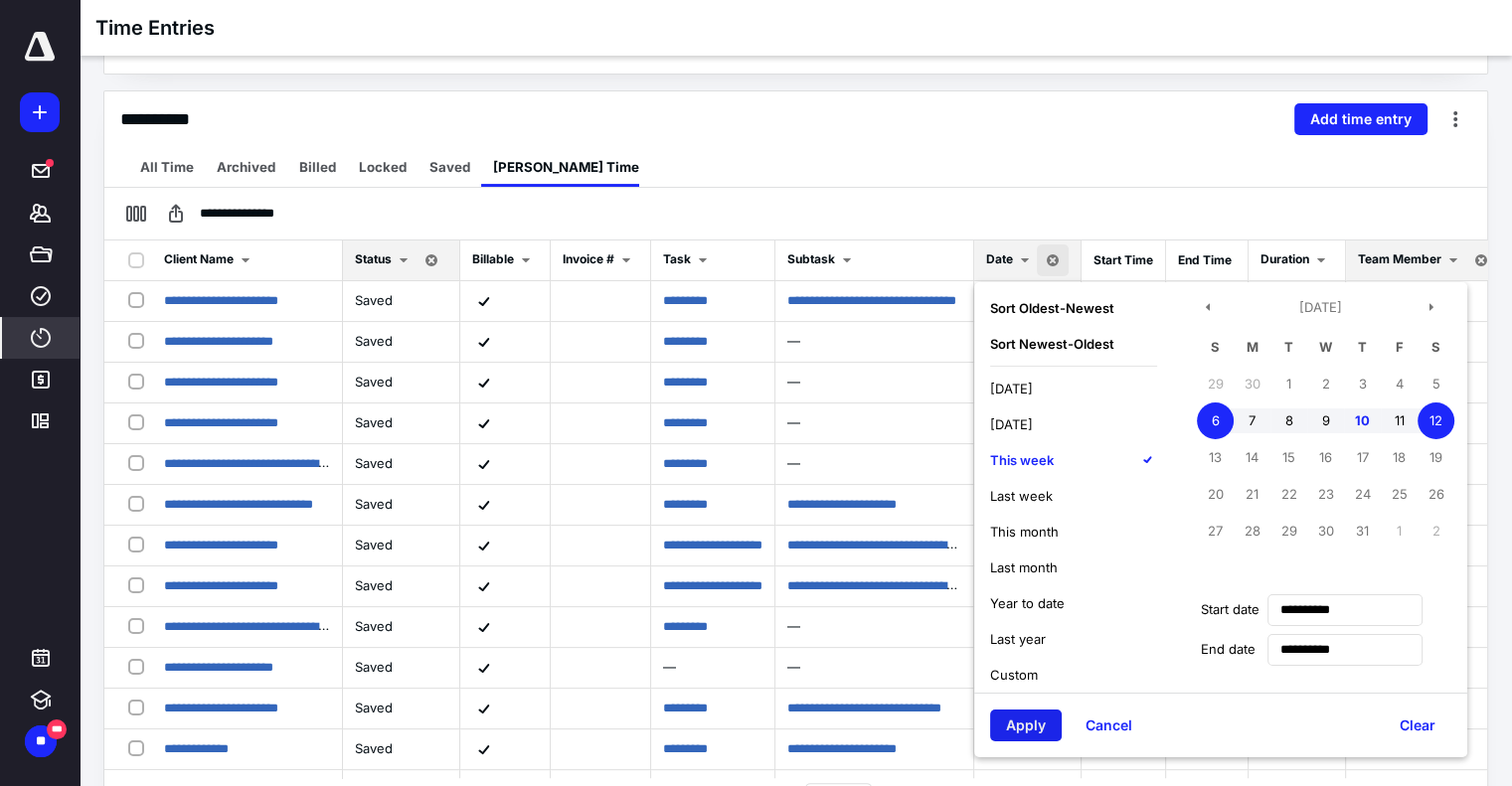 click on "Apply" at bounding box center (1026, 725) 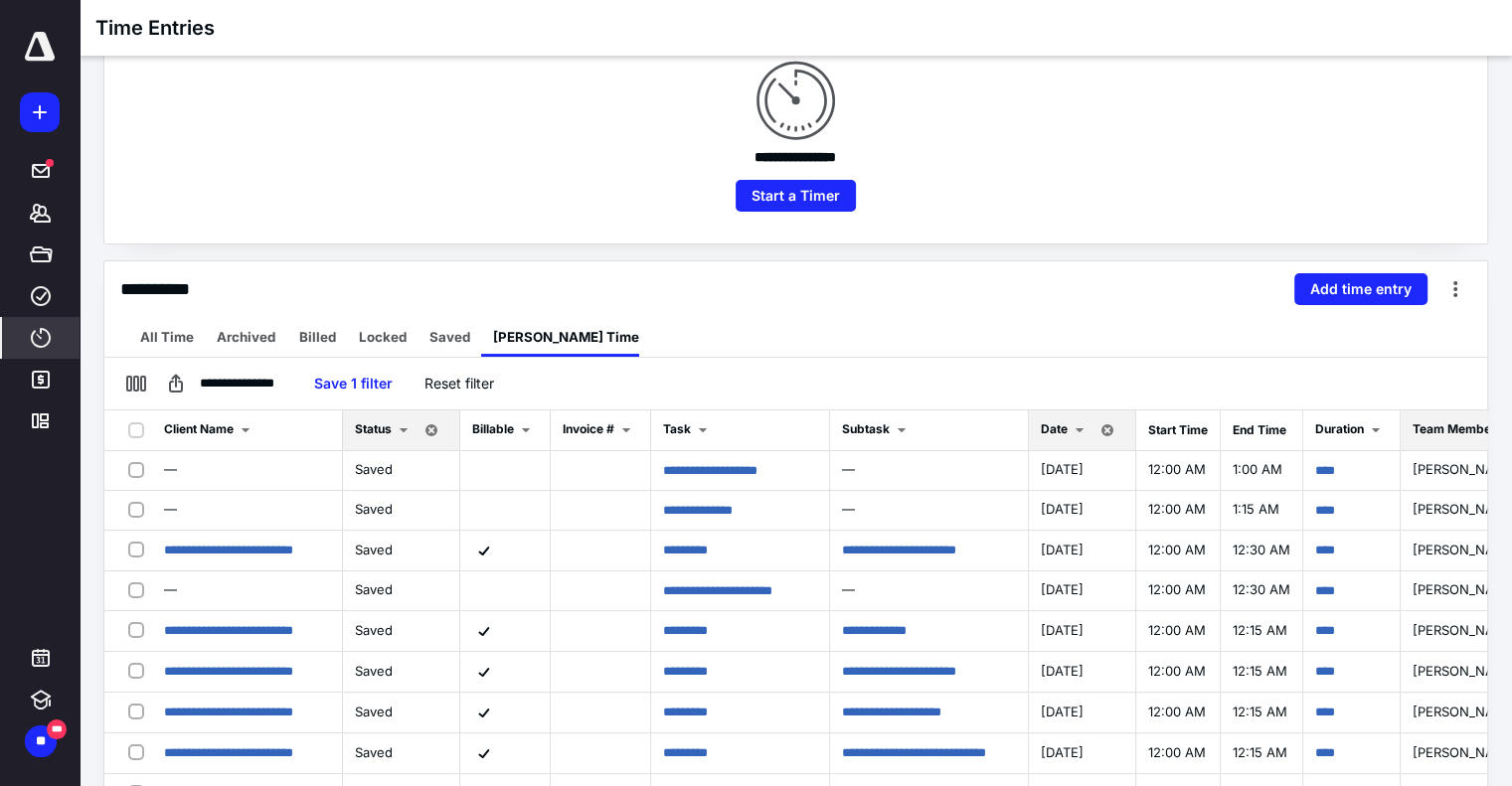 scroll, scrollTop: 246, scrollLeft: 0, axis: vertical 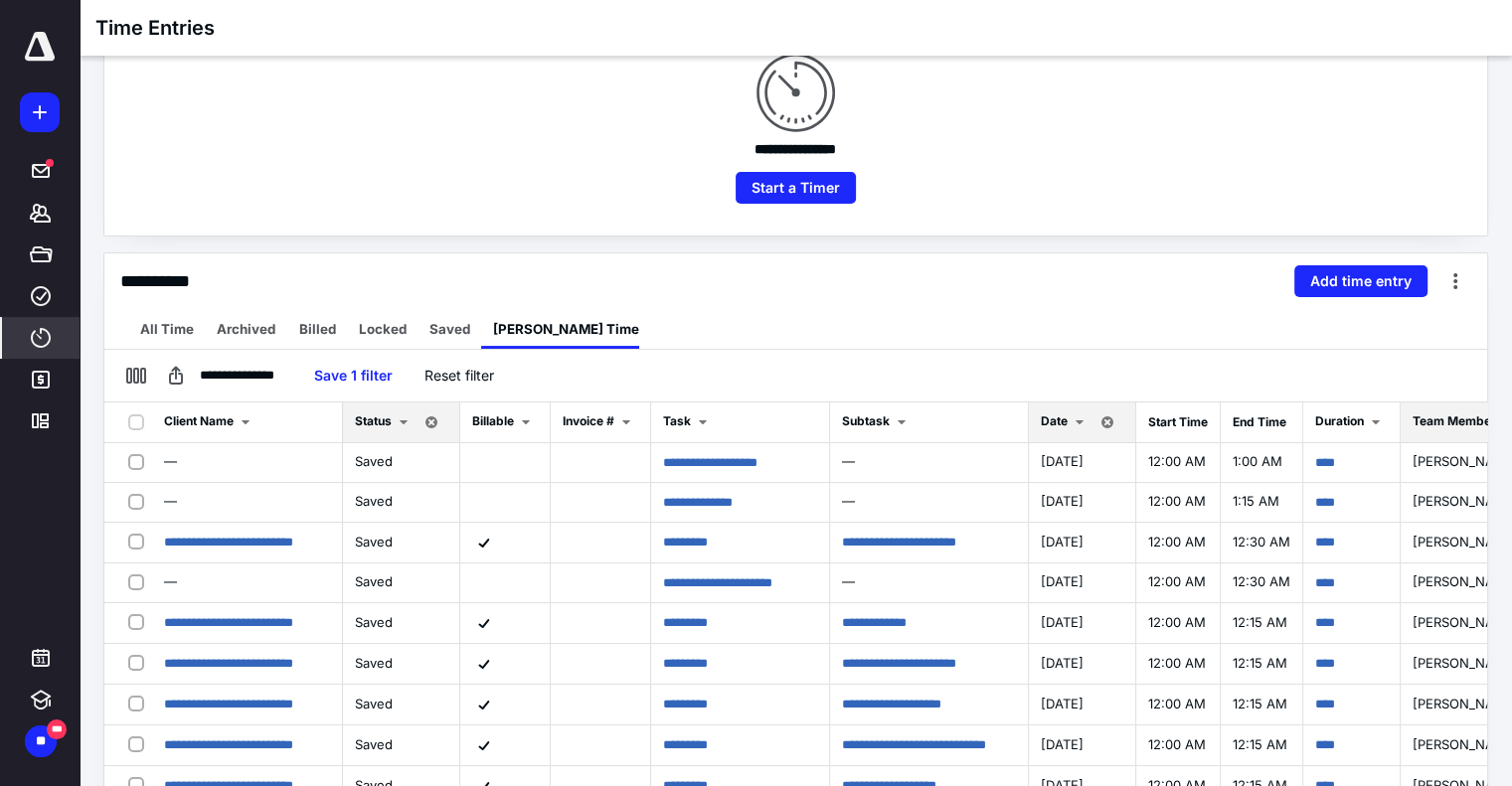 click on "Date" at bounding box center (1054, 420) 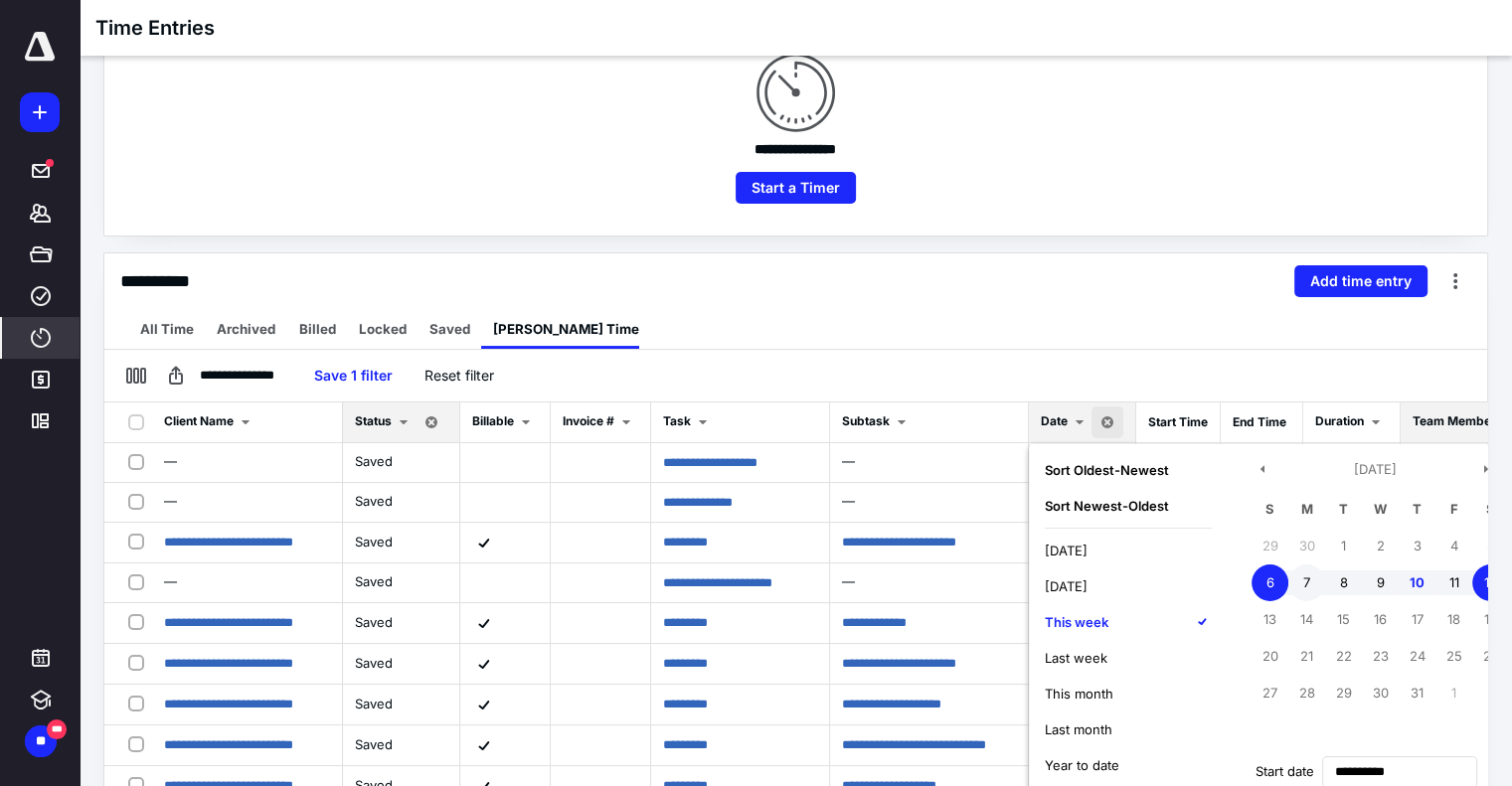 click on "7" at bounding box center [1306, 582] 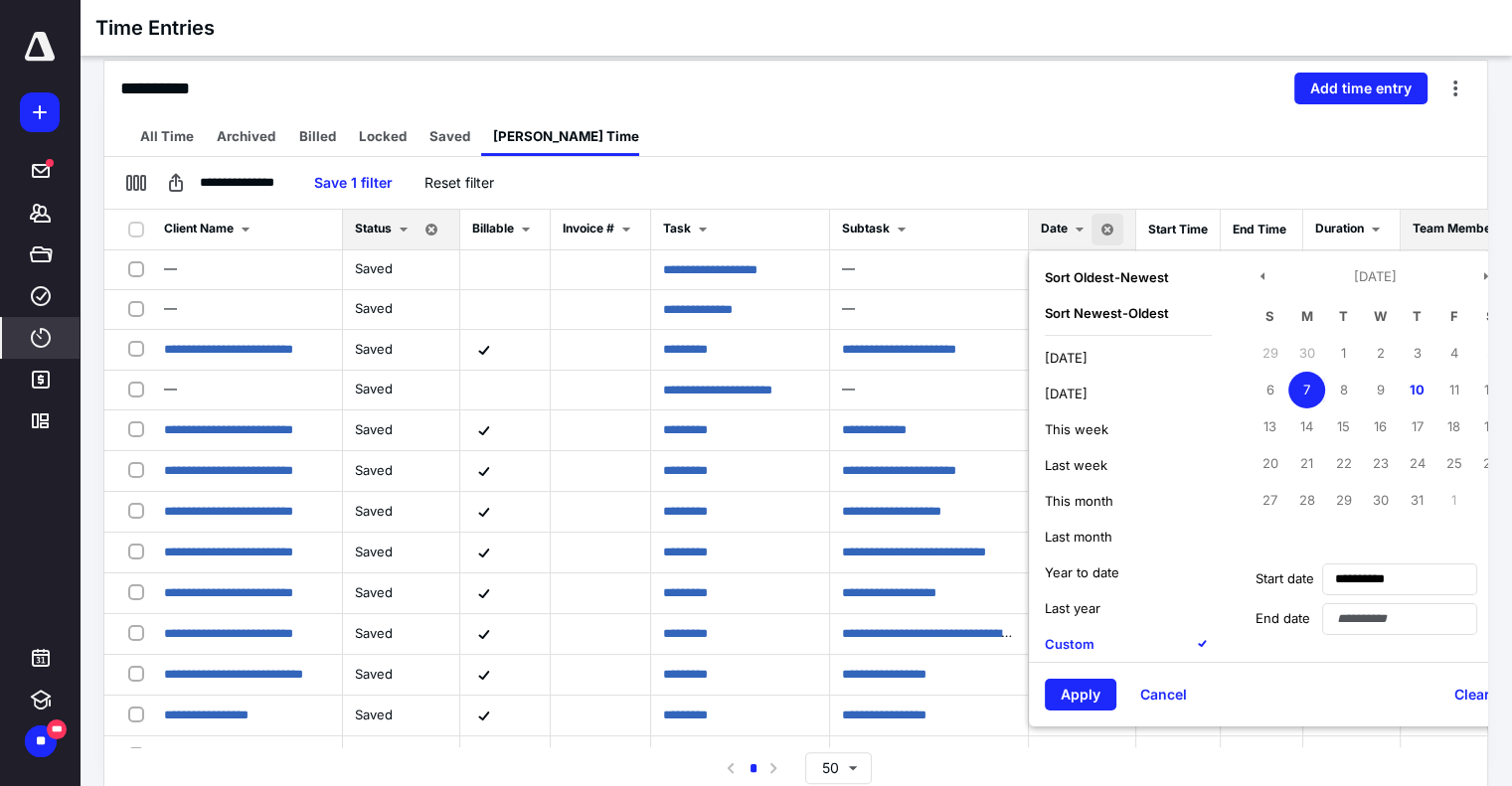 scroll, scrollTop: 430, scrollLeft: 0, axis: vertical 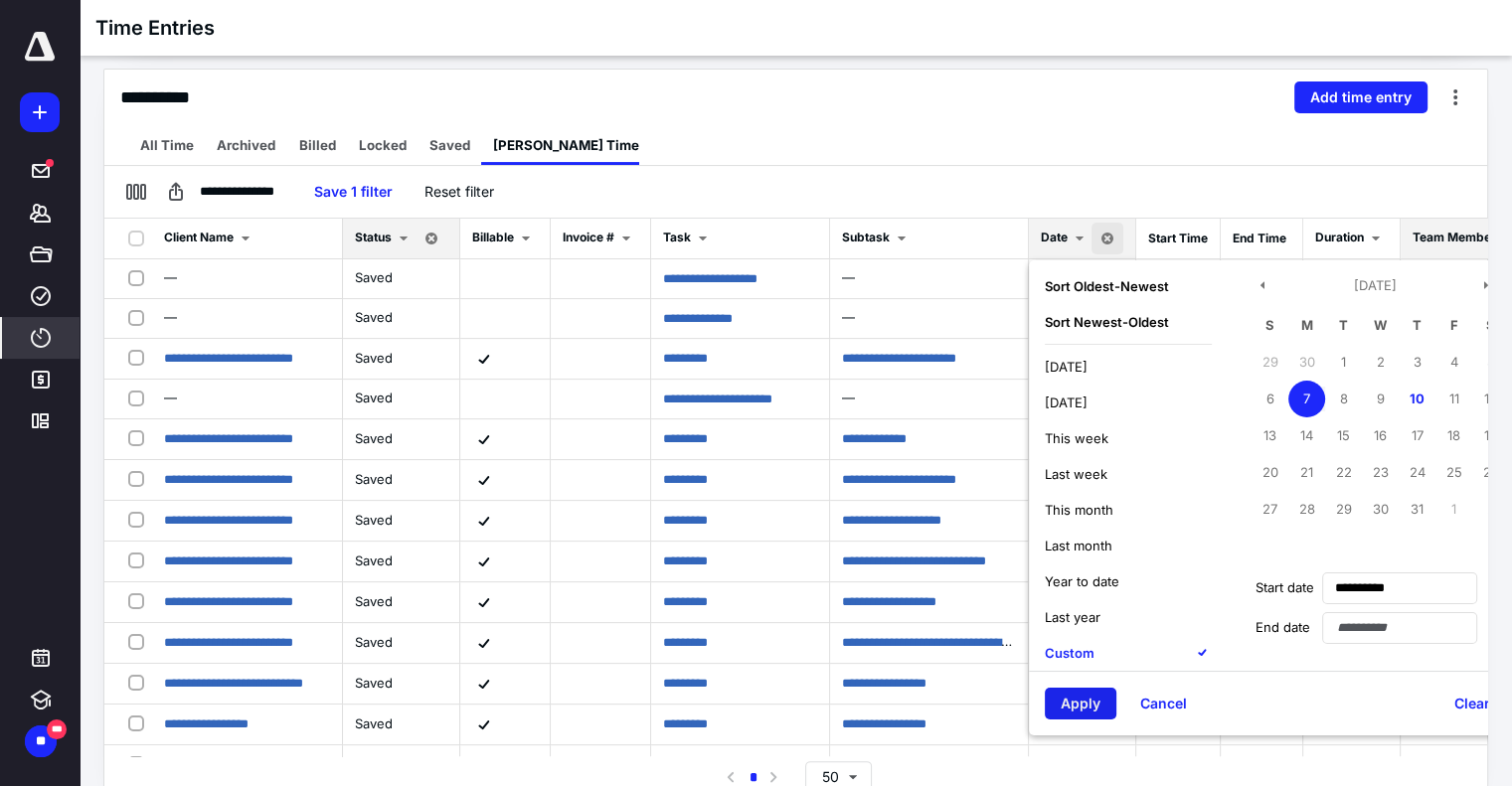 click on "Apply" at bounding box center (1081, 704) 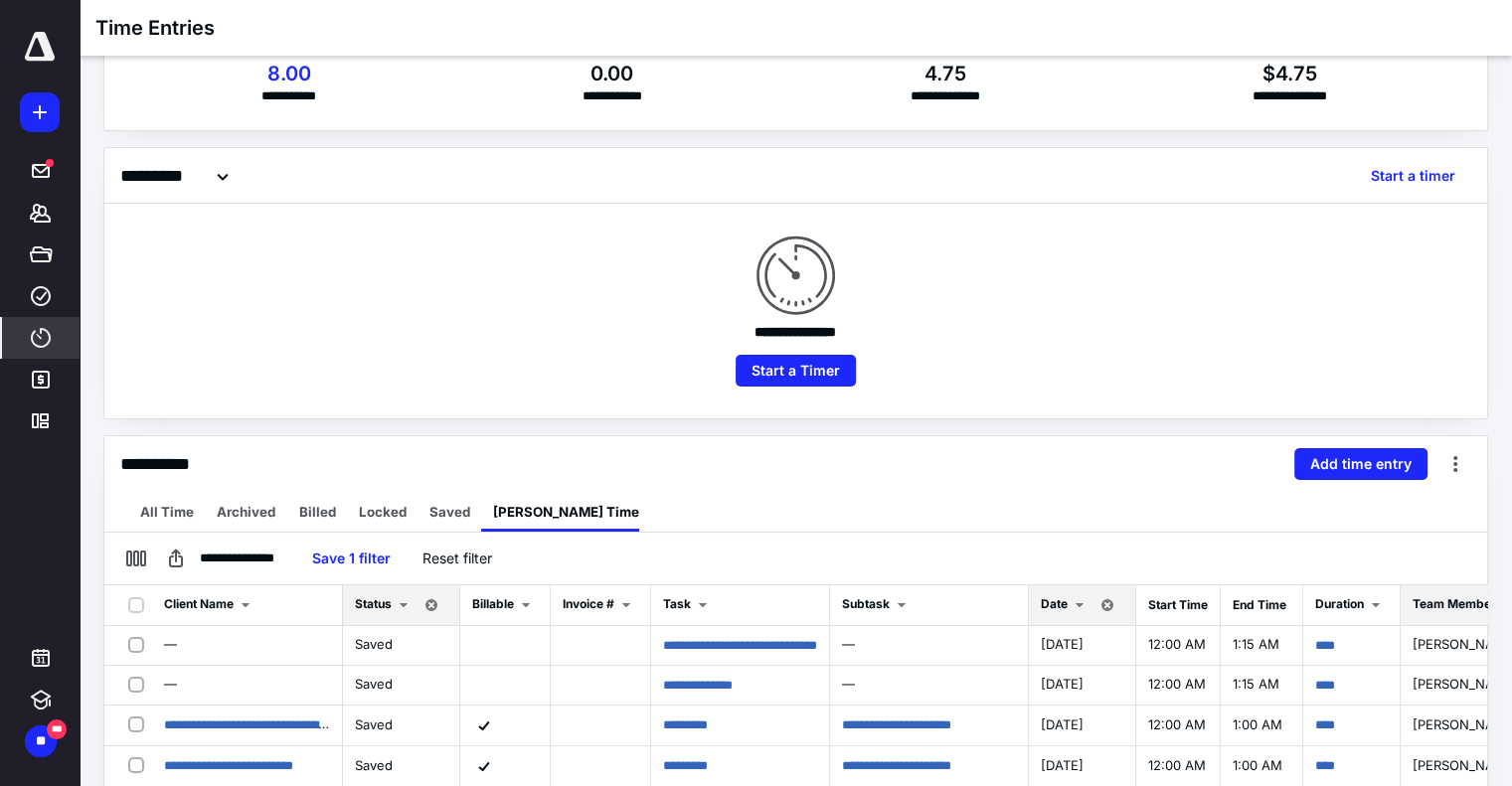 scroll, scrollTop: 65, scrollLeft: 0, axis: vertical 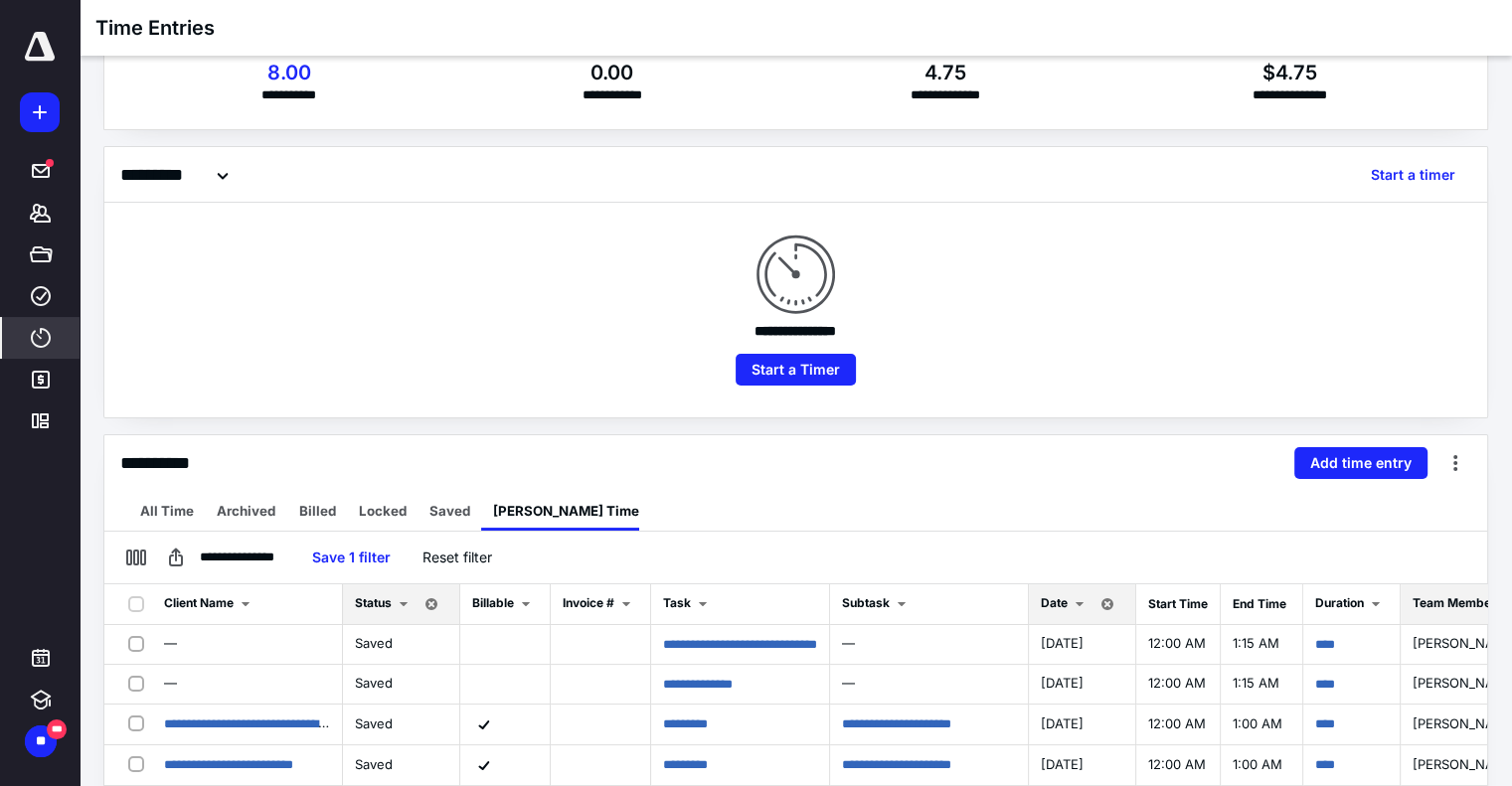click on "Date" at bounding box center [1054, 602] 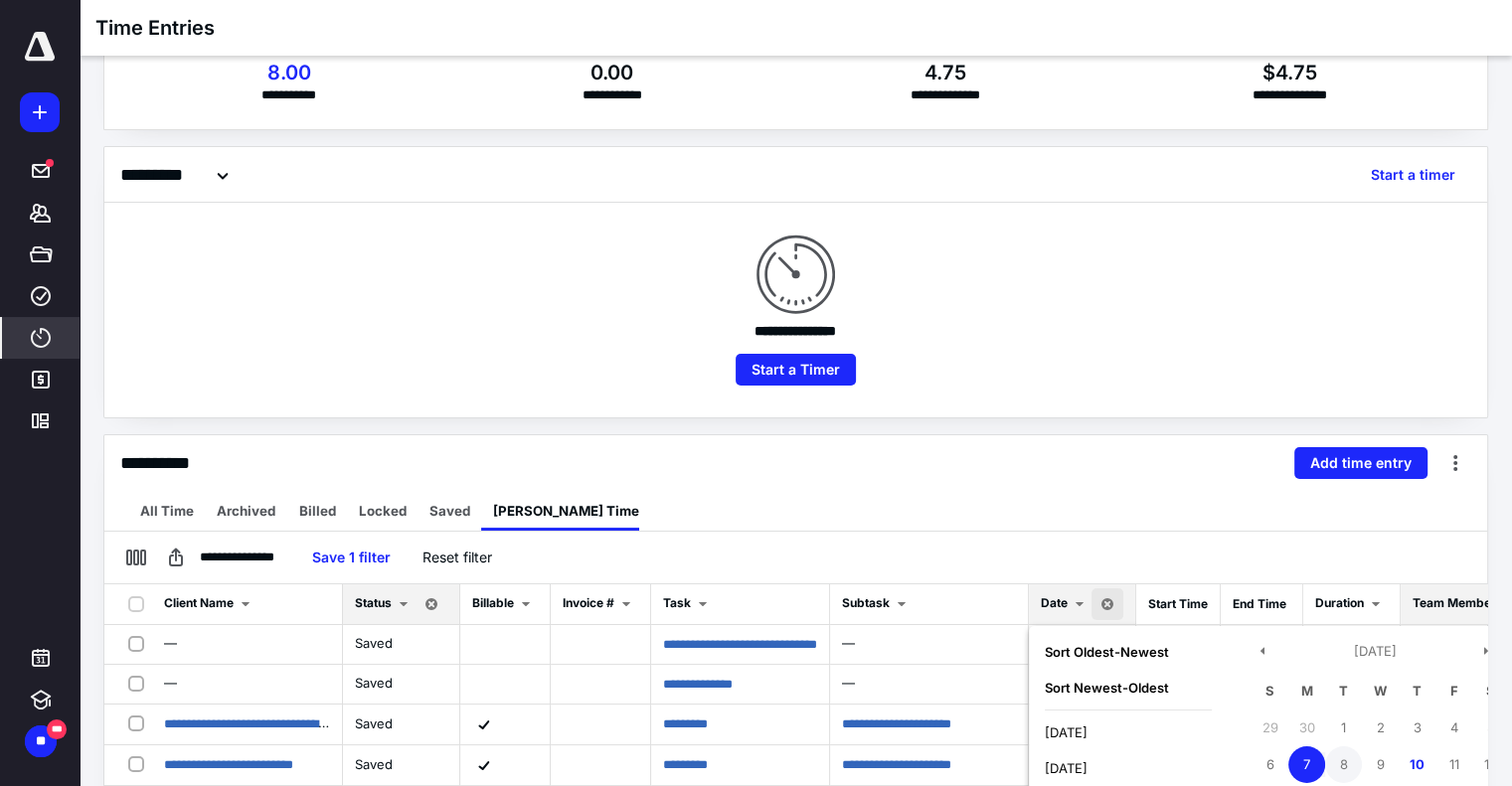 click on "8" at bounding box center [1343, 764] 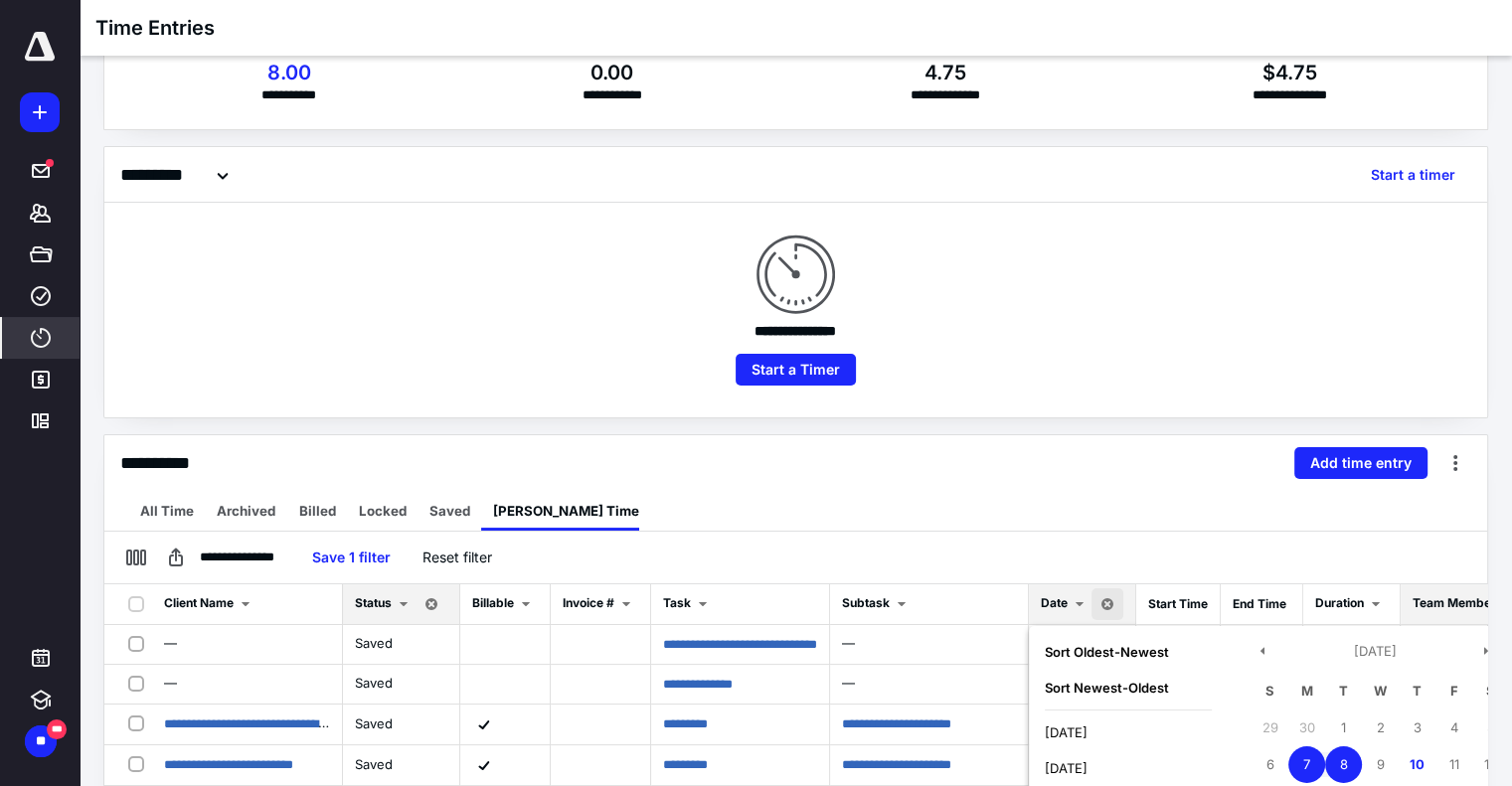 type on "**********" 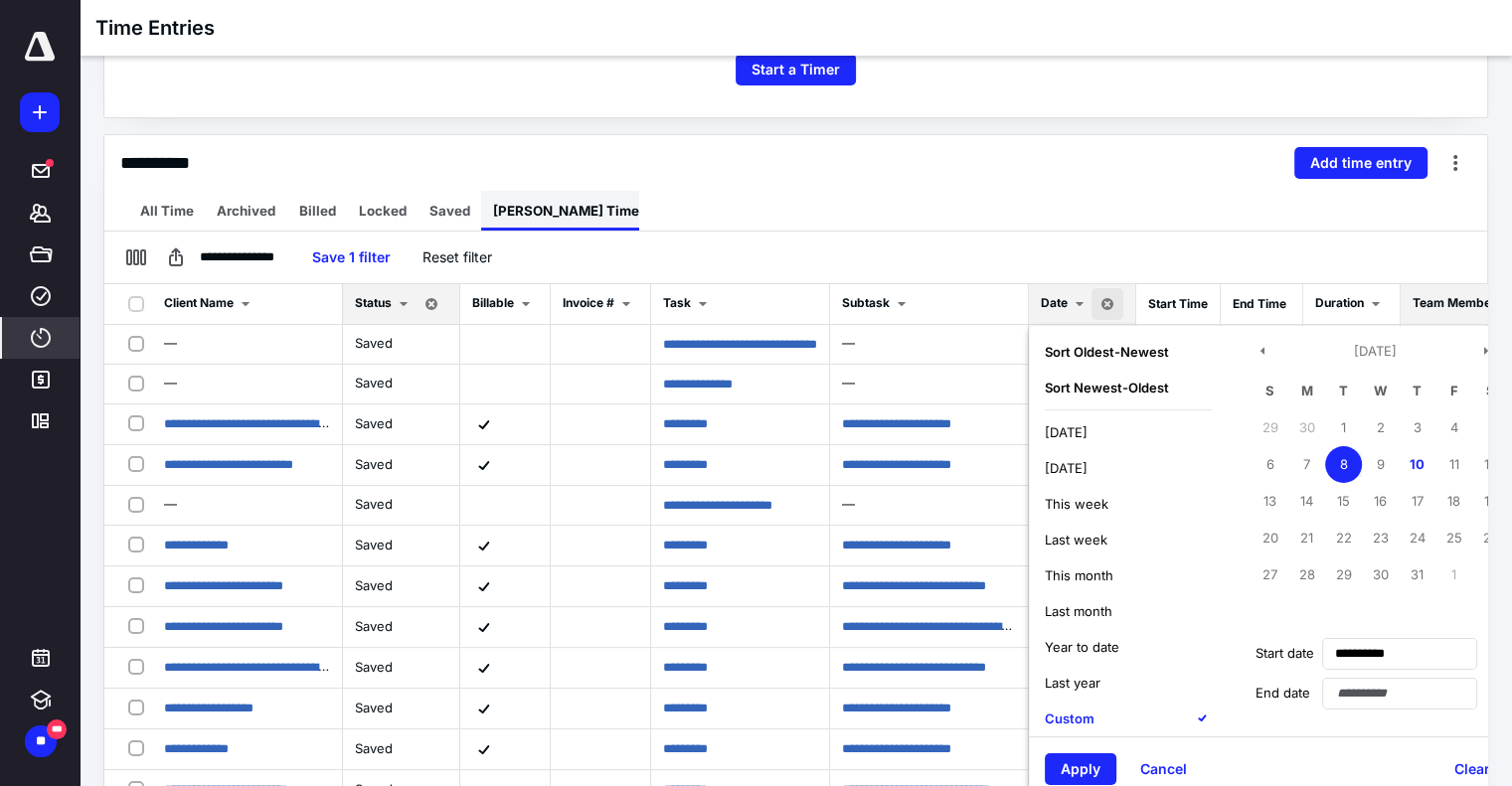 scroll, scrollTop: 439, scrollLeft: 0, axis: vertical 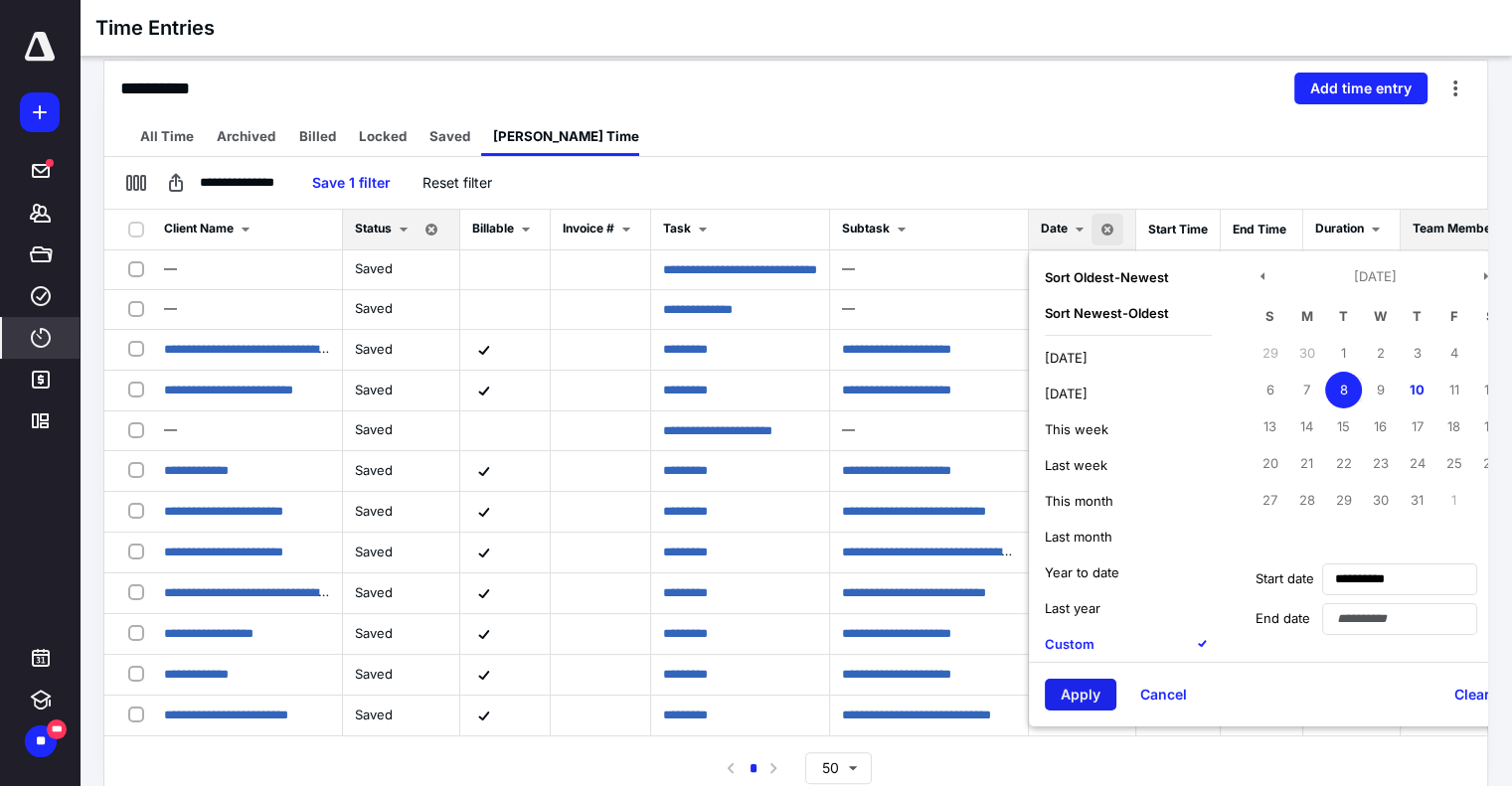 click on "Apply" at bounding box center (1081, 695) 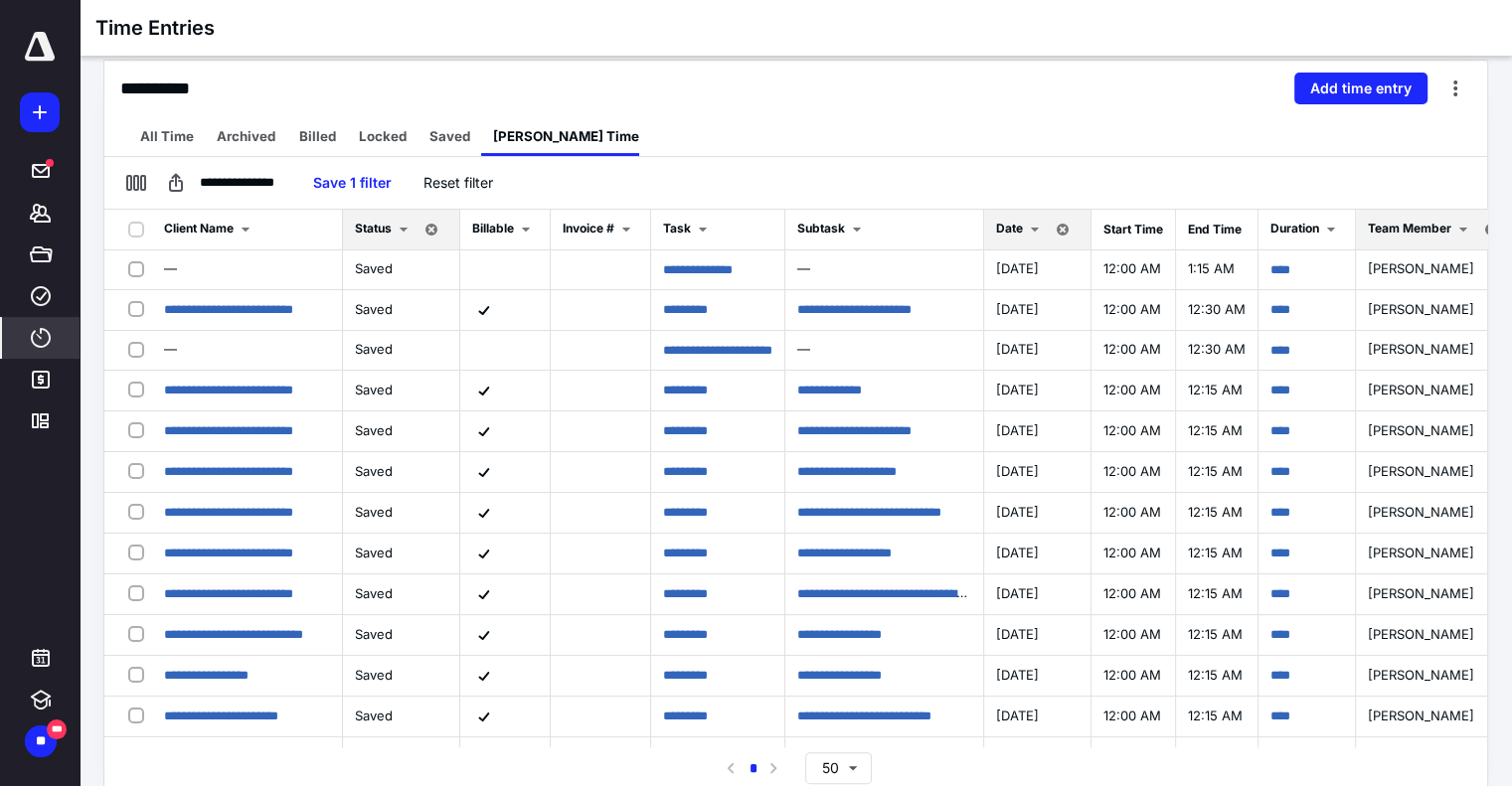 scroll, scrollTop: 438, scrollLeft: 0, axis: vertical 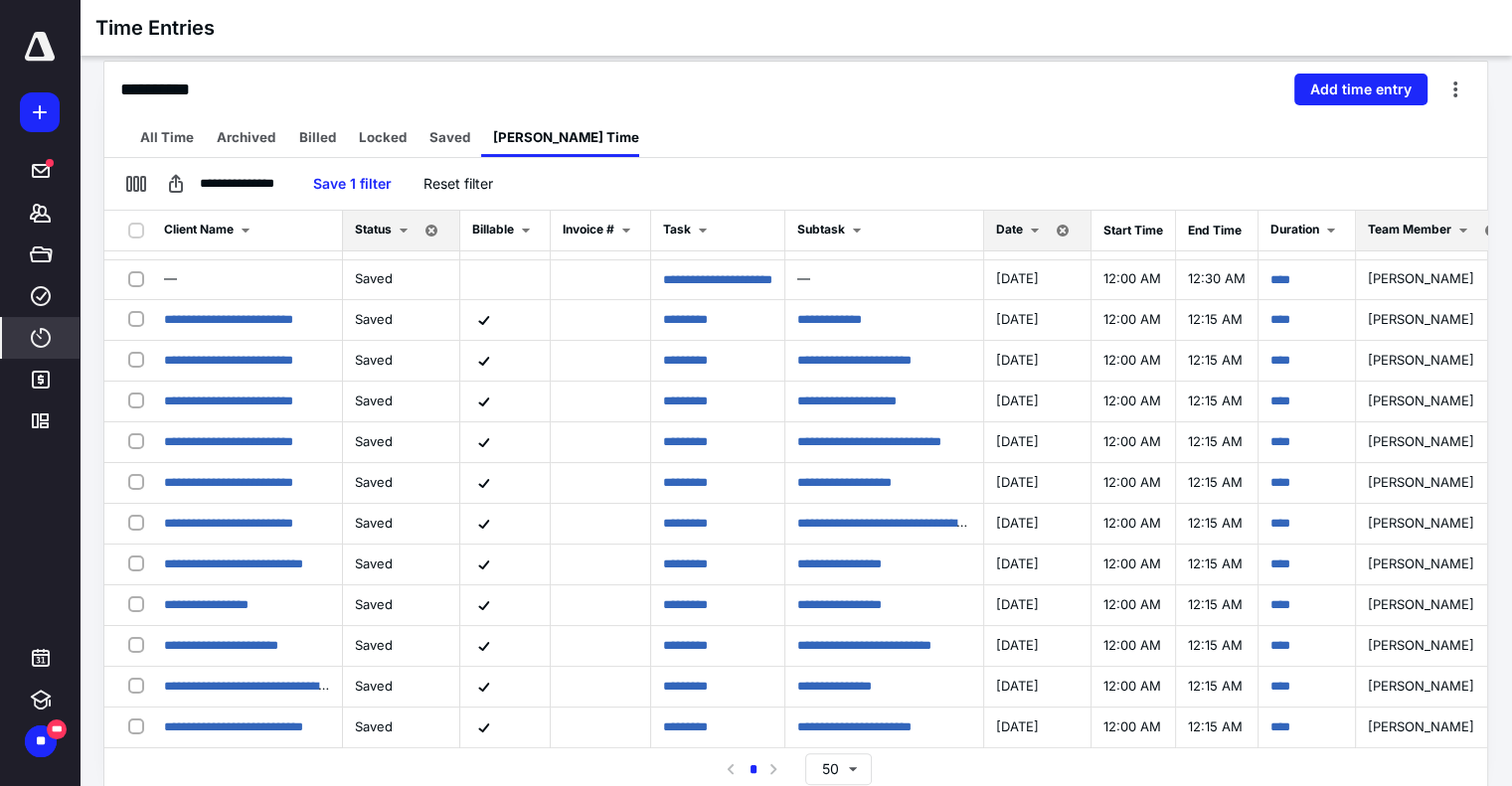 drag, startPoint x: 1247, startPoint y: 508, endPoint x: 1118, endPoint y: 737, distance: 262.83455 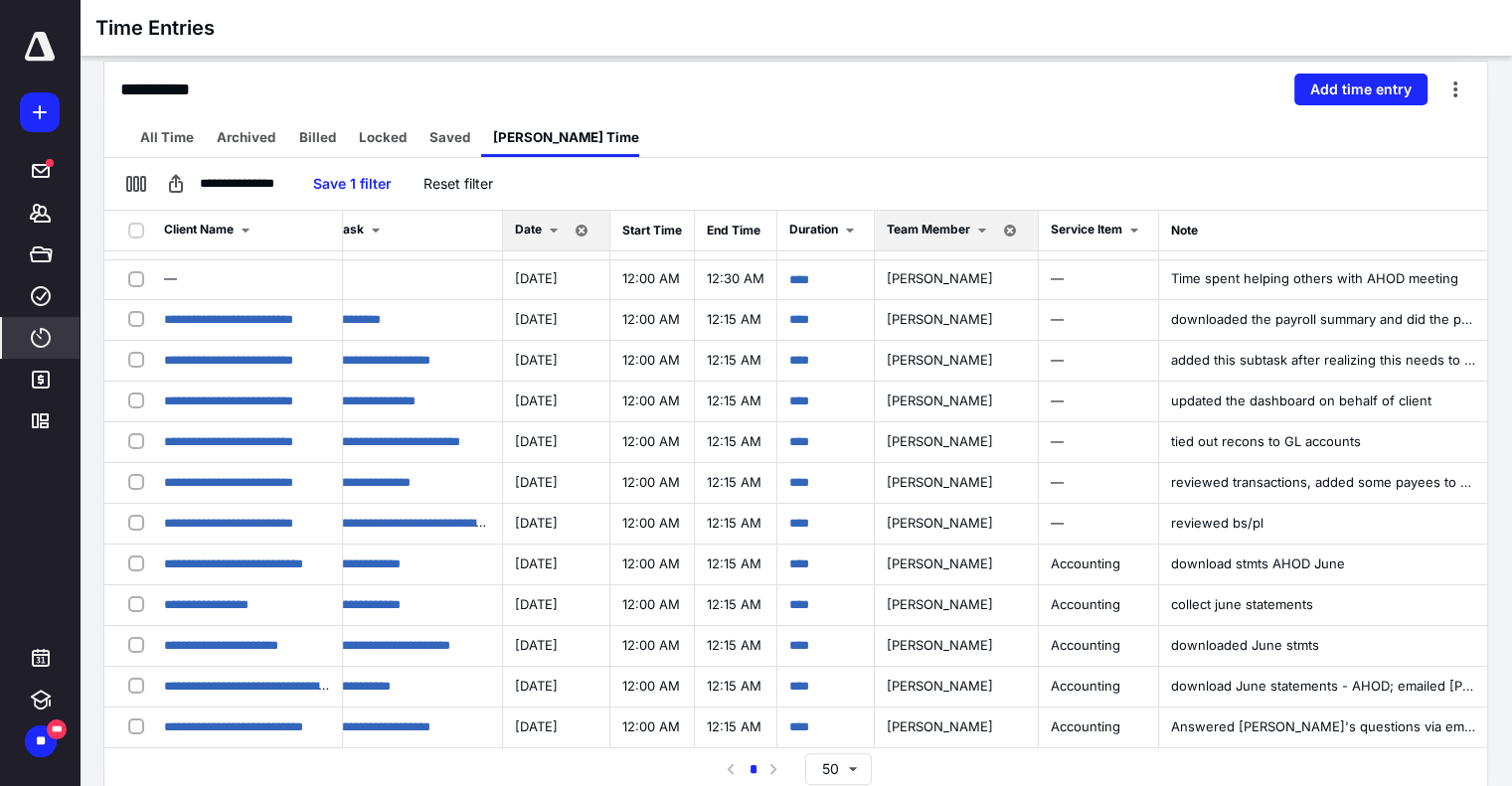 scroll, scrollTop: 83, scrollLeft: 522, axis: both 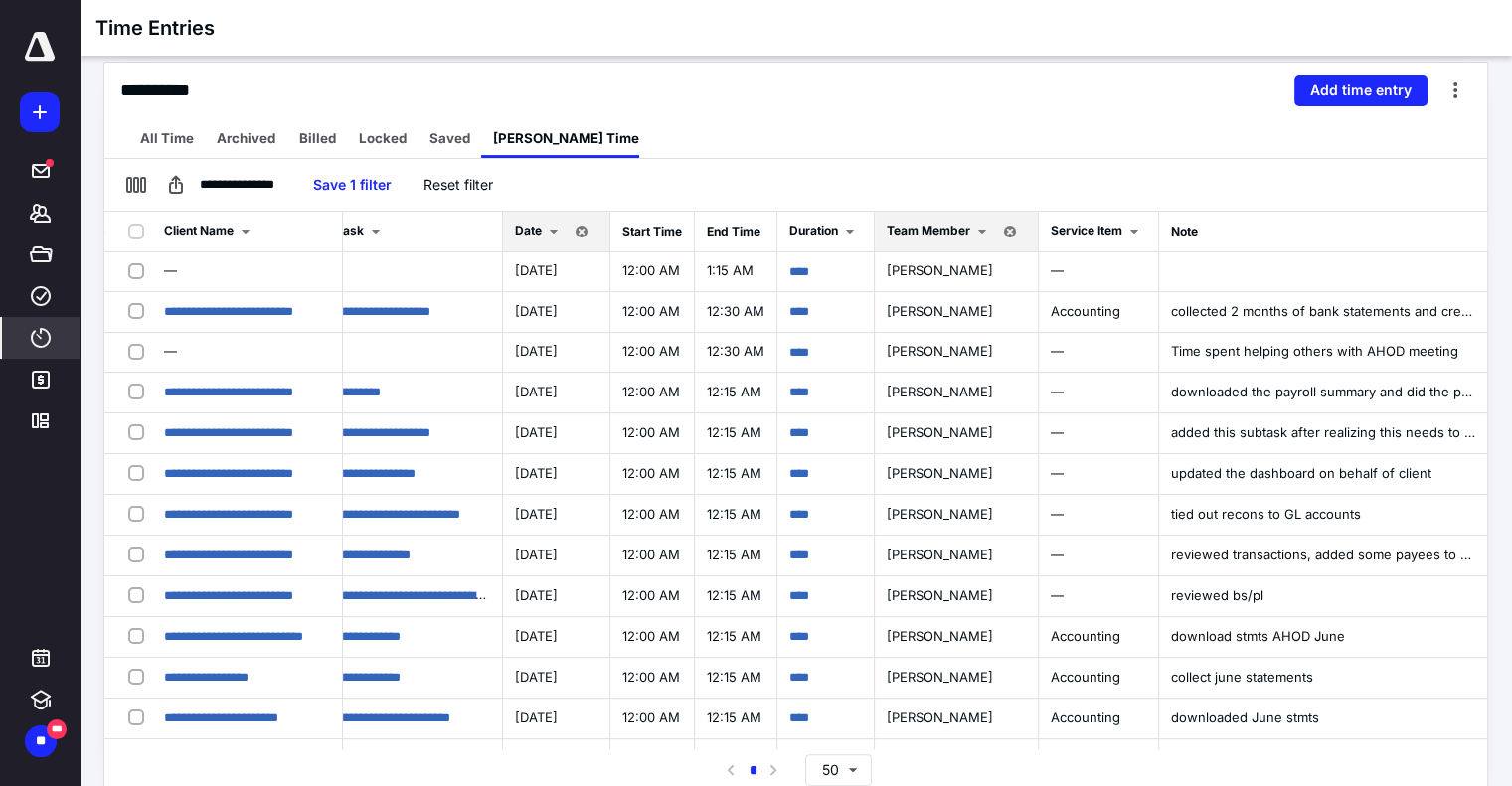 click on "Date" at bounding box center [528, 230] 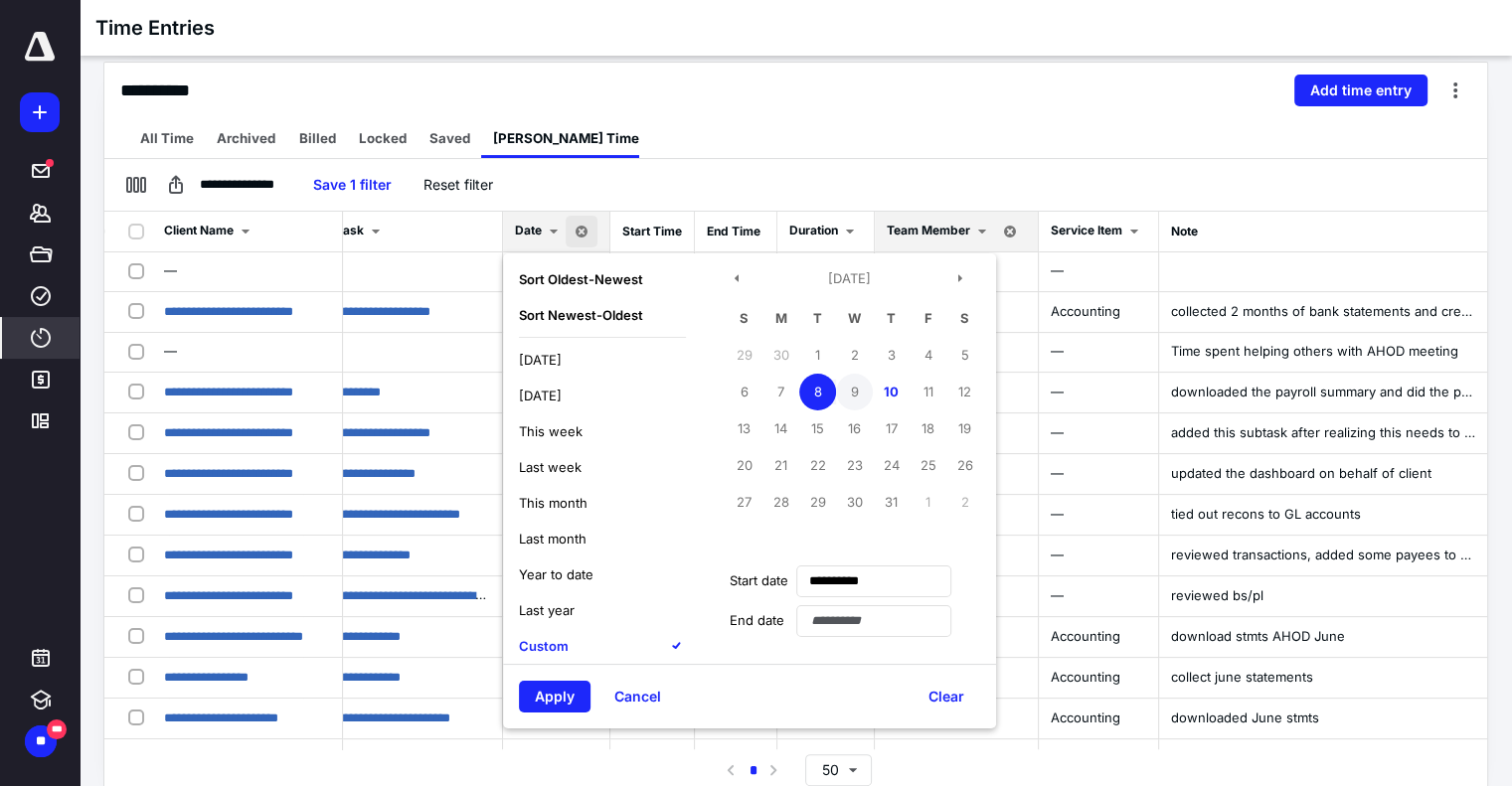 click on "9" at bounding box center (854, 392) 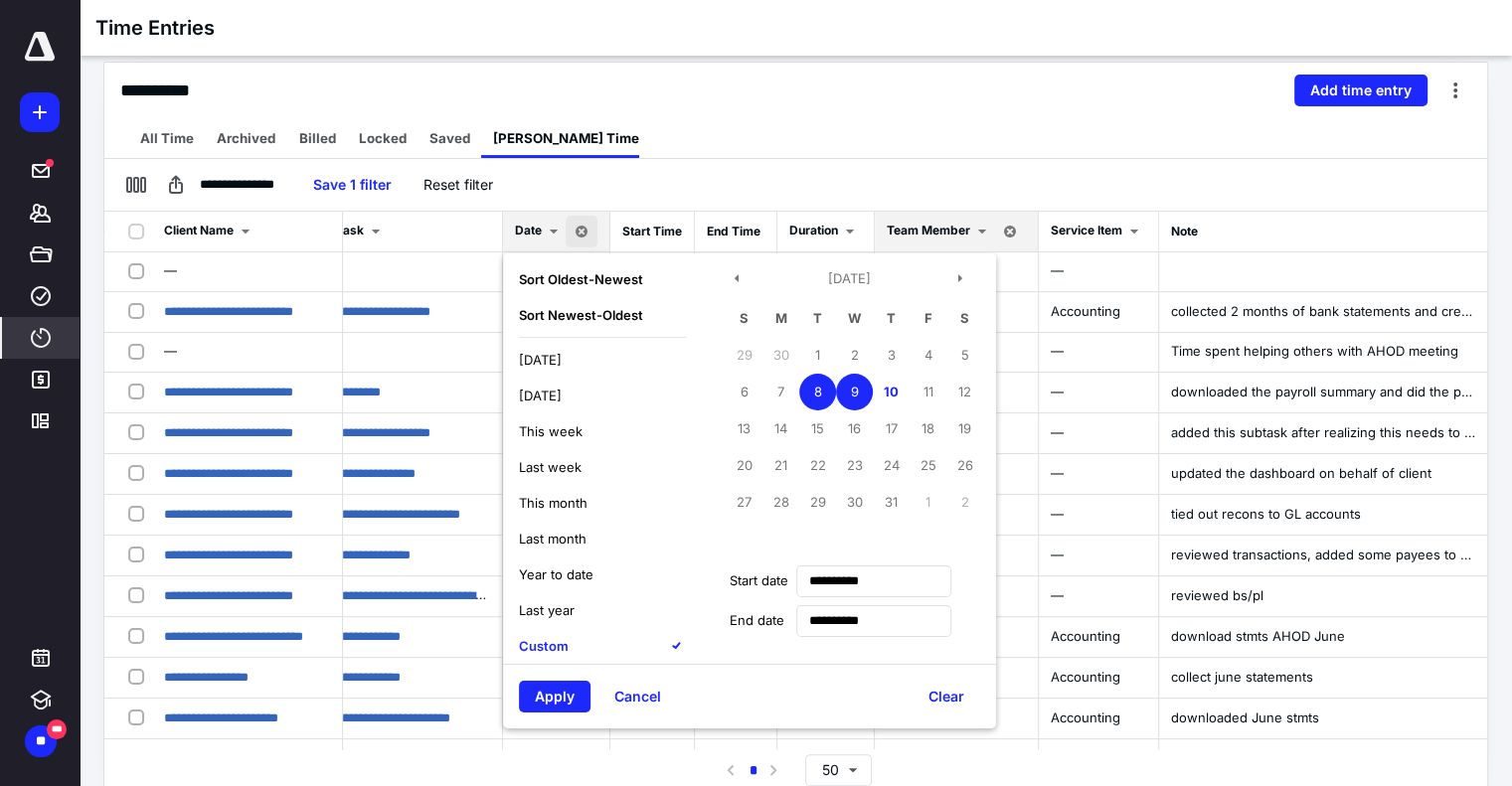 click on "9" at bounding box center [854, 392] 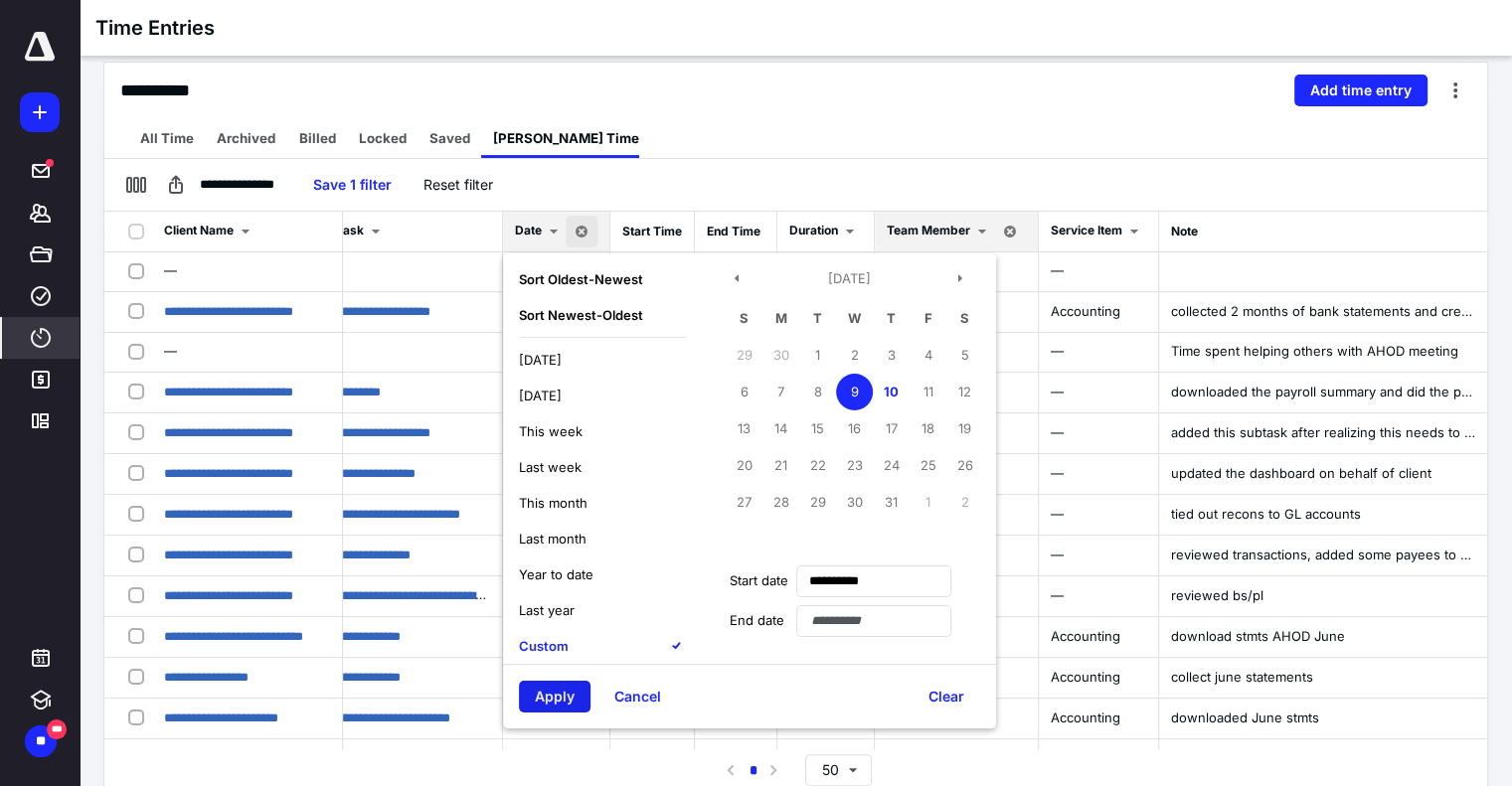 click on "Apply" at bounding box center [555, 697] 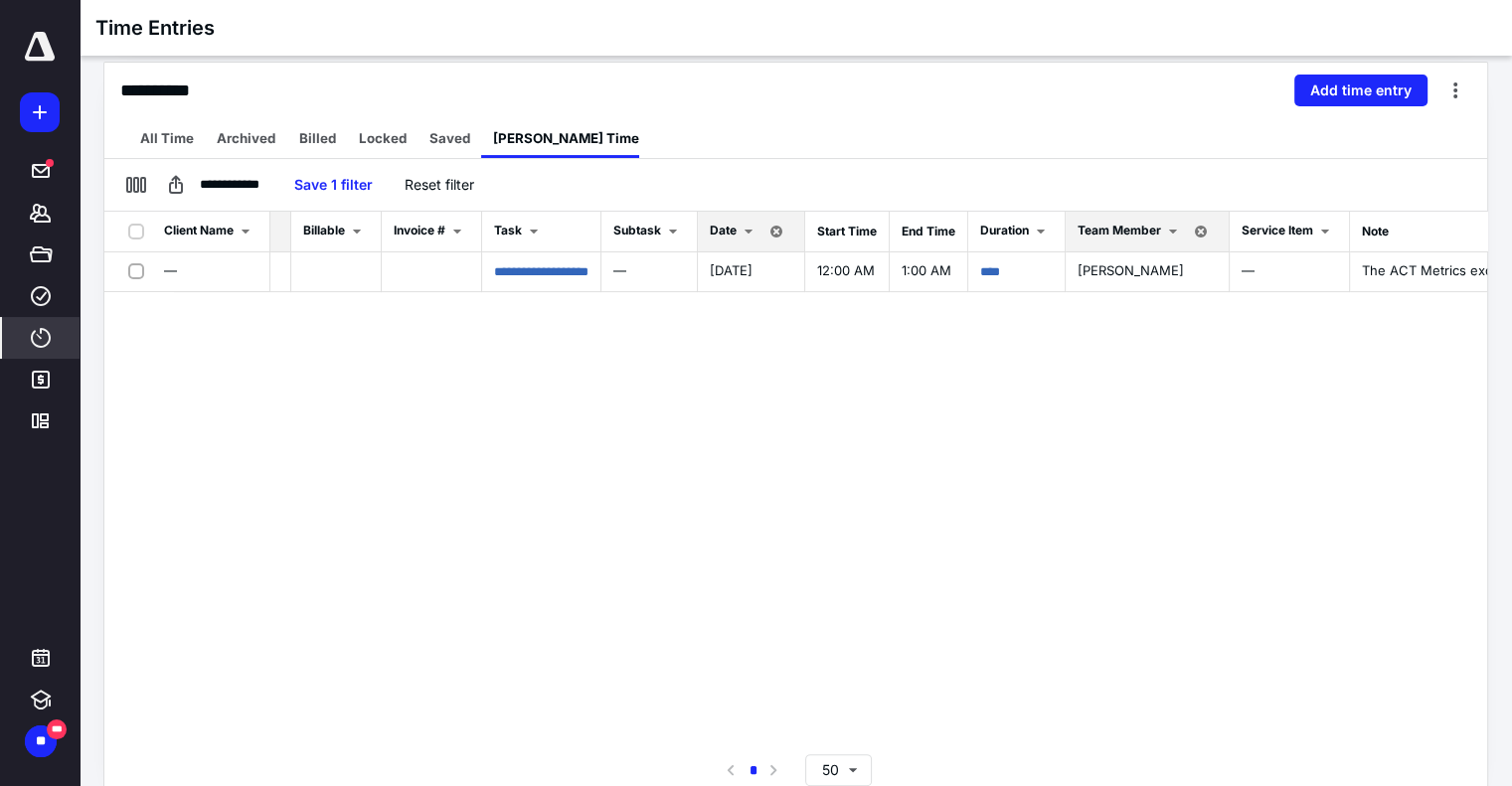 scroll, scrollTop: 0, scrollLeft: 52, axis: horizontal 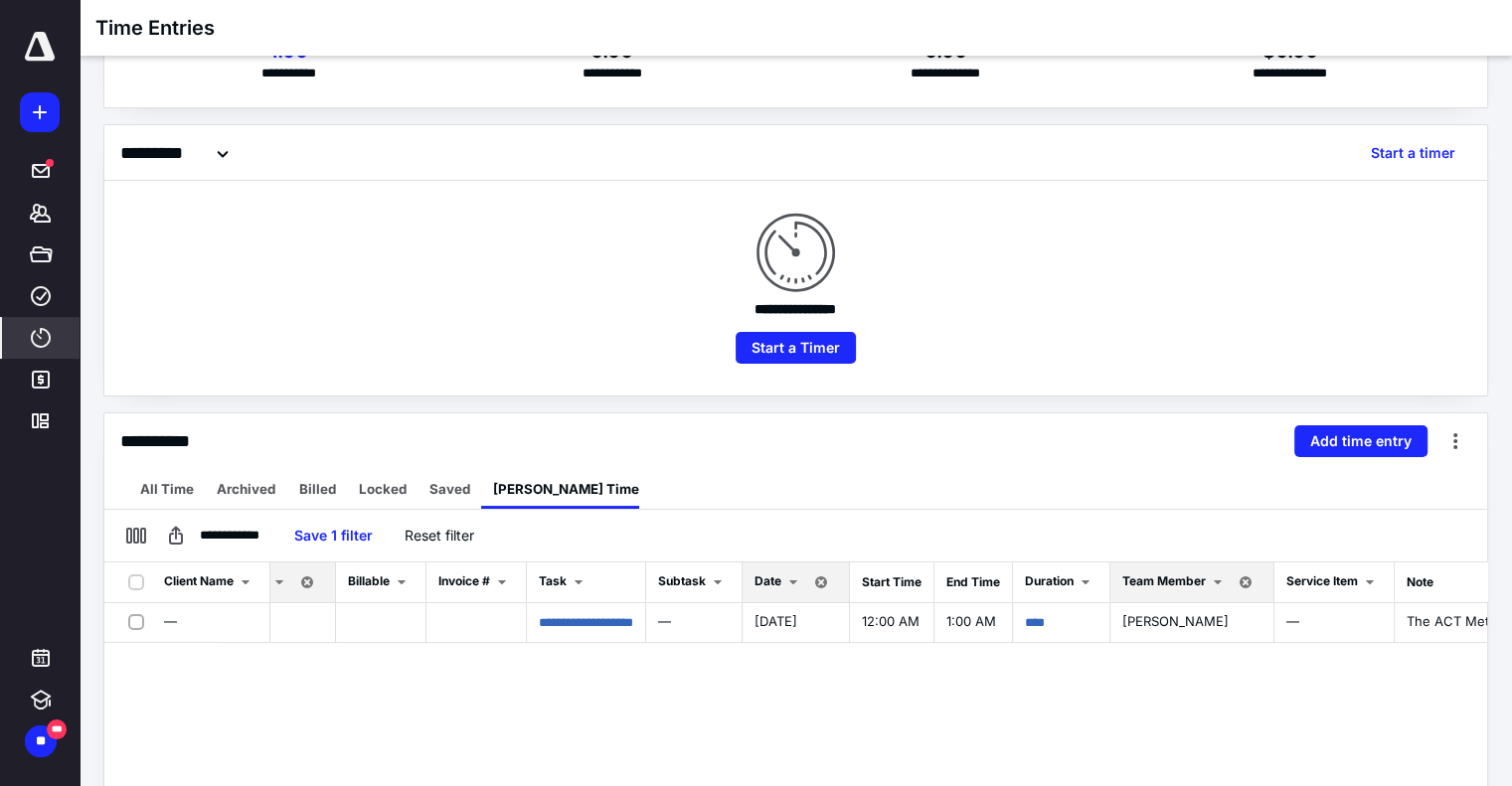 click on "Date" at bounding box center (796, 582) 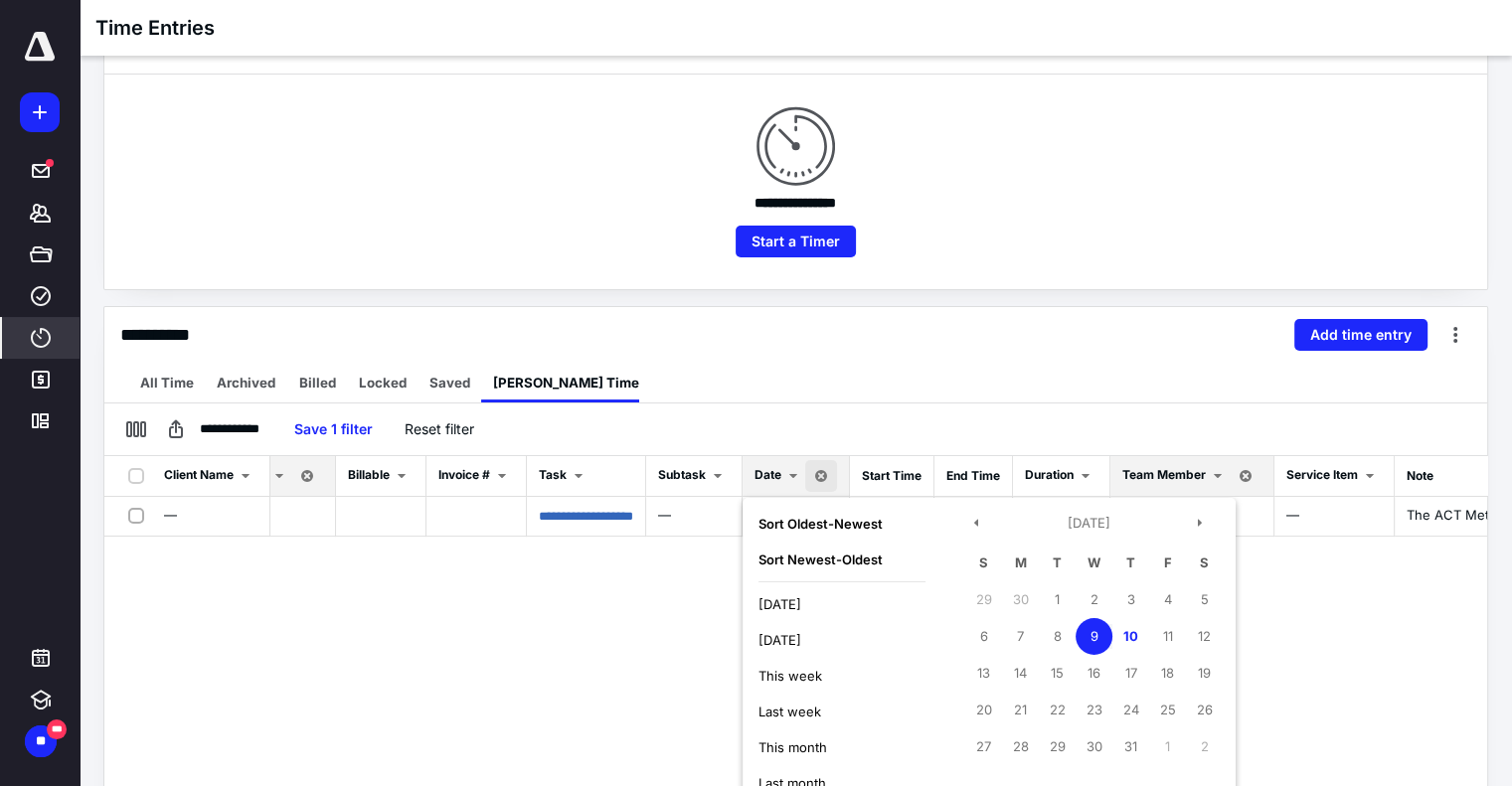 scroll, scrollTop: 194, scrollLeft: 0, axis: vertical 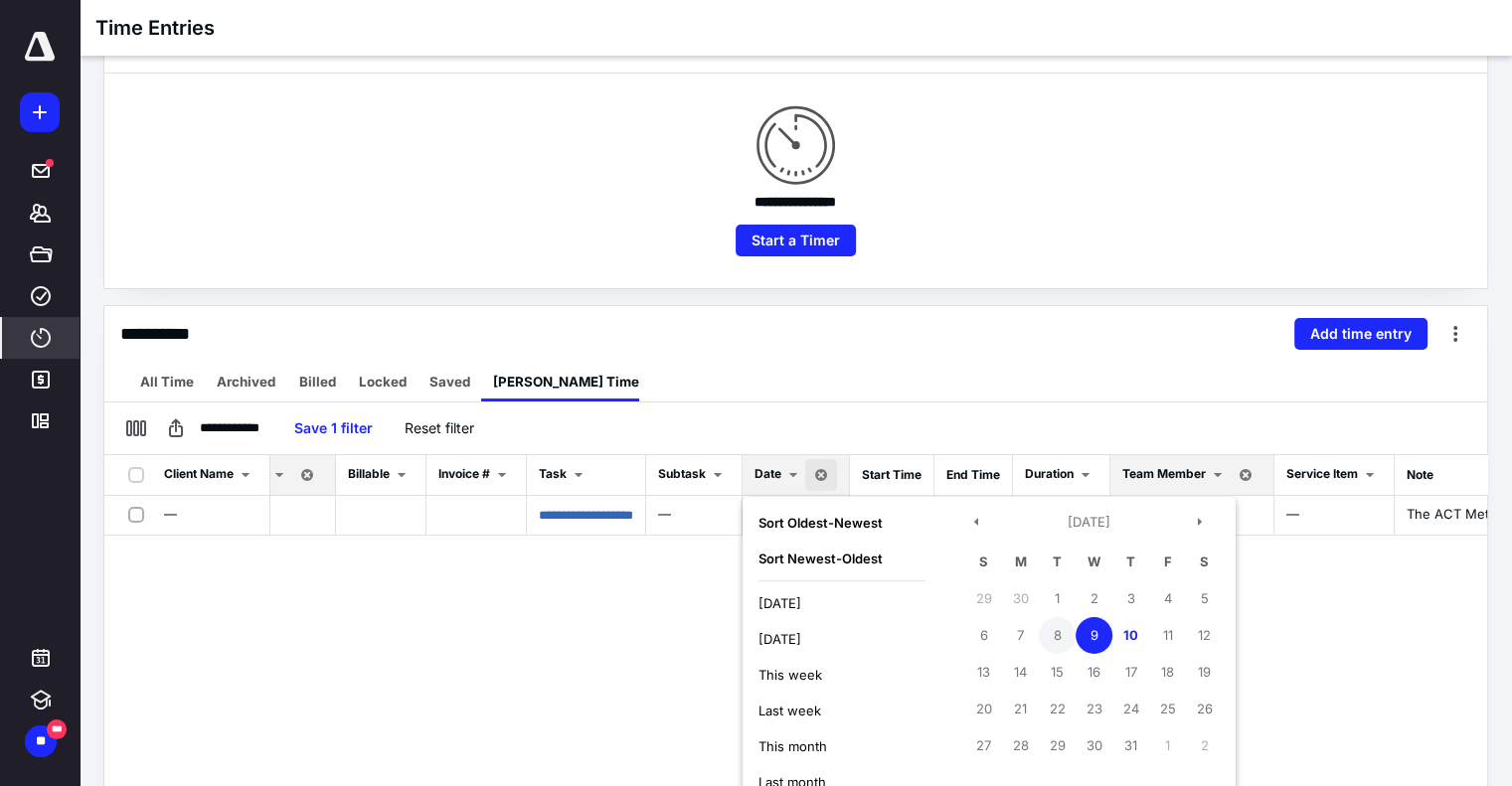 click on "8" at bounding box center (1057, 635) 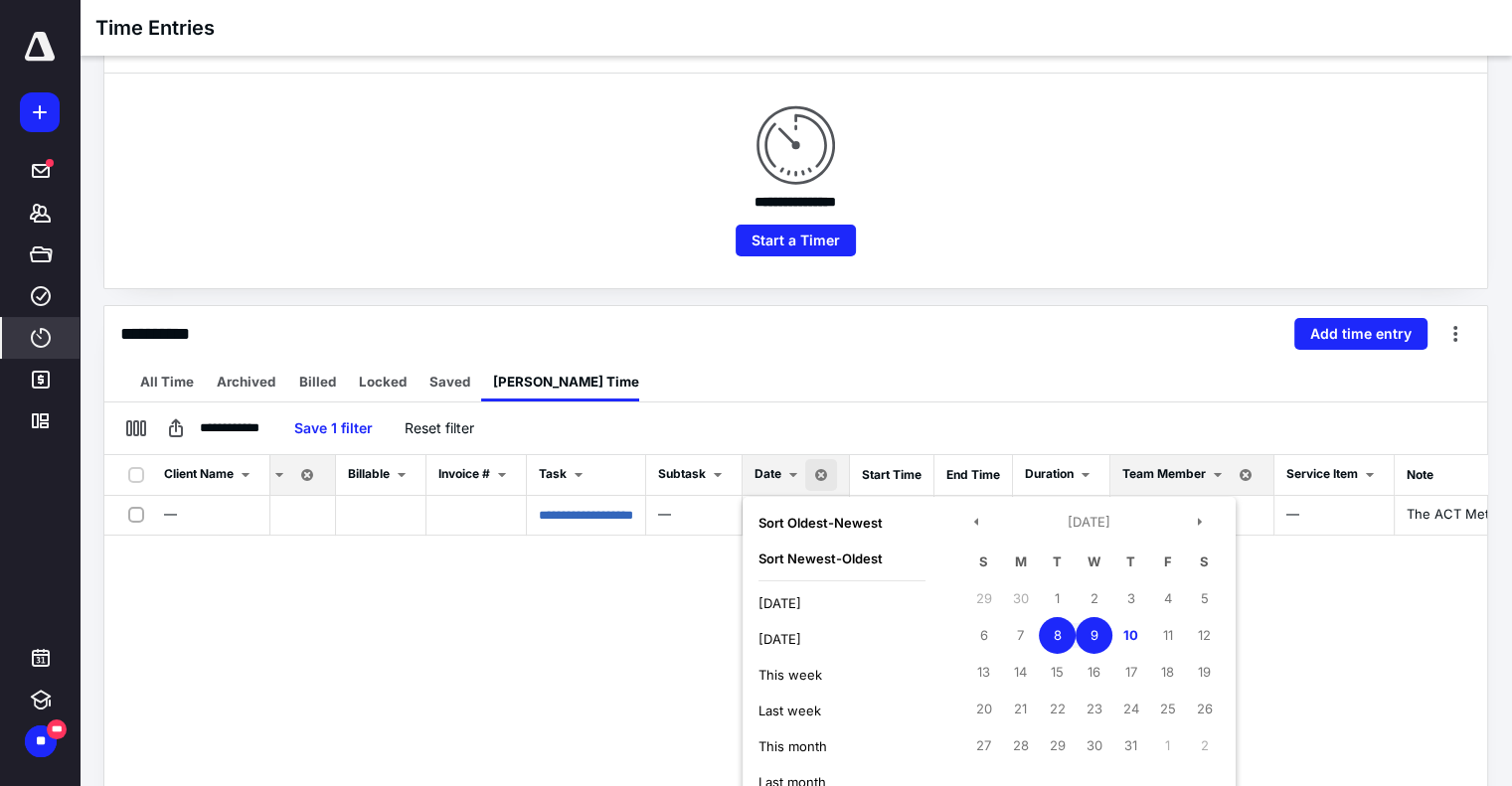 click on "8" at bounding box center (1057, 635) 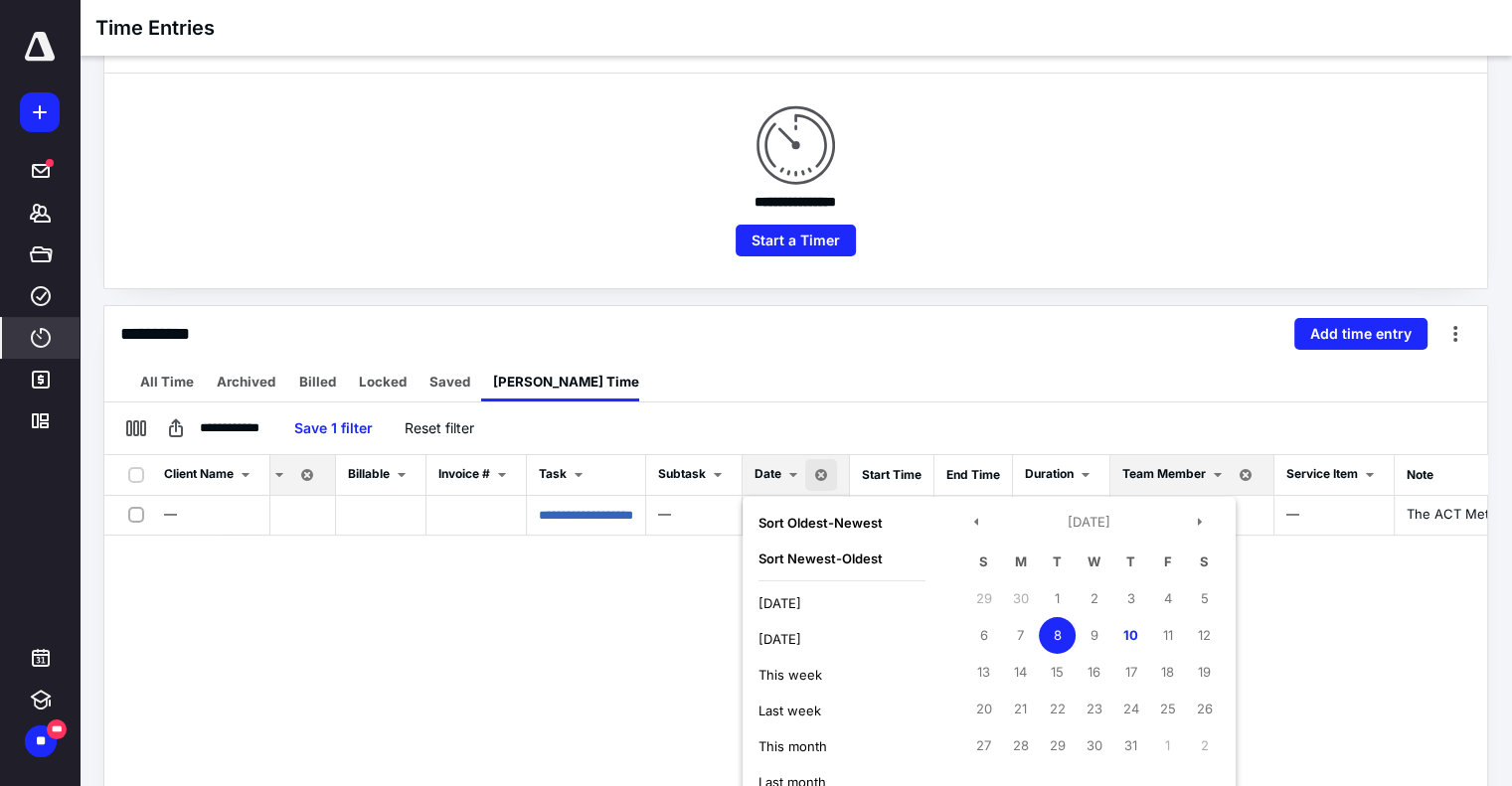 scroll, scrollTop: 439, scrollLeft: 0, axis: vertical 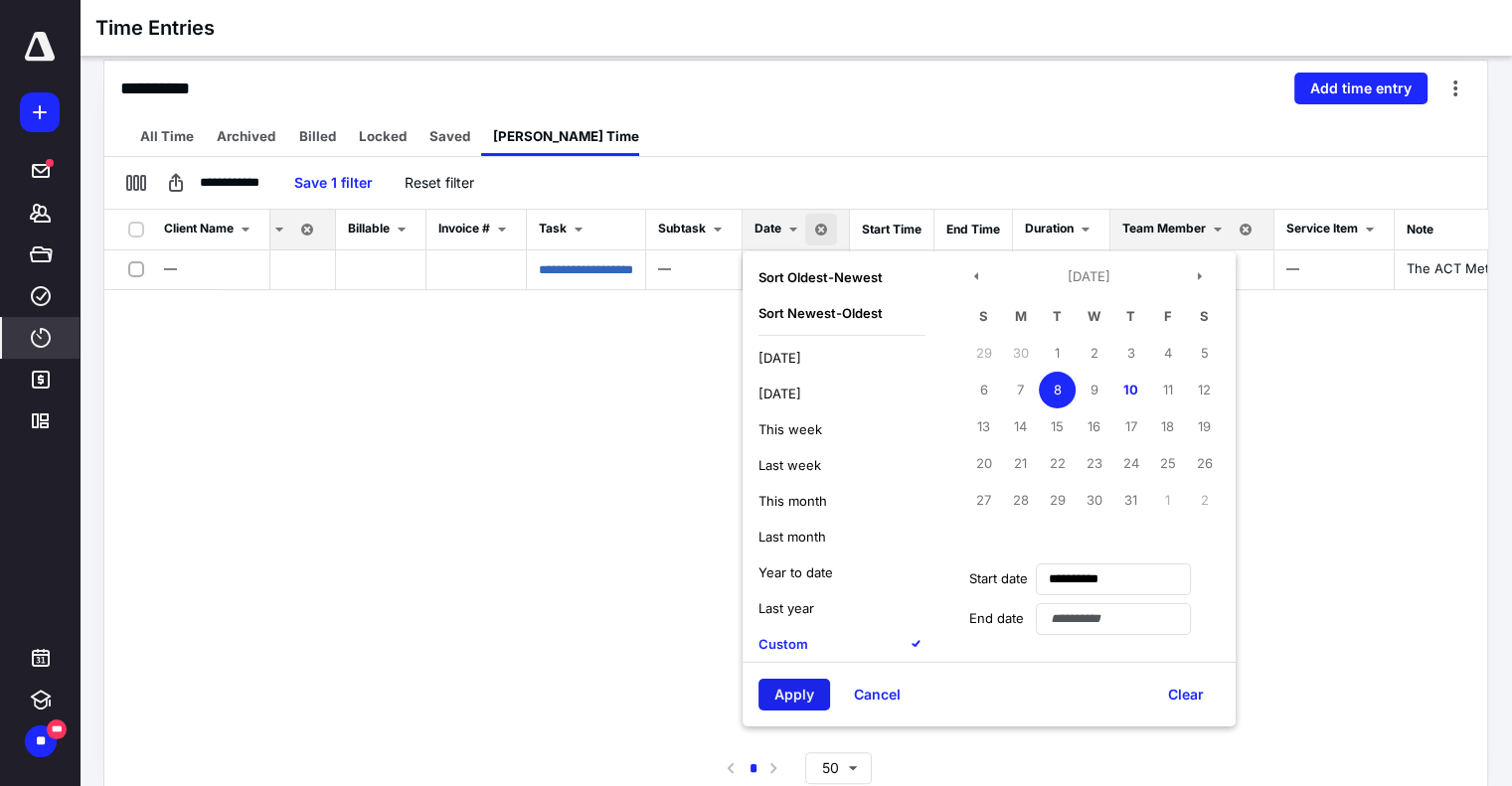 click on "Apply" at bounding box center (794, 695) 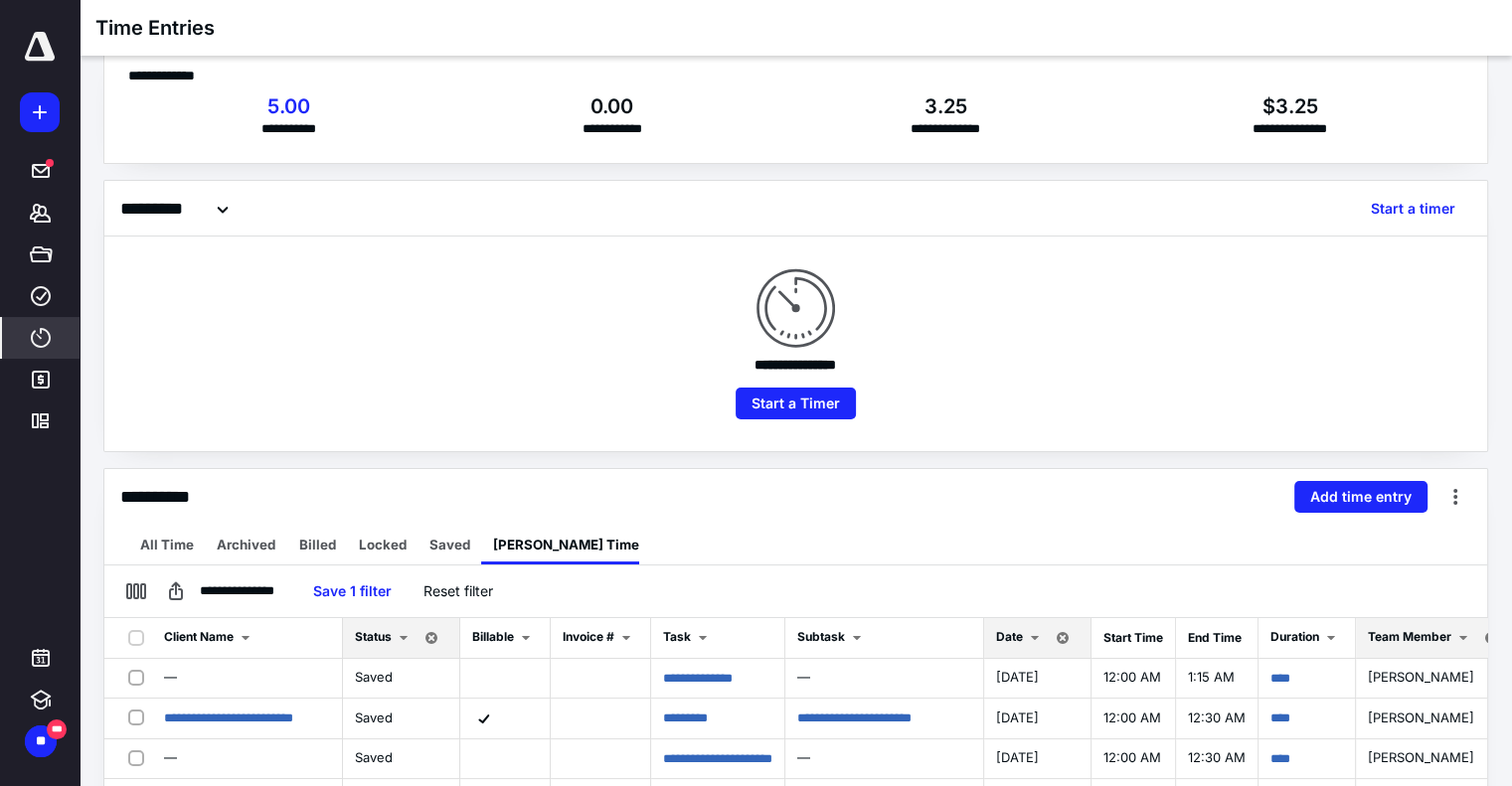 scroll, scrollTop: 0, scrollLeft: 0, axis: both 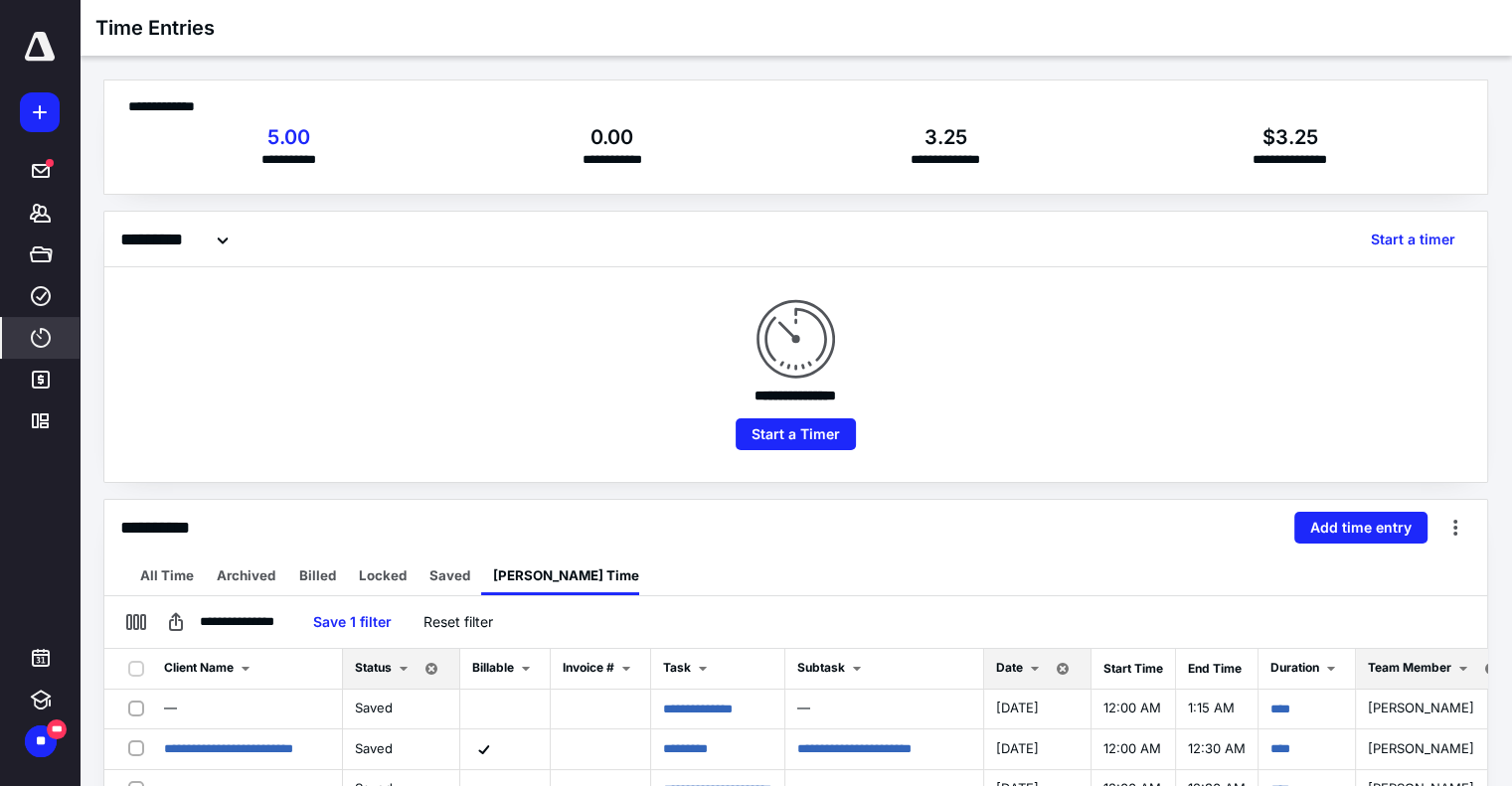 click at bounding box center (40, 47) 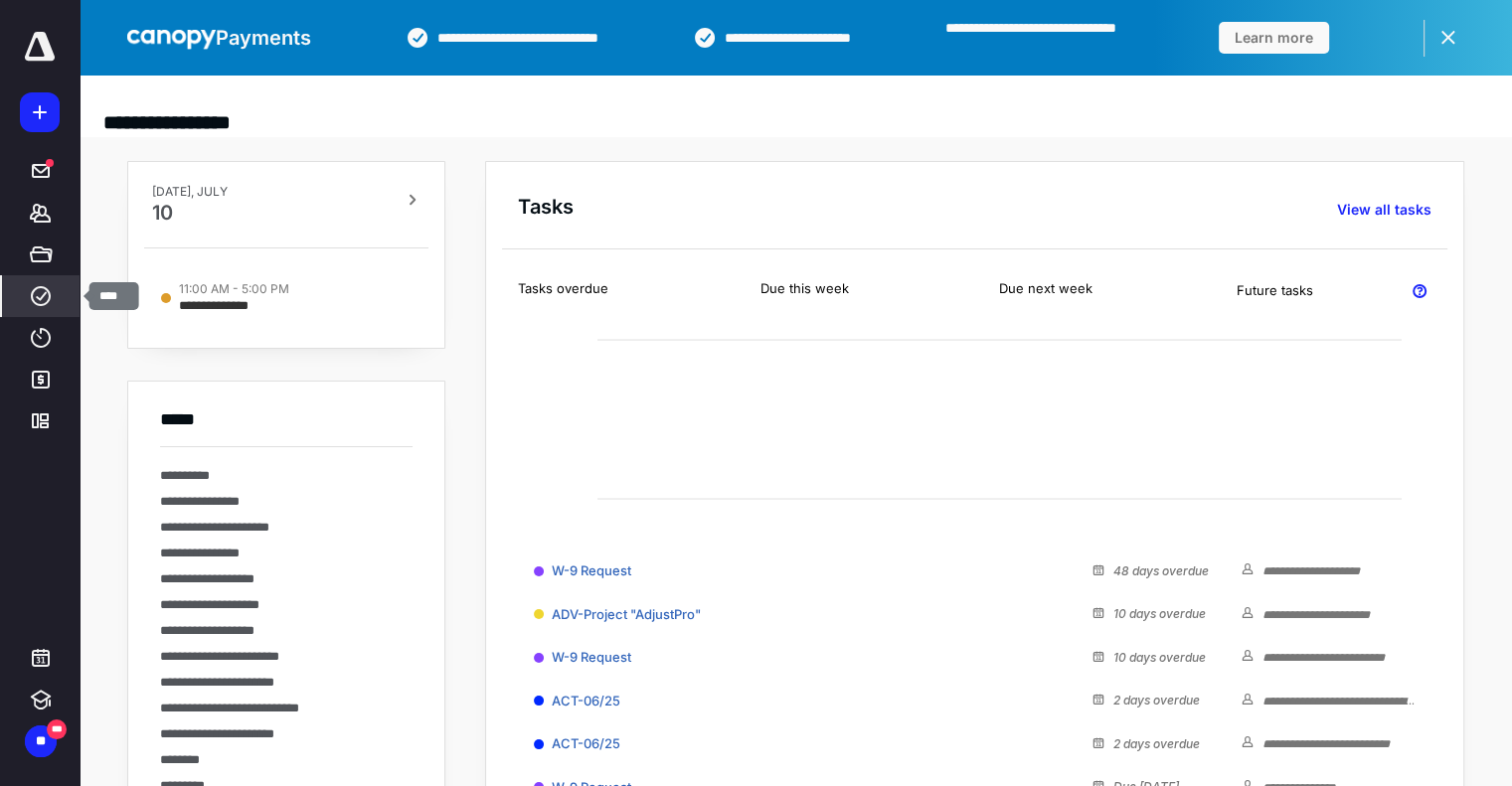 click on "****" at bounding box center [41, 296] 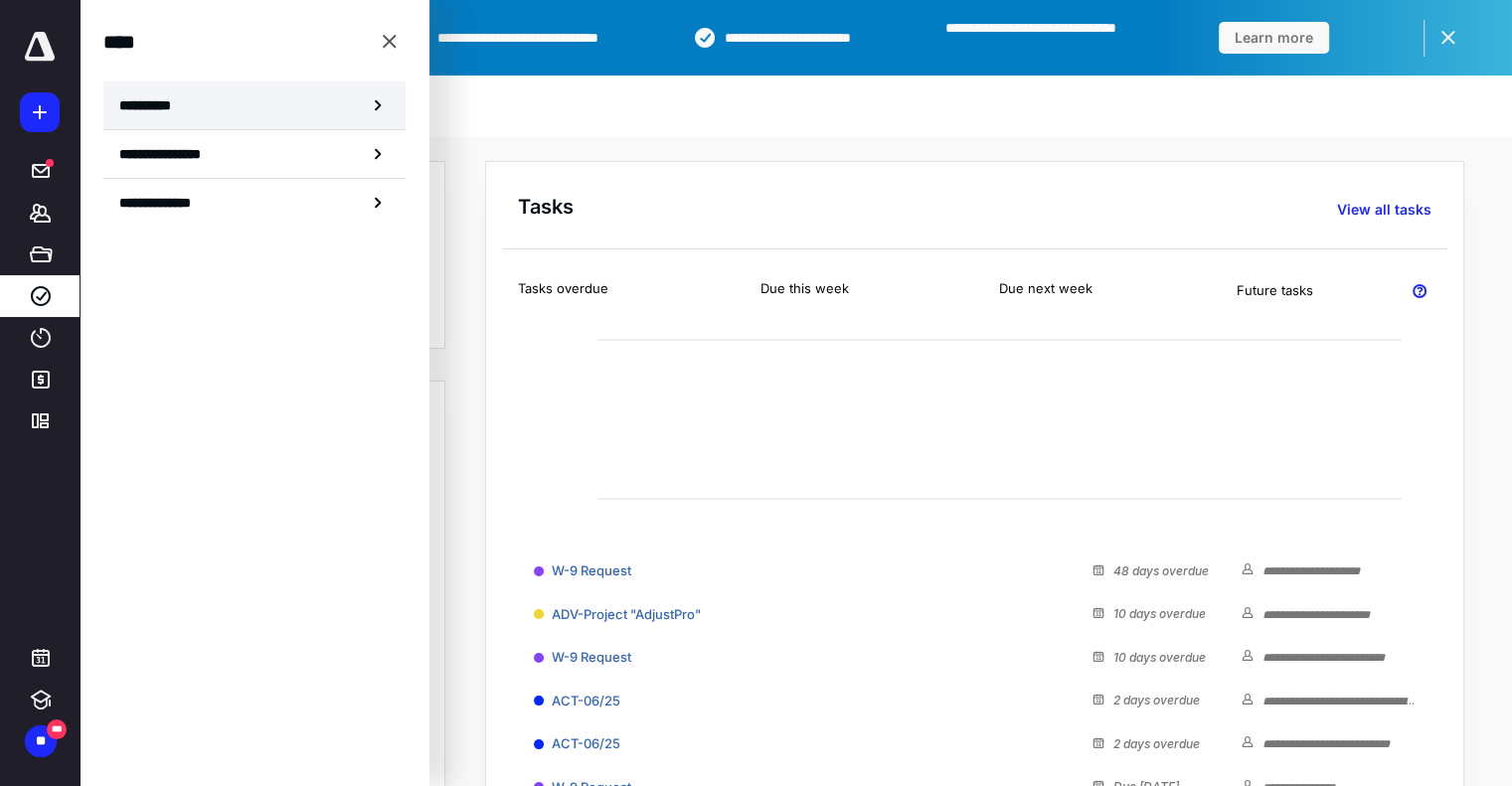 click on "**********" at bounding box center (254, 105) 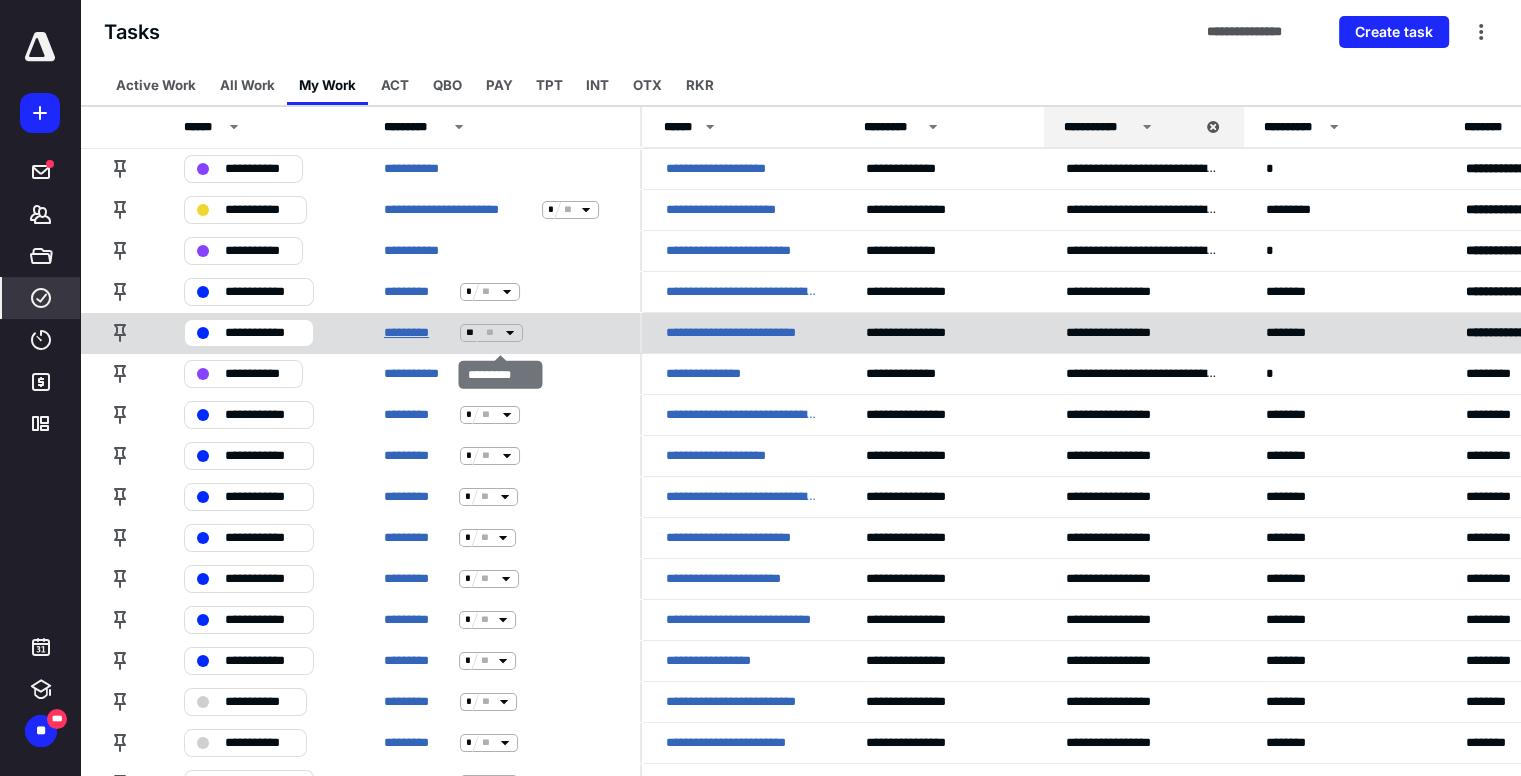 click on "*********" at bounding box center [418, 333] 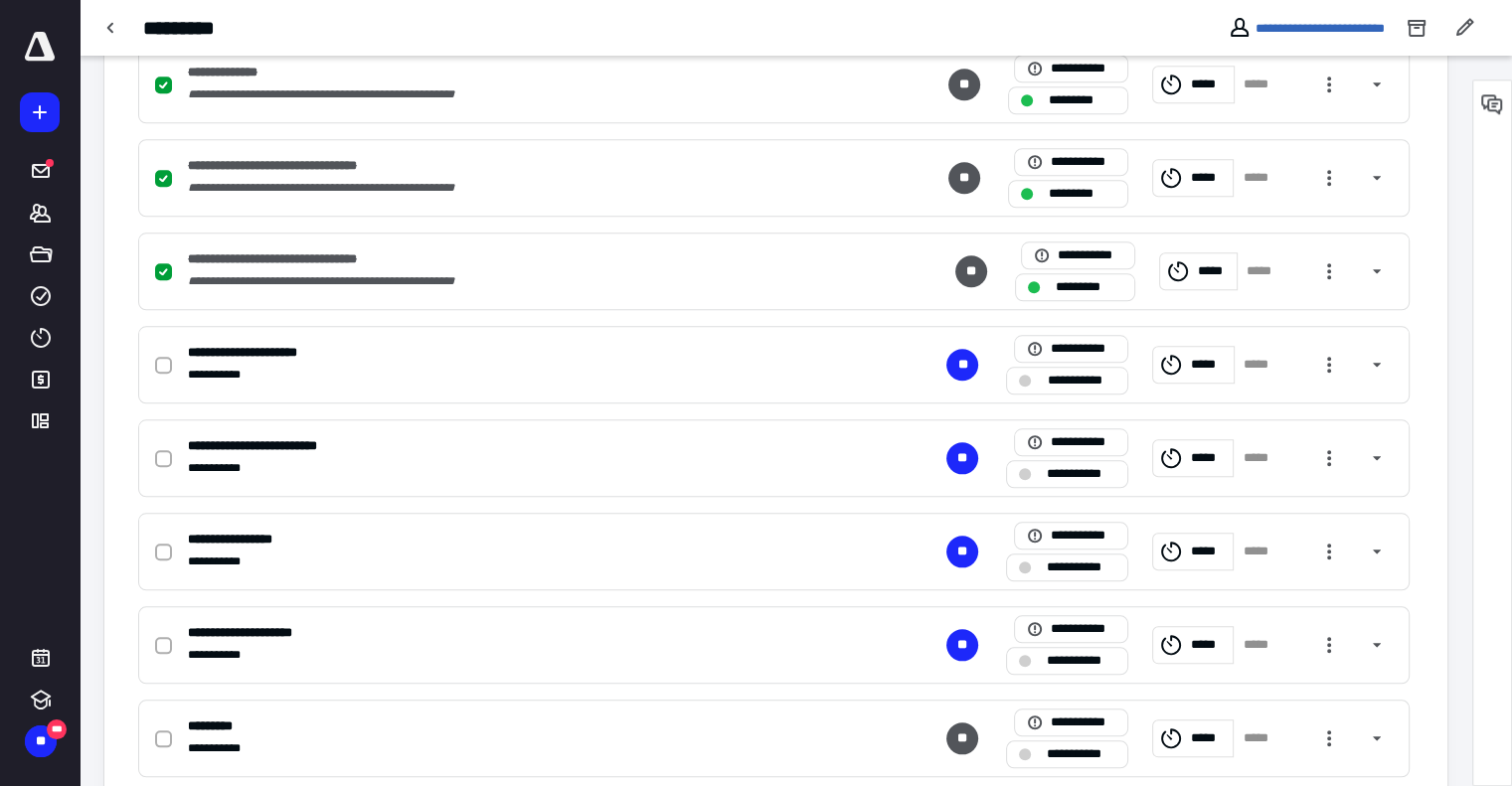 scroll, scrollTop: 1932, scrollLeft: 0, axis: vertical 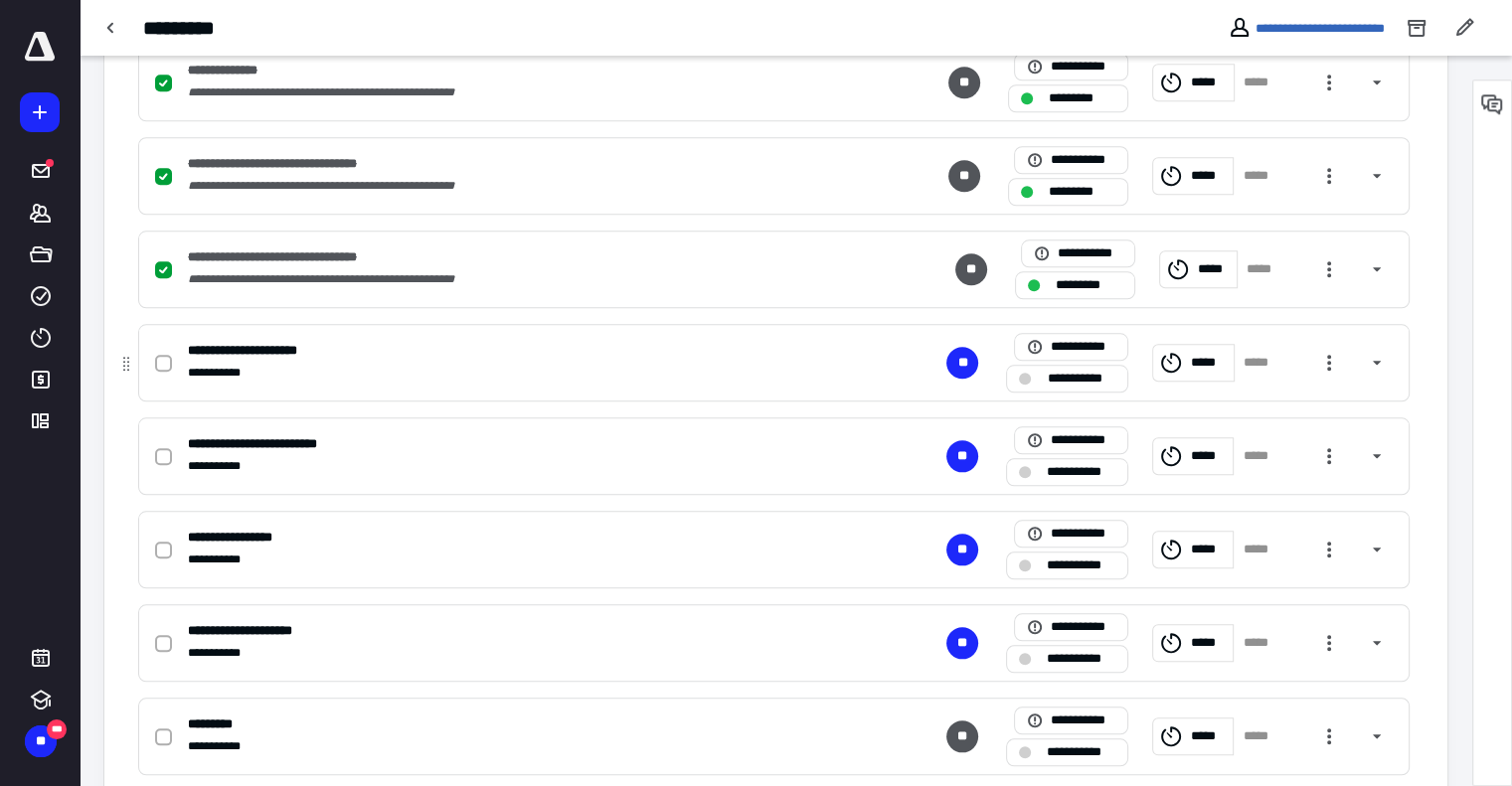 click on "*****" at bounding box center [1261, 363] 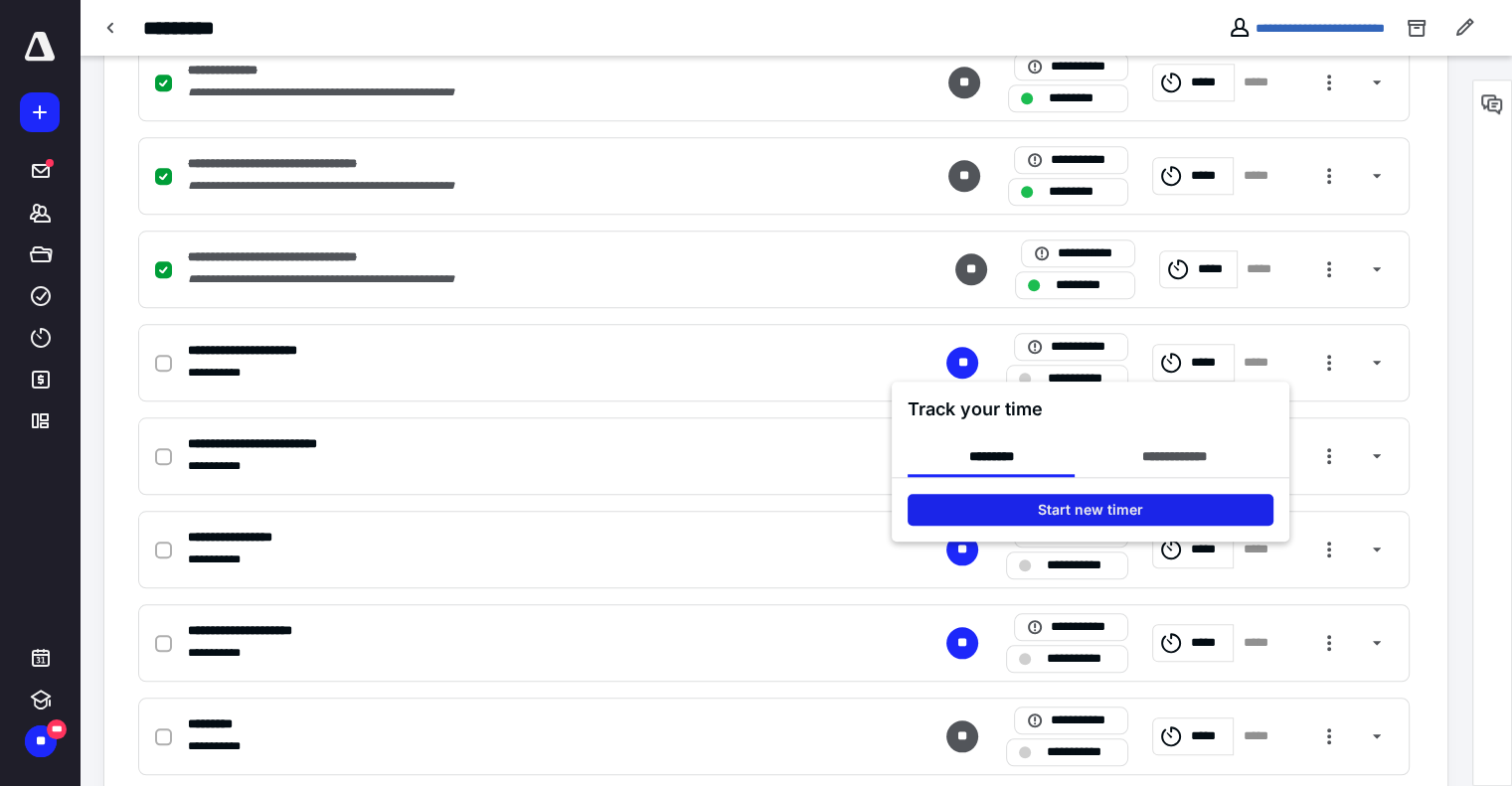 click on "Start new timer" at bounding box center [1091, 510] 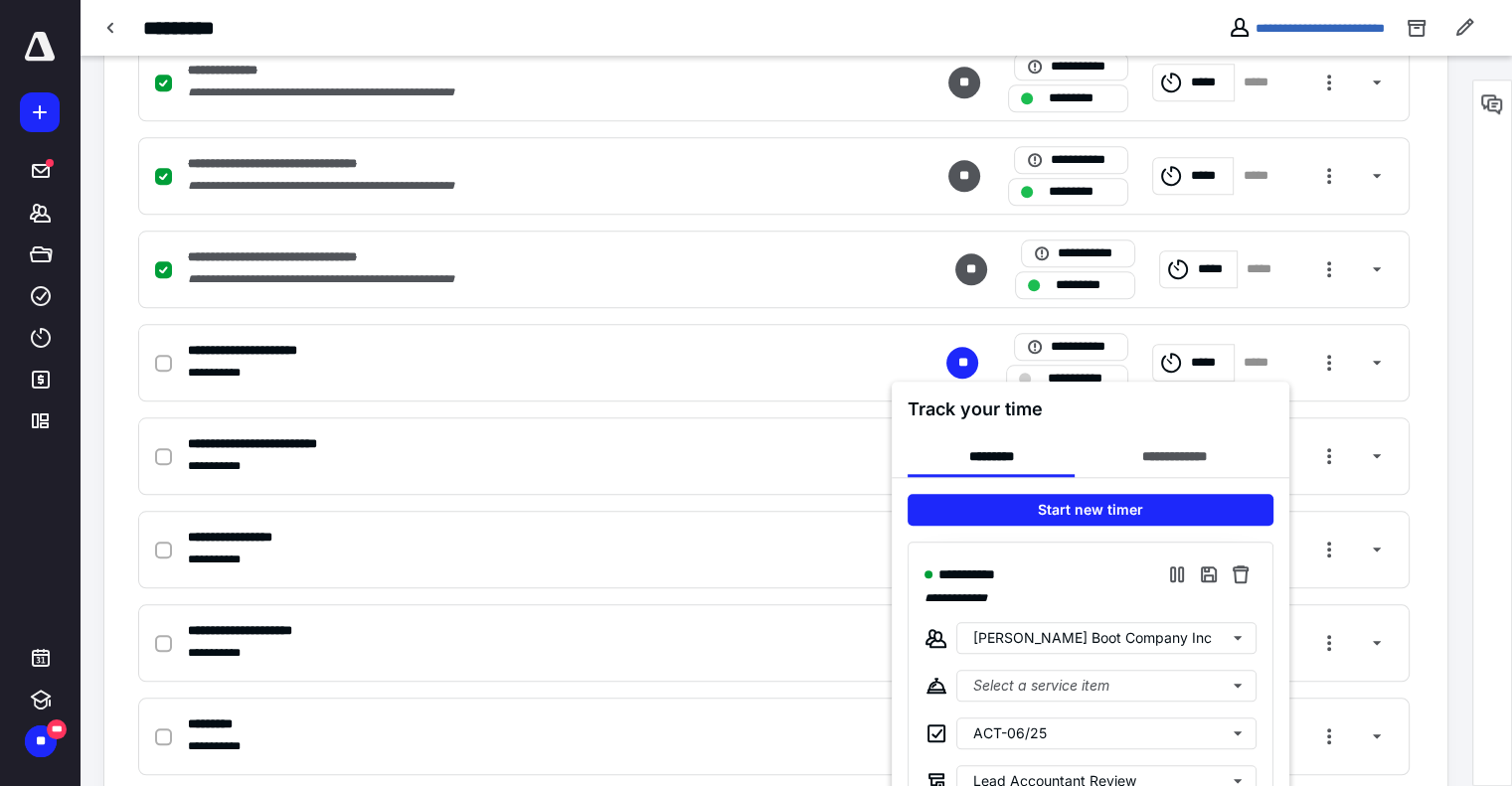 drag, startPoint x: 52, startPoint y: 50, endPoint x: 43, endPoint y: 64, distance: 16.643317 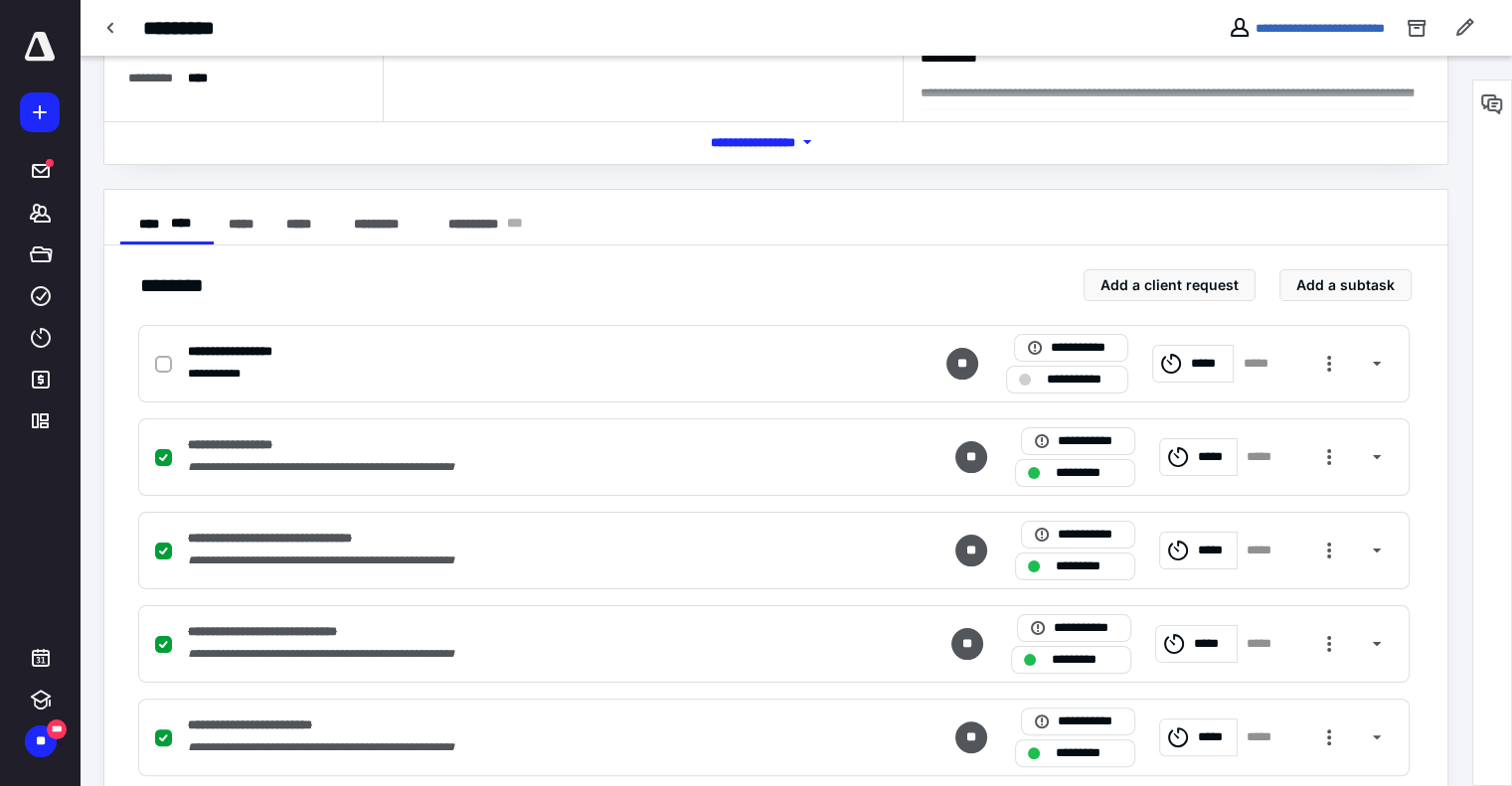 scroll, scrollTop: 248, scrollLeft: 0, axis: vertical 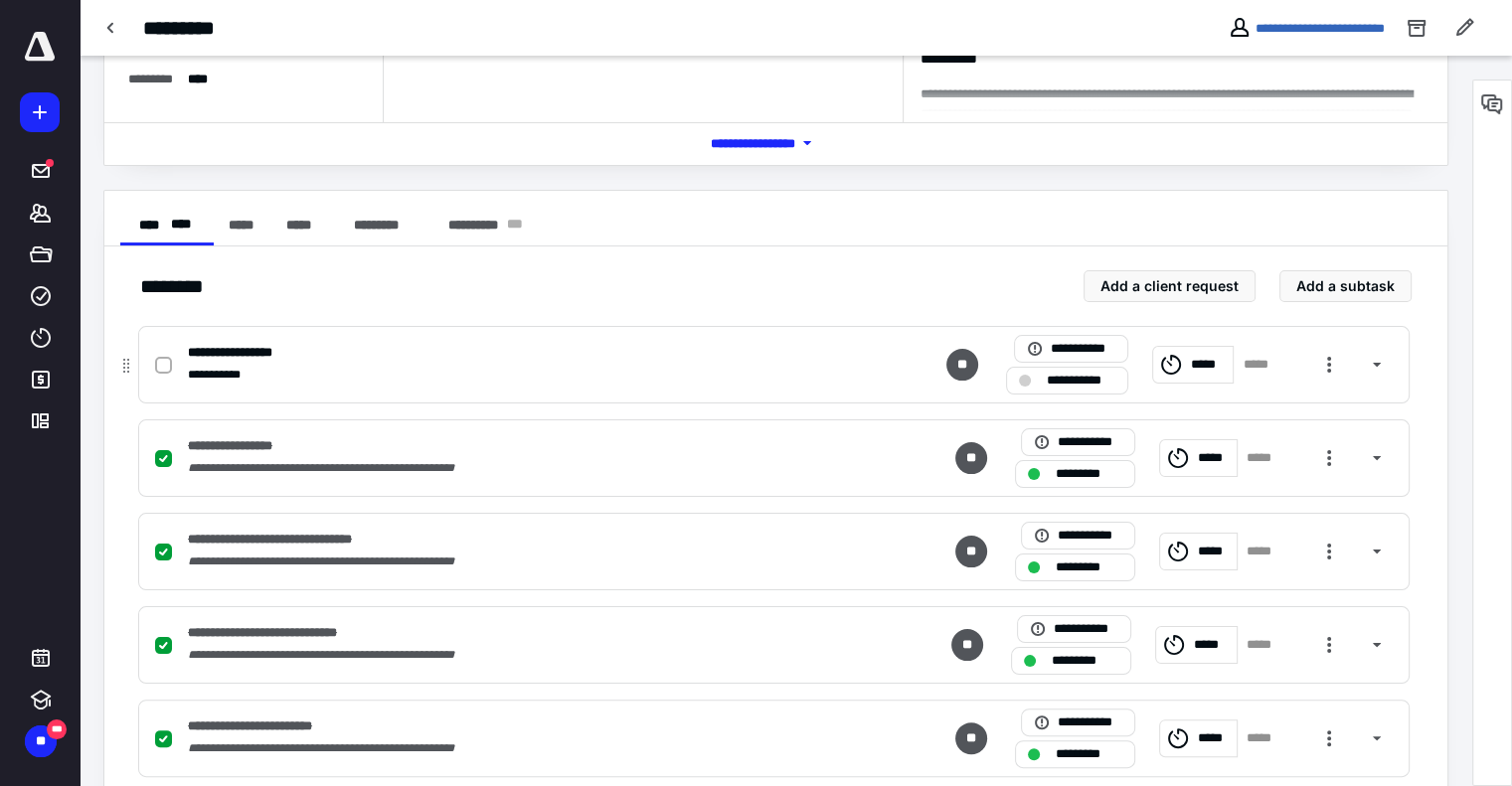 click on "**********" at bounding box center [773, 365] 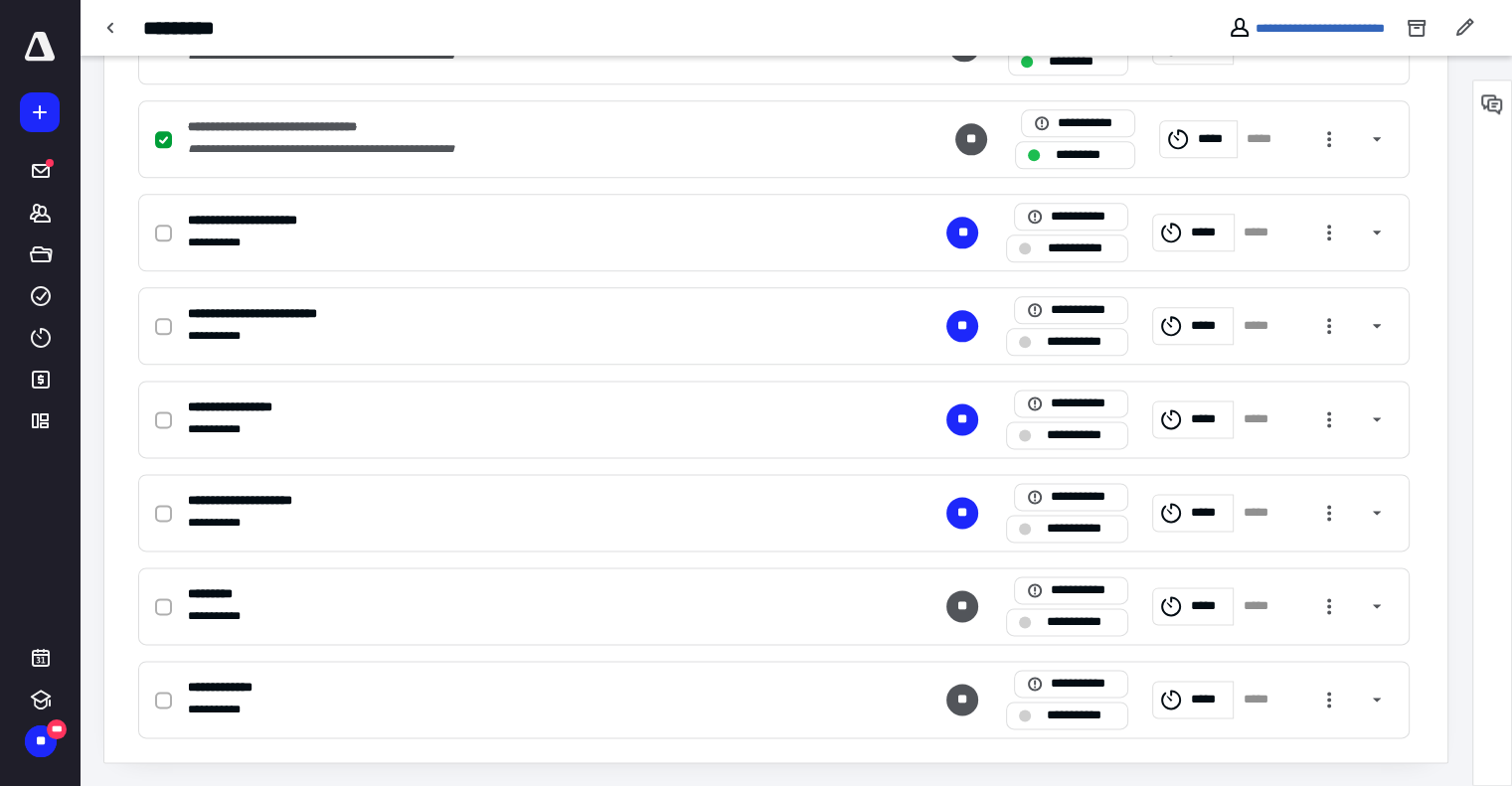 scroll, scrollTop: 2461, scrollLeft: 0, axis: vertical 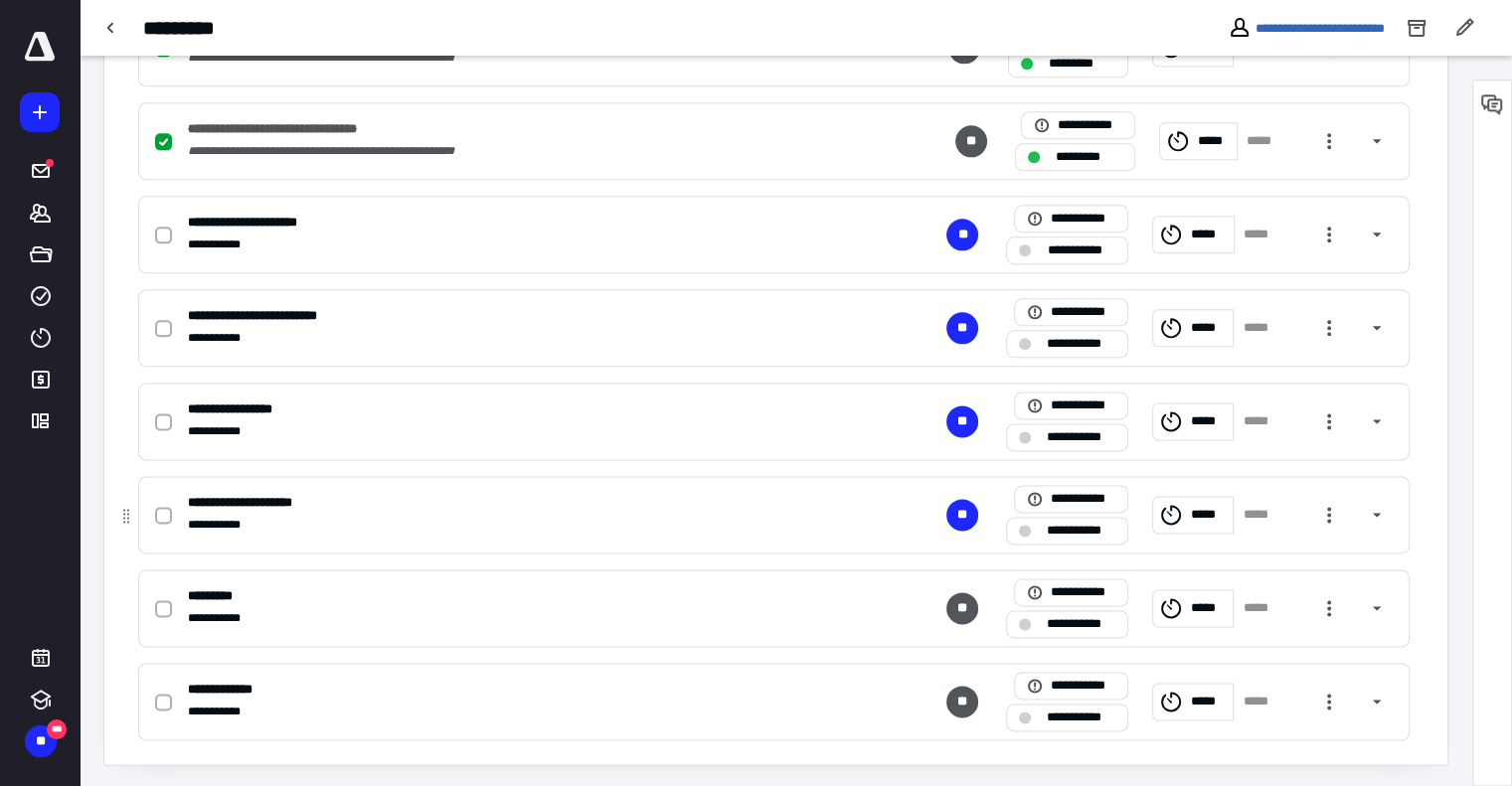 click 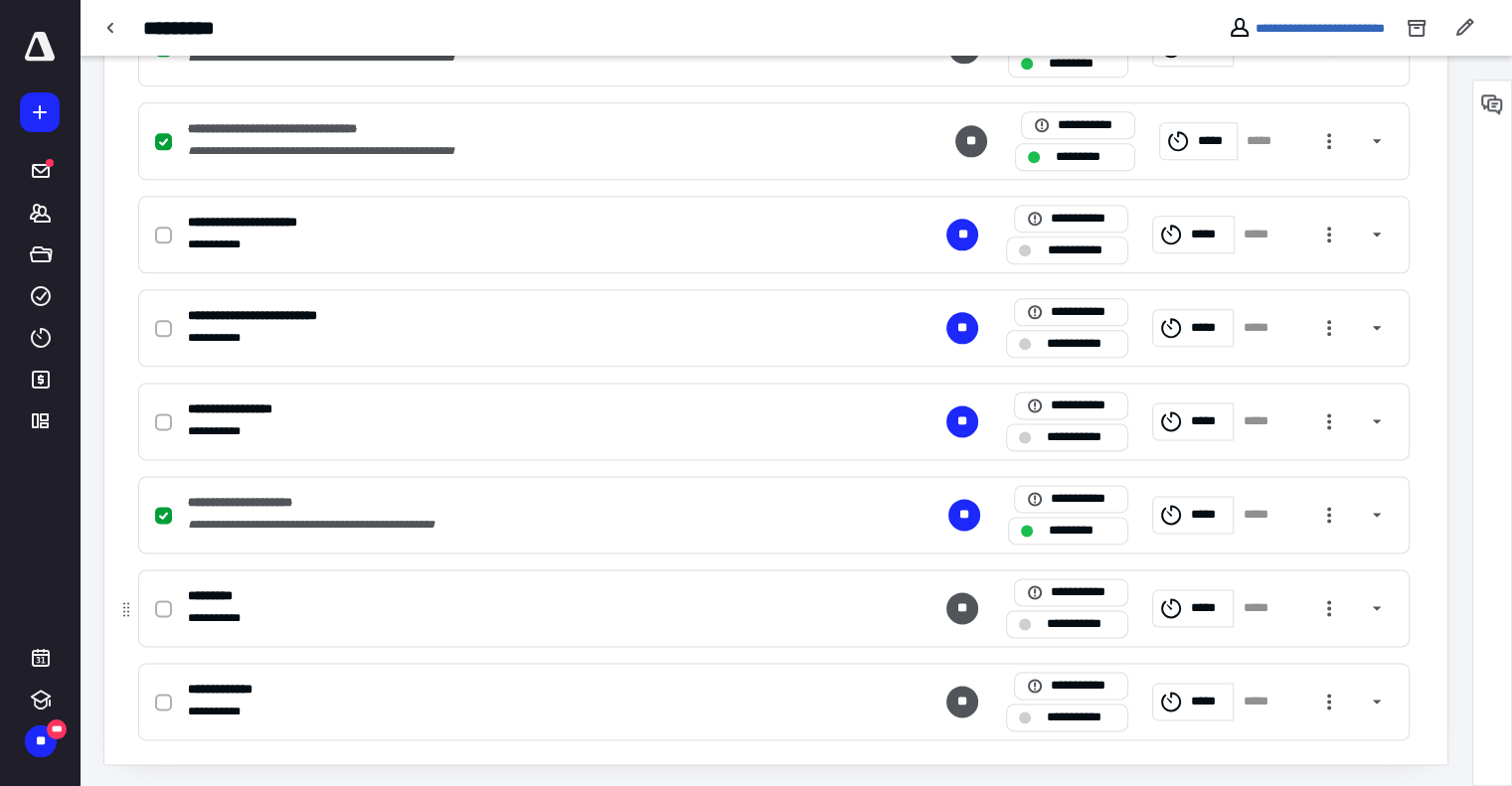 click at bounding box center [167, 608] 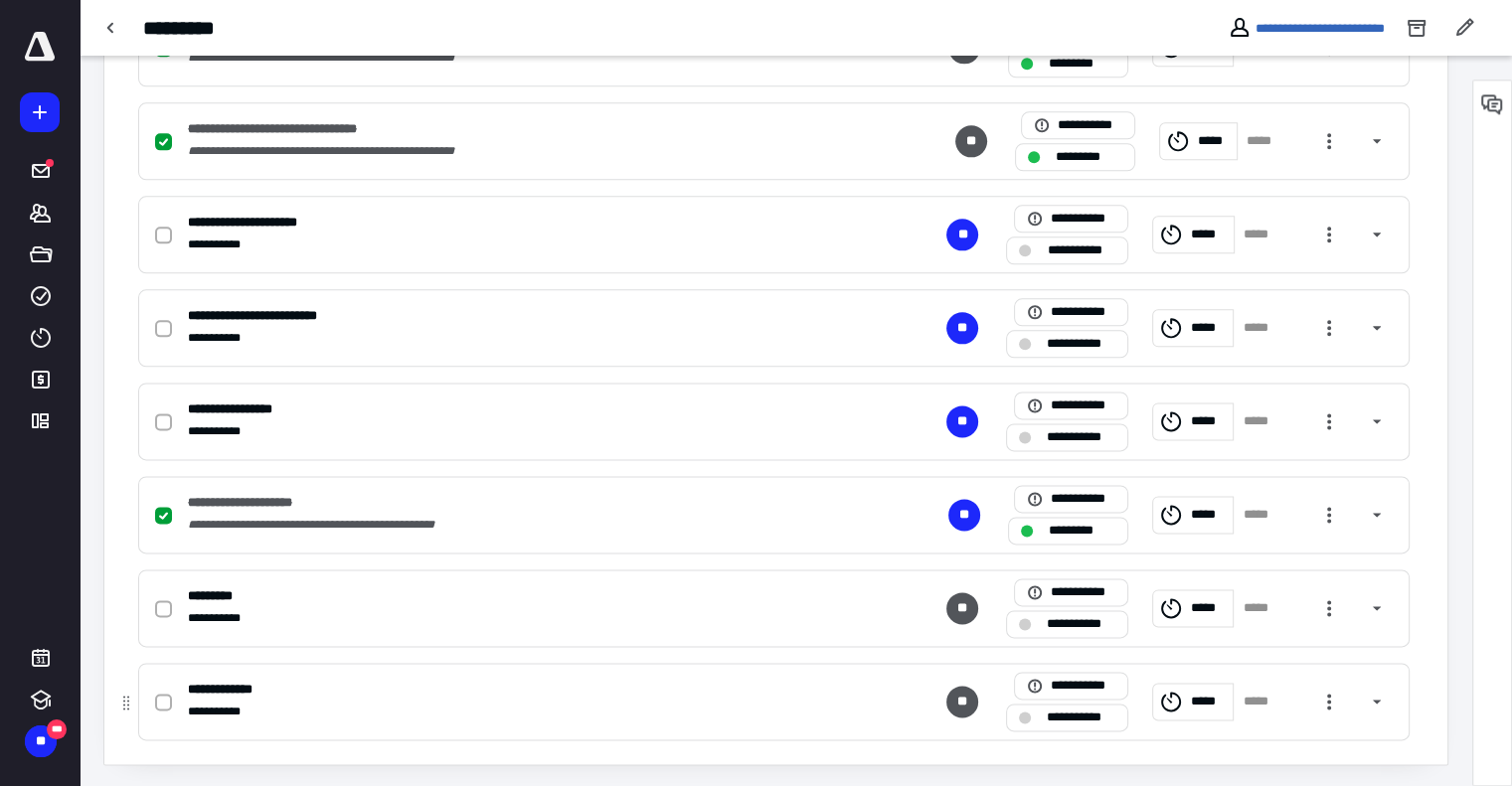 click 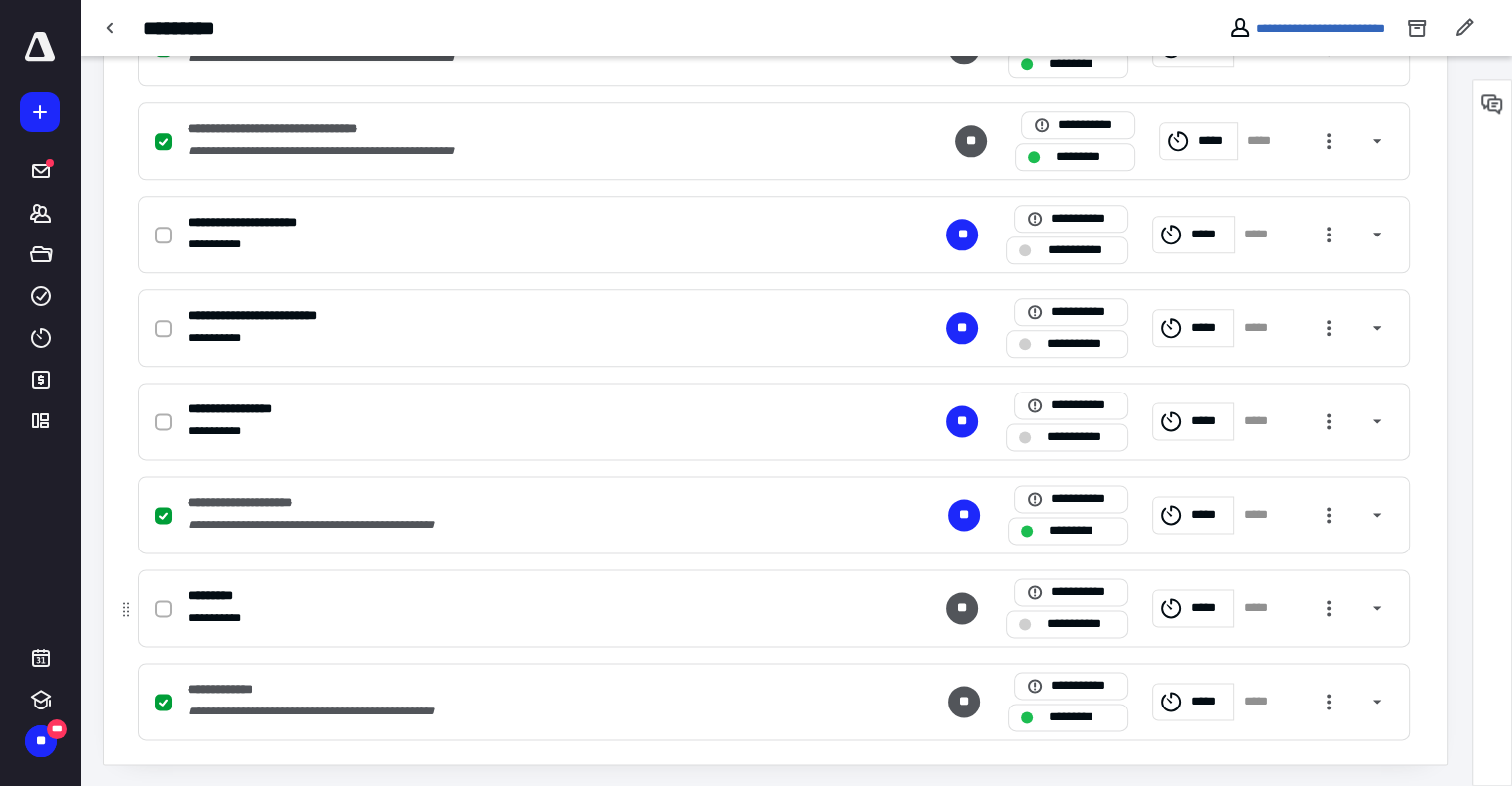 click 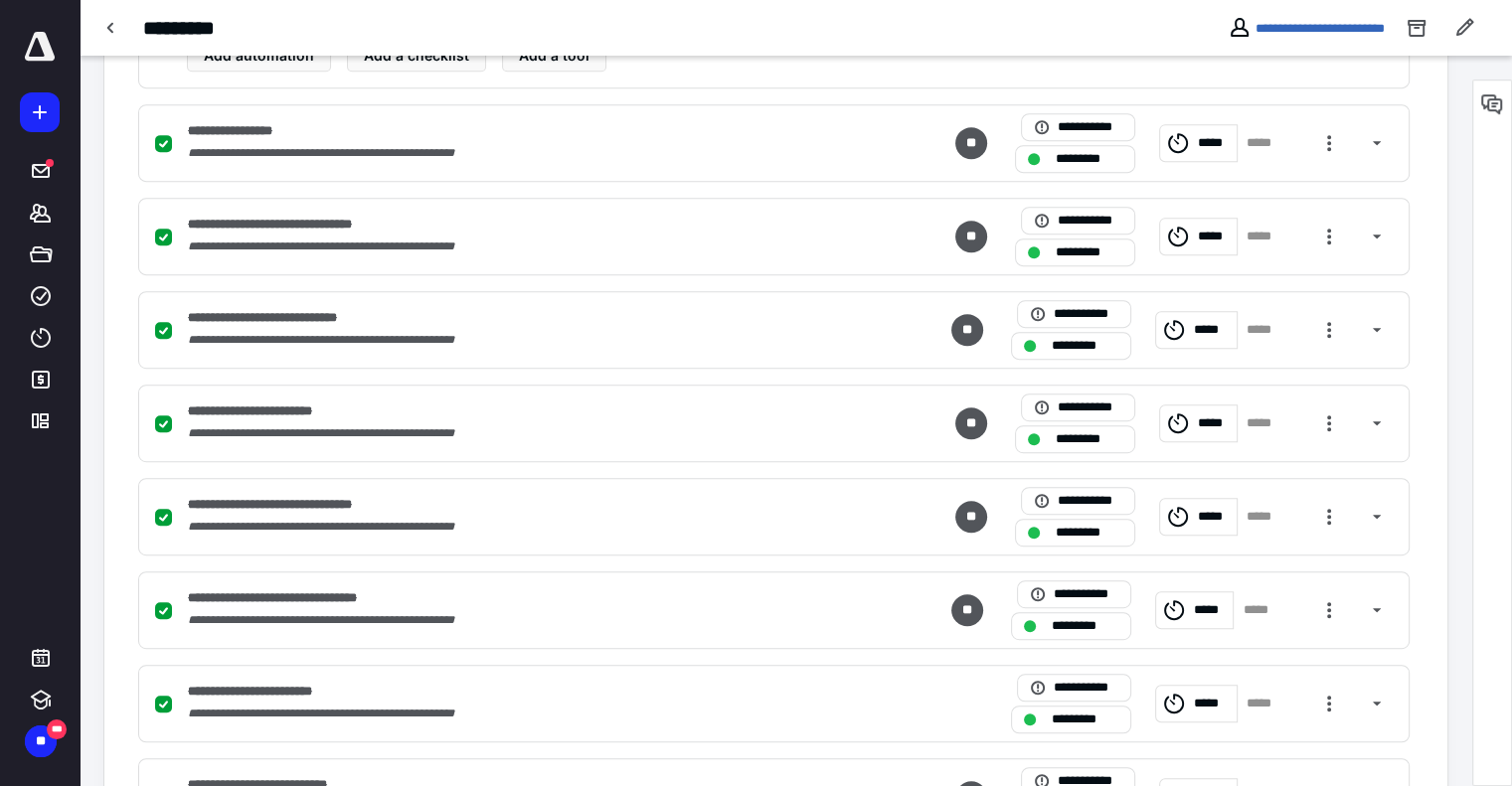 scroll, scrollTop: 963, scrollLeft: 0, axis: vertical 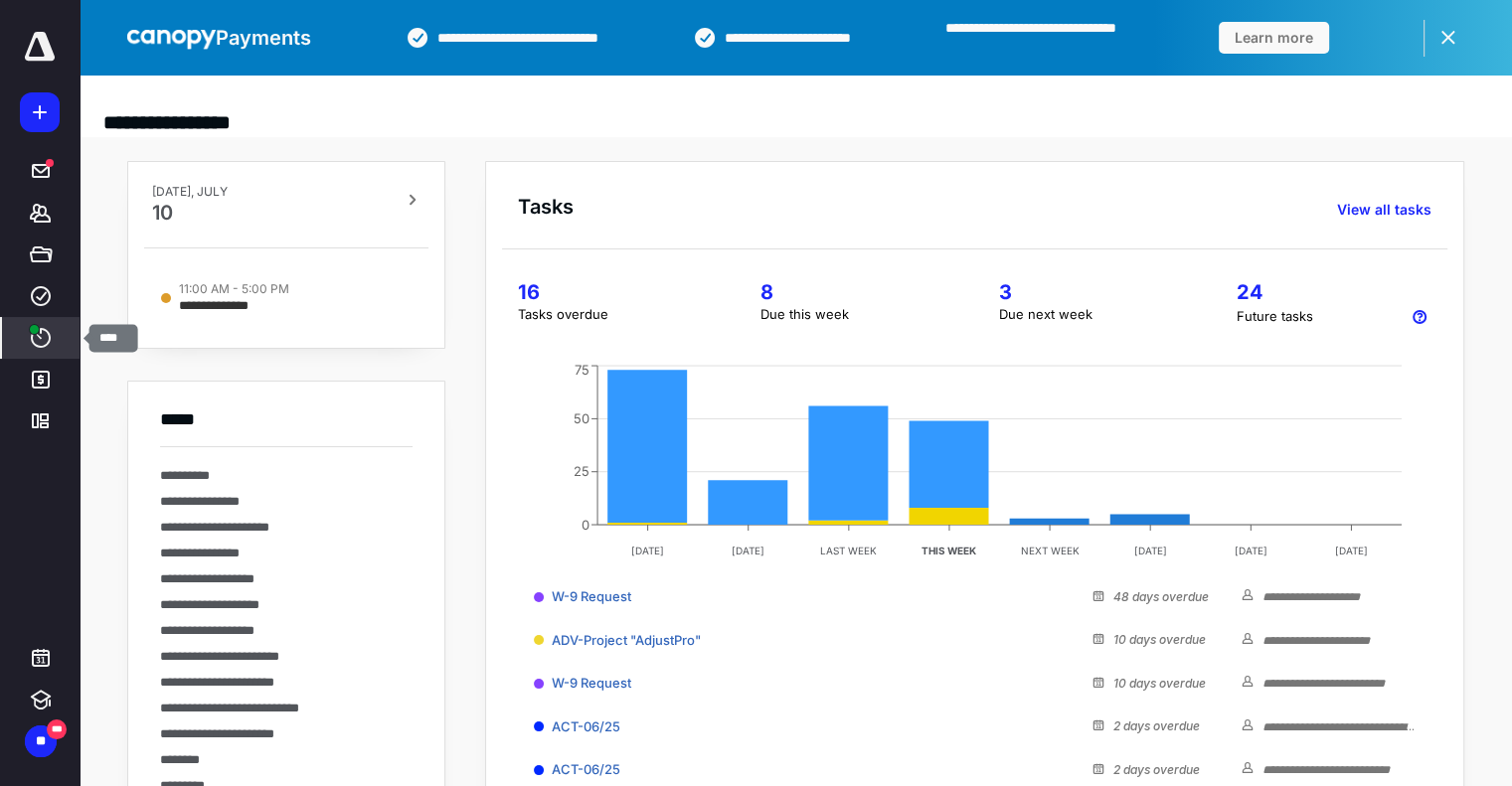 click 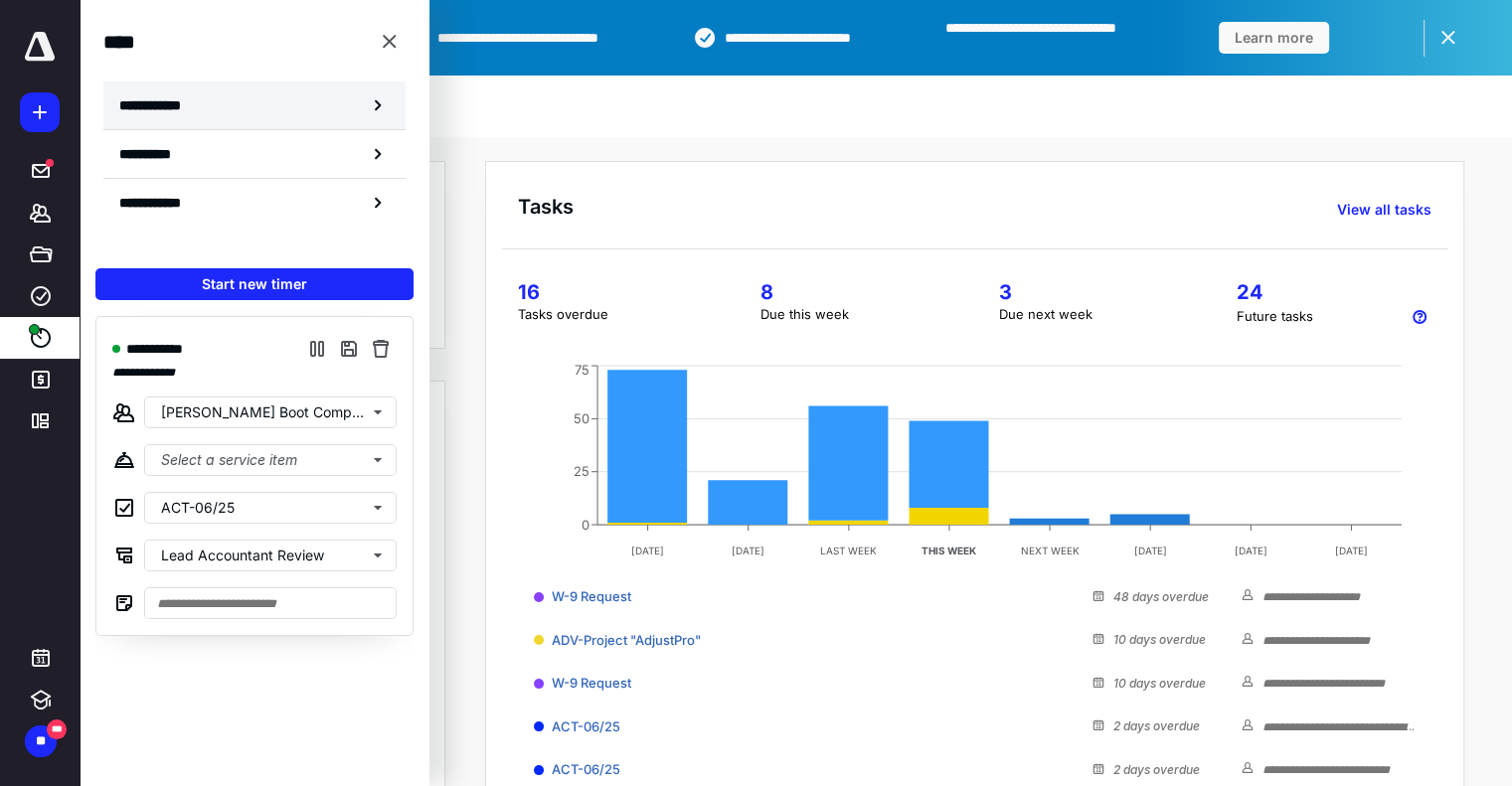 click on "**********" at bounding box center [254, 105] 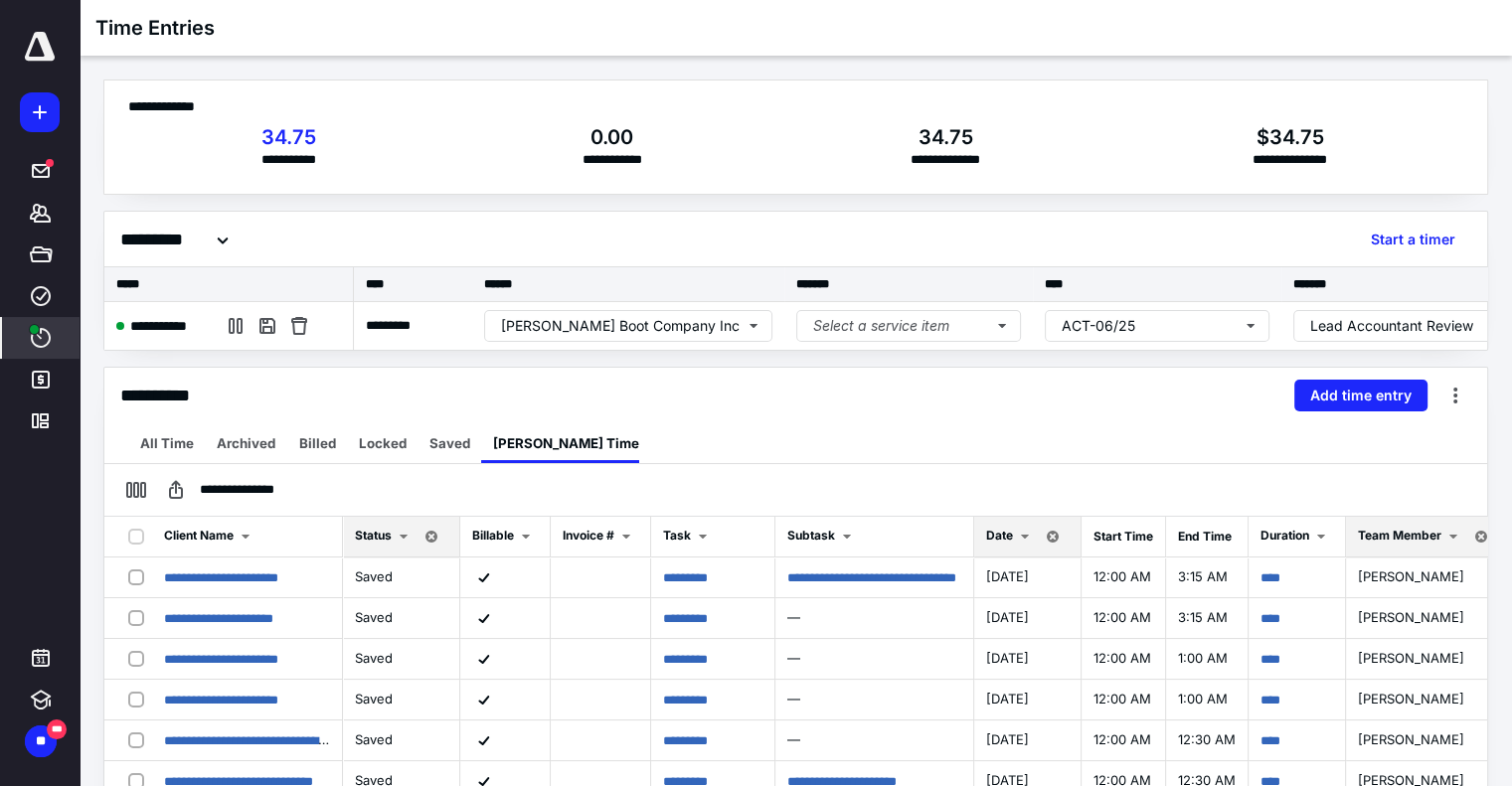 click on "Date" at bounding box center (999, 535) 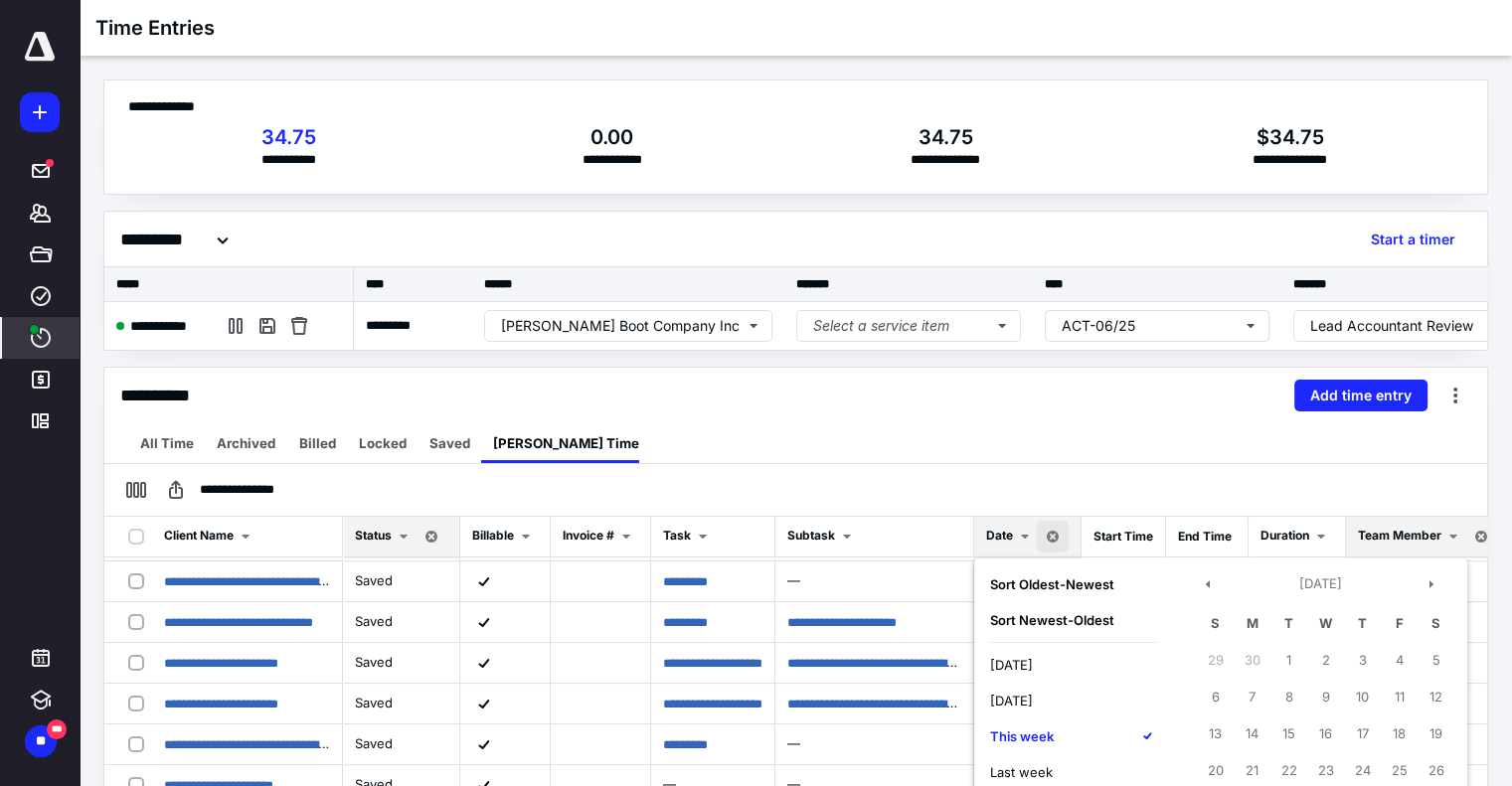 scroll, scrollTop: 151, scrollLeft: 0, axis: vertical 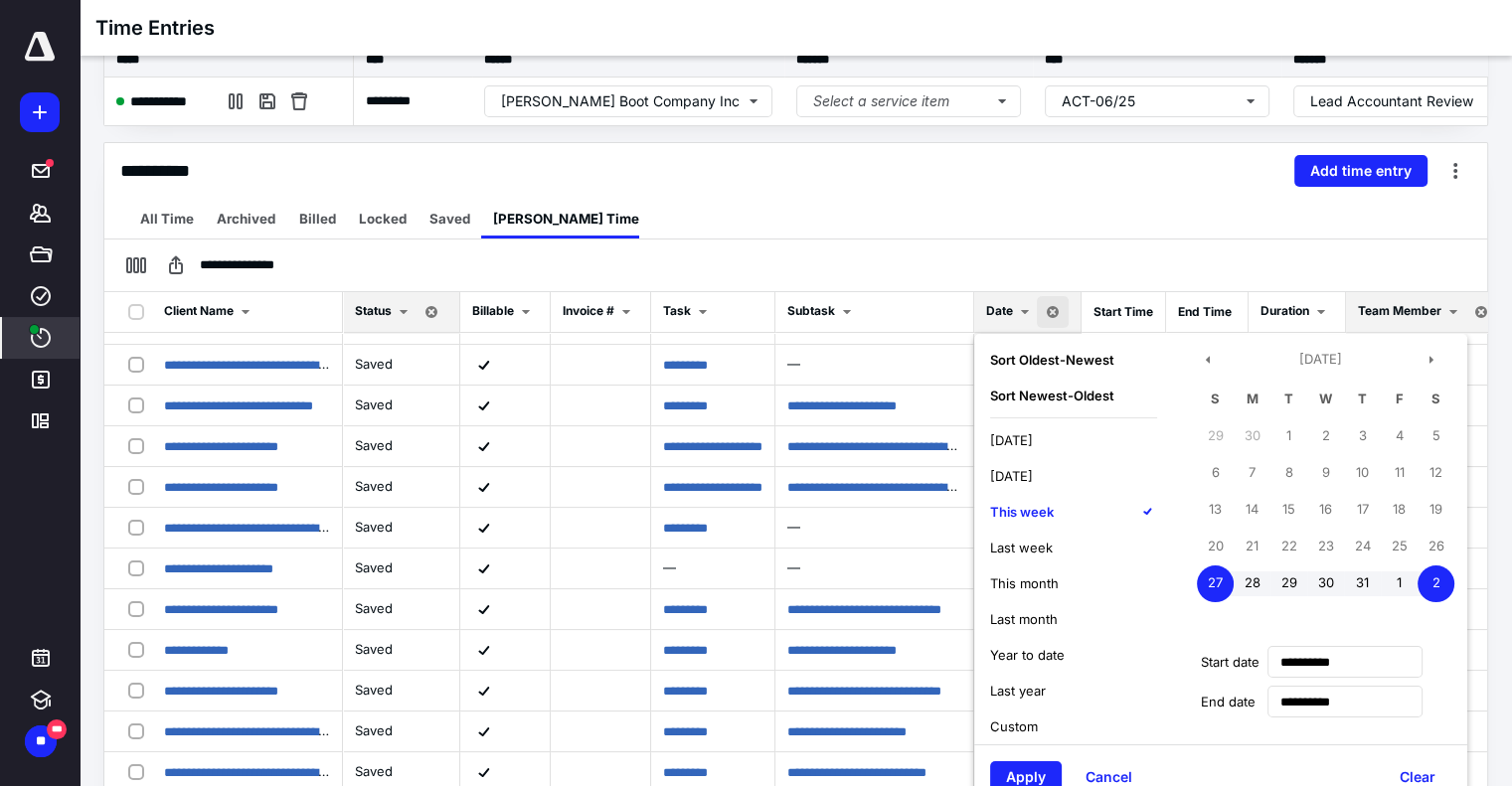 click on "Last week" at bounding box center (1021, 548) 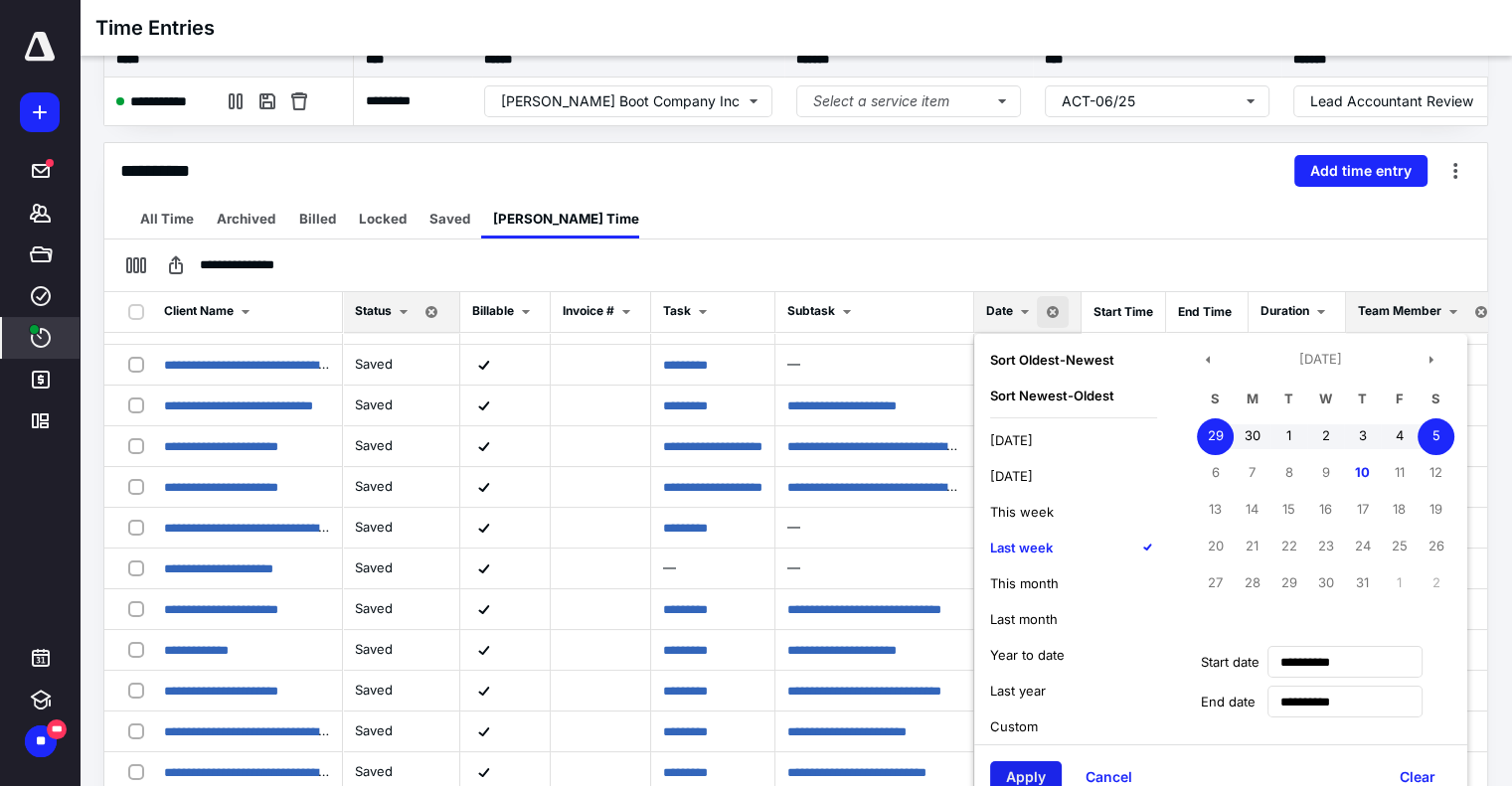 click on "Apply" at bounding box center (1026, 777) 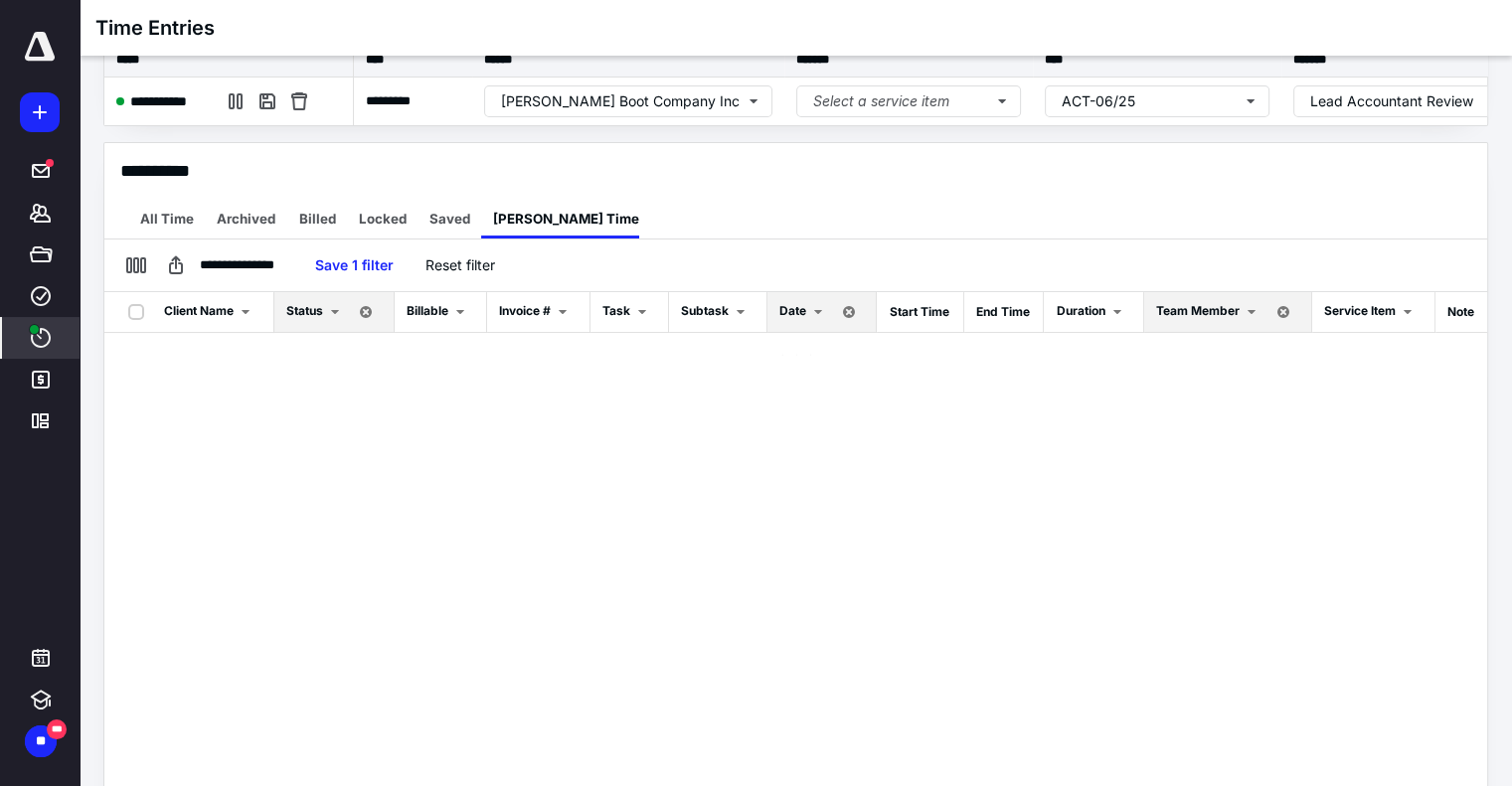 scroll, scrollTop: 0, scrollLeft: 0, axis: both 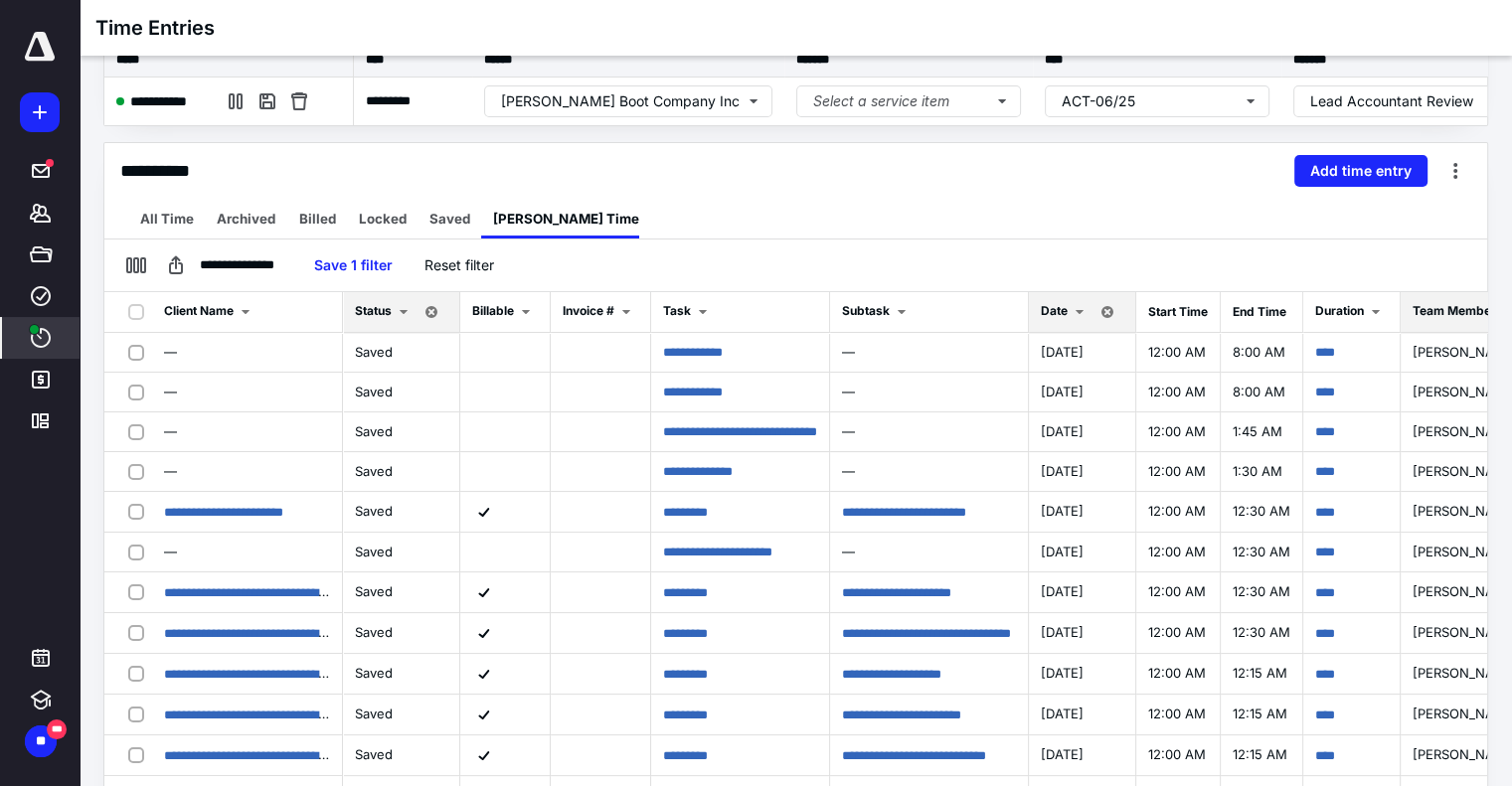 click at bounding box center (1080, 312) 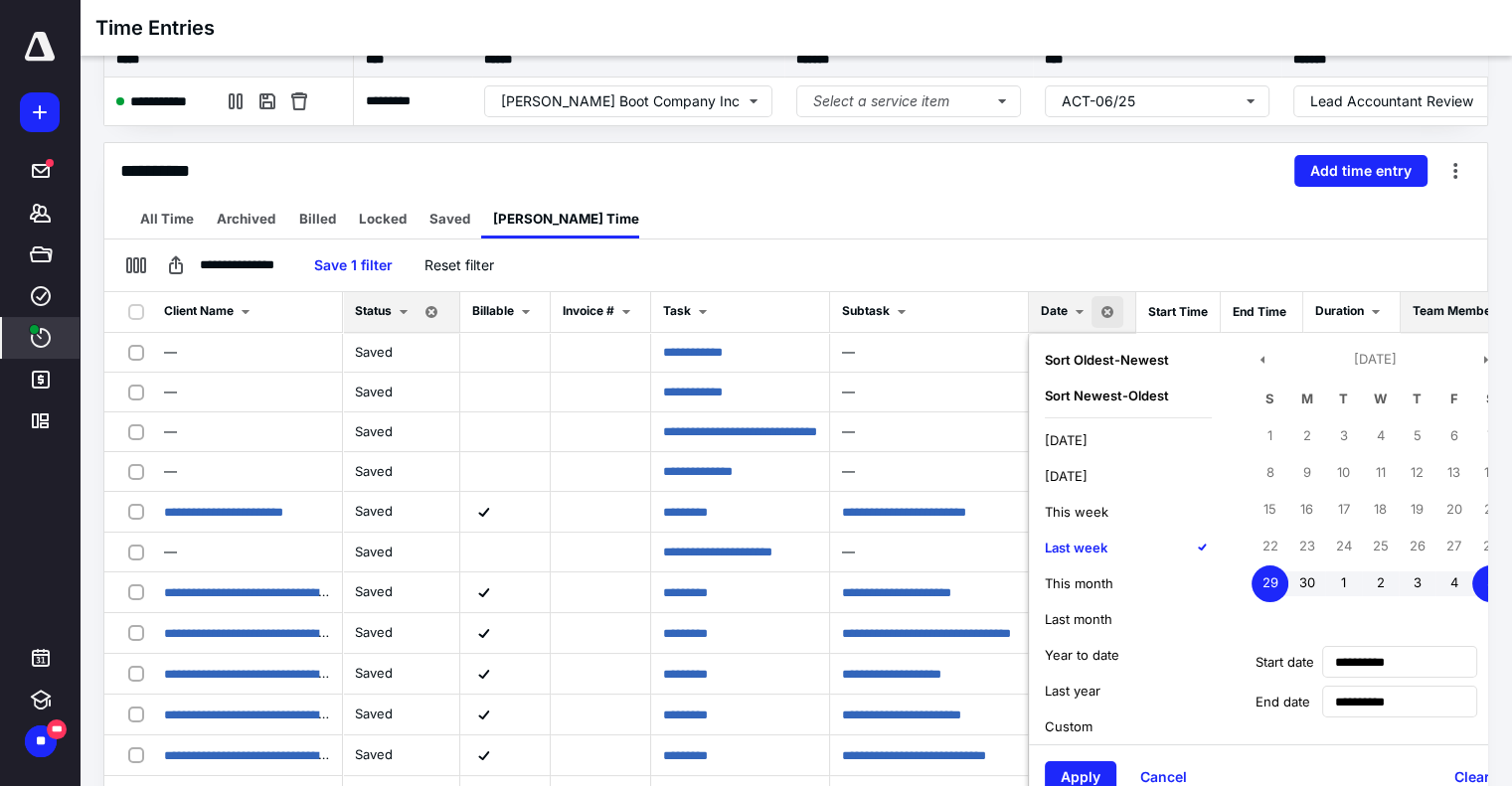 click on "This week" at bounding box center [1128, 512] 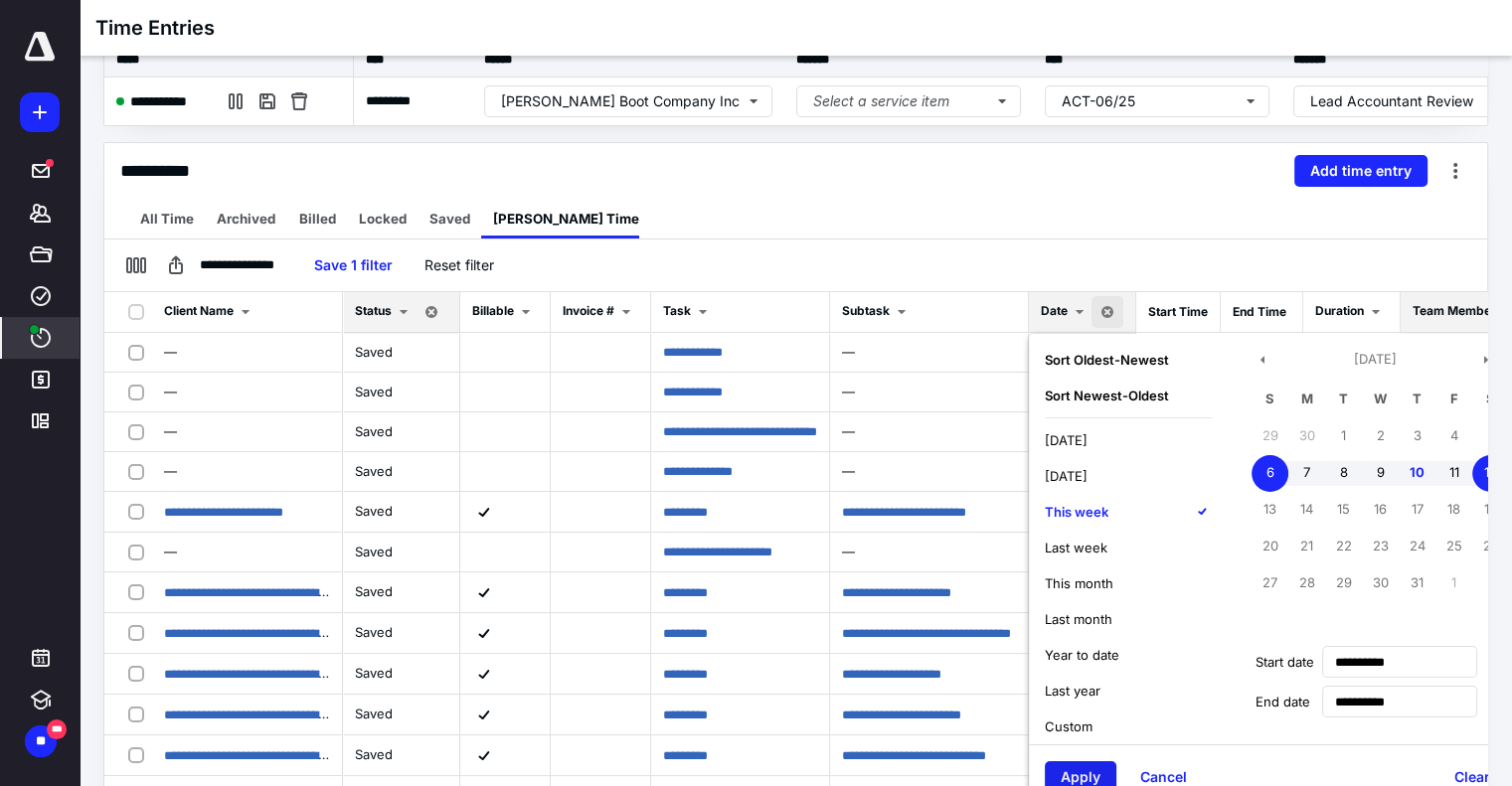 click on "Apply" at bounding box center [1081, 777] 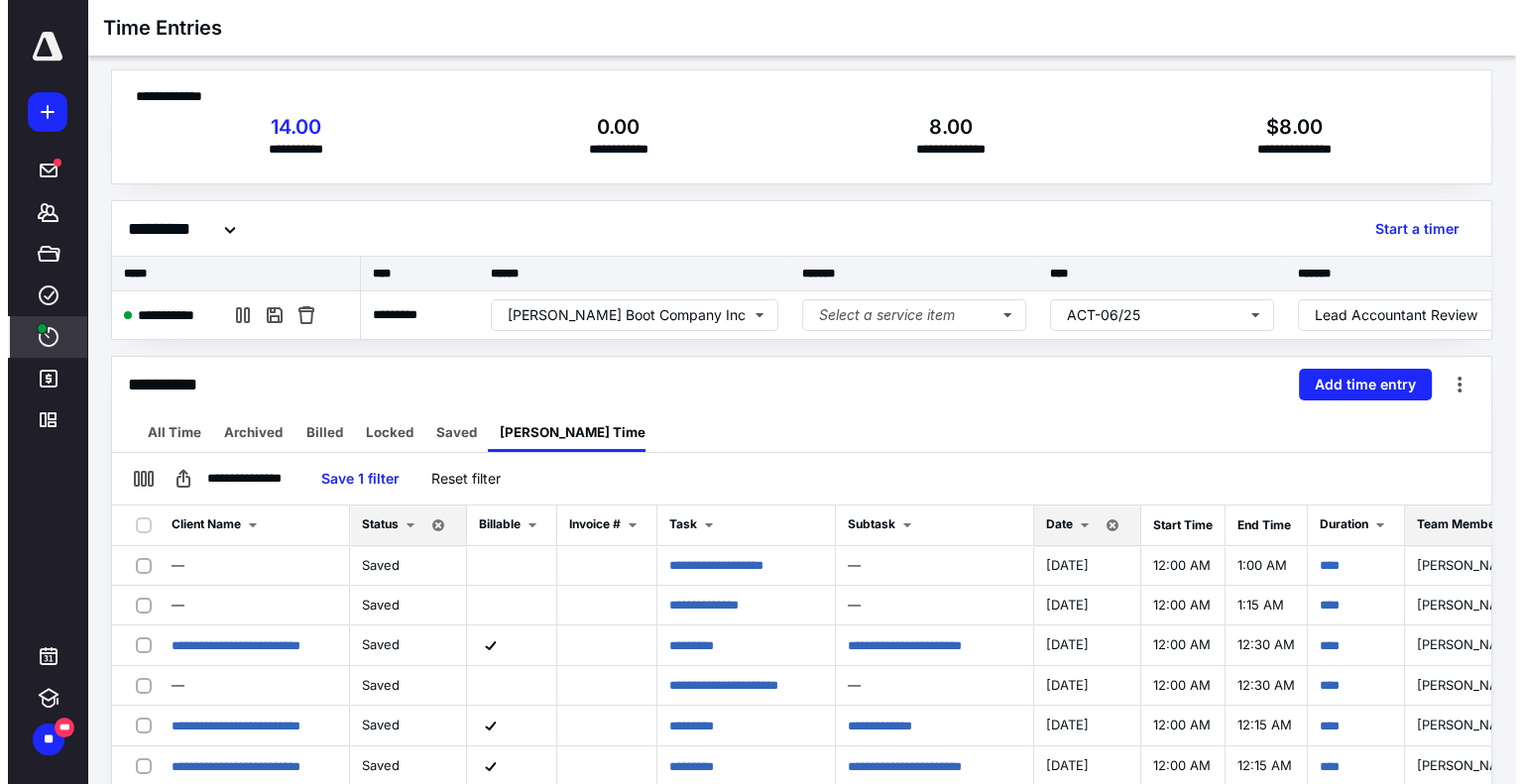 scroll, scrollTop: 0, scrollLeft: 0, axis: both 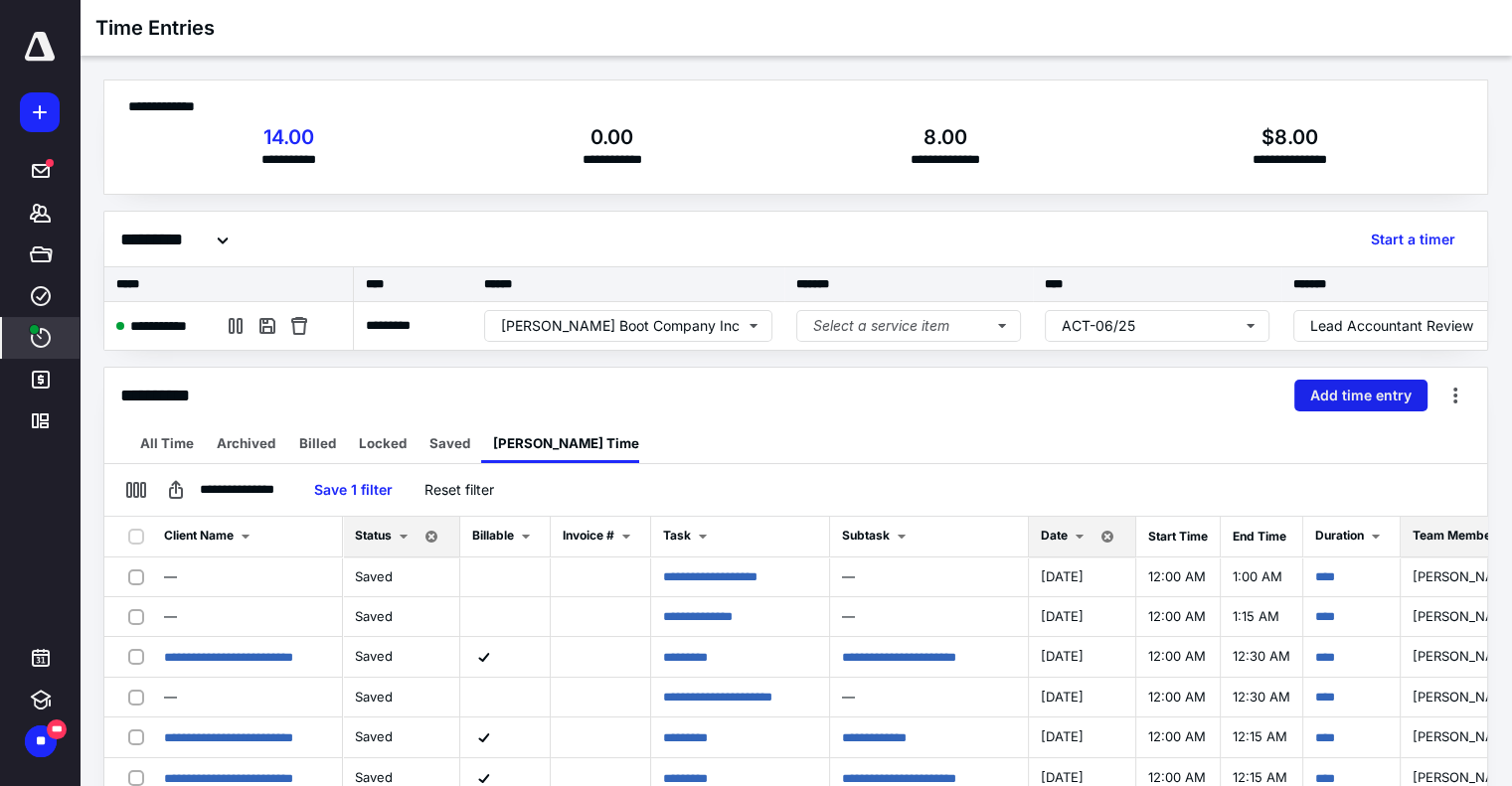 click on "Add time entry" at bounding box center [1361, 395] 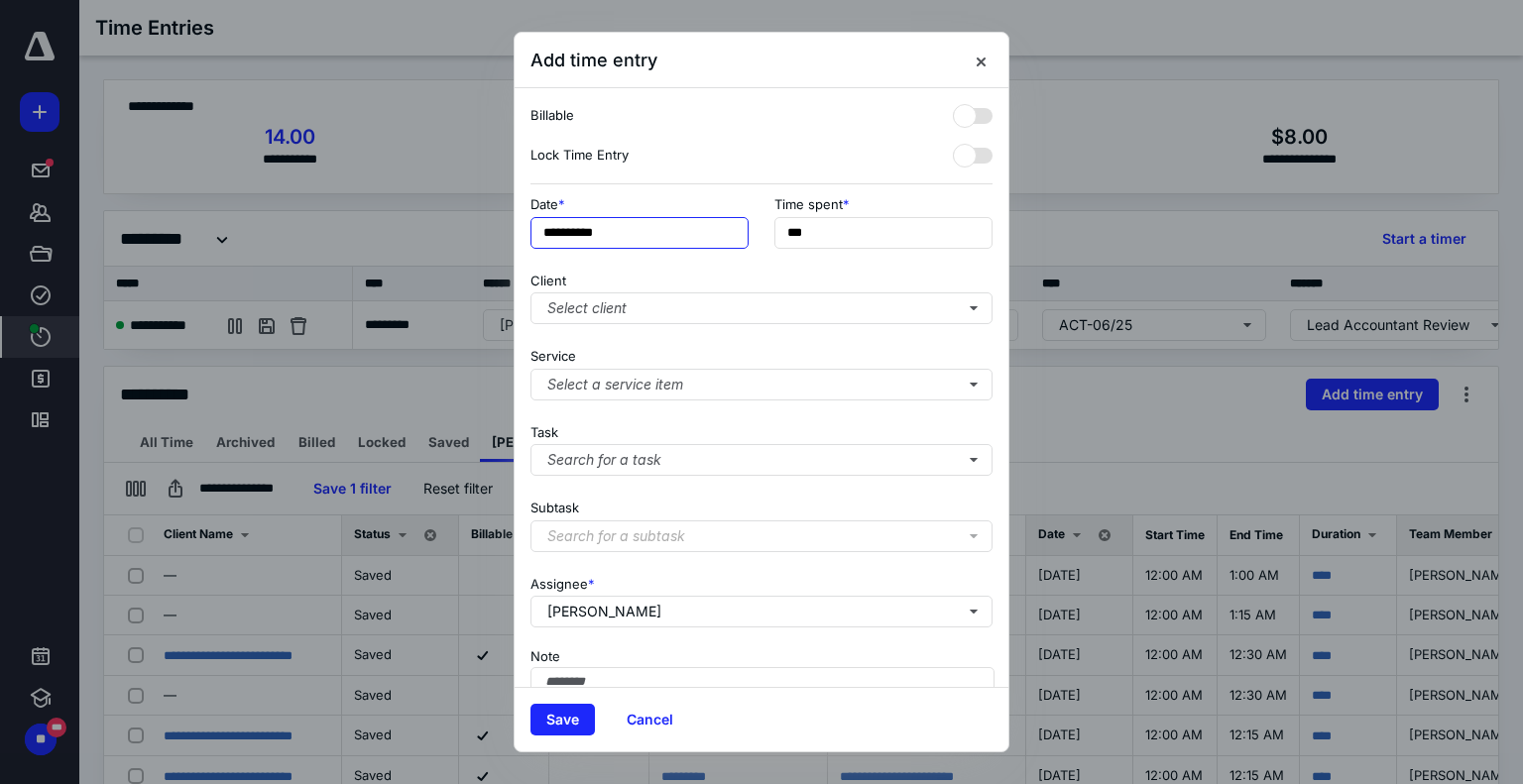 click on "**********" at bounding box center (640, 233) 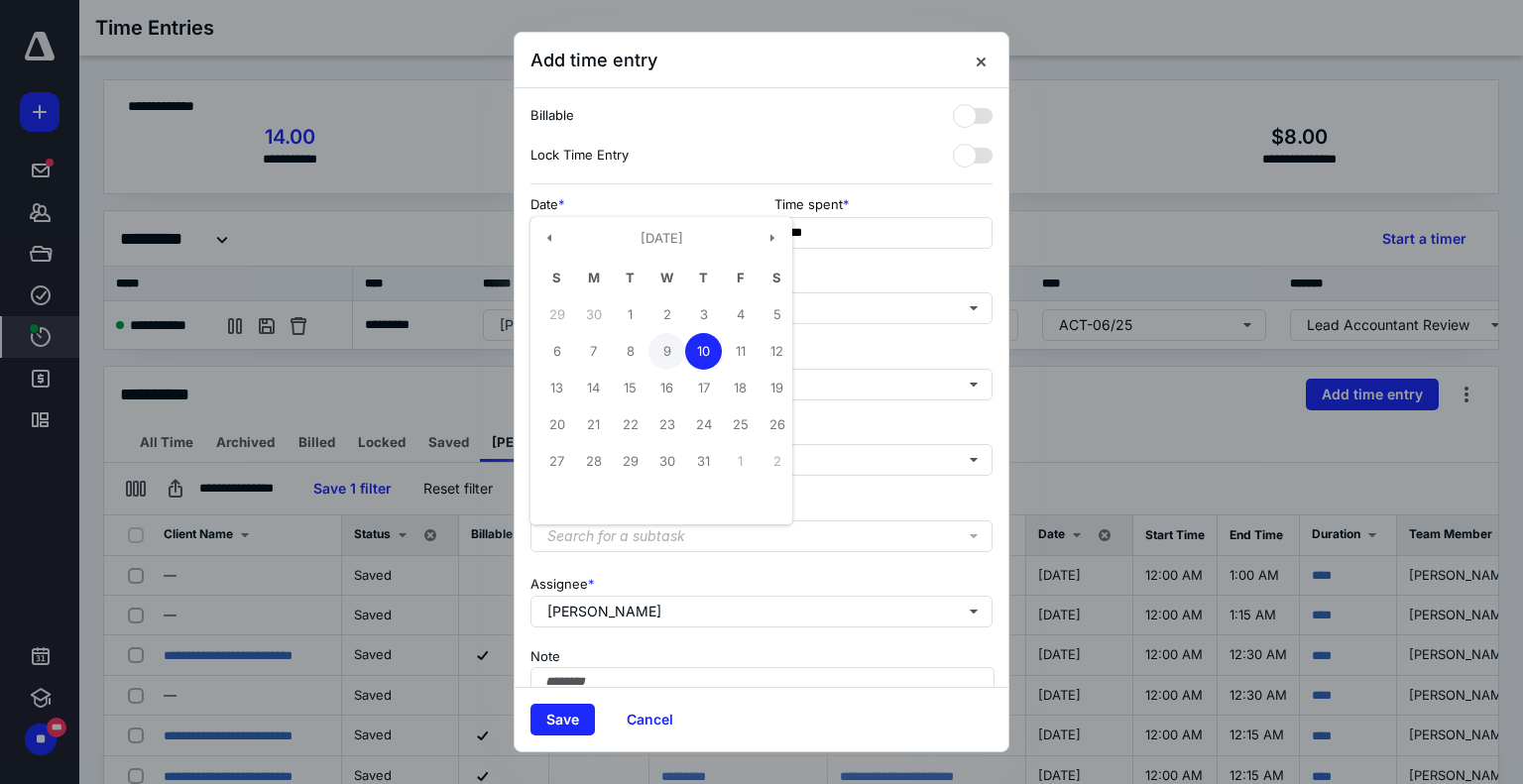 click on "9" at bounding box center (666, 351) 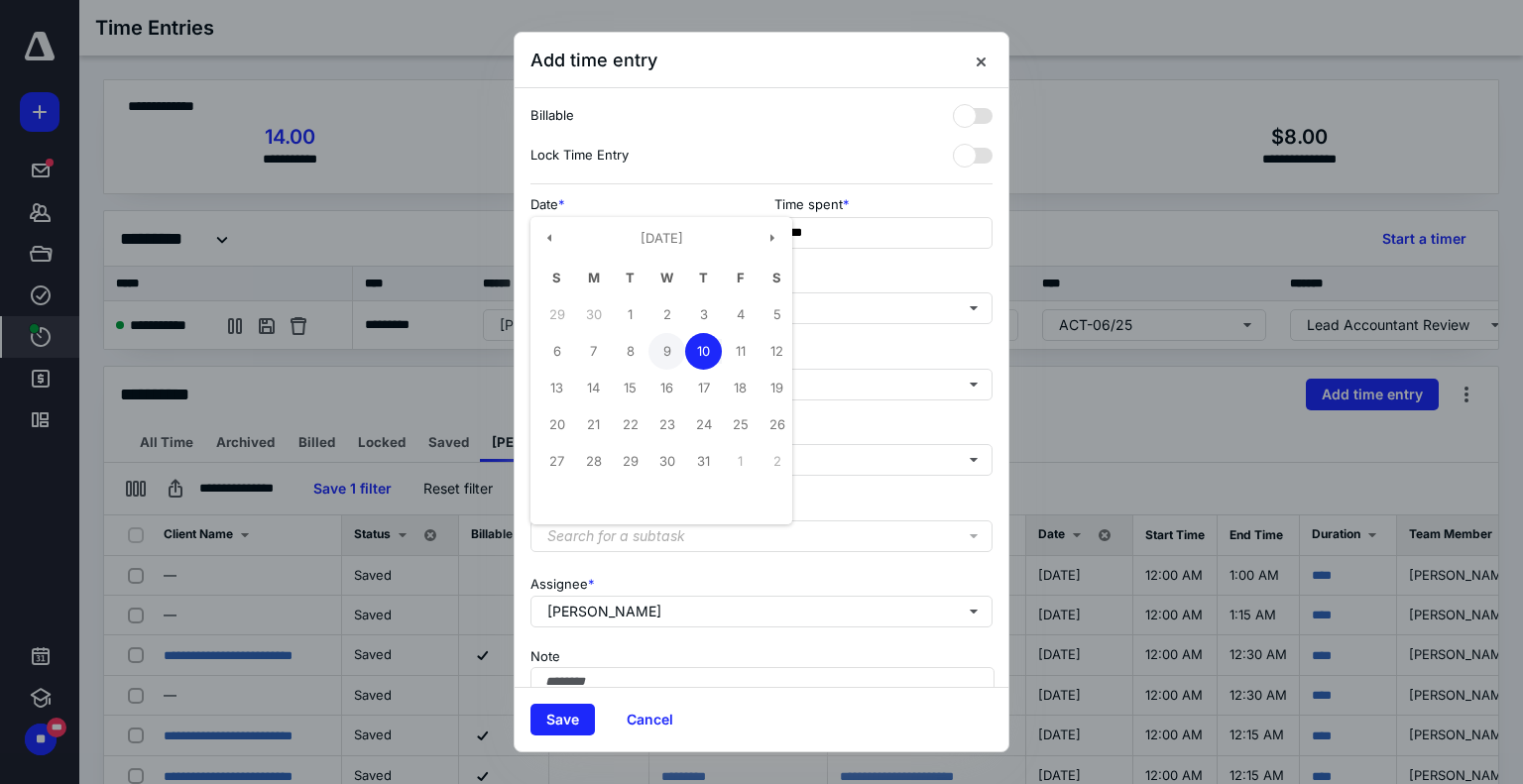 type on "**********" 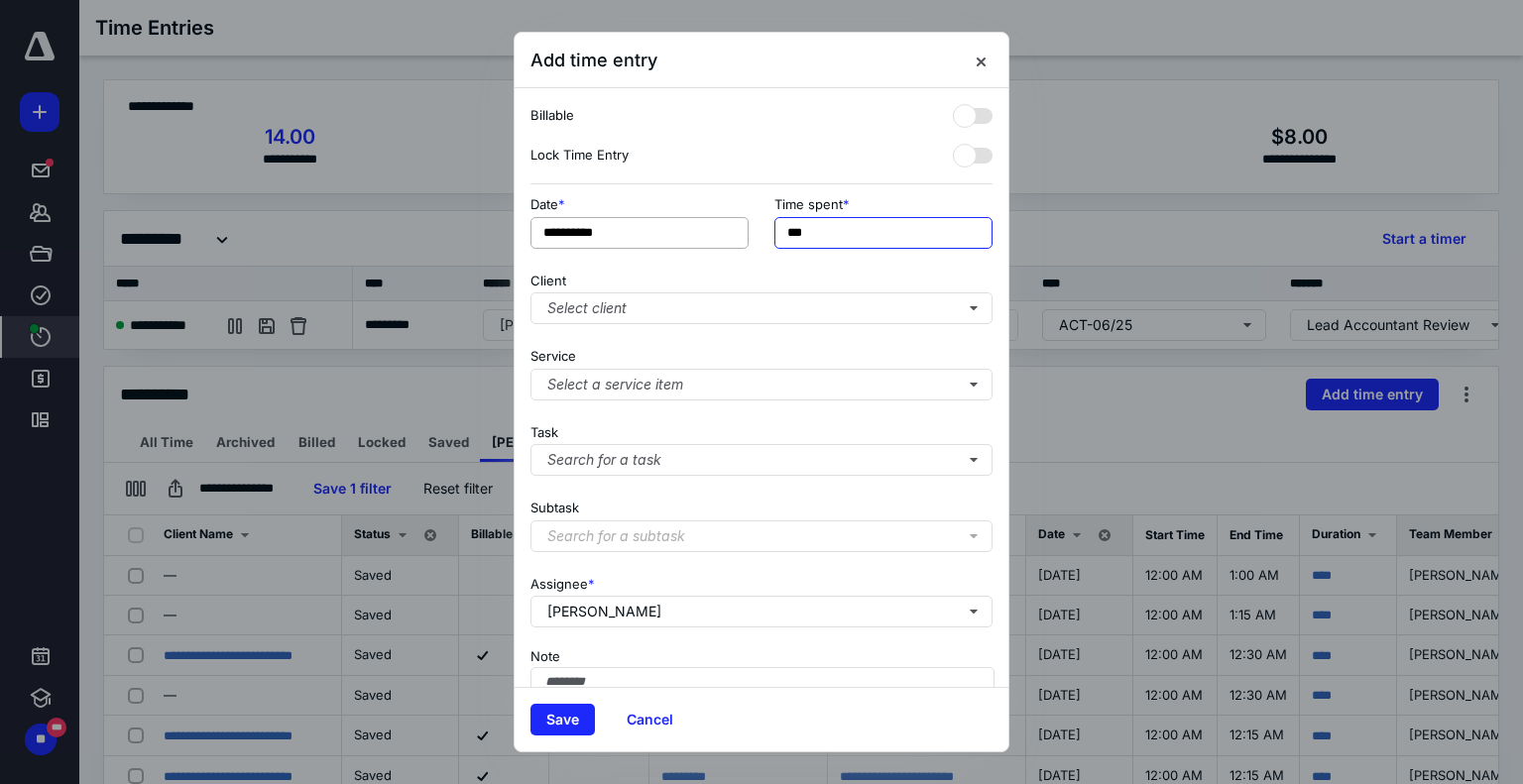 drag, startPoint x: 855, startPoint y: 242, endPoint x: 724, endPoint y: 244, distance: 131.01527 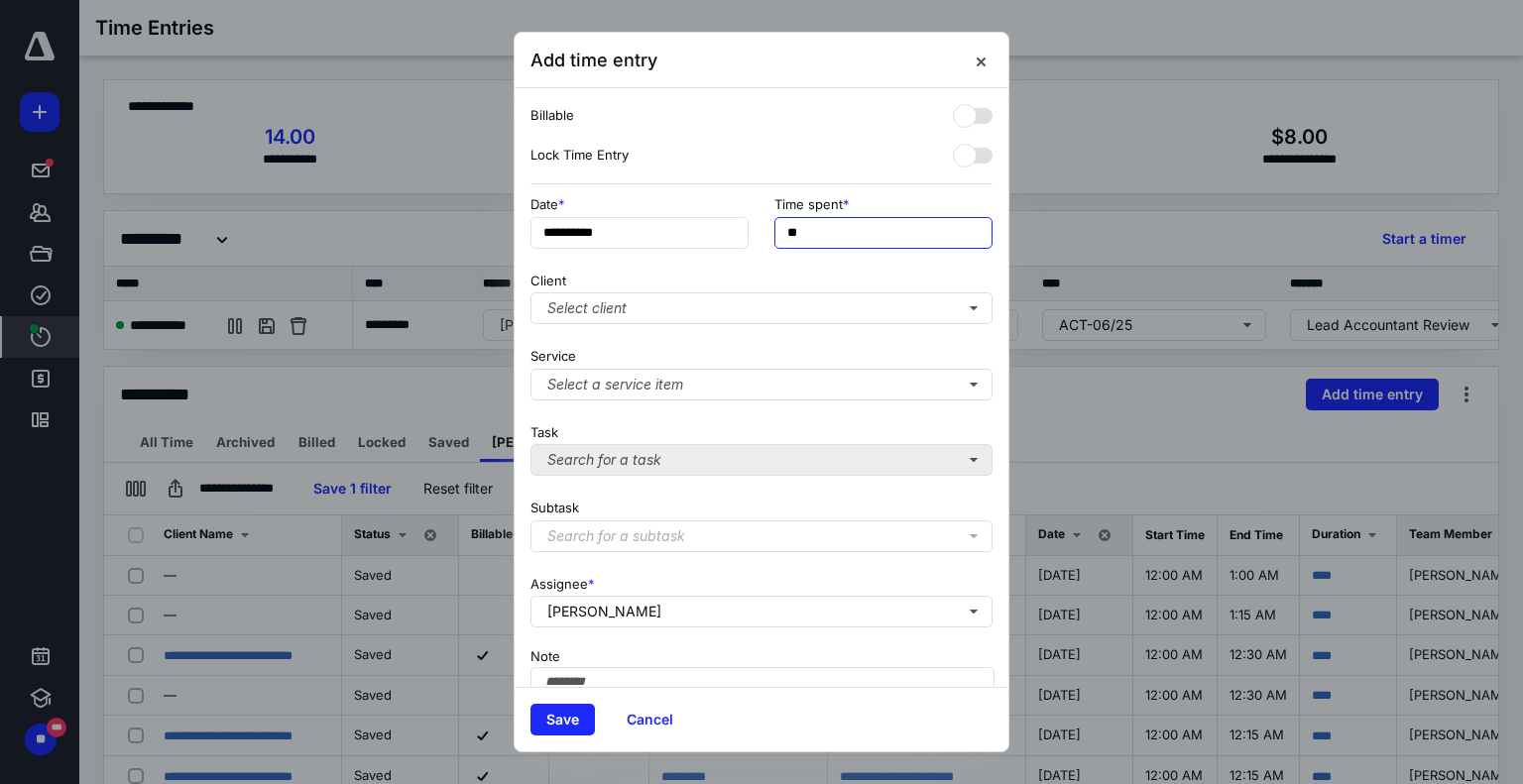 type on "**" 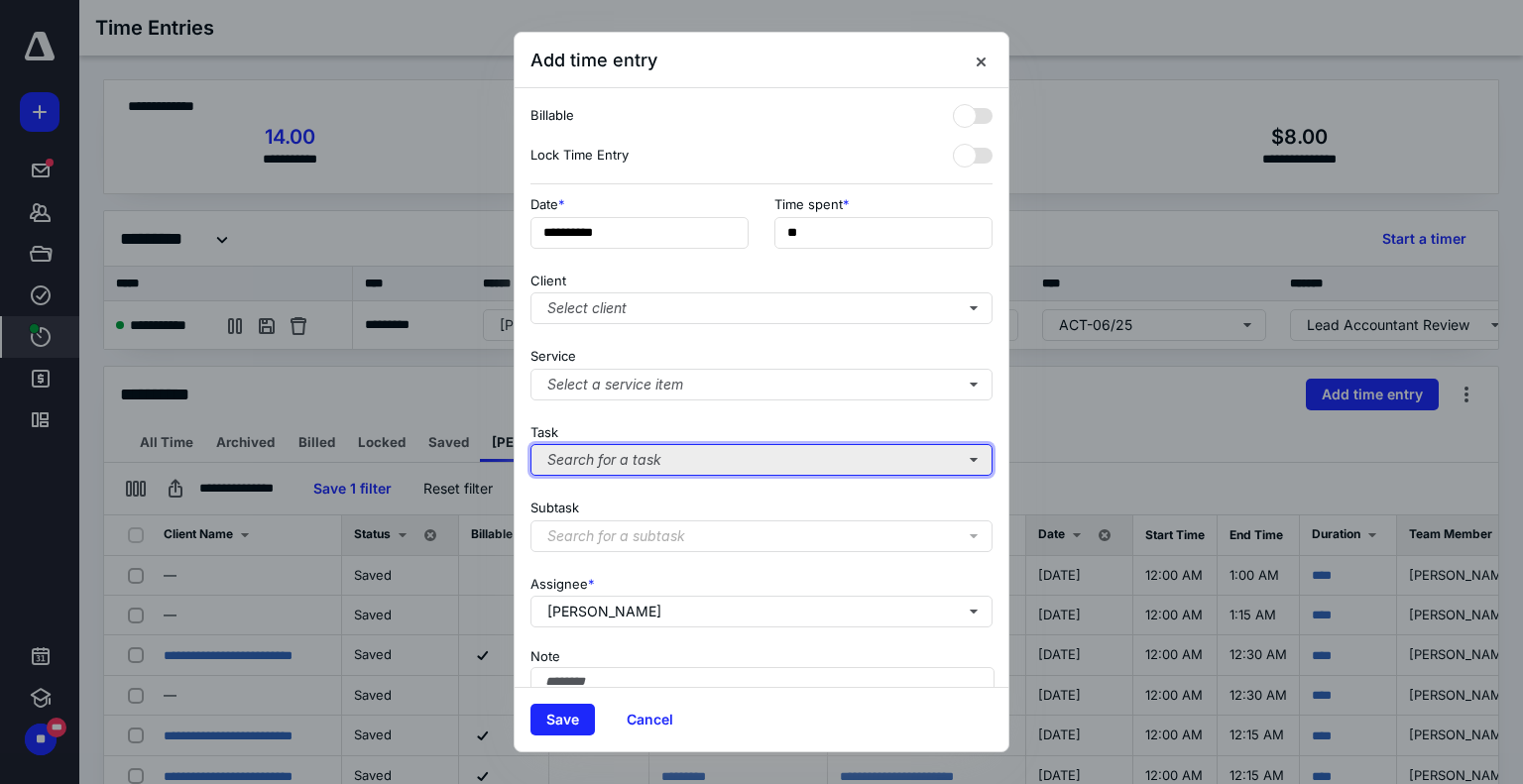 click on "Search for a task" at bounding box center [762, 460] 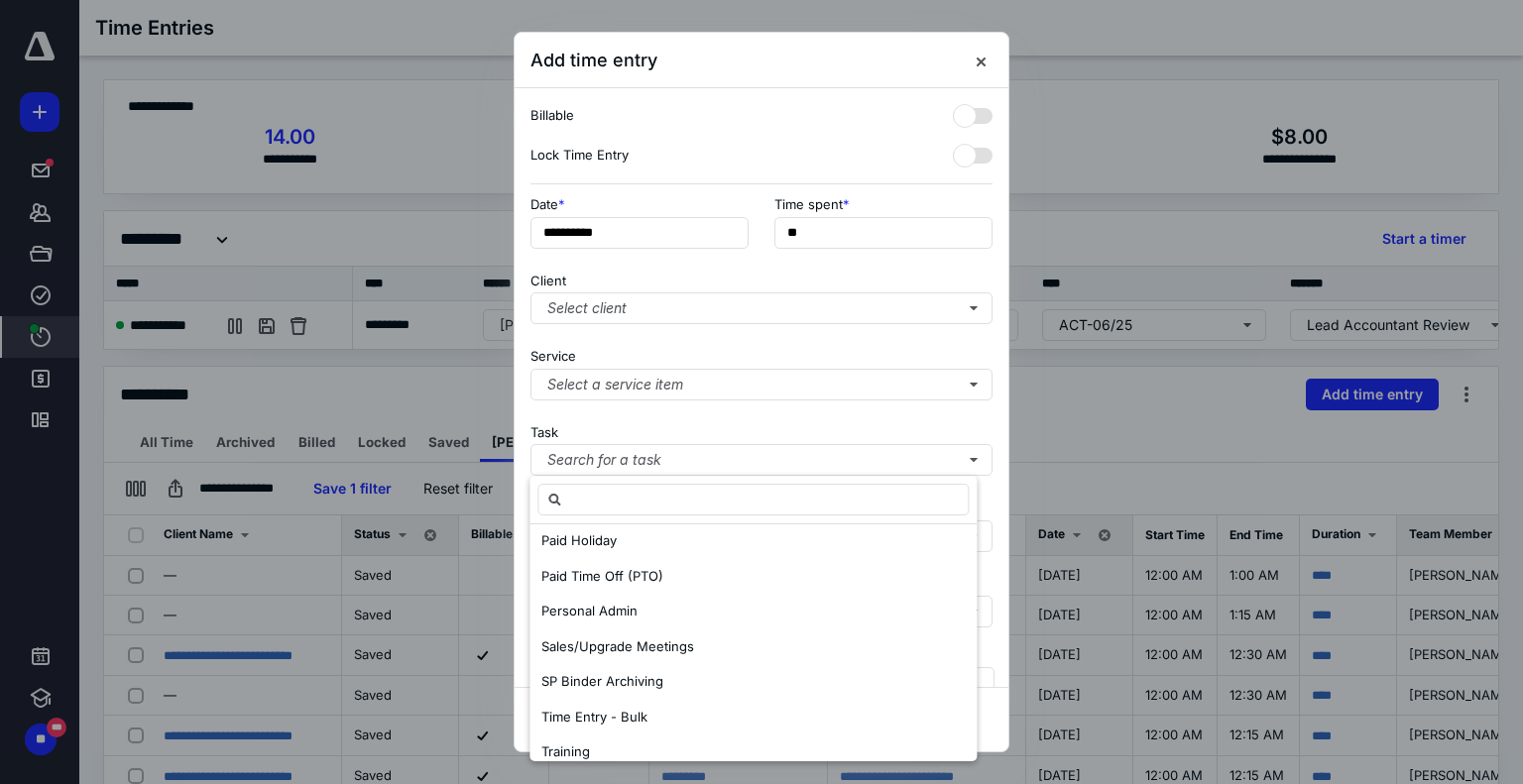scroll, scrollTop: 221, scrollLeft: 0, axis: vertical 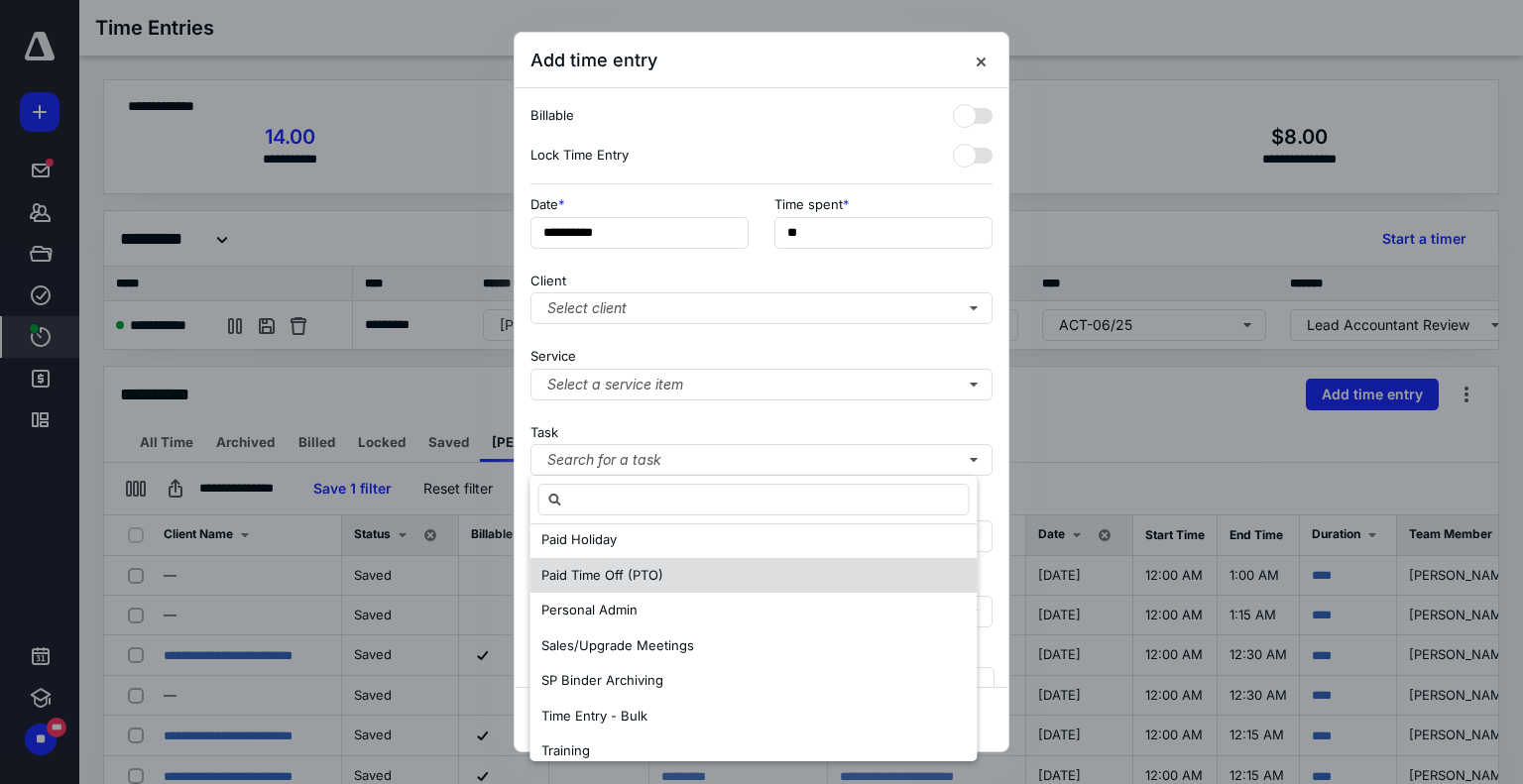 click on "Paid Time Off (PTO)" at bounding box center (753, 576) 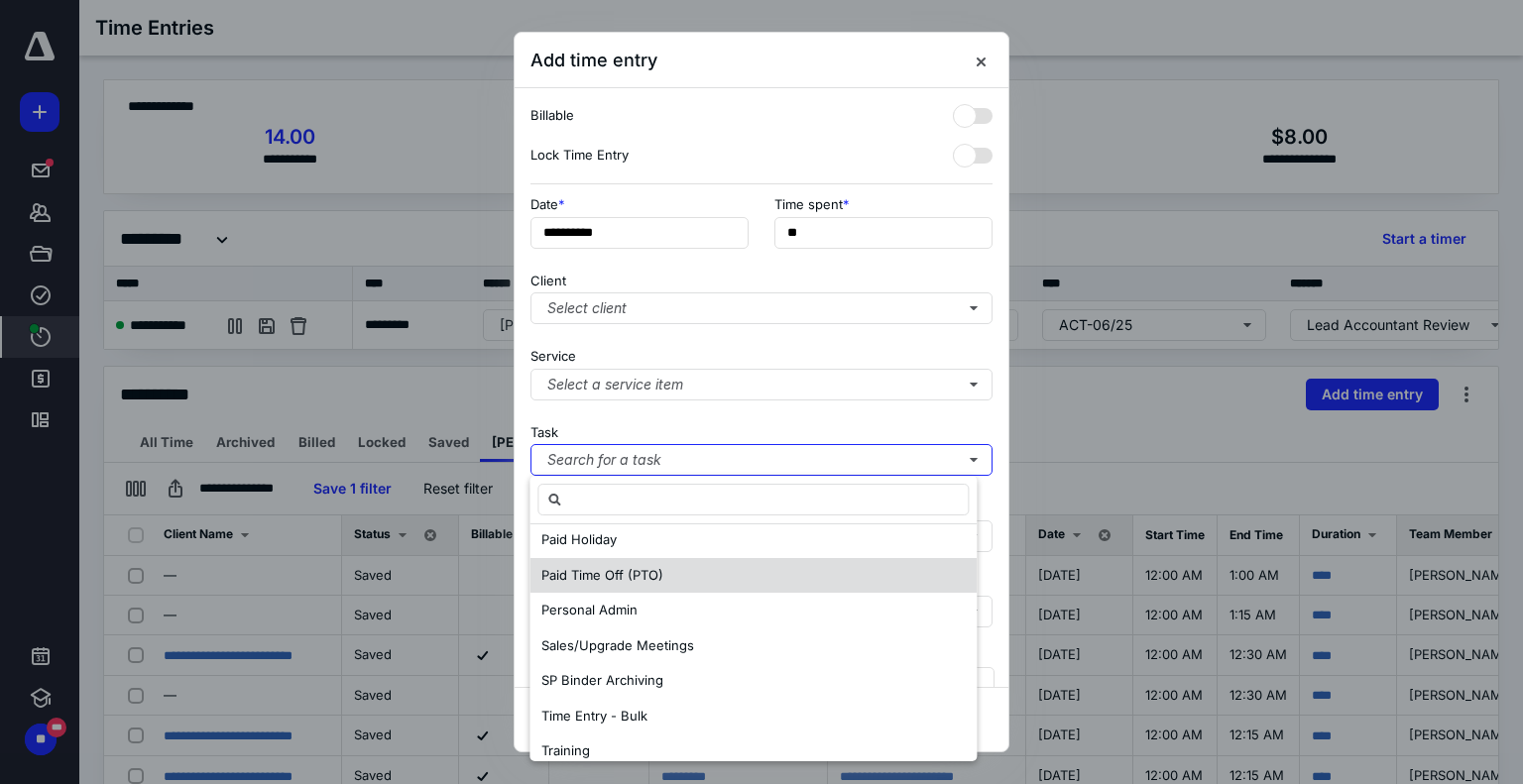 scroll, scrollTop: 0, scrollLeft: 0, axis: both 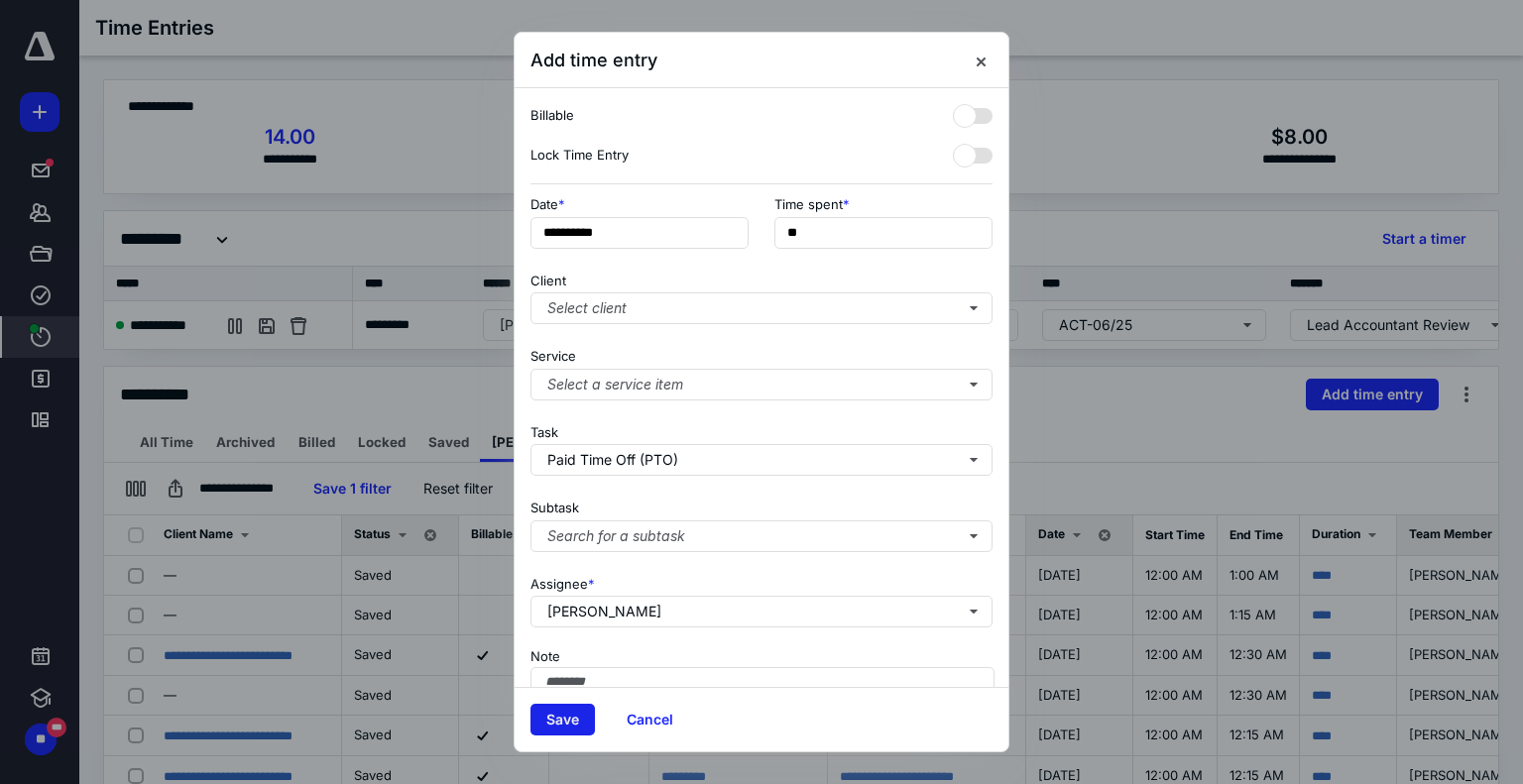 click on "Save" at bounding box center [562, 720] 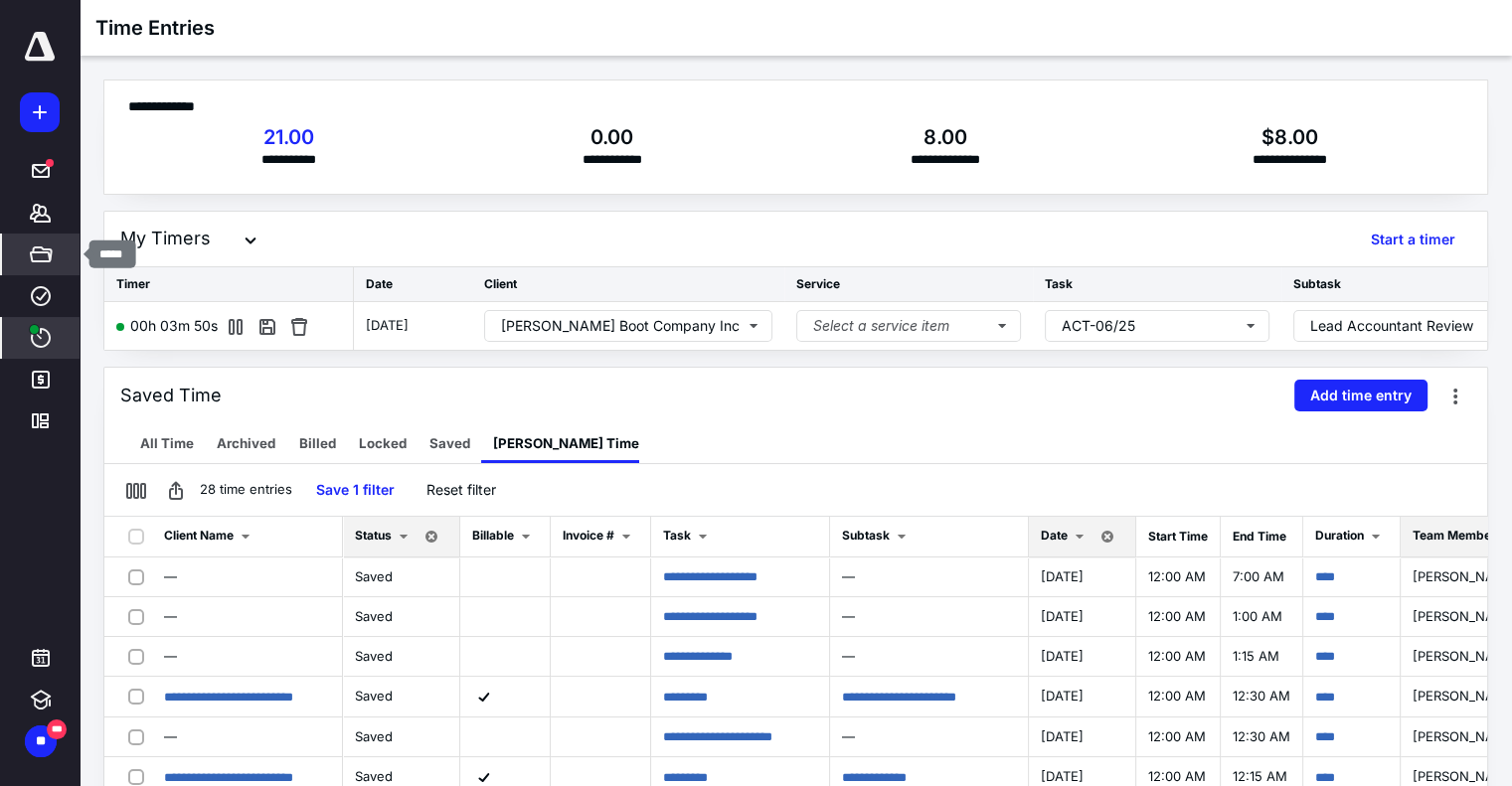 click on "*****" at bounding box center (41, 254) 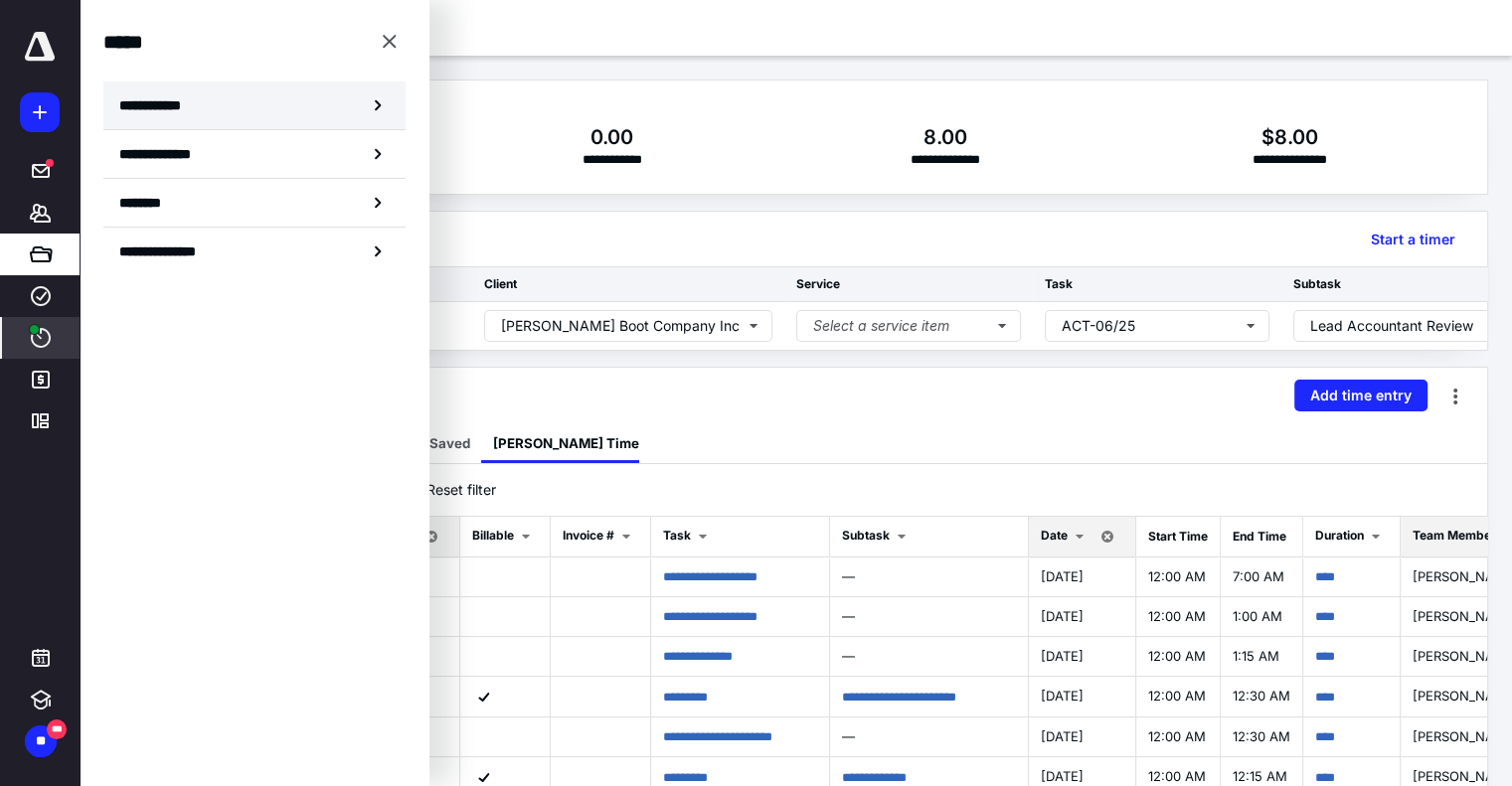 click on "**********" at bounding box center (254, 105) 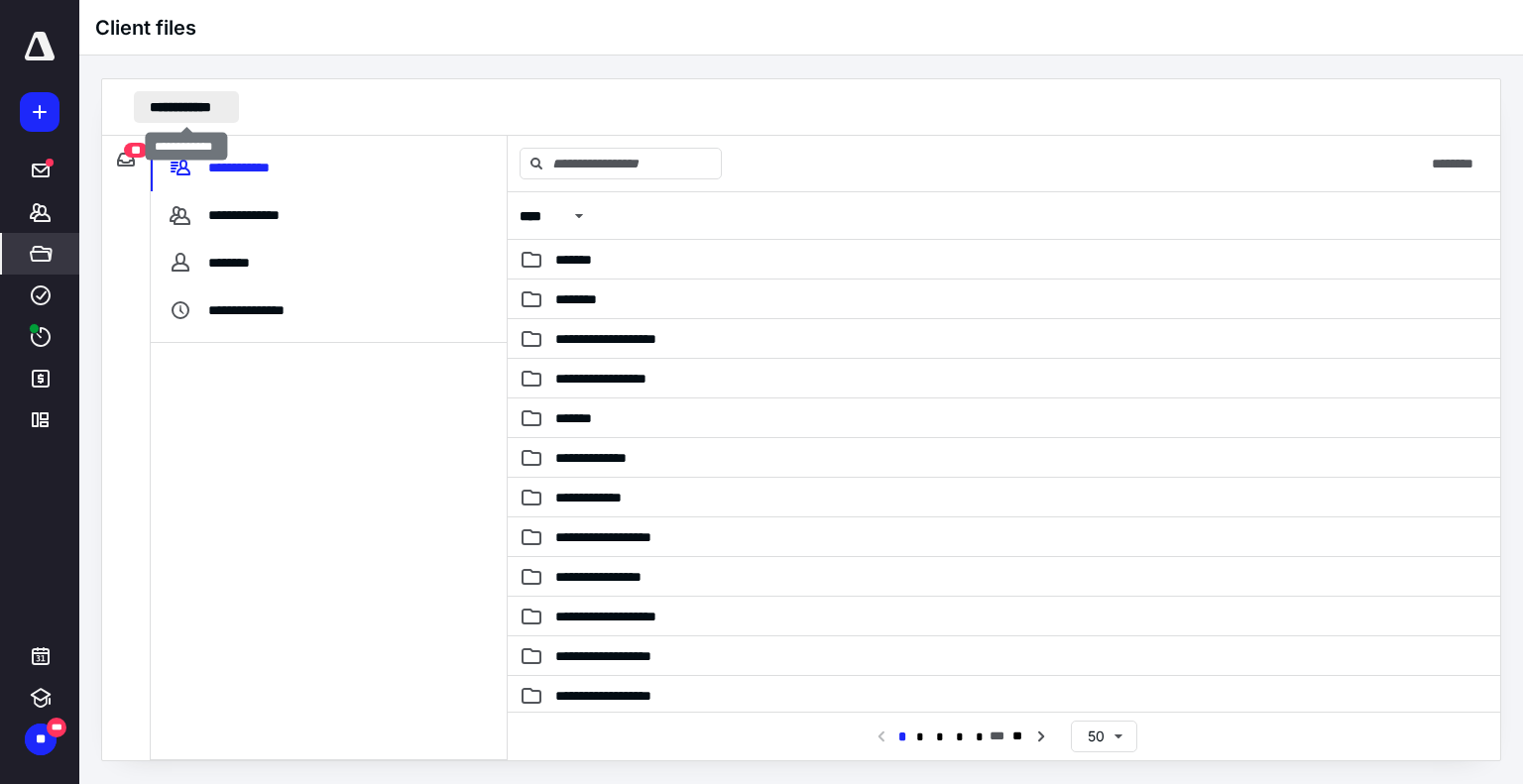 click on "**********" at bounding box center [186, 107] 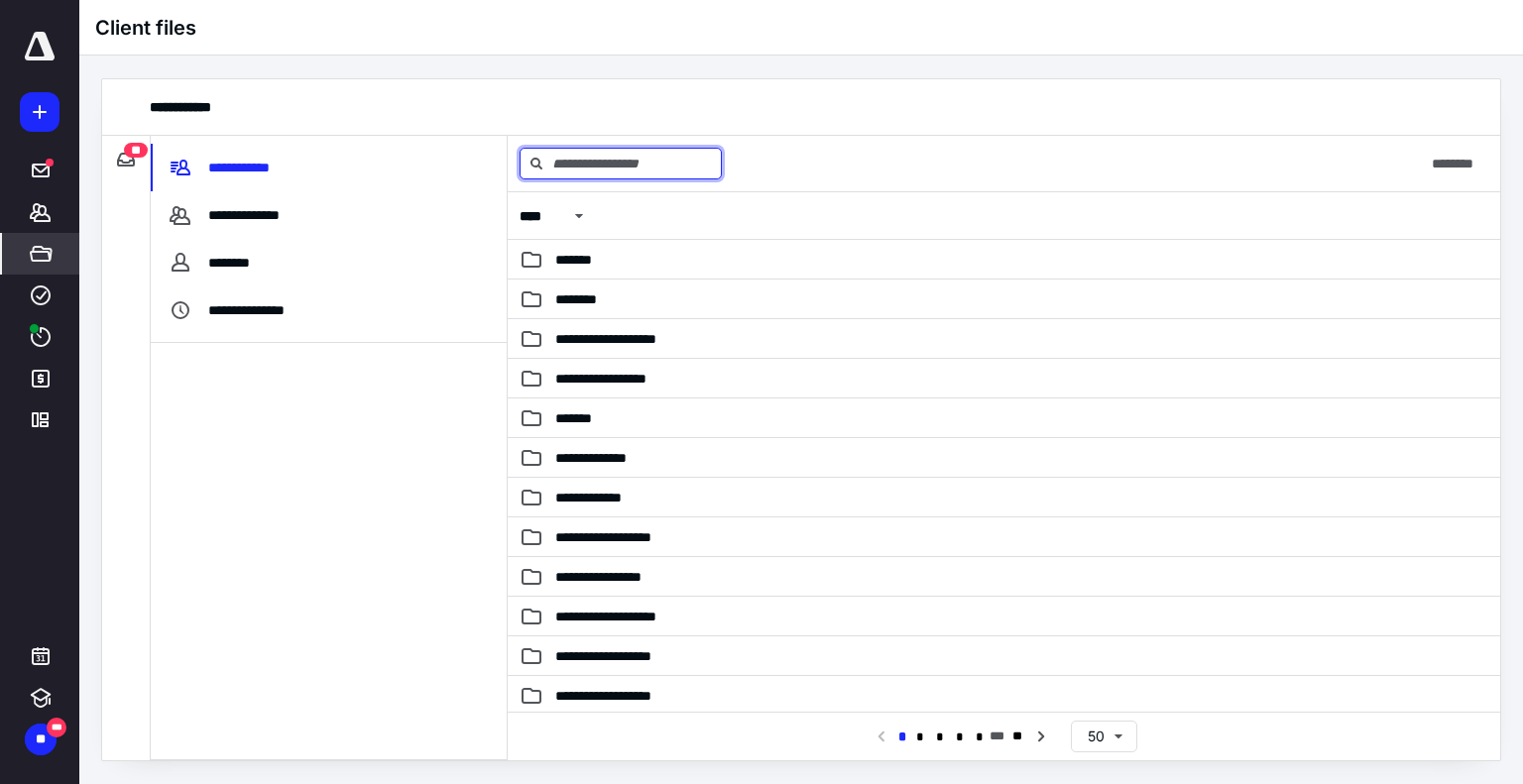 click at bounding box center (621, 164) 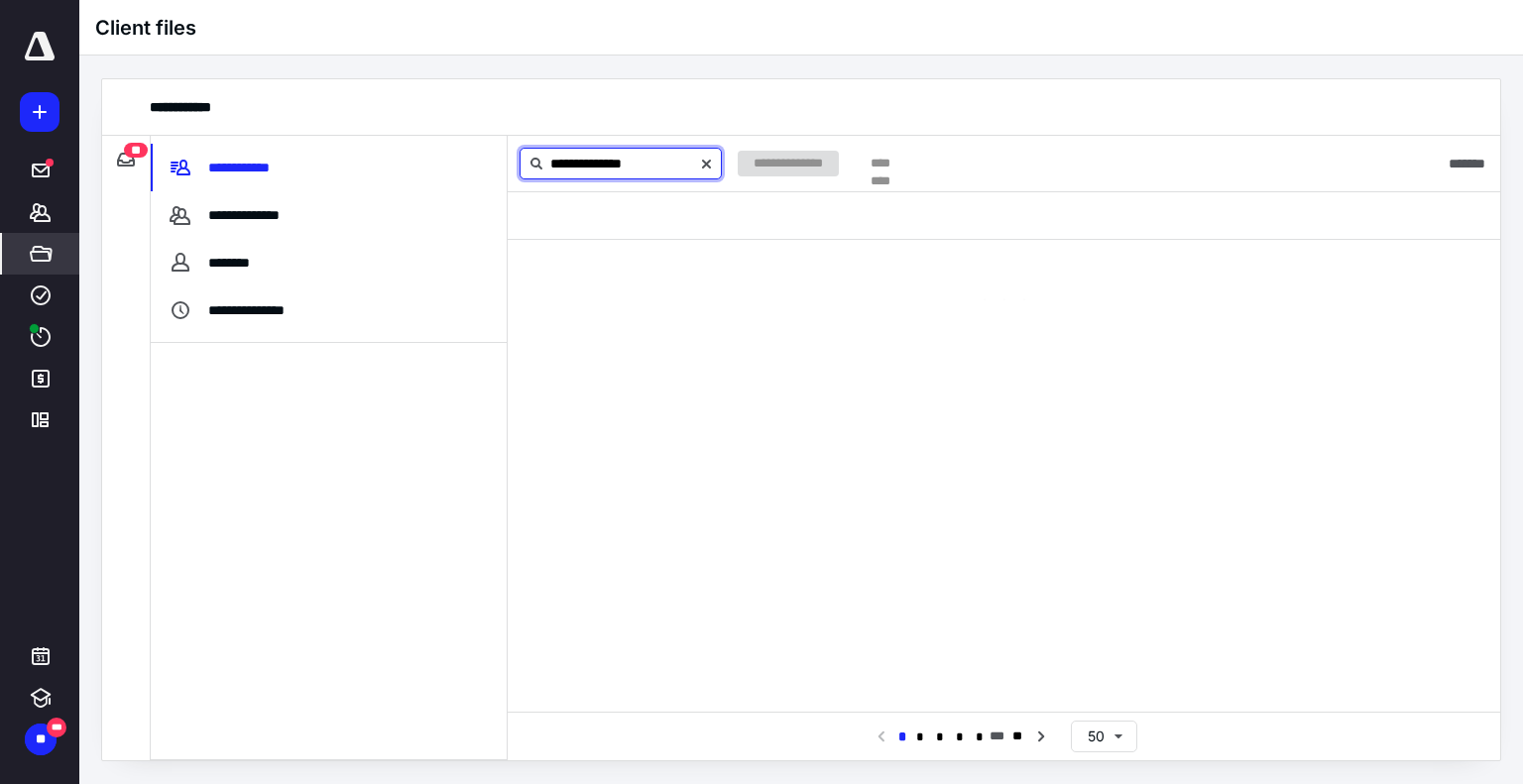 type on "**********" 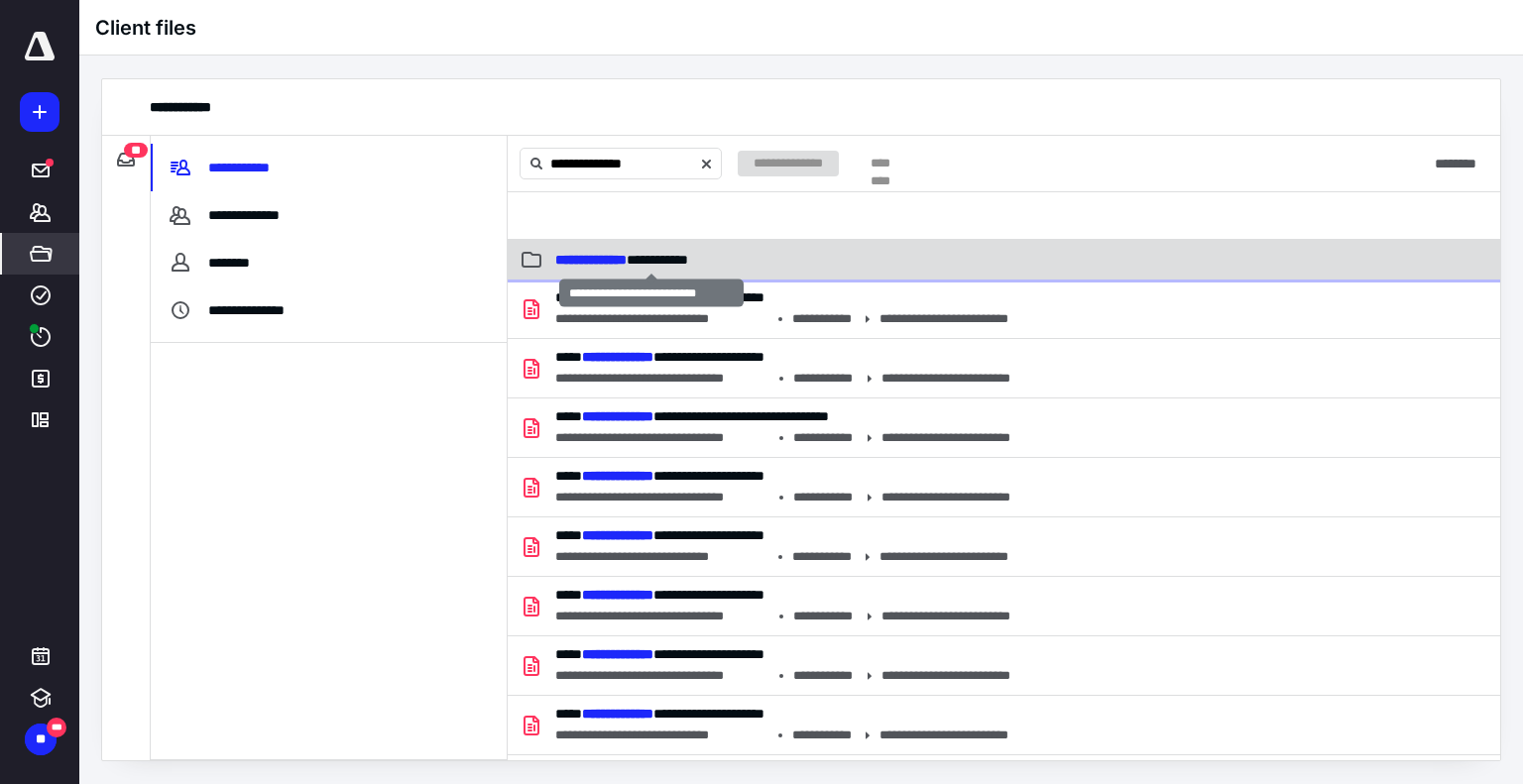 drag, startPoint x: 678, startPoint y: 253, endPoint x: 654, endPoint y: 240, distance: 27.294688 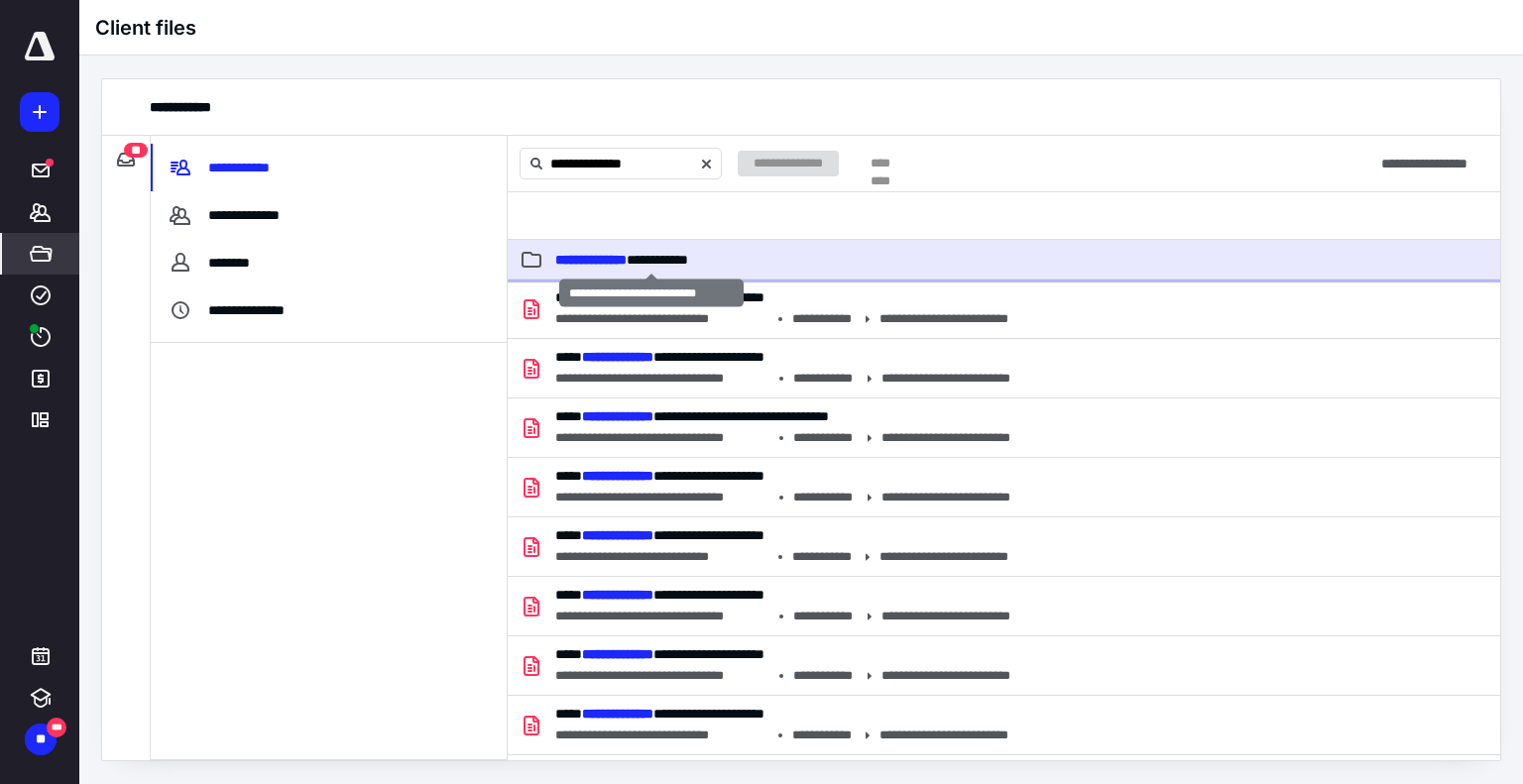 click on "**********" at bounding box center (591, 260) 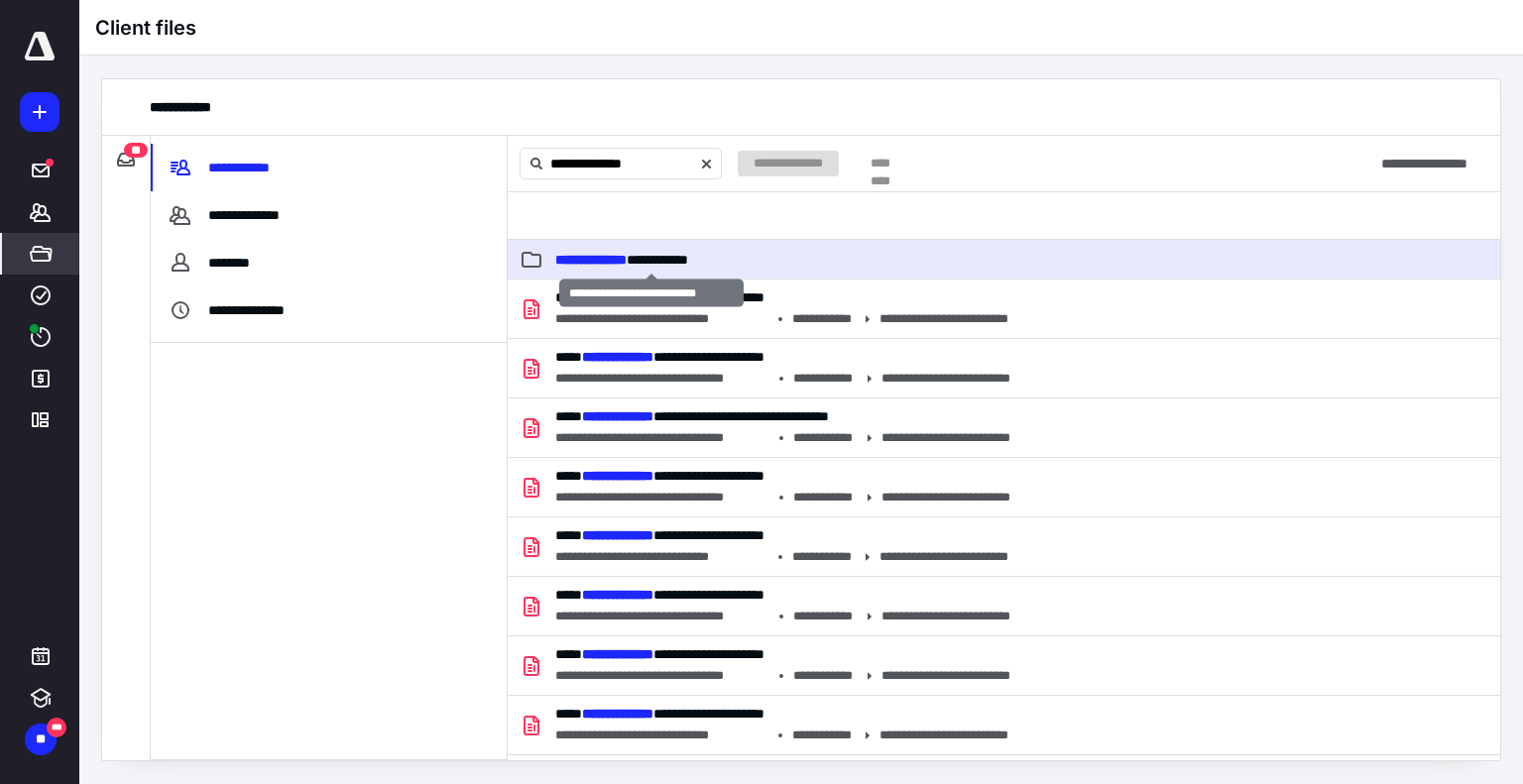 type 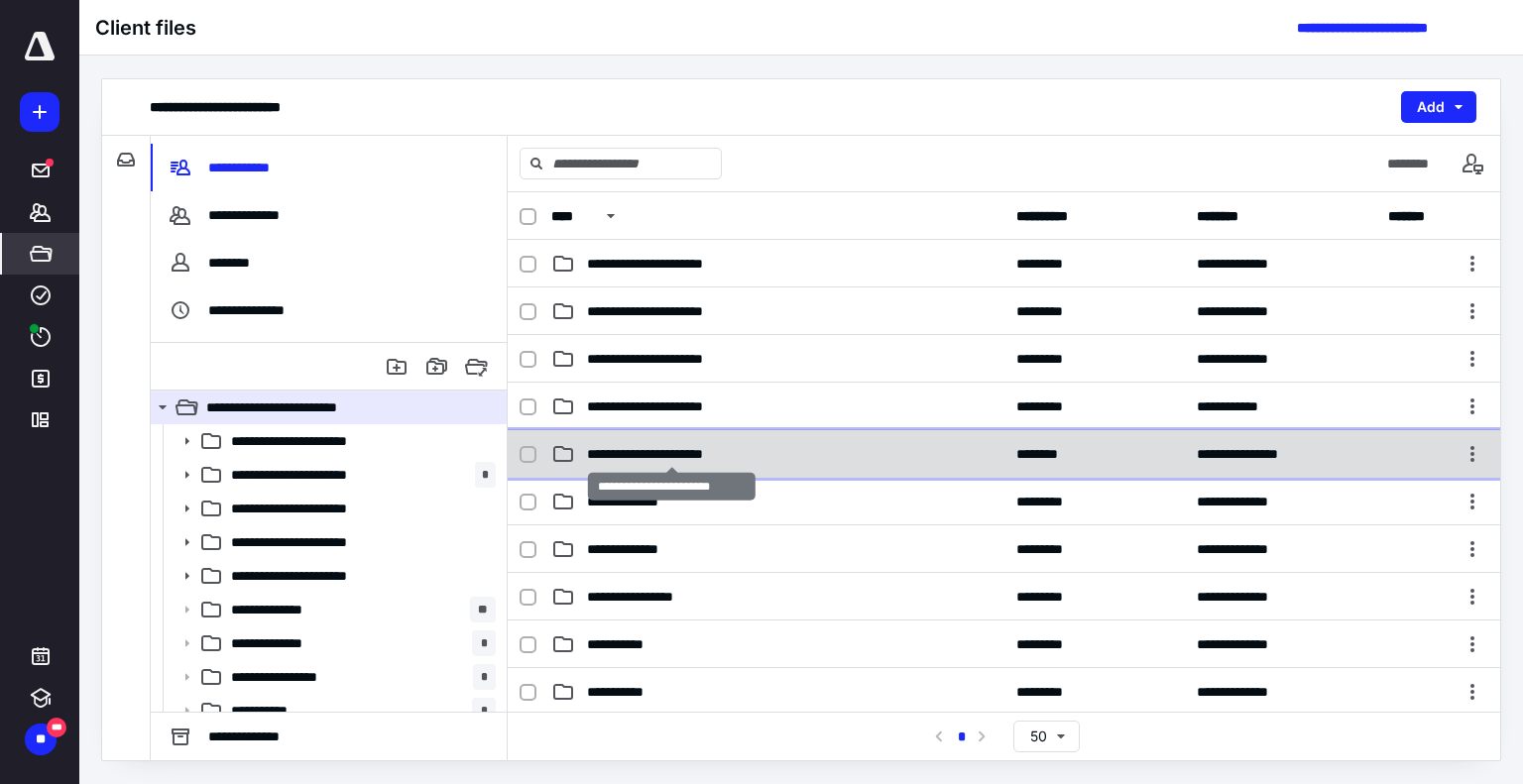 click on "**********" at bounding box center [672, 454] 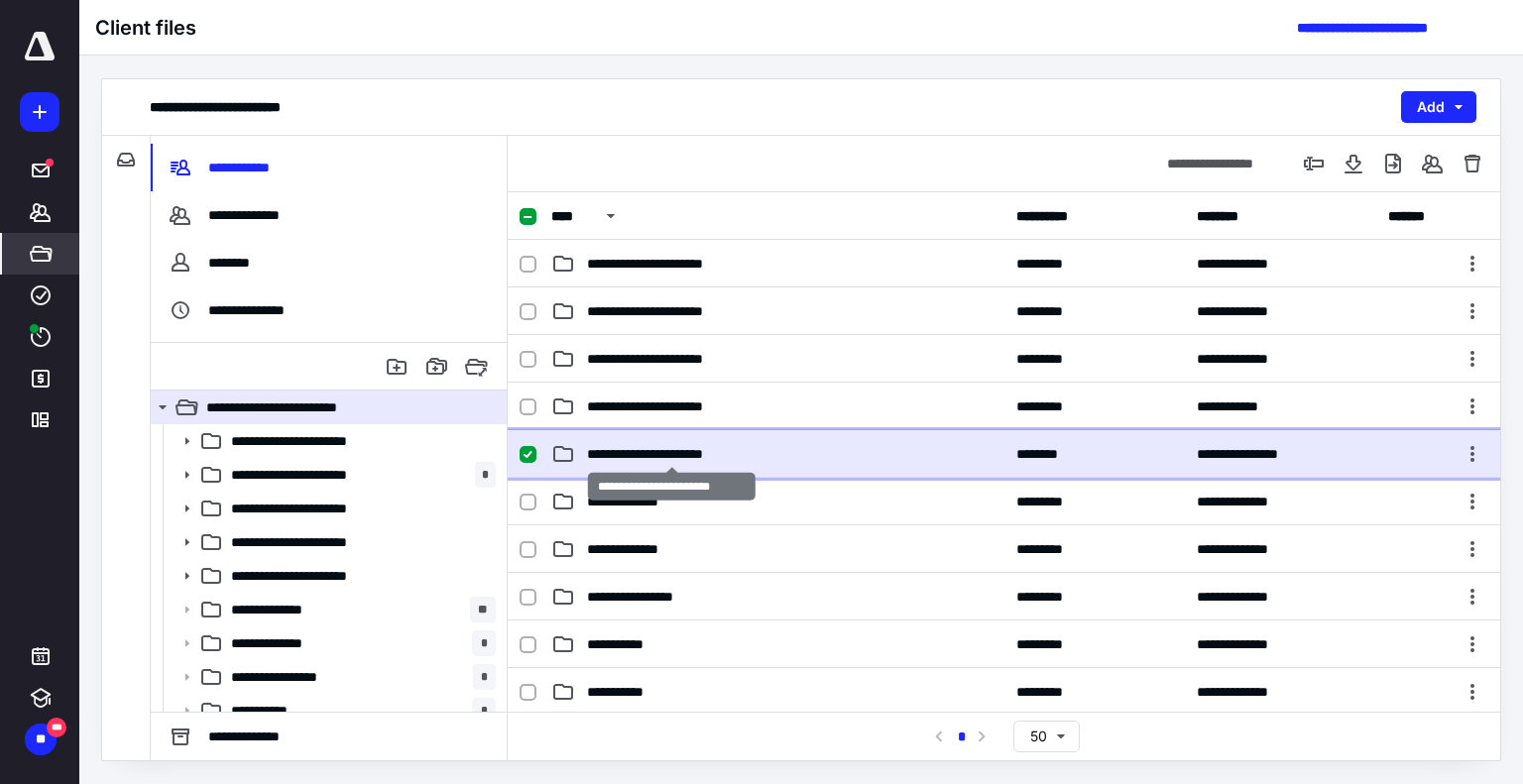click on "**********" at bounding box center (672, 454) 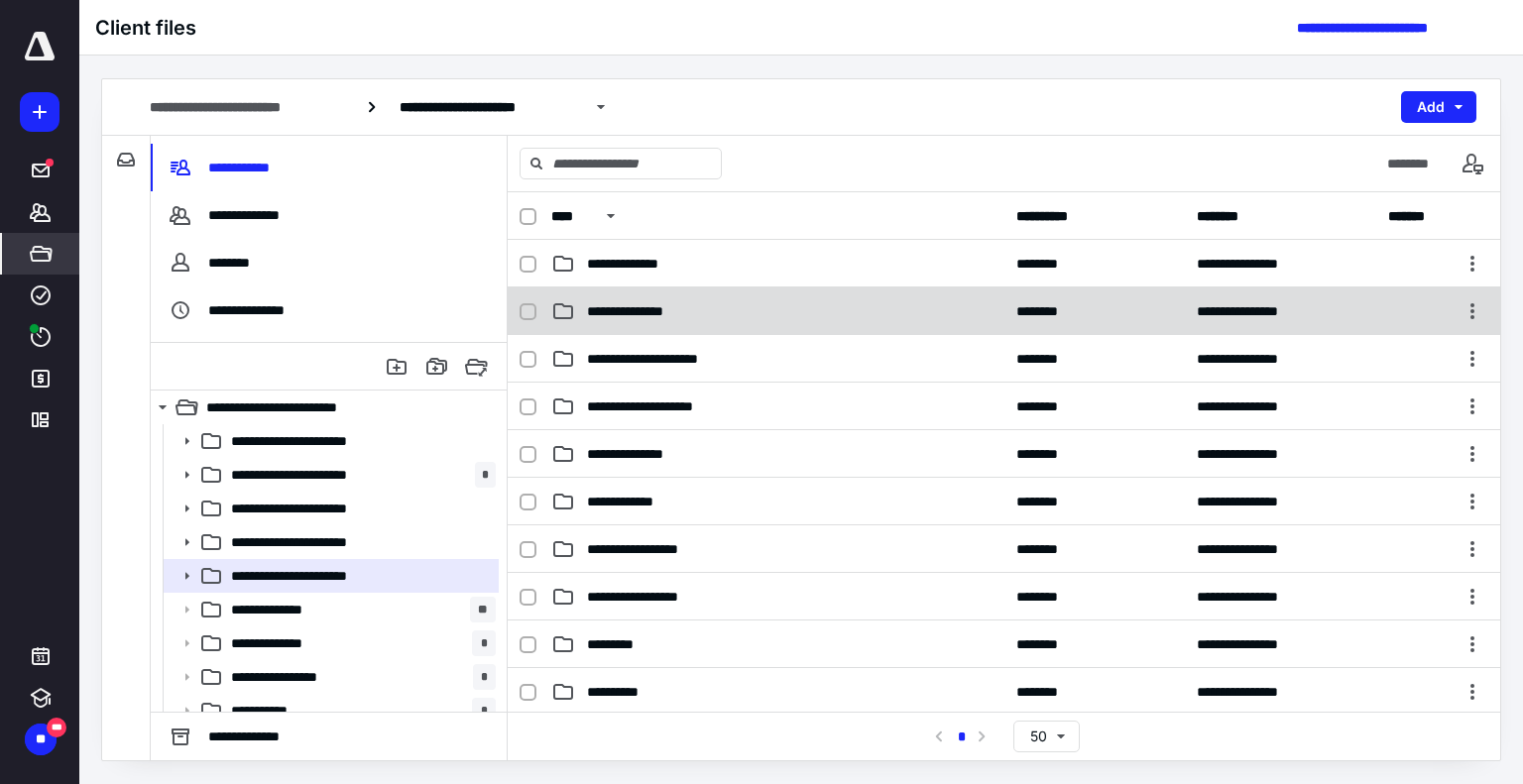 scroll, scrollTop: 0, scrollLeft: 0, axis: both 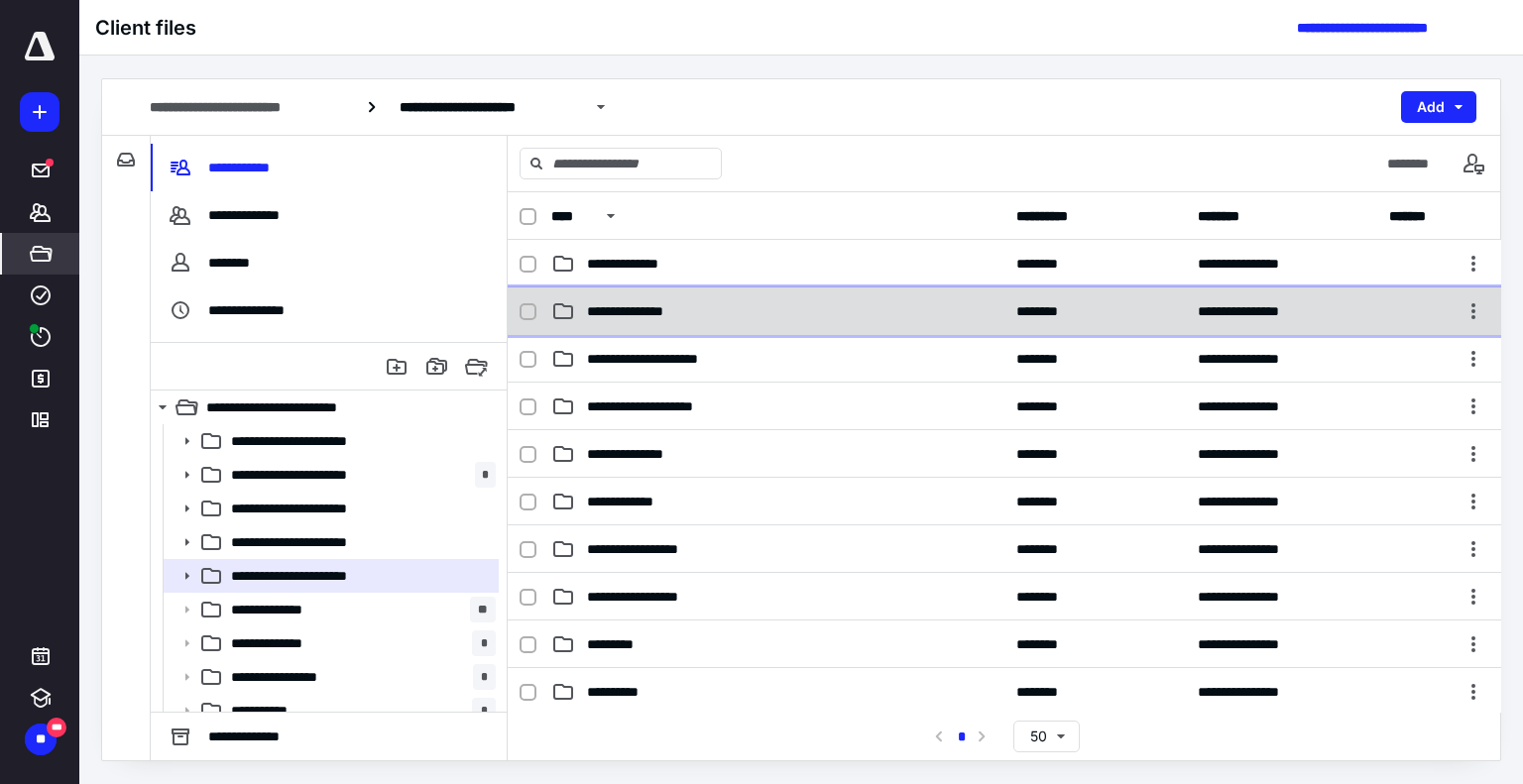click on "**********" at bounding box center (1004, 311) 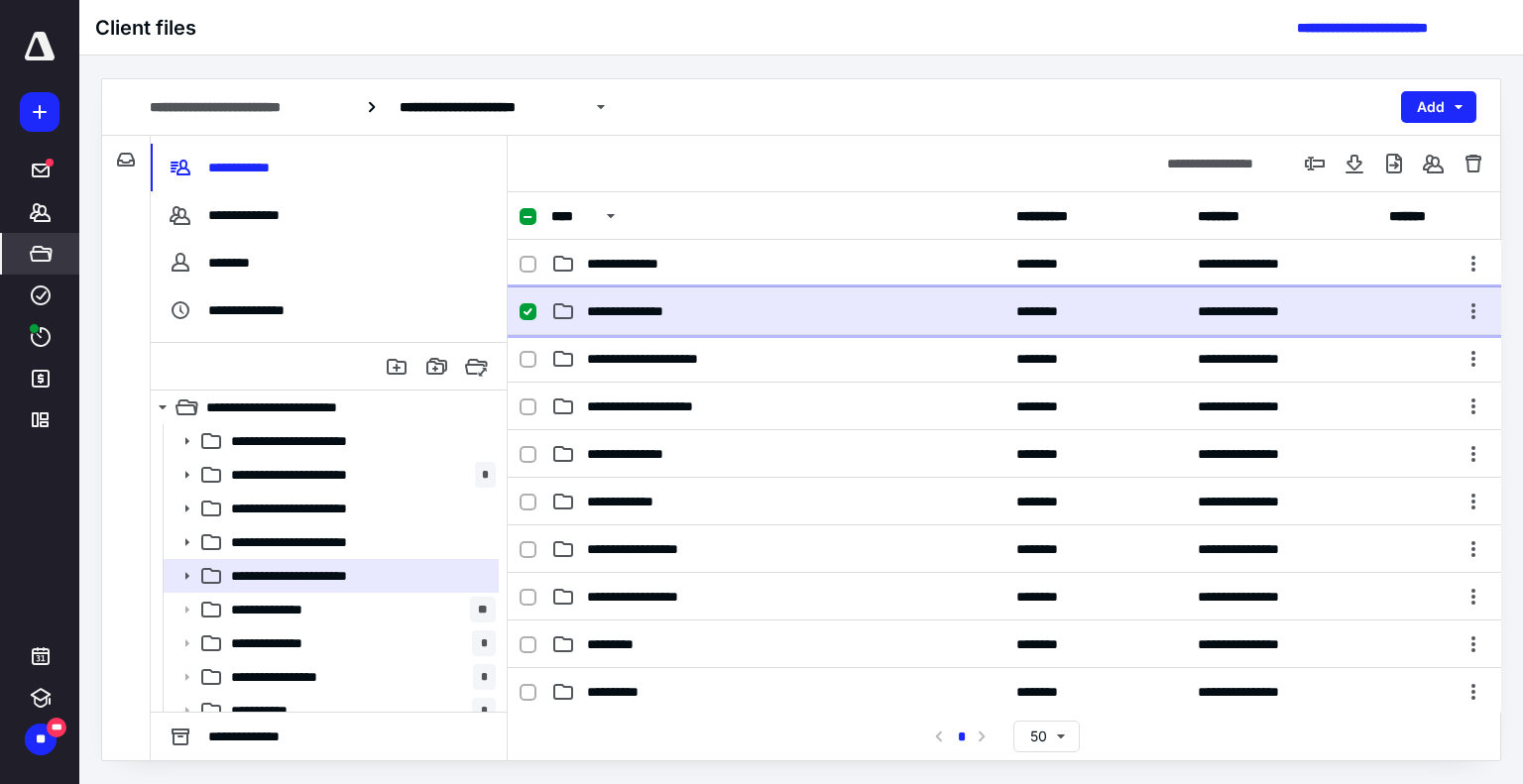 click on "**********" at bounding box center (1004, 311) 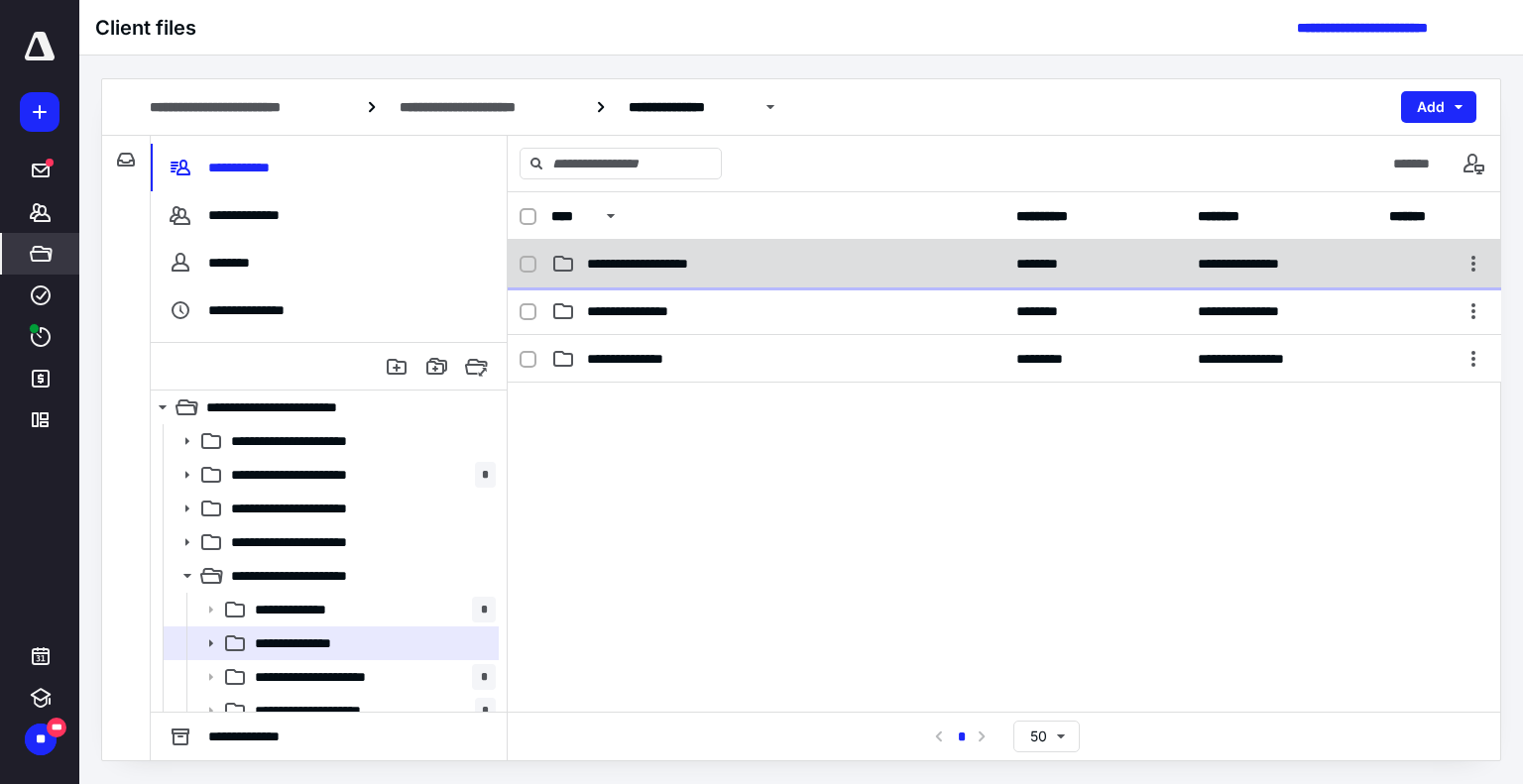 click on "**********" at bounding box center [1004, 264] 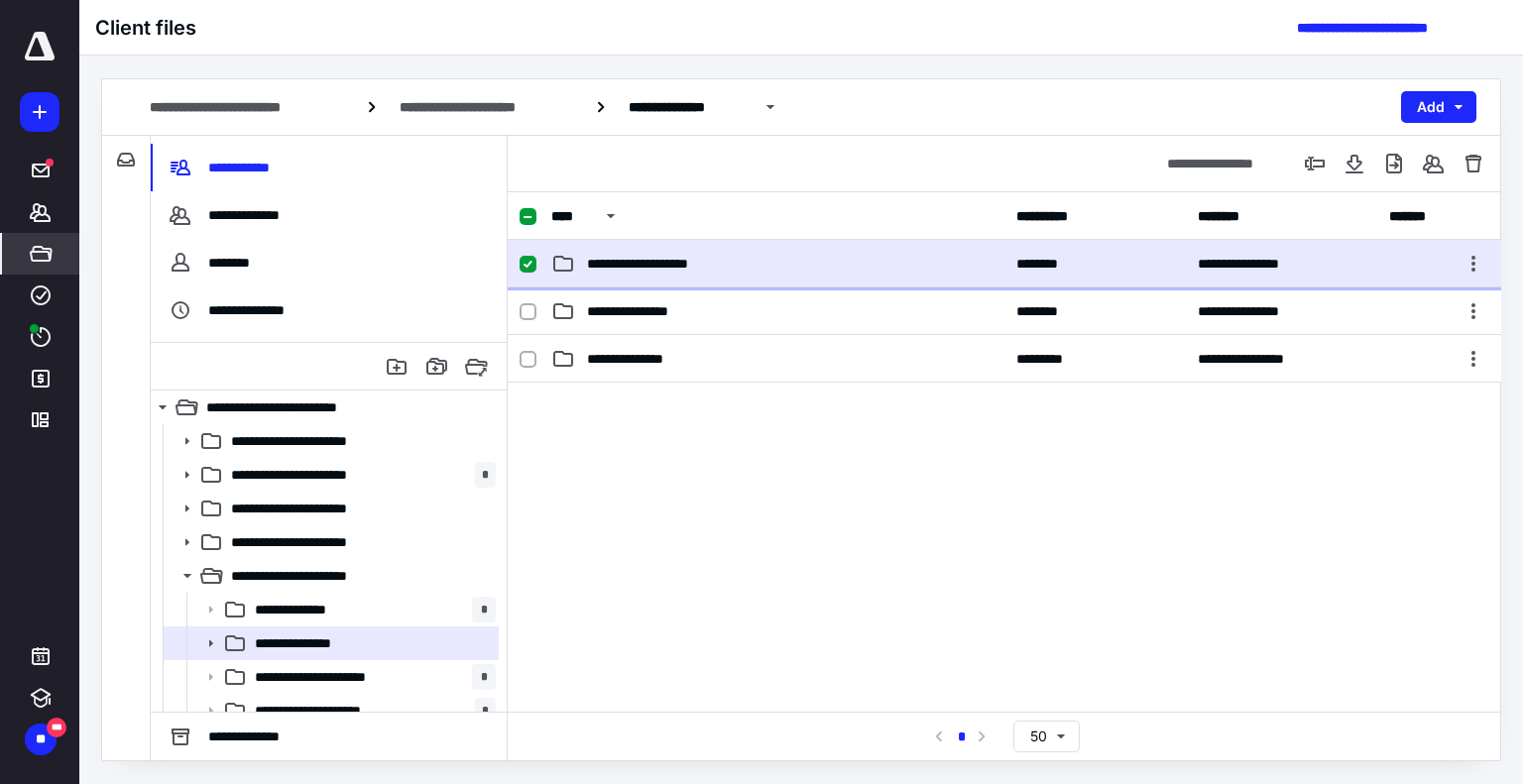 click on "**********" at bounding box center (1004, 264) 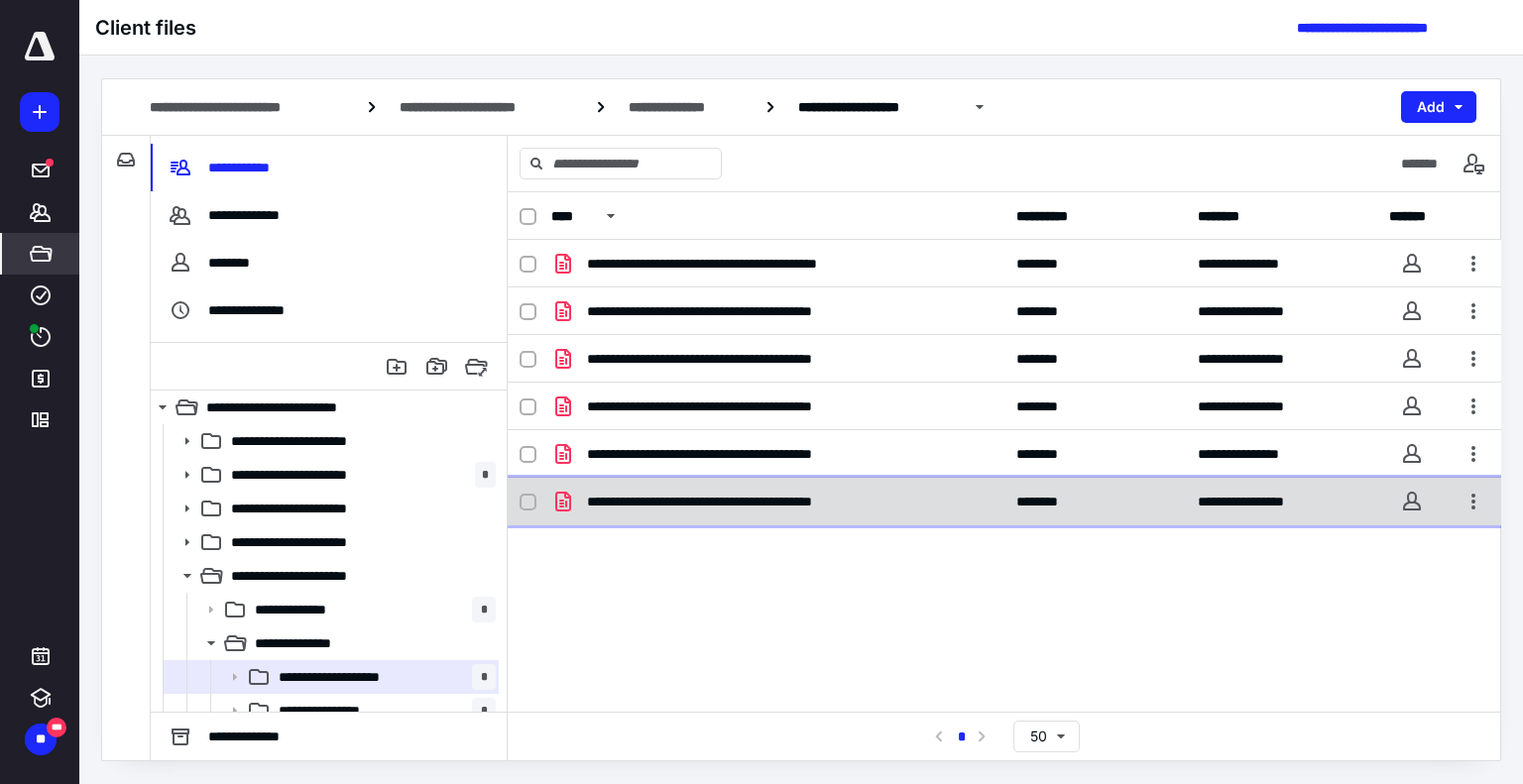 click on "**********" at bounding box center [1004, 502] 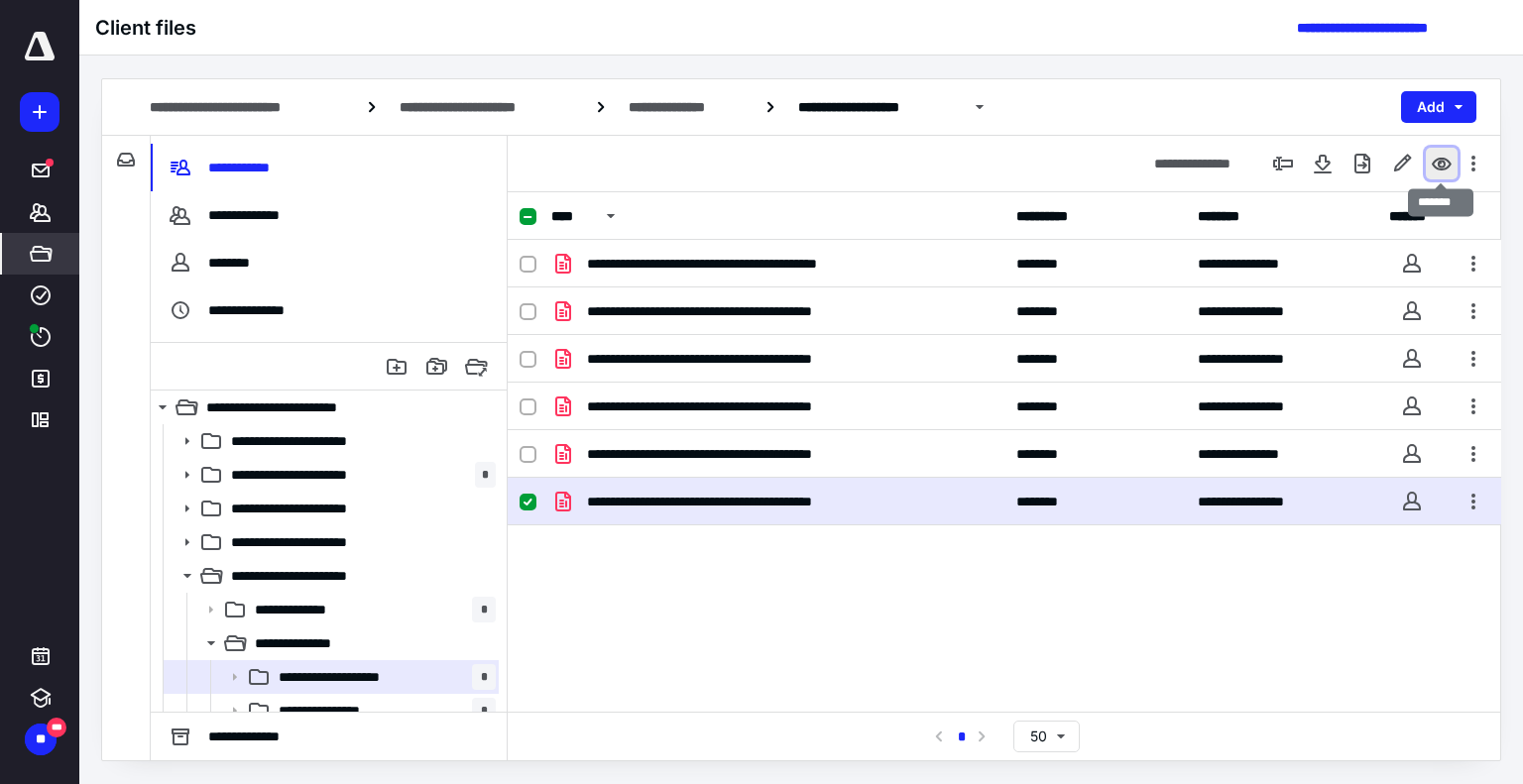 click at bounding box center (1442, 164) 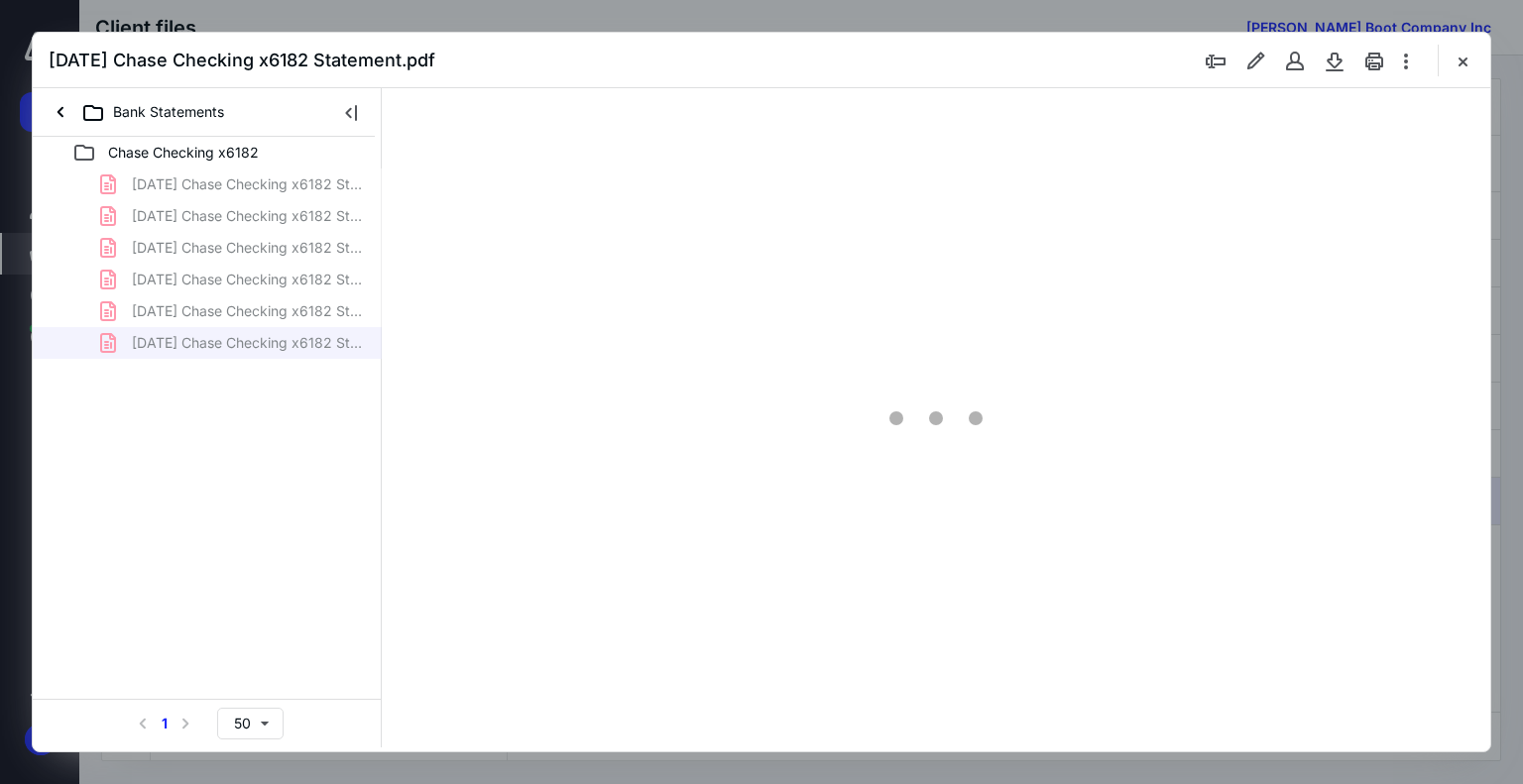 scroll, scrollTop: 0, scrollLeft: 0, axis: both 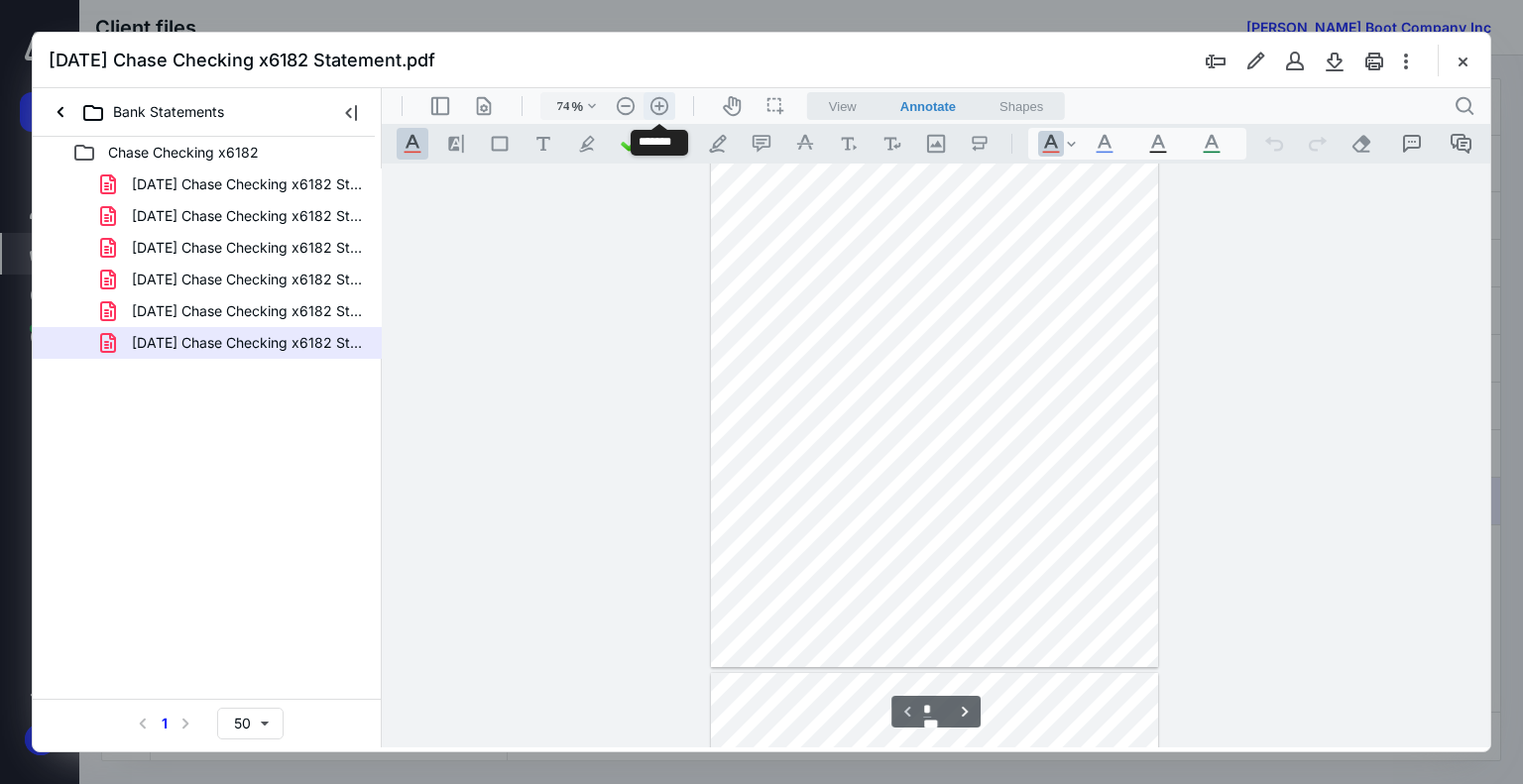 click on ".cls-1{fill:#abb0c4;} icon - header - zoom - in - line" at bounding box center (659, 106) 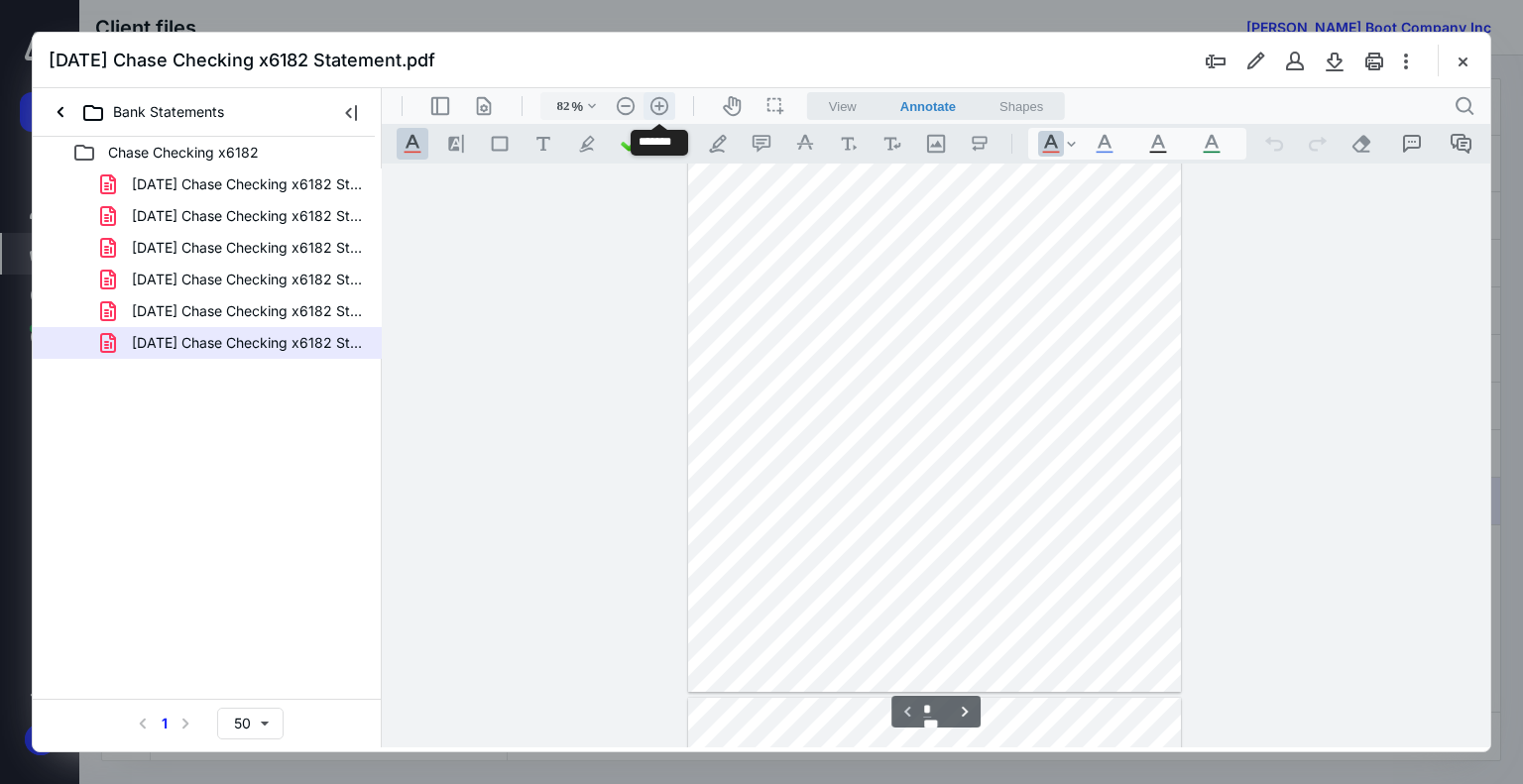 click on ".cls-1{fill:#abb0c4;} icon - header - zoom - in - line" at bounding box center (659, 106) 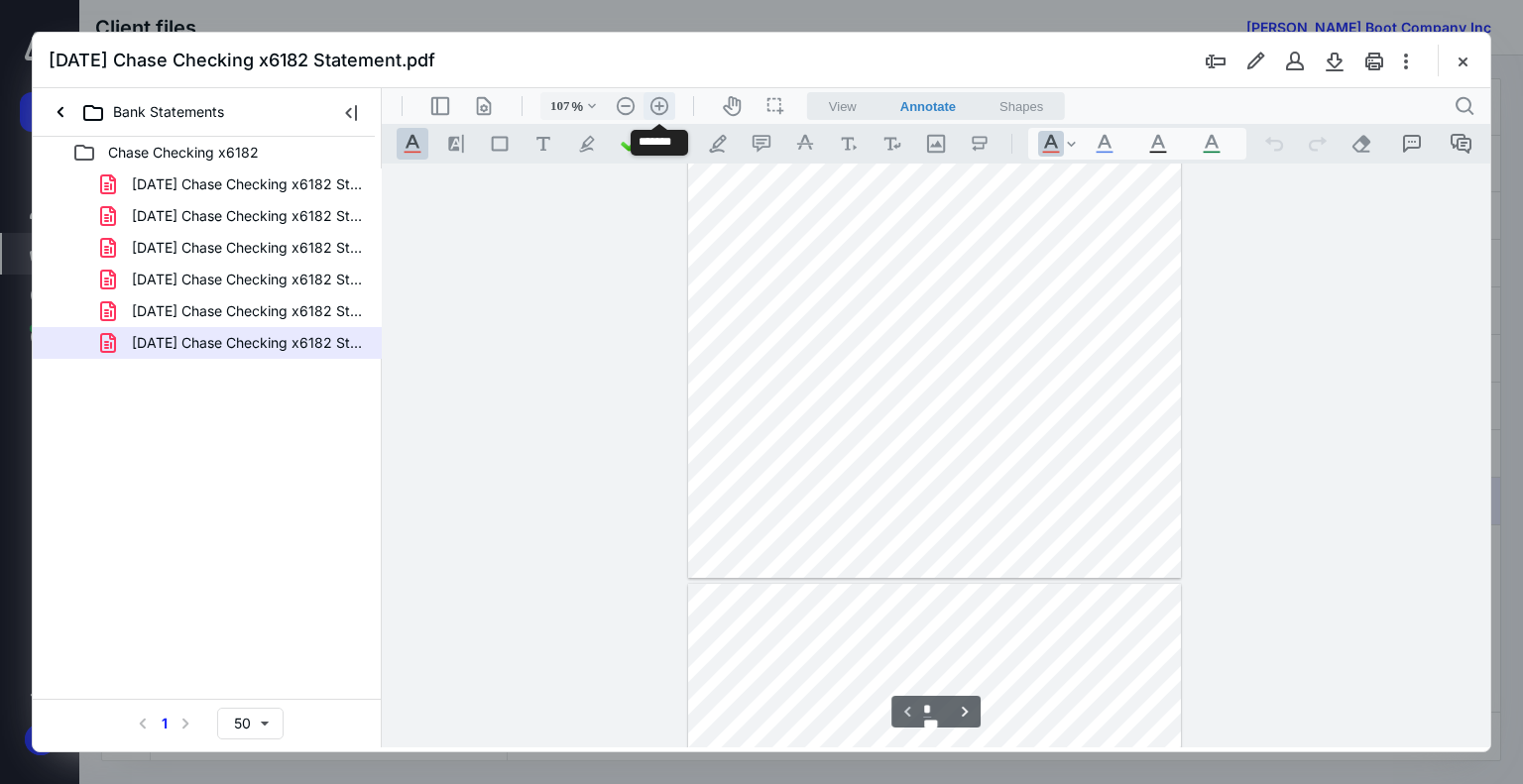 click on ".cls-1{fill:#abb0c4;} icon - header - zoom - in - line" at bounding box center [659, 106] 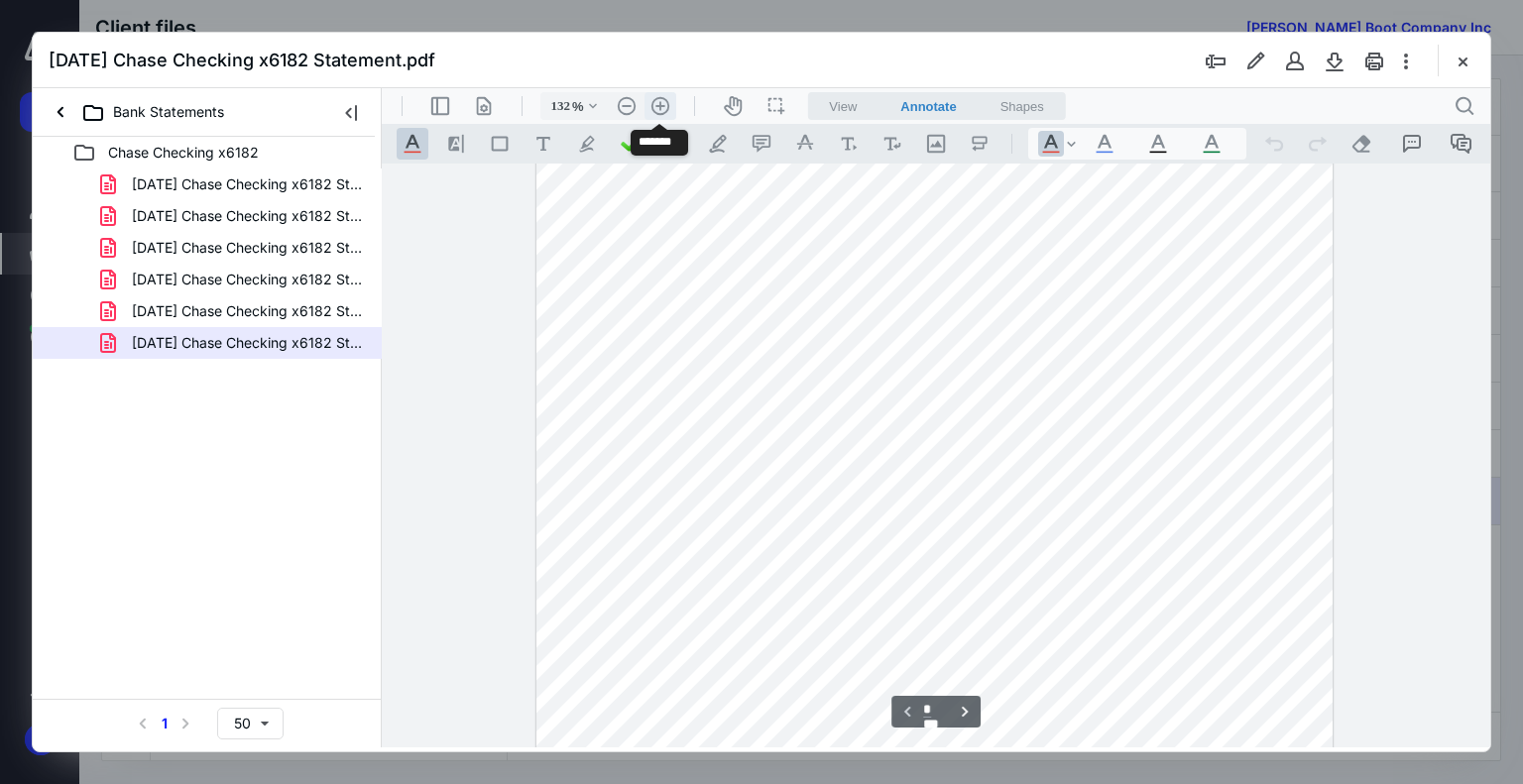 click on ".cls-1{fill:#abb0c4;} icon - header - zoom - in - line" at bounding box center [660, 106] 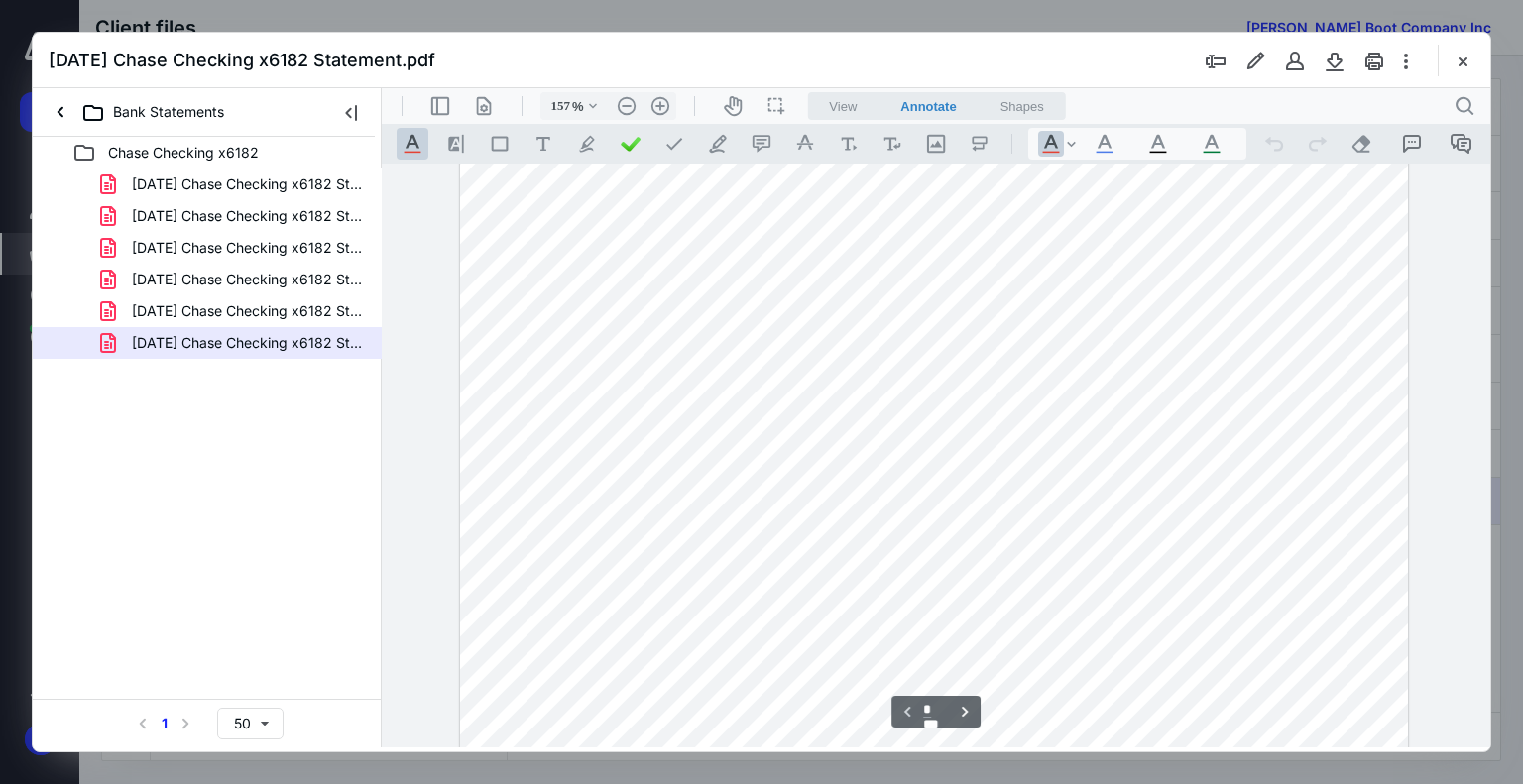 scroll, scrollTop: 186, scrollLeft: 0, axis: vertical 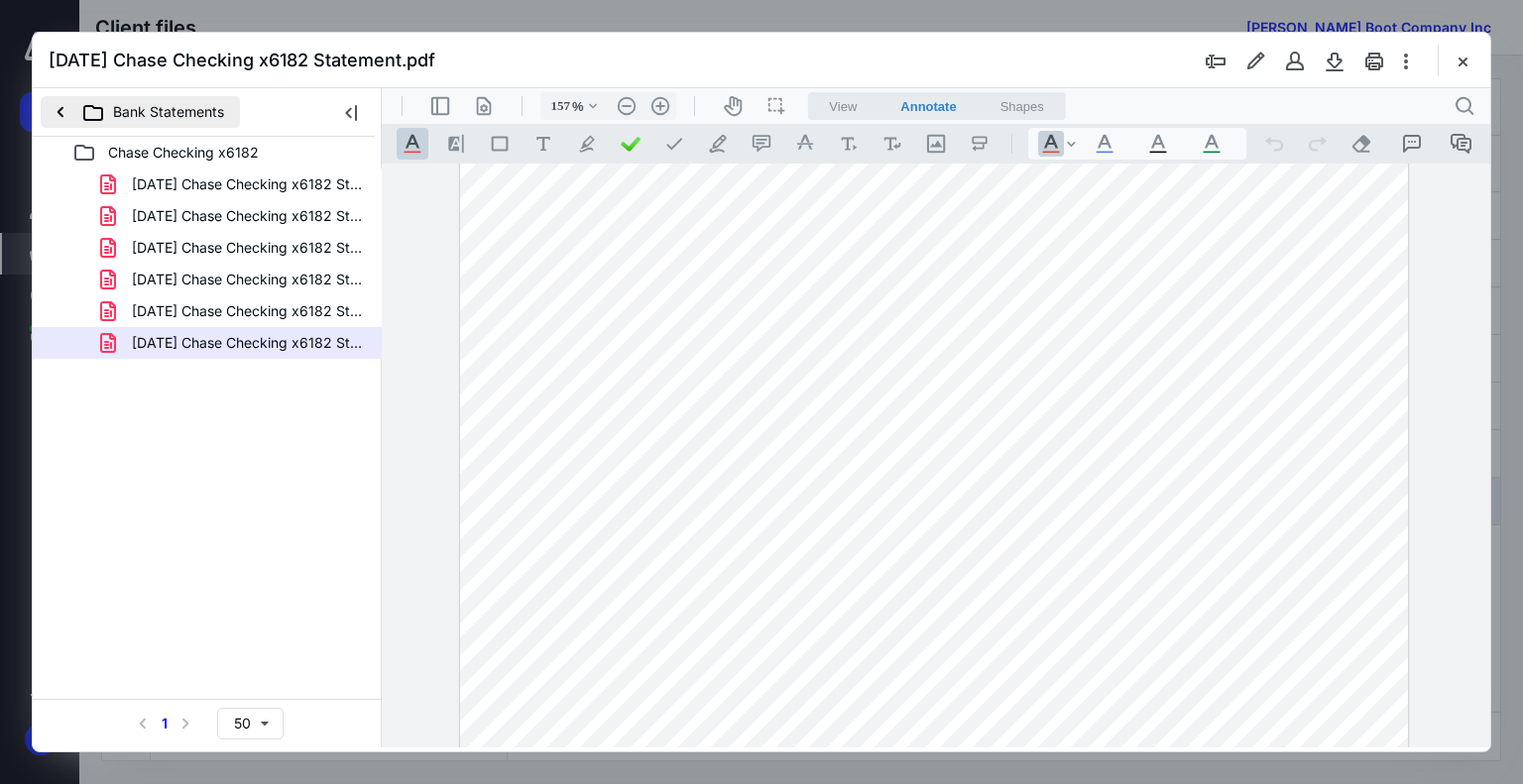 click on "Bank Statements" at bounding box center [140, 112] 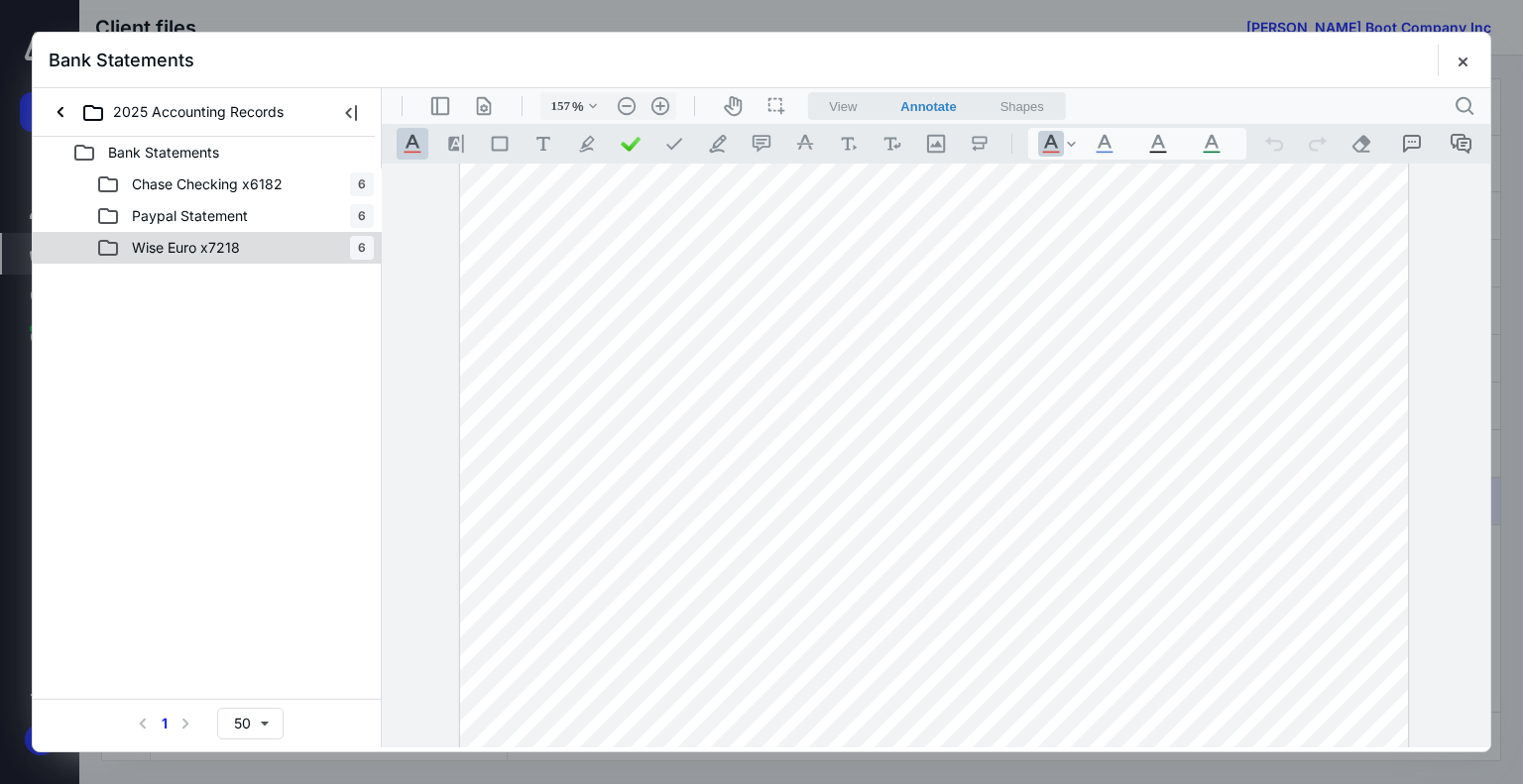 click on "Wise Euro x7218 6" at bounding box center [235, 248] 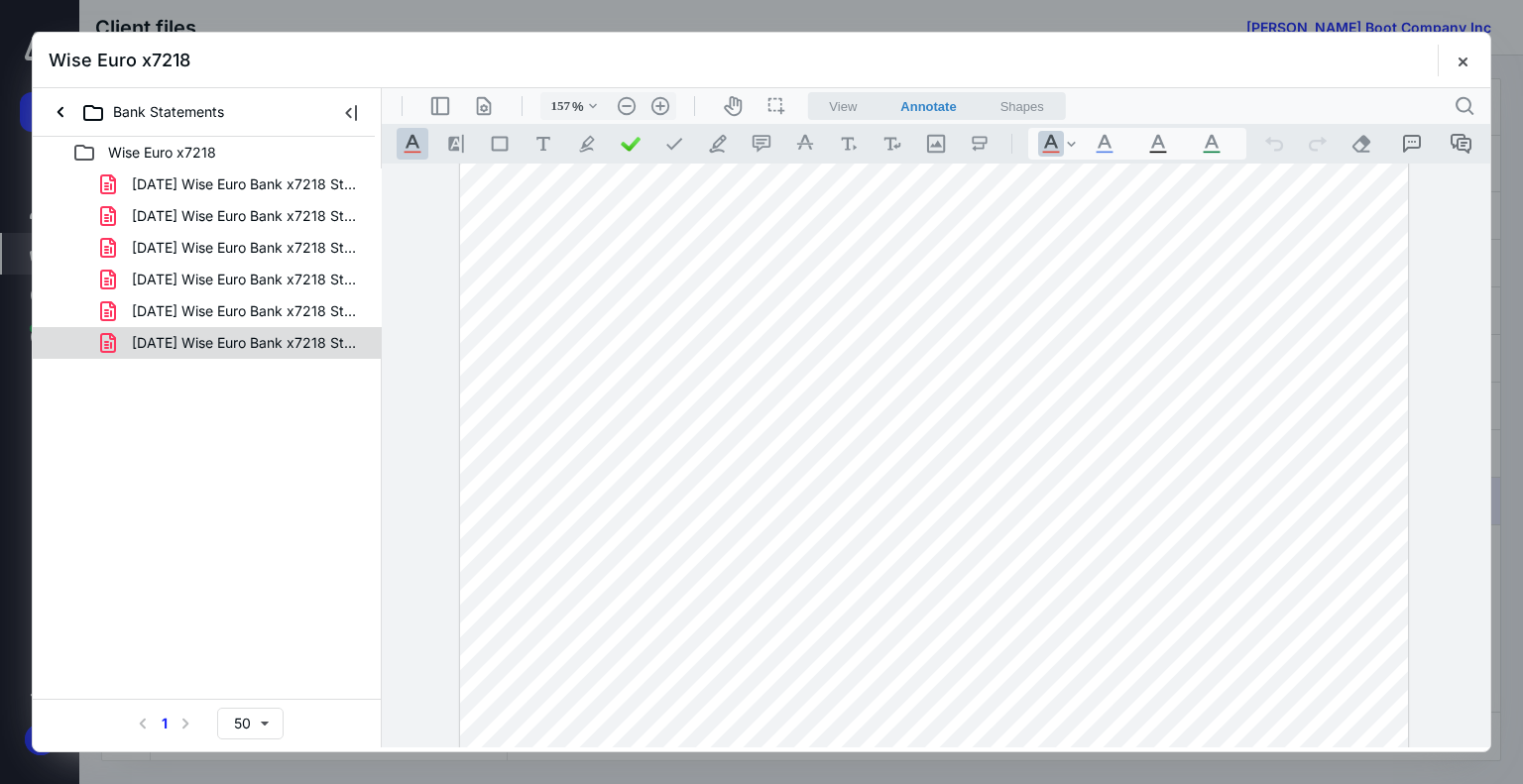 click on "2025.06.30 Wise Euro Bank x7218 Statement & Rec.pdf" at bounding box center [247, 343] 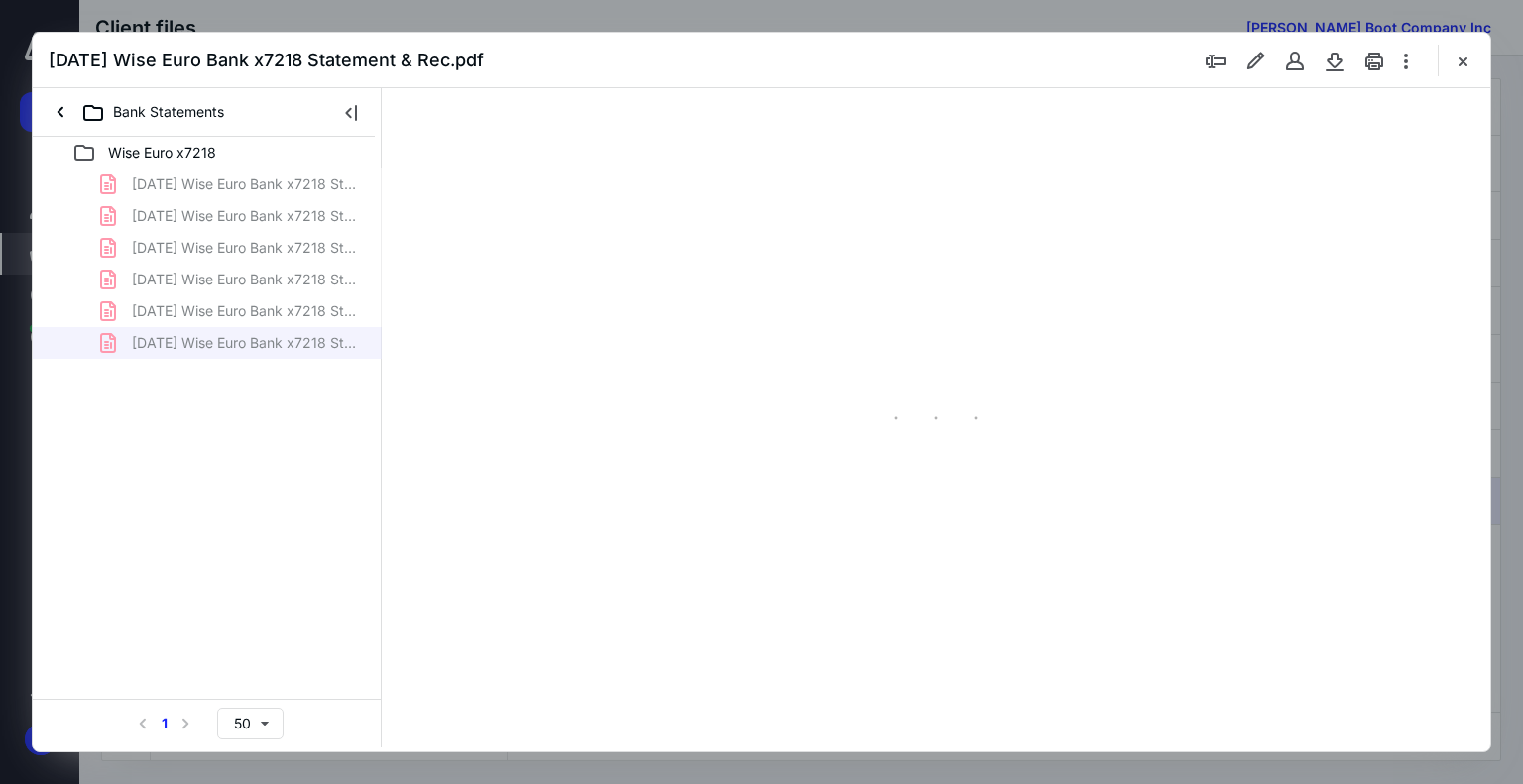 scroll, scrollTop: 78, scrollLeft: 0, axis: vertical 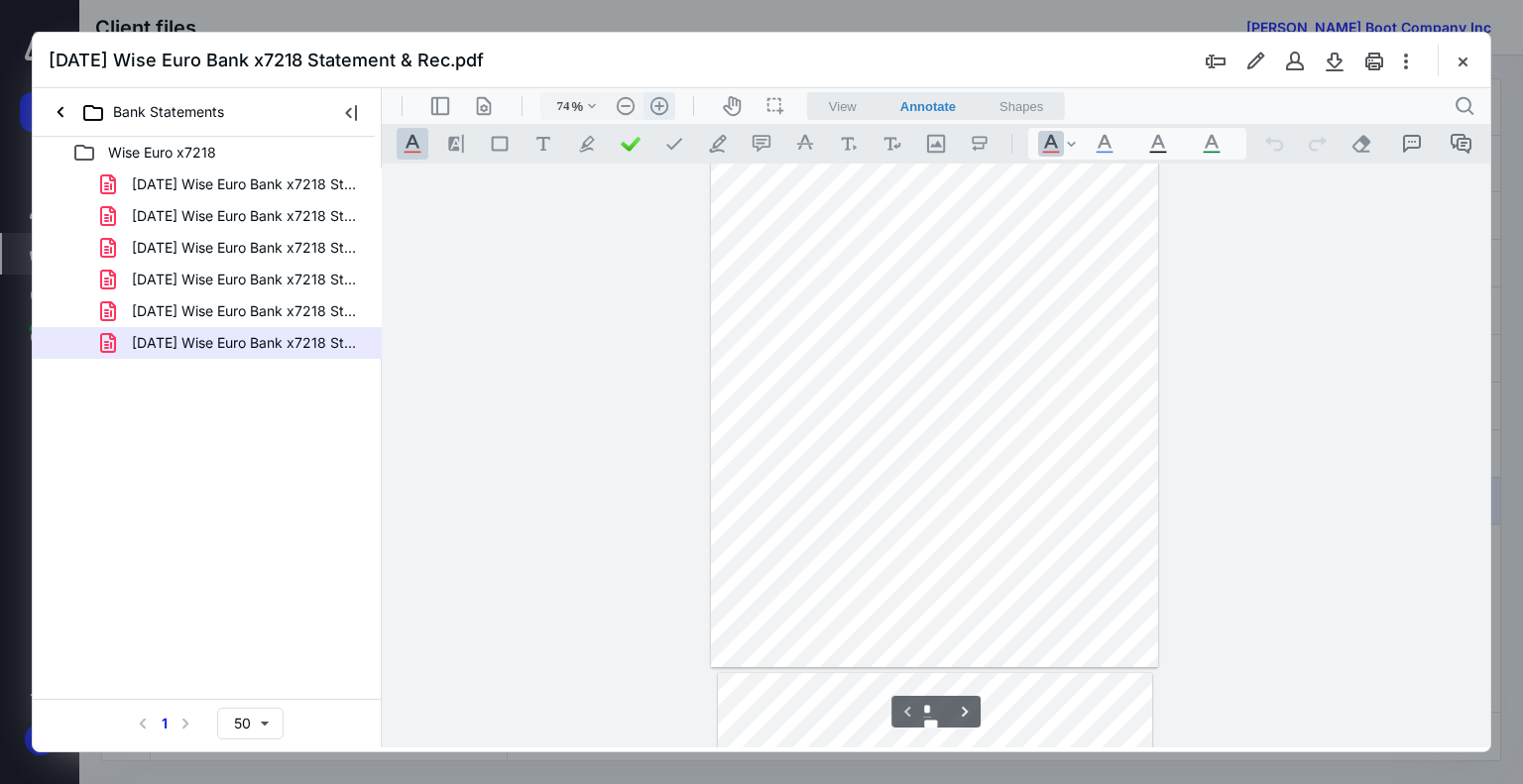 click on ".cls-1{fill:#abb0c4;} icon - header - zoom - in - line" at bounding box center [659, 106] 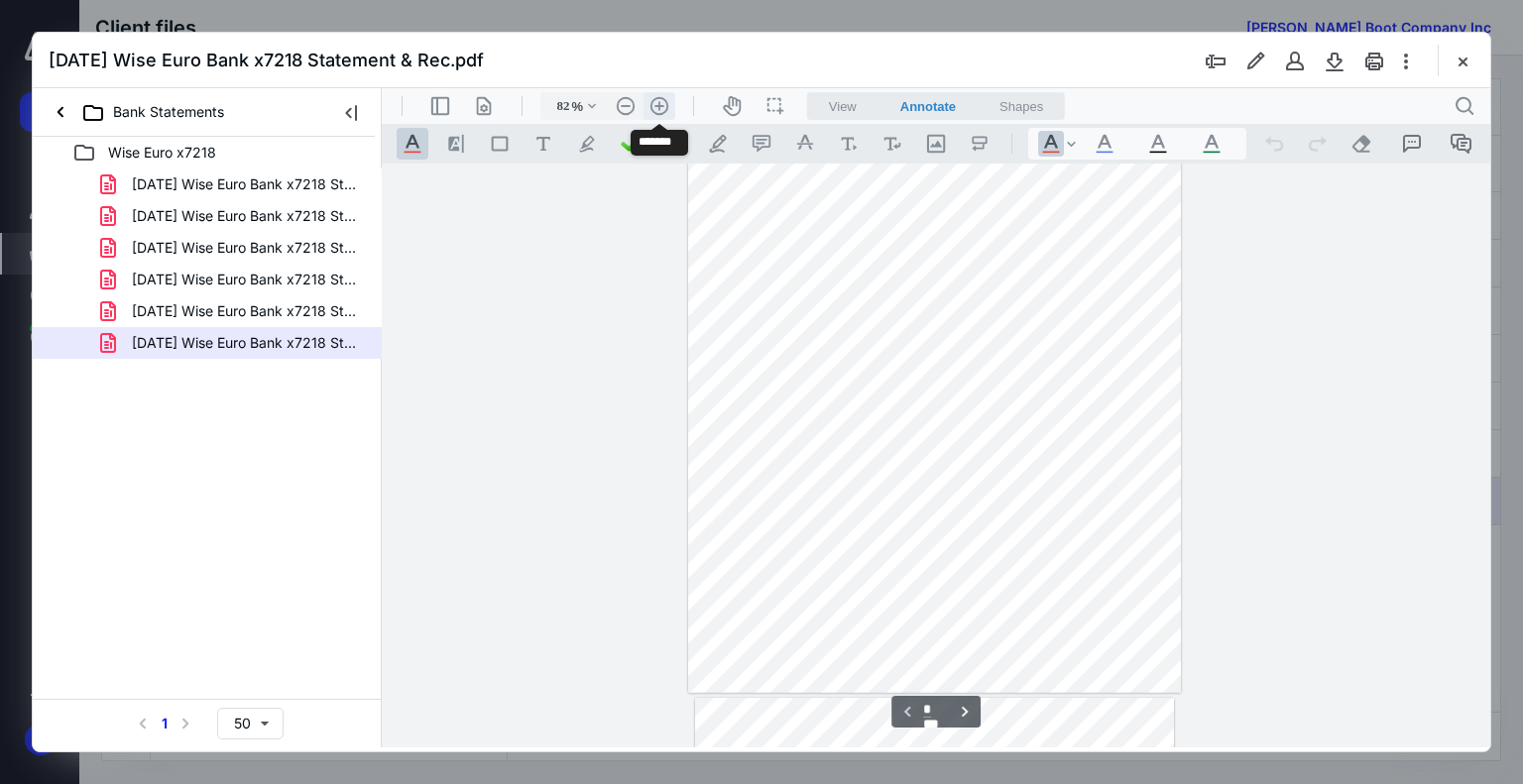 click on ".cls-1{fill:#abb0c4;} icon - header - zoom - in - line" at bounding box center [659, 106] 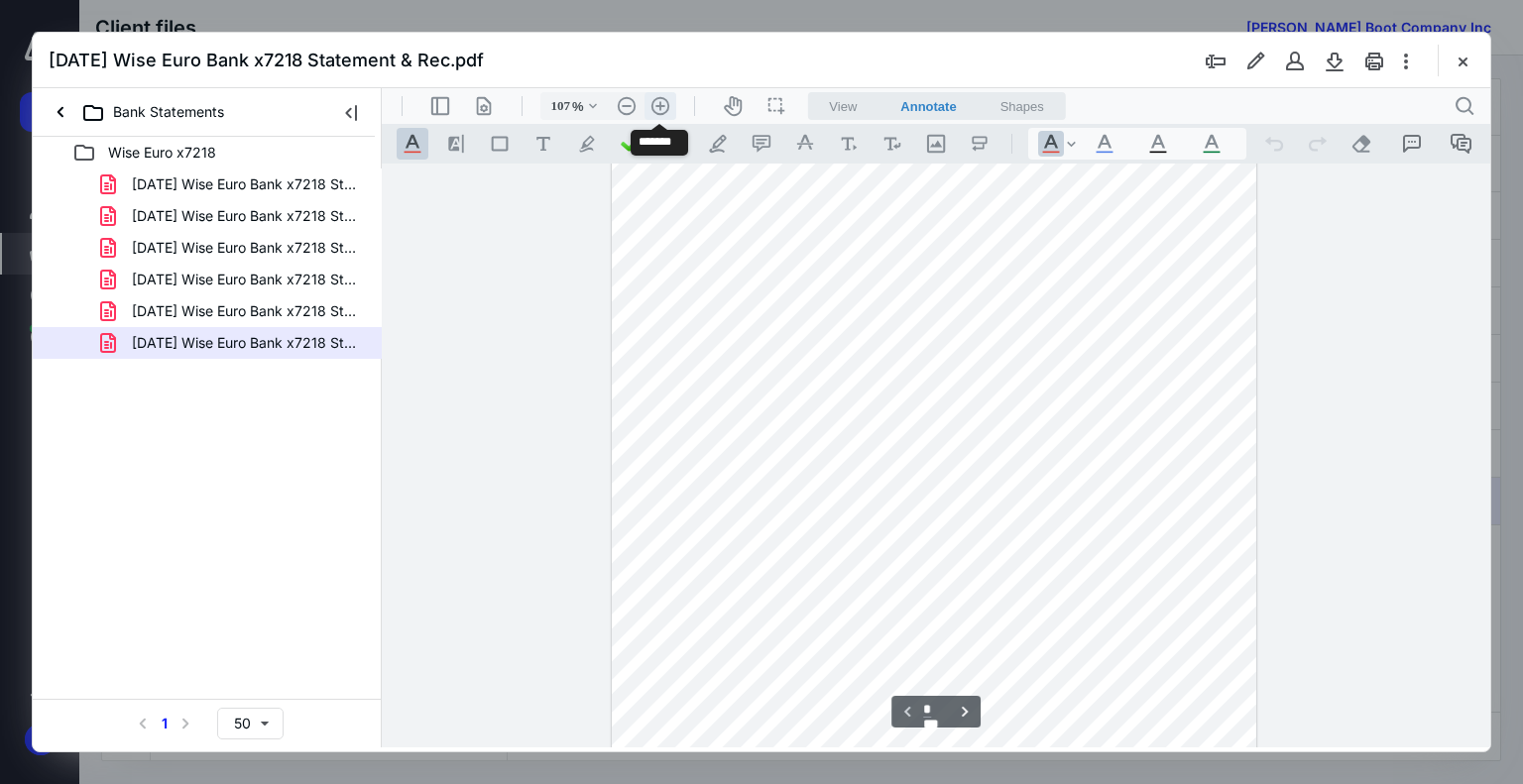 click on ".cls-1{fill:#abb0c4;} icon - header - zoom - in - line" at bounding box center [660, 106] 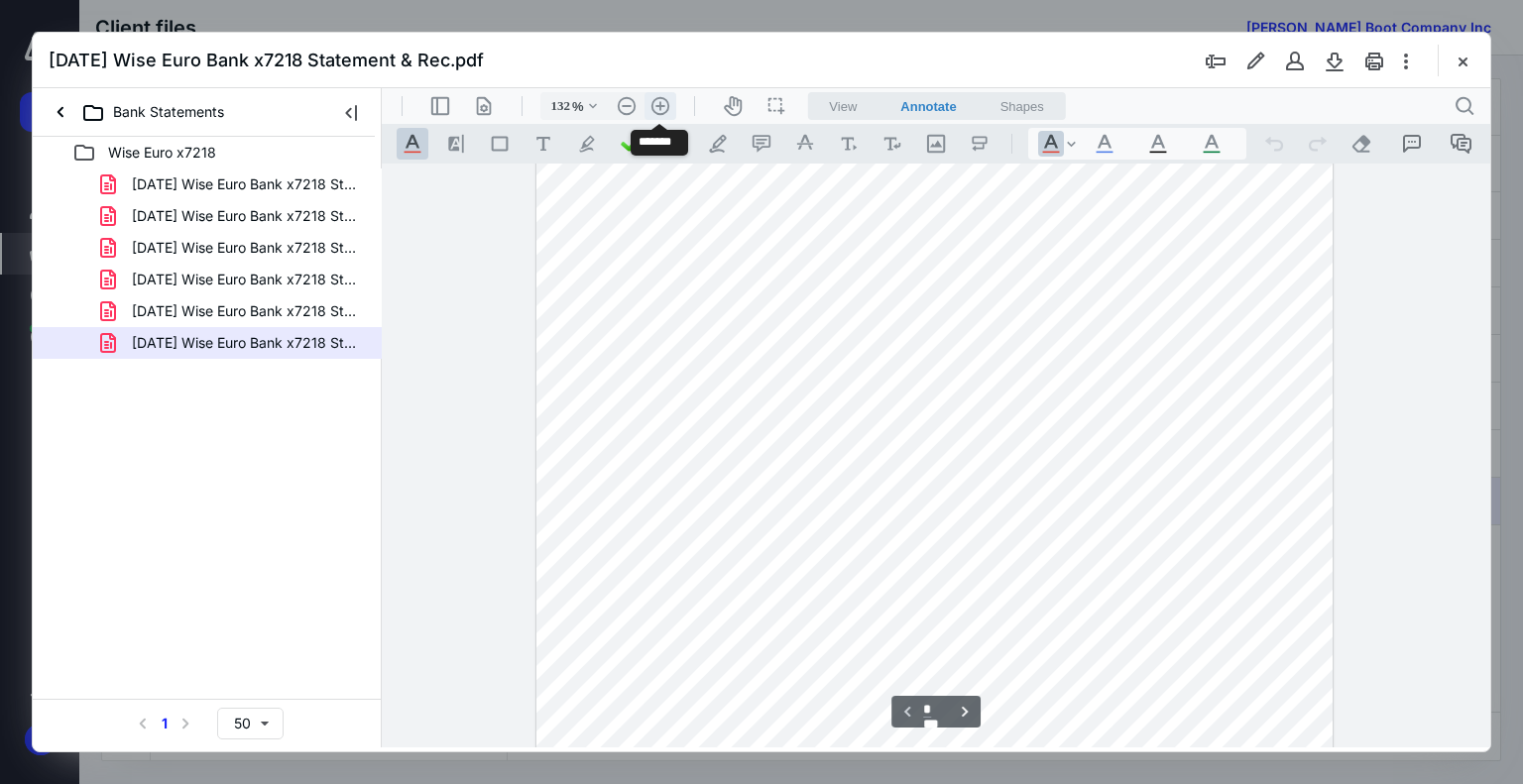 click on ".cls-1{fill:#abb0c4;} icon - header - zoom - in - line" at bounding box center [660, 106] 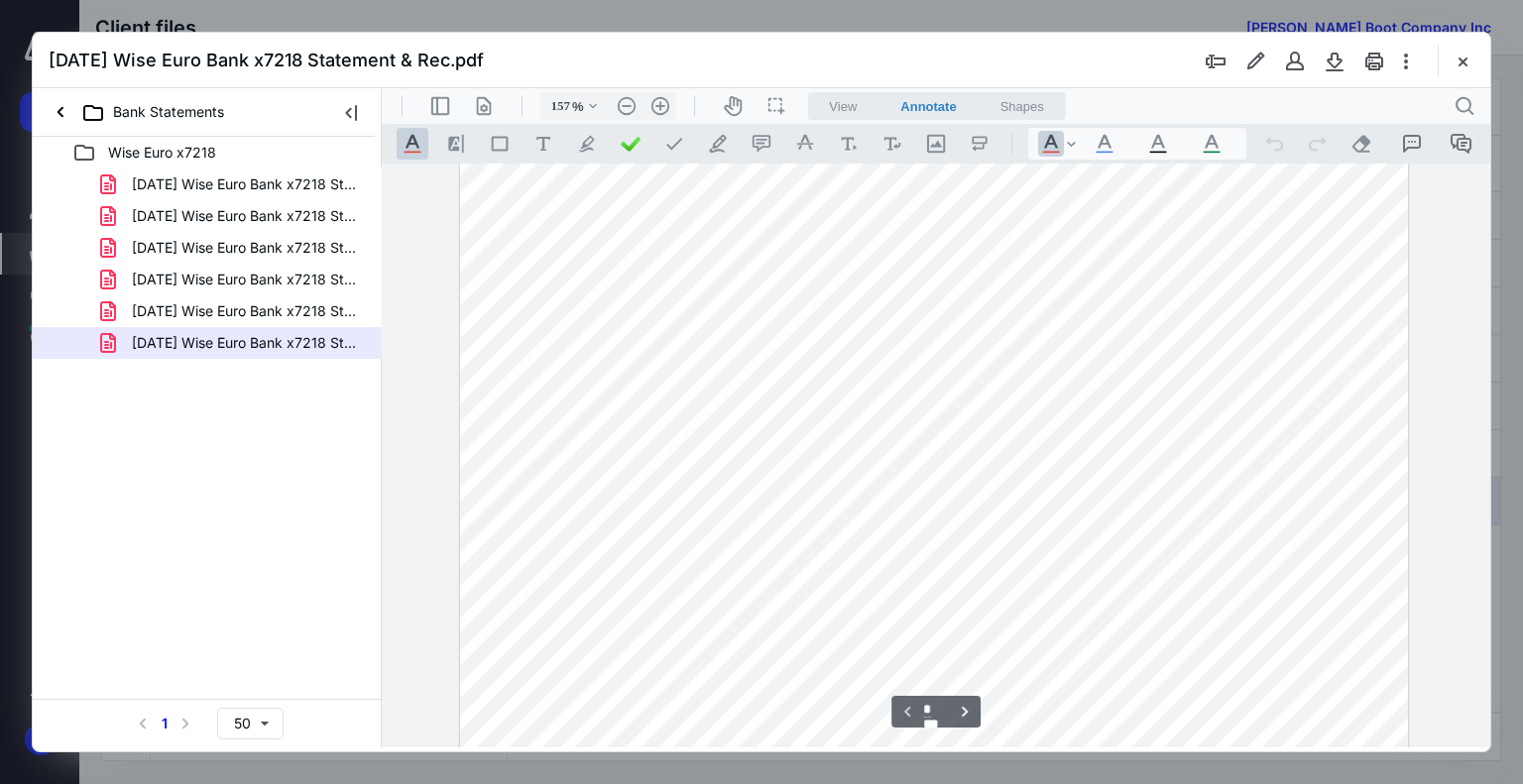 scroll, scrollTop: 193, scrollLeft: 0, axis: vertical 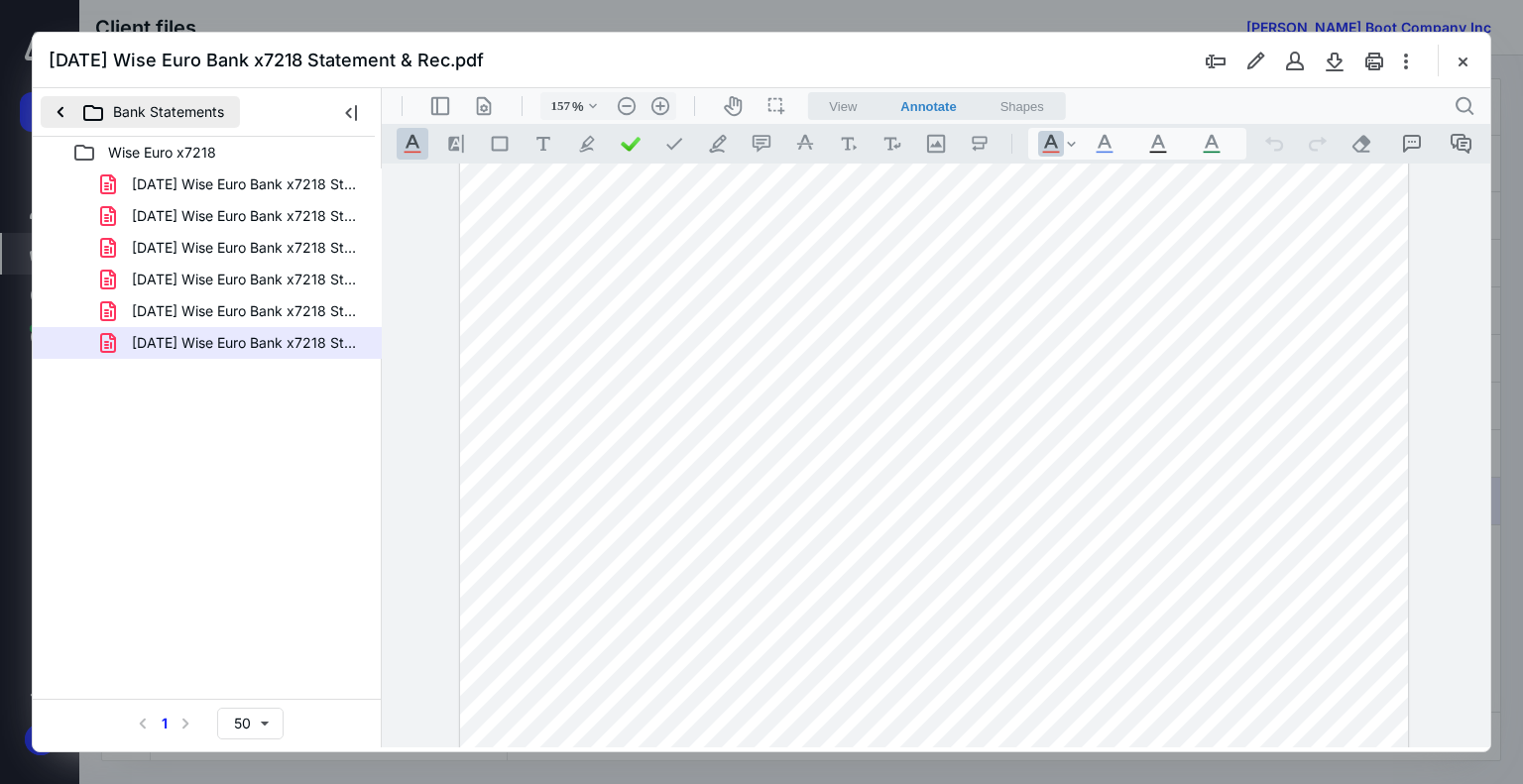click on "Bank Statements" at bounding box center [140, 112] 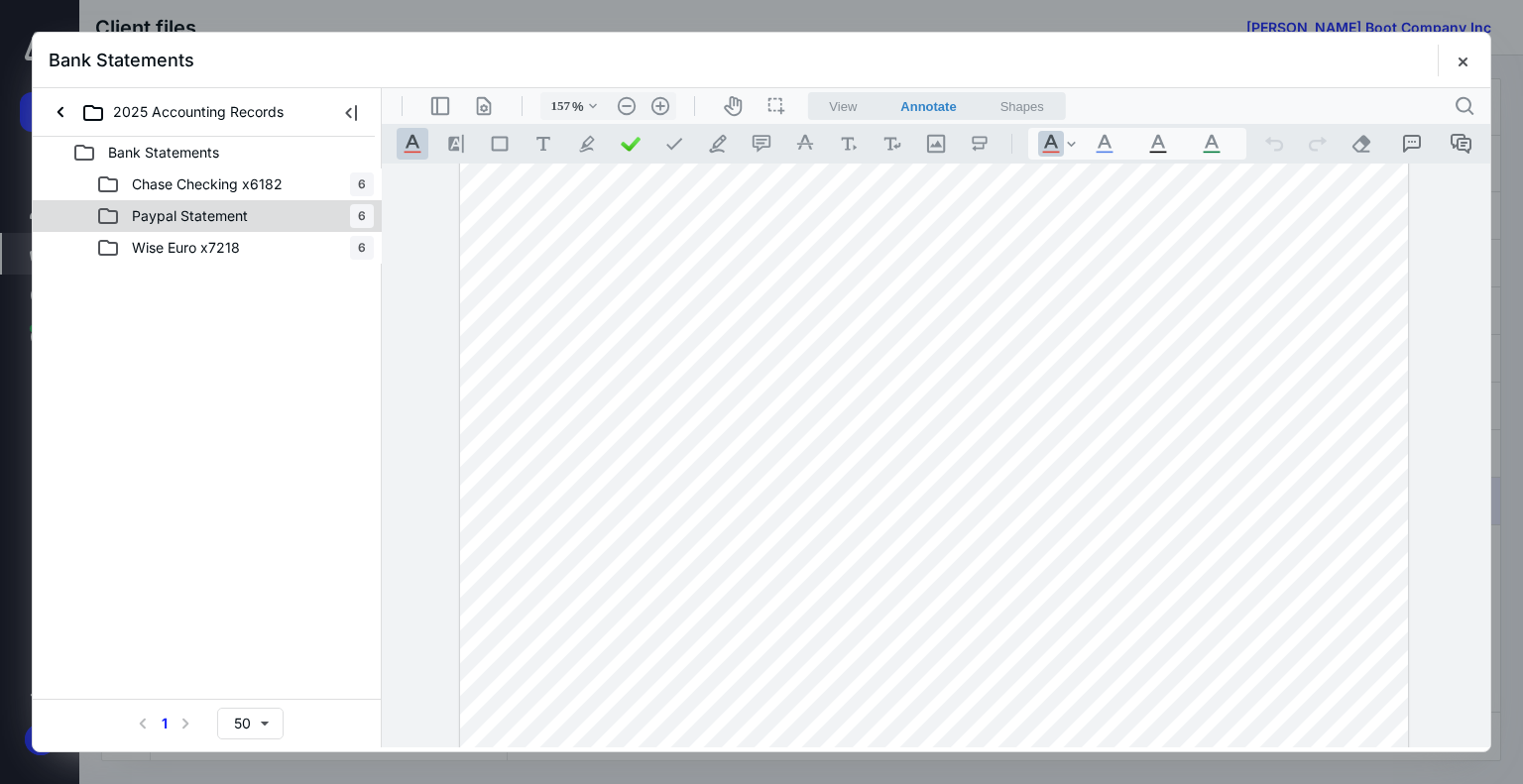 click on "Paypal Statement" at bounding box center (177, 216) 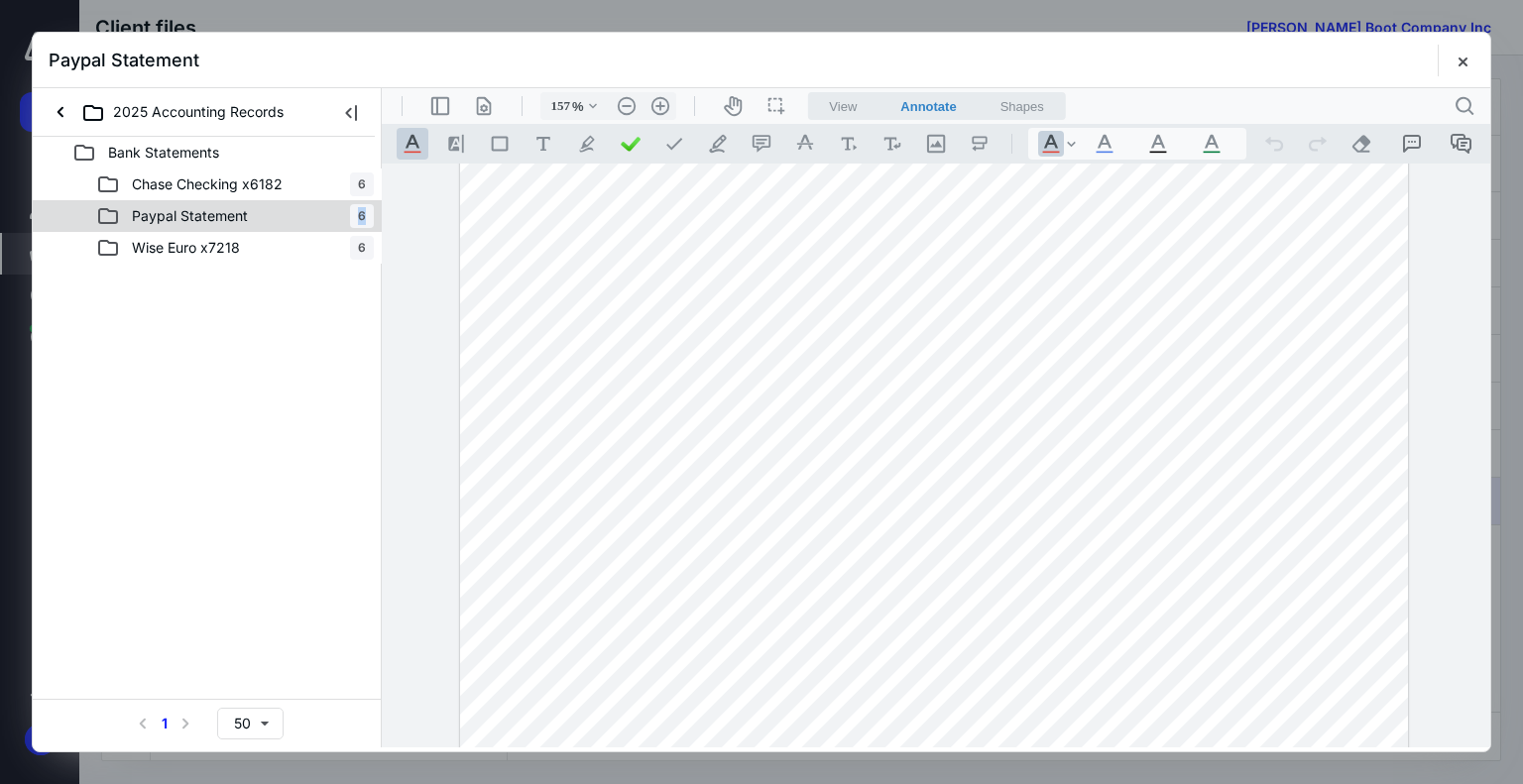 click on "Paypal Statement" at bounding box center (177, 216) 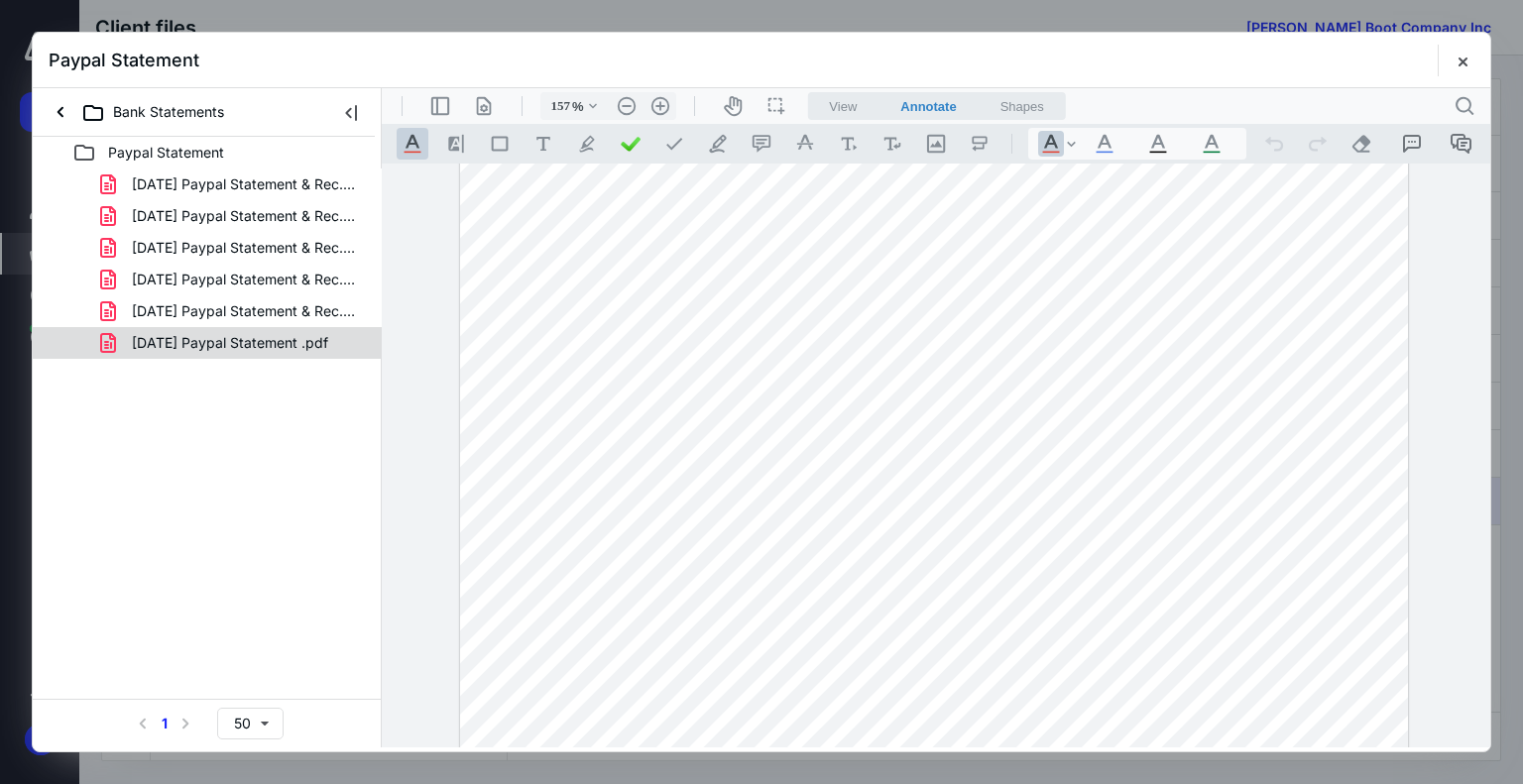 click on "2025.06.30 Paypal Statement .pdf" at bounding box center (230, 343) 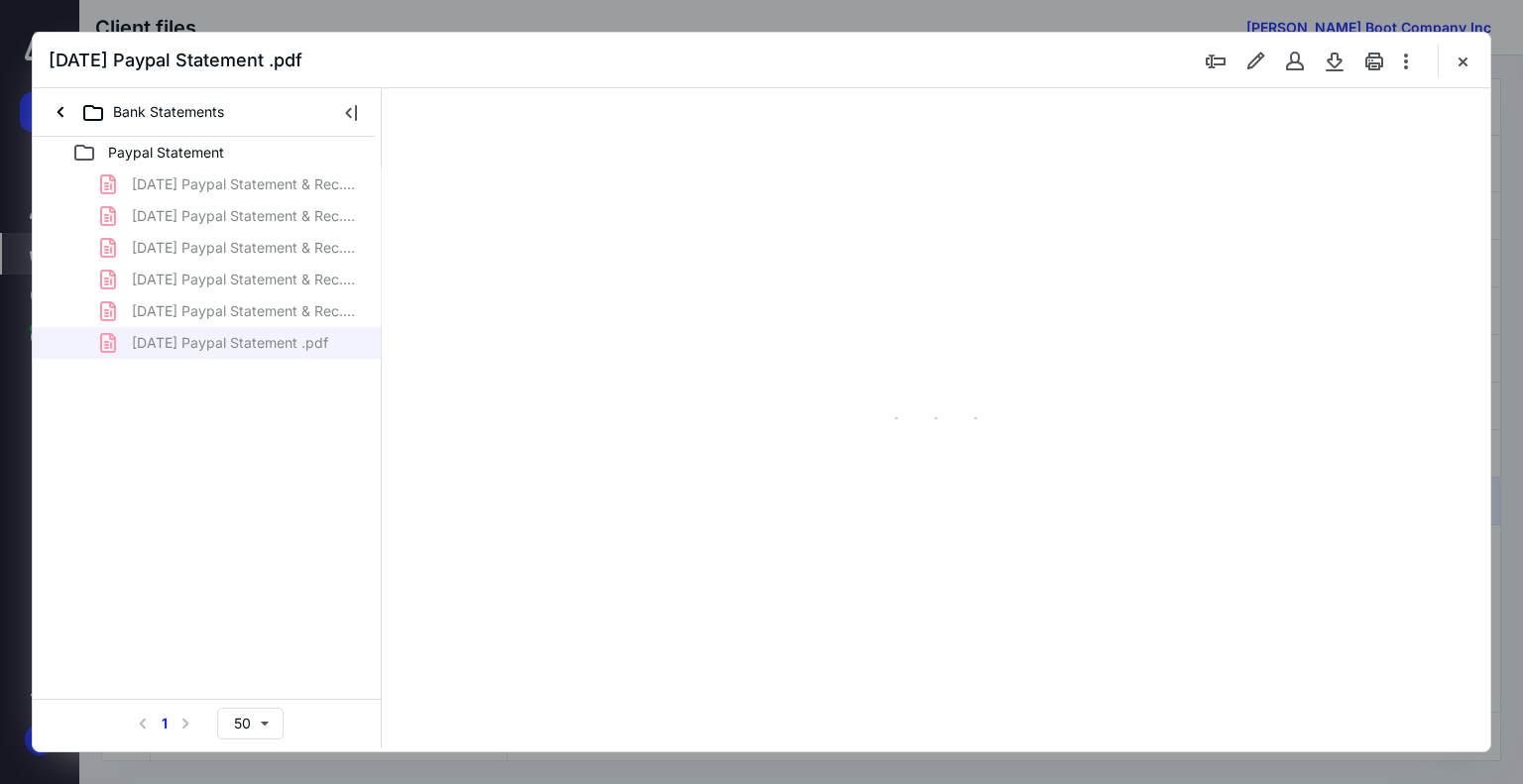 scroll, scrollTop: 78, scrollLeft: 0, axis: vertical 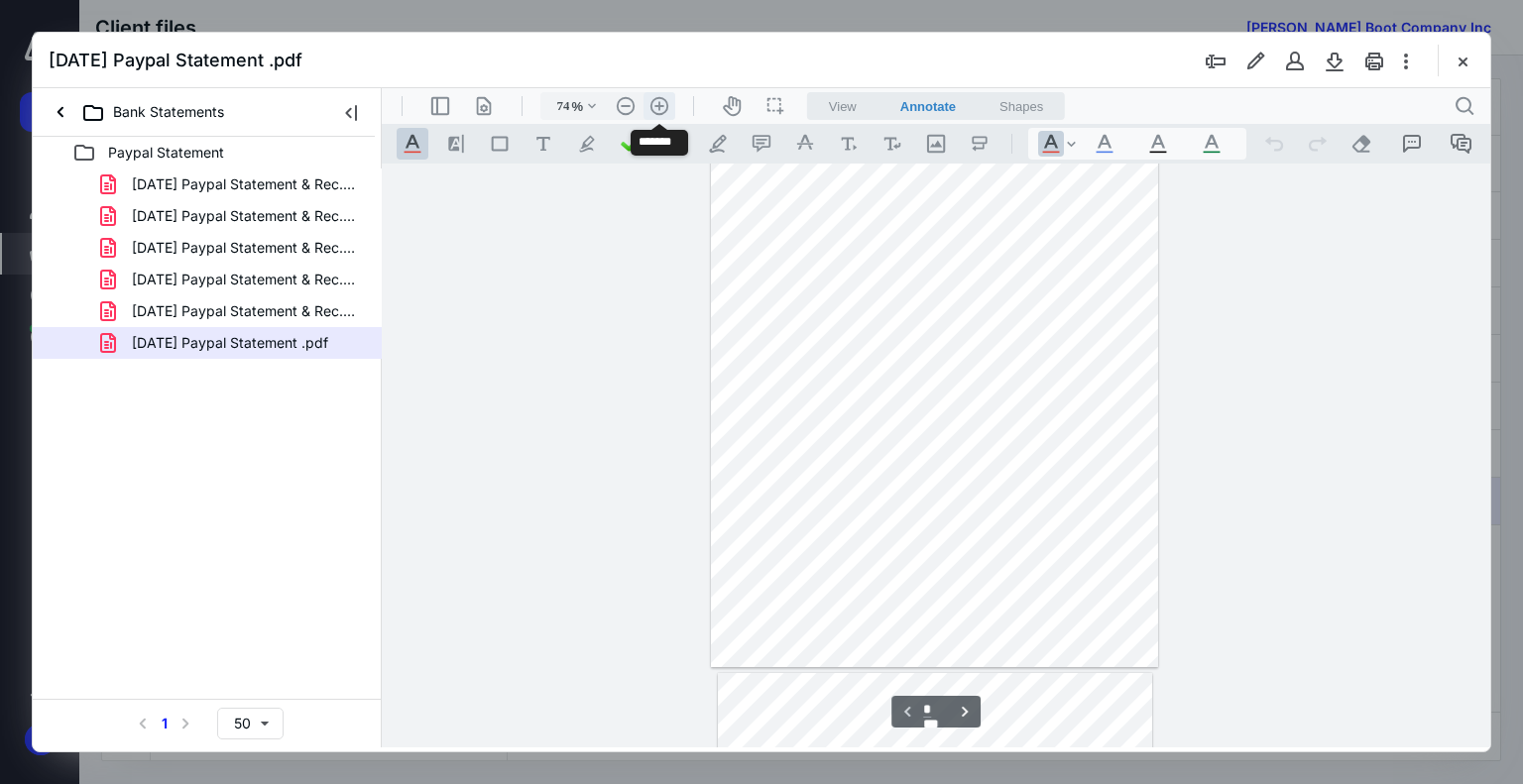 click on ".cls-1{fill:#abb0c4;} icon - header - zoom - in - line" at bounding box center (659, 106) 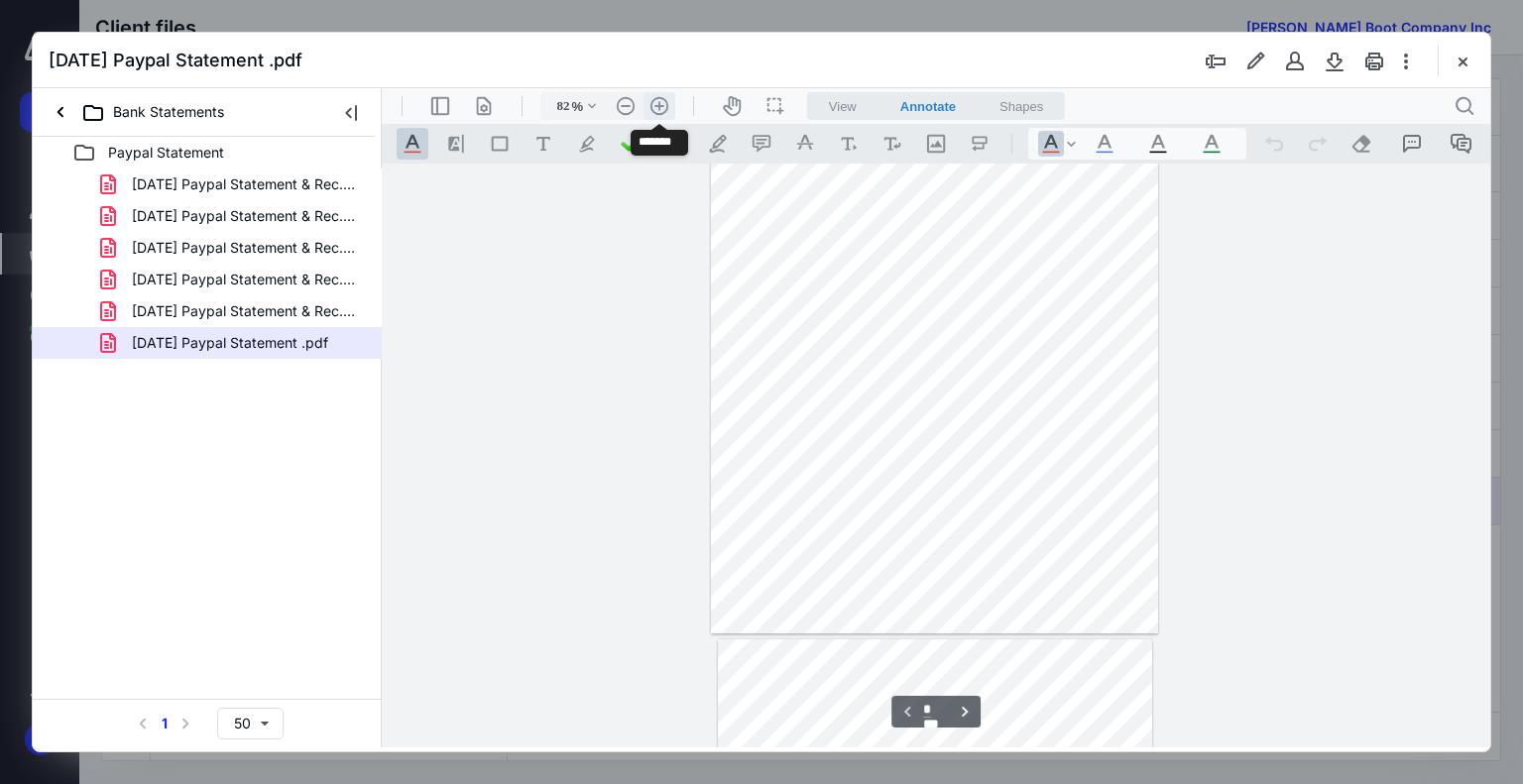 click on ".cls-1{fill:#abb0c4;} icon - header - zoom - in - line" at bounding box center (659, 106) 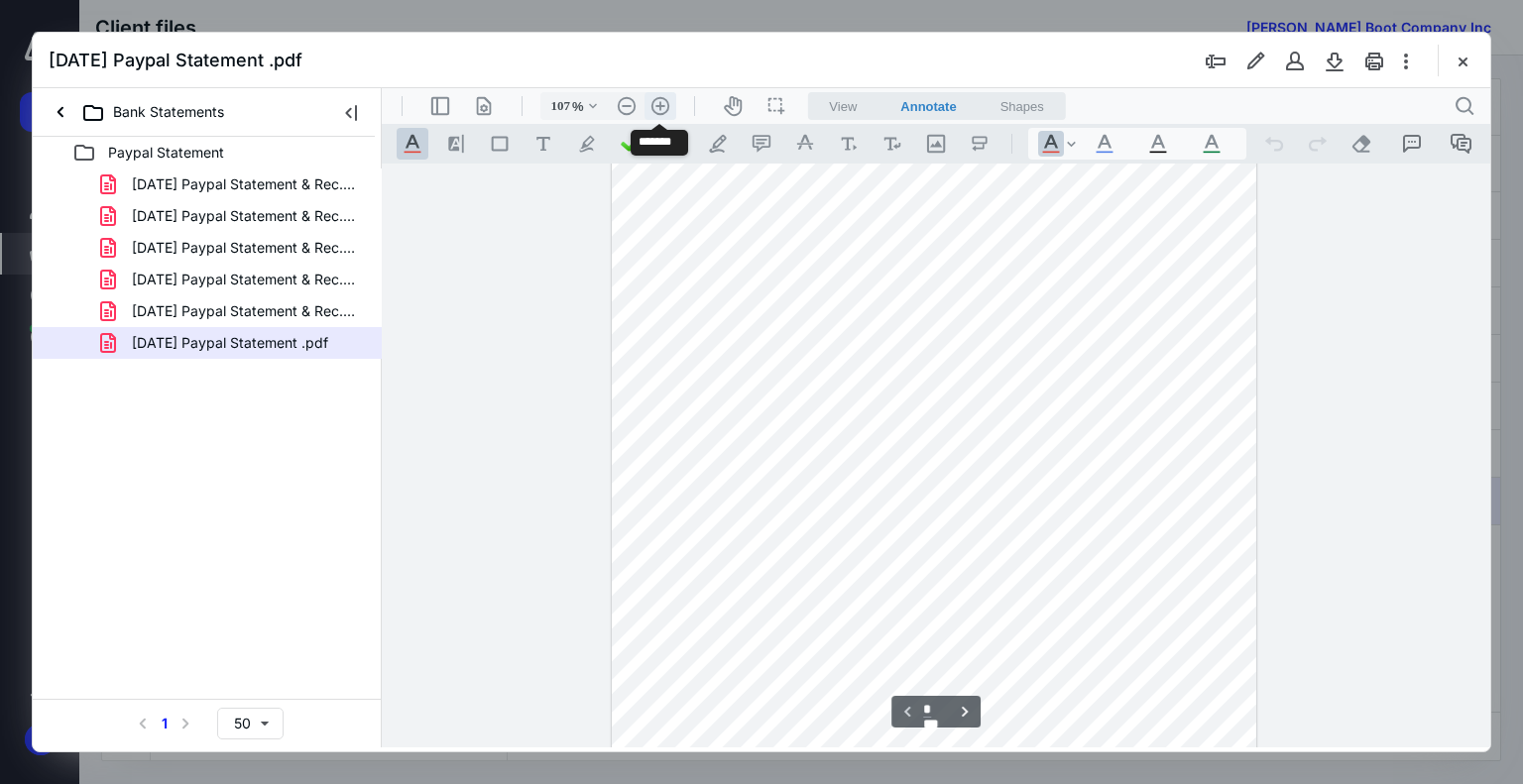 click on ".cls-1{fill:#abb0c4;} icon - header - zoom - in - line" at bounding box center (660, 106) 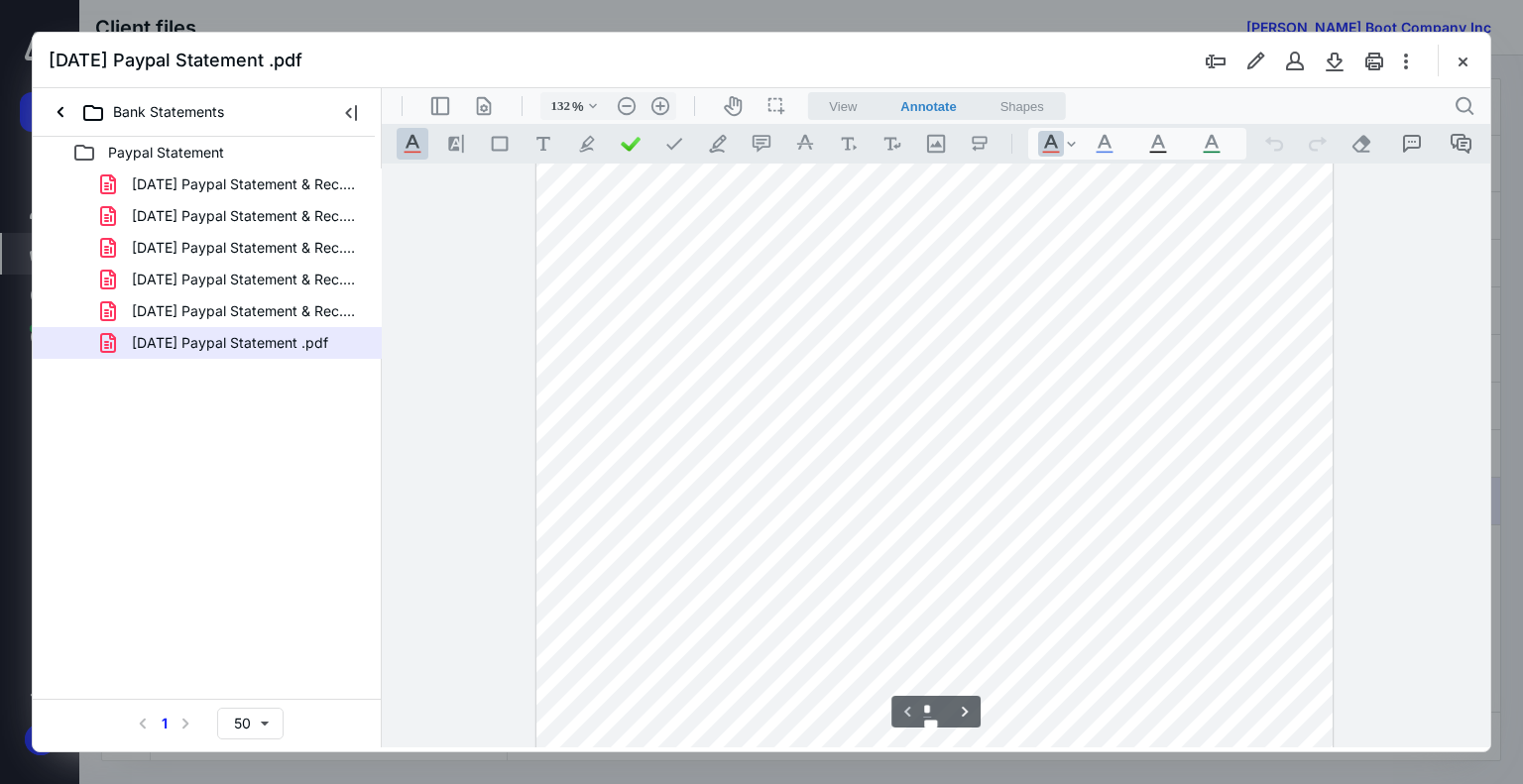 scroll, scrollTop: 19, scrollLeft: 0, axis: vertical 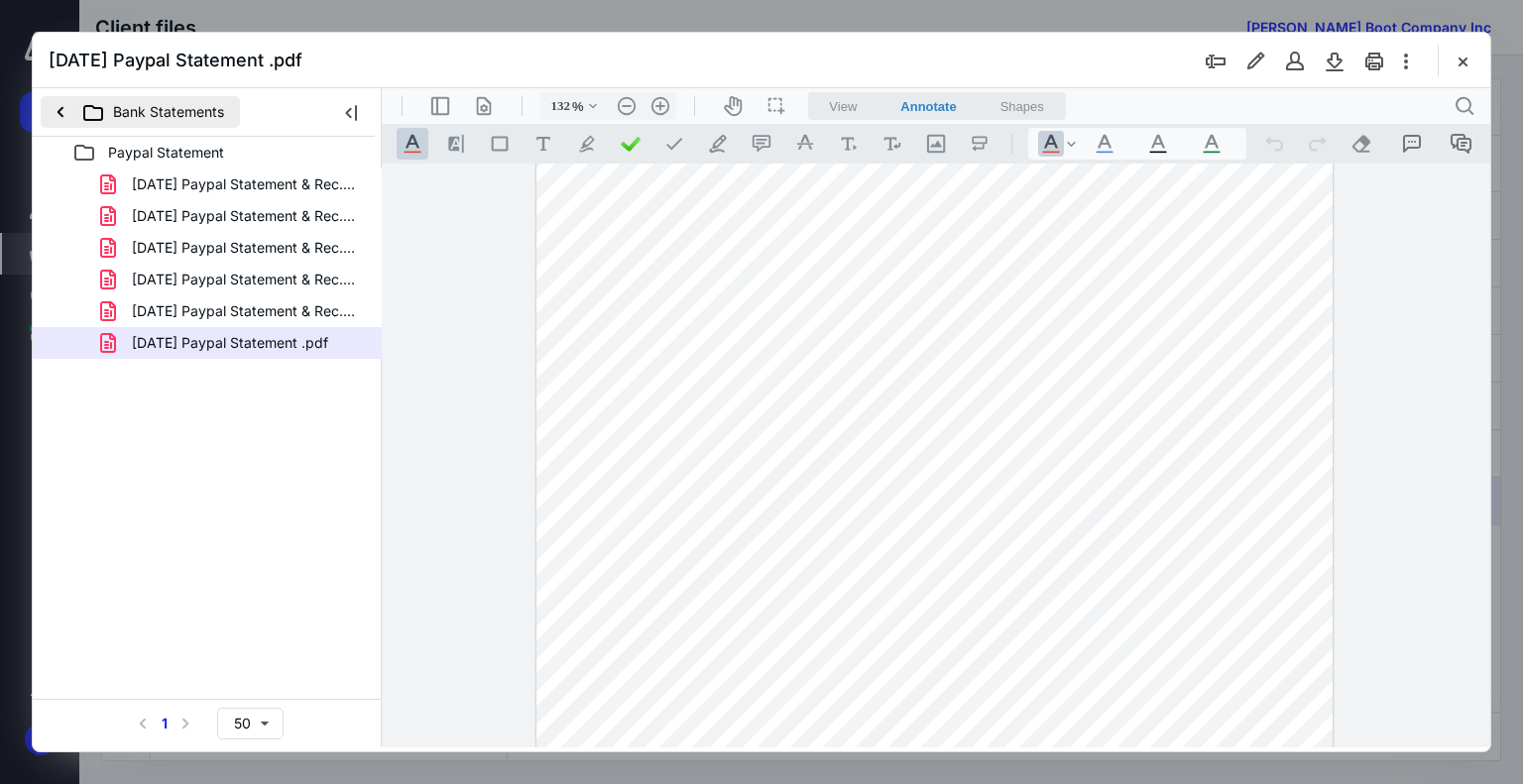 click on "Bank Statements" at bounding box center [140, 112] 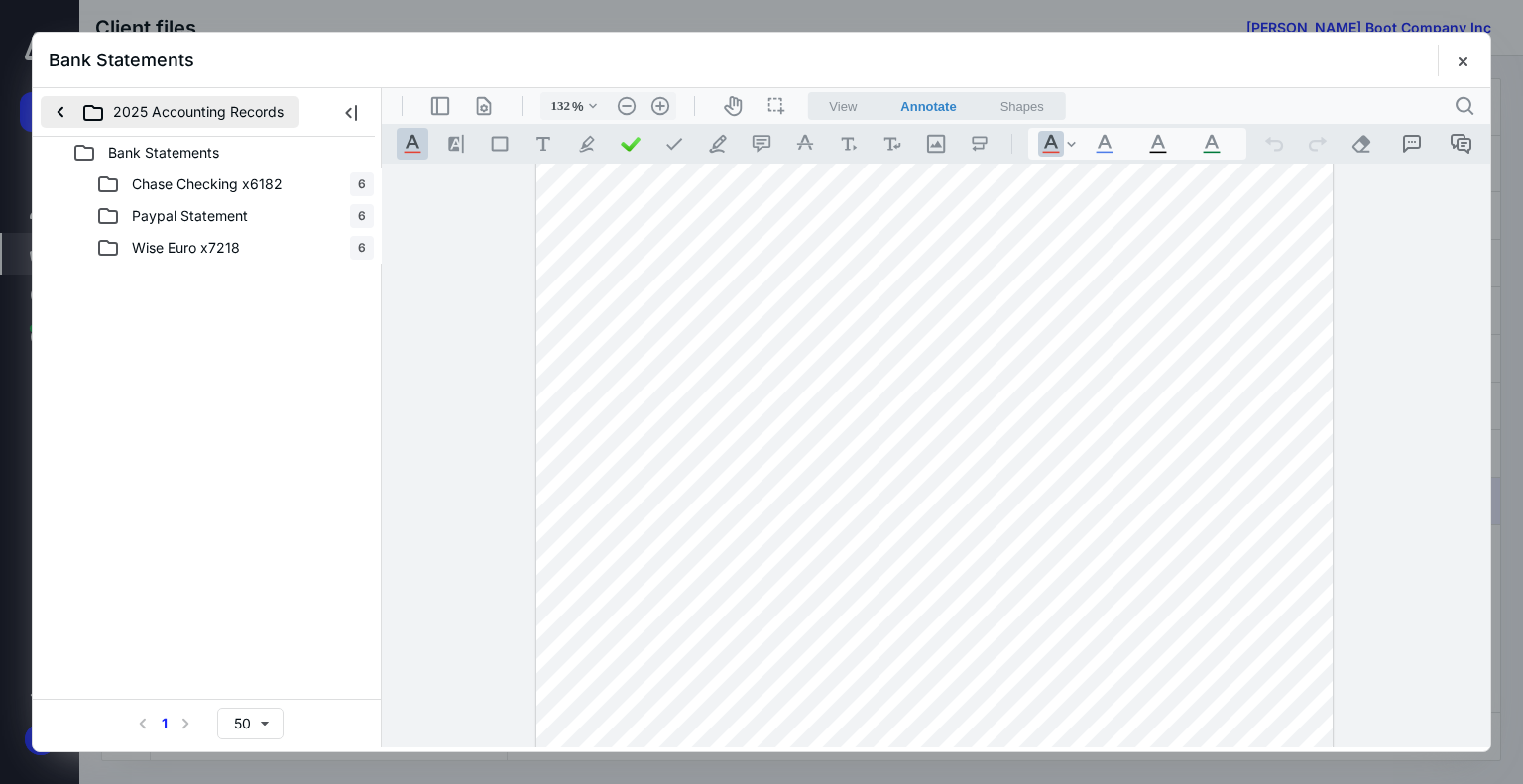 click on "2025 Accounting Records" at bounding box center (170, 112) 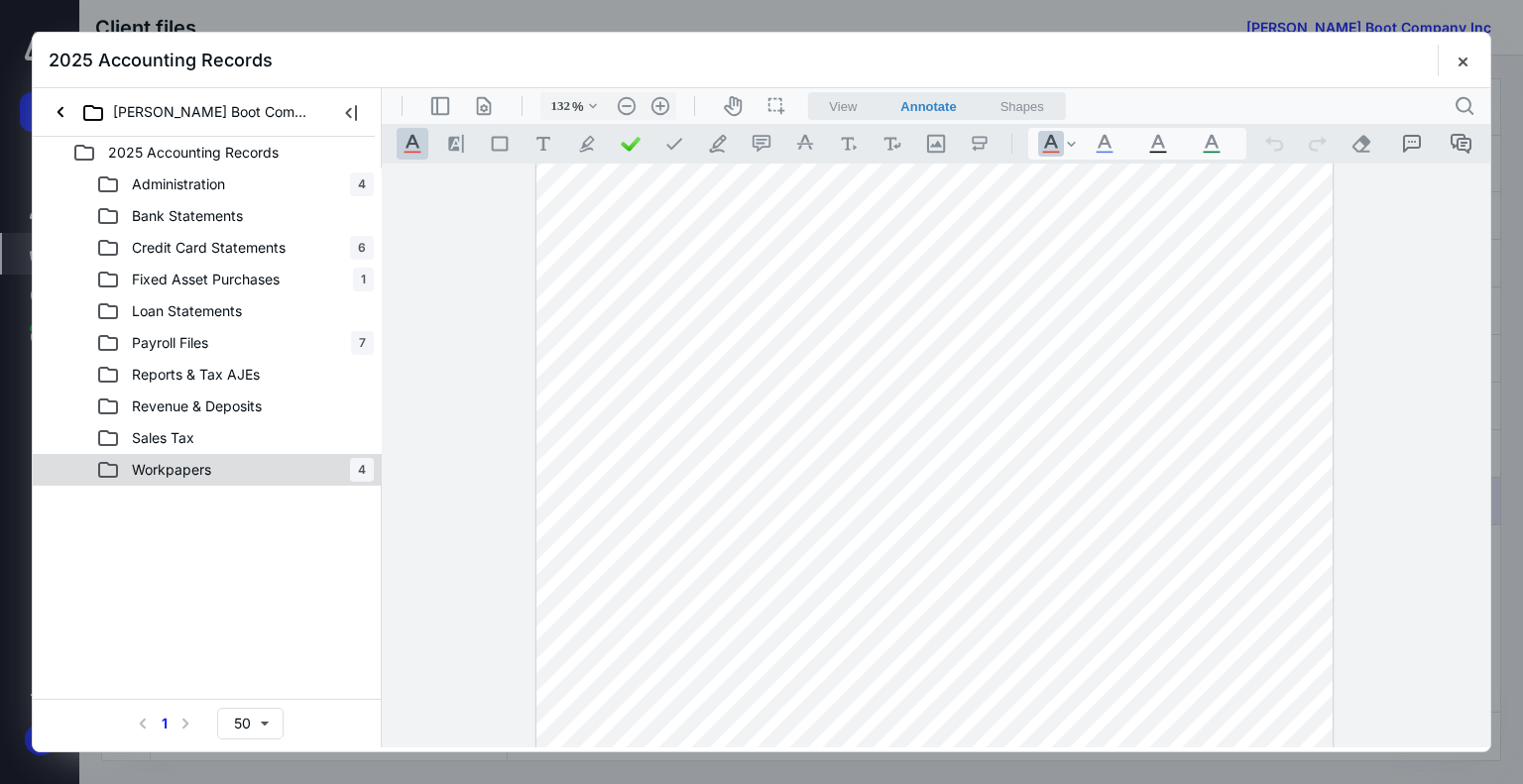 click on "Workpapers 4" at bounding box center [235, 470] 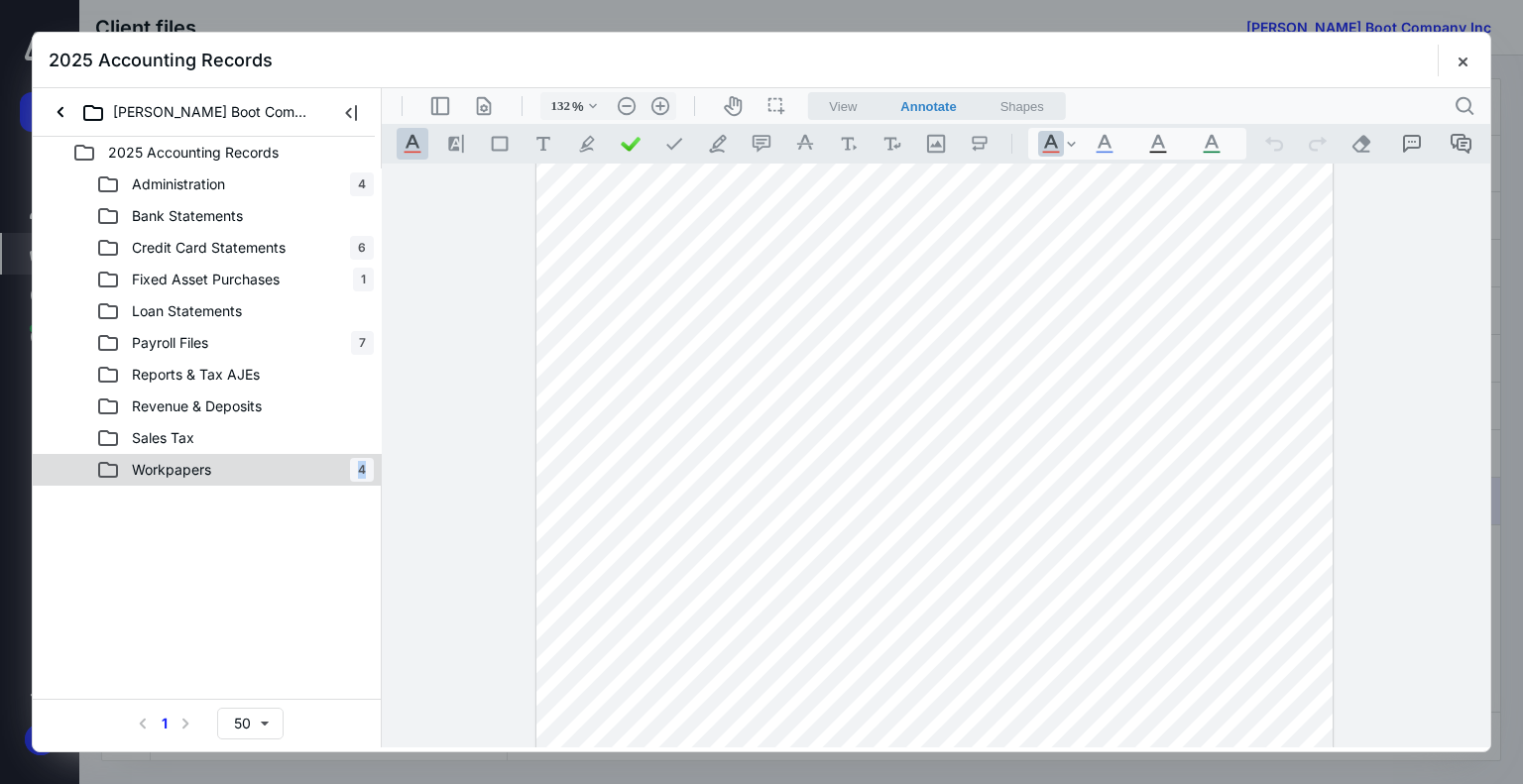 click on "Workpapers 4" at bounding box center (235, 470) 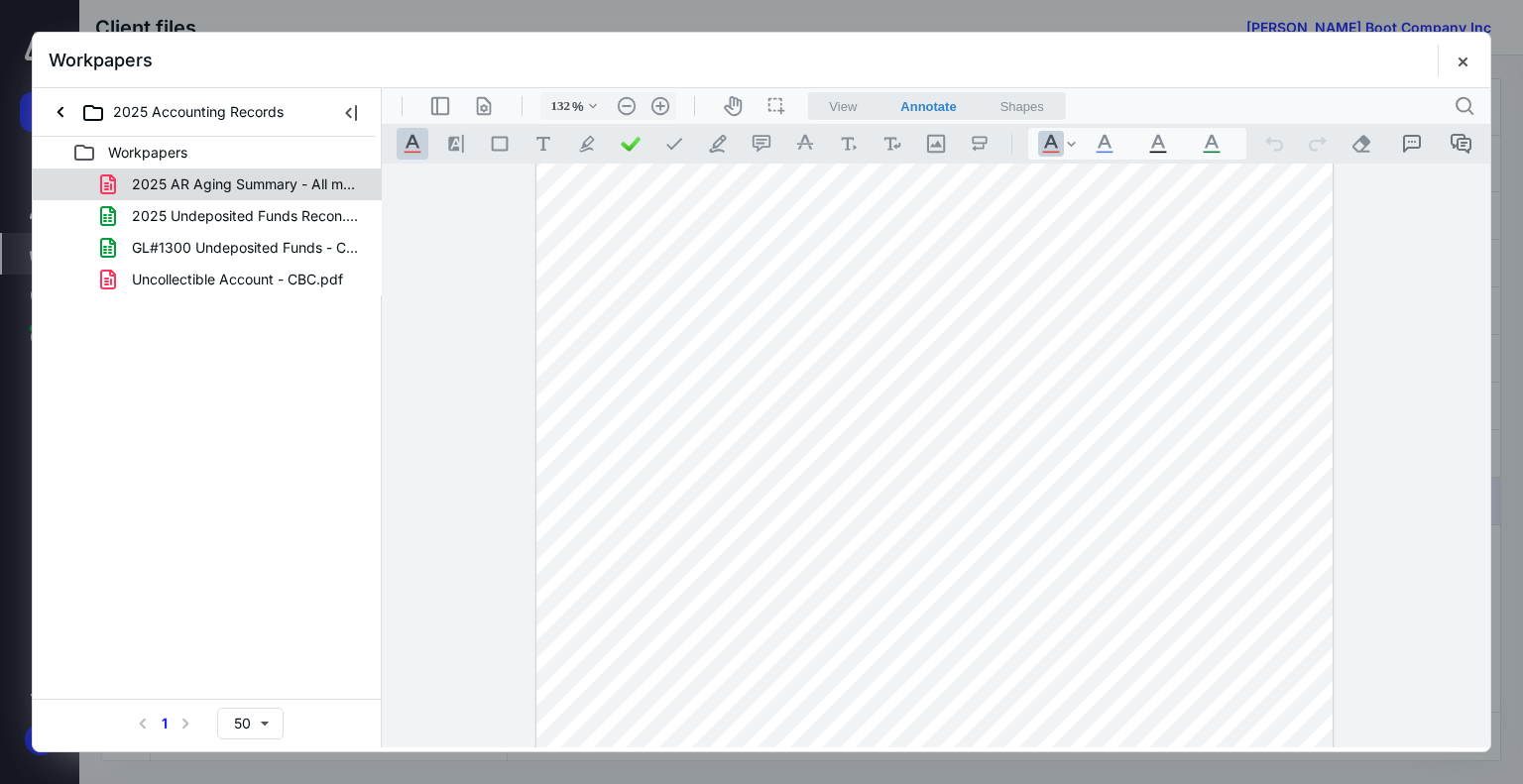 click on "2025 AR Aging Summary - All months.pdf" at bounding box center (247, 184) 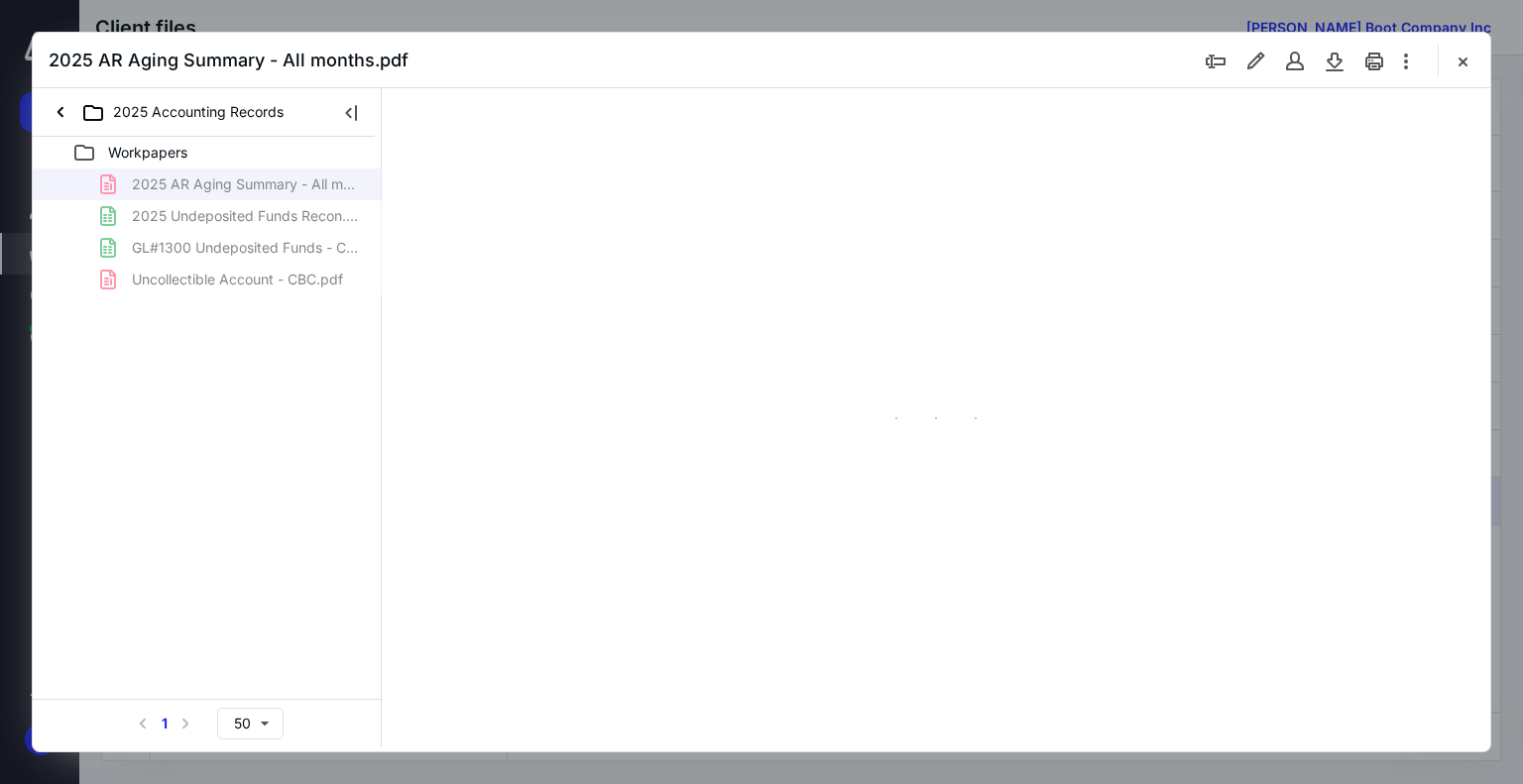 scroll, scrollTop: 78, scrollLeft: 0, axis: vertical 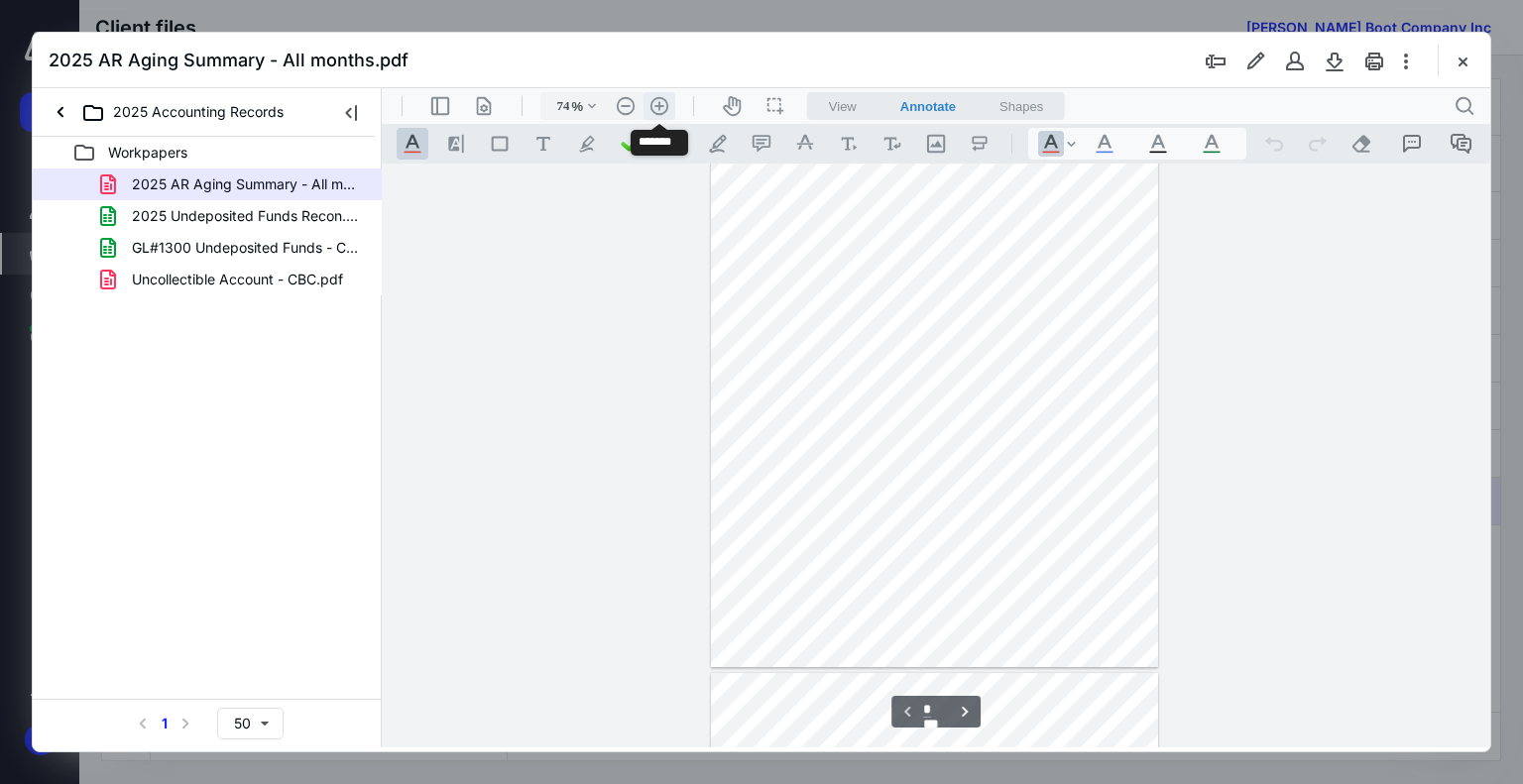click on ".cls-1{fill:#abb0c4;} icon - header - zoom - in - line" at bounding box center (659, 106) 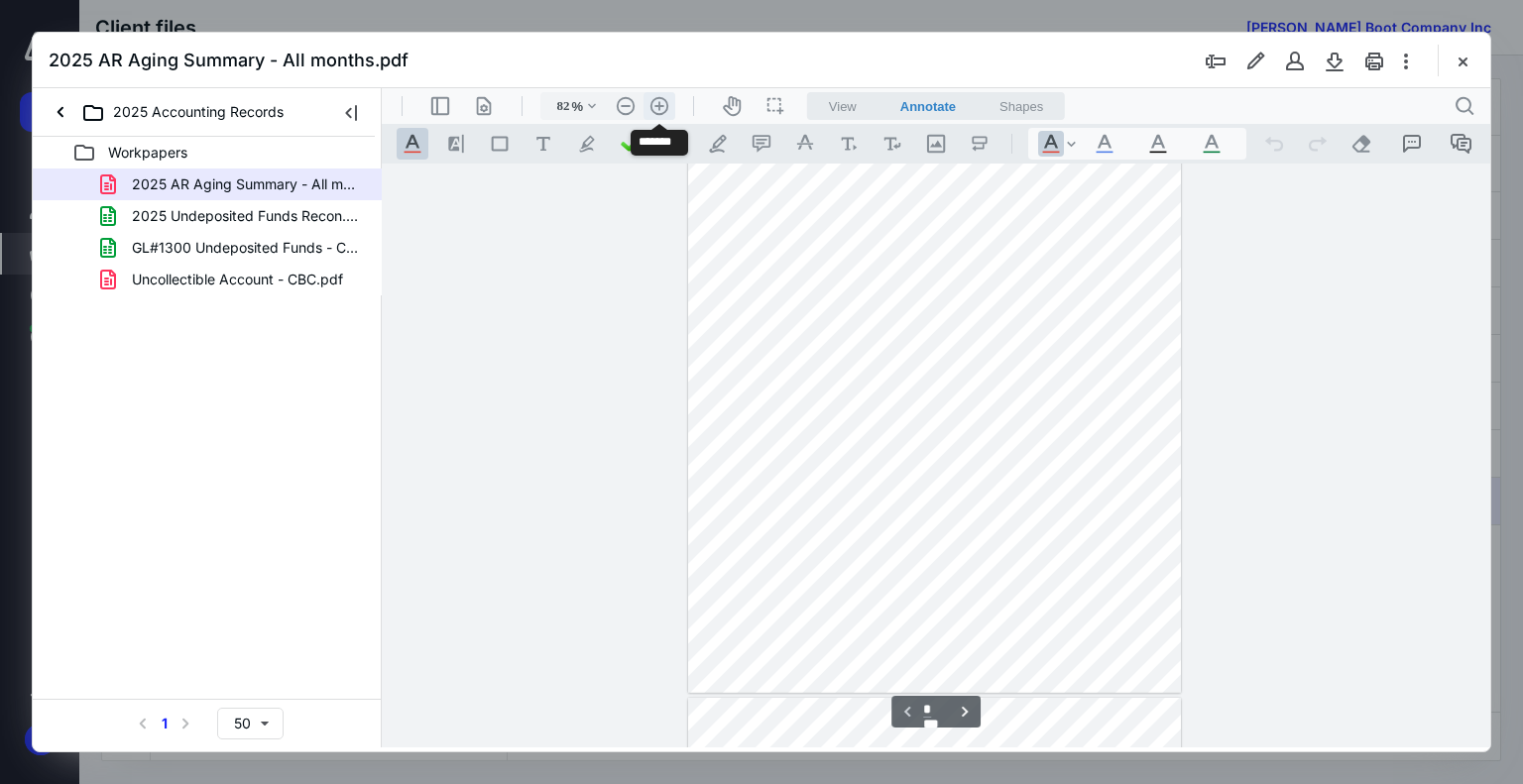 click on ".cls-1{fill:#abb0c4;} icon - header - zoom - in - line" at bounding box center (659, 106) 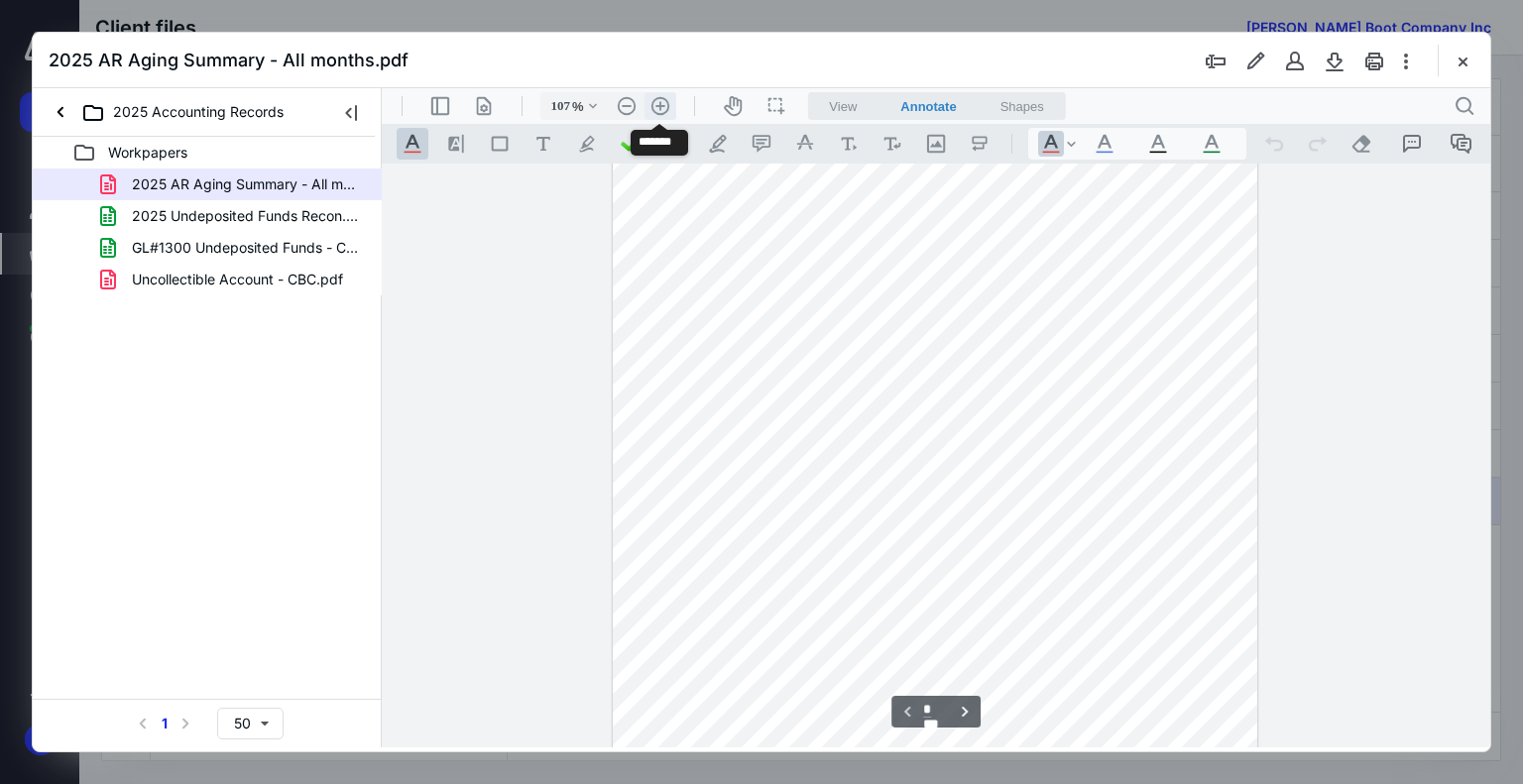 click on ".cls-1{fill:#abb0c4;} icon - header - zoom - in - line" at bounding box center (660, 106) 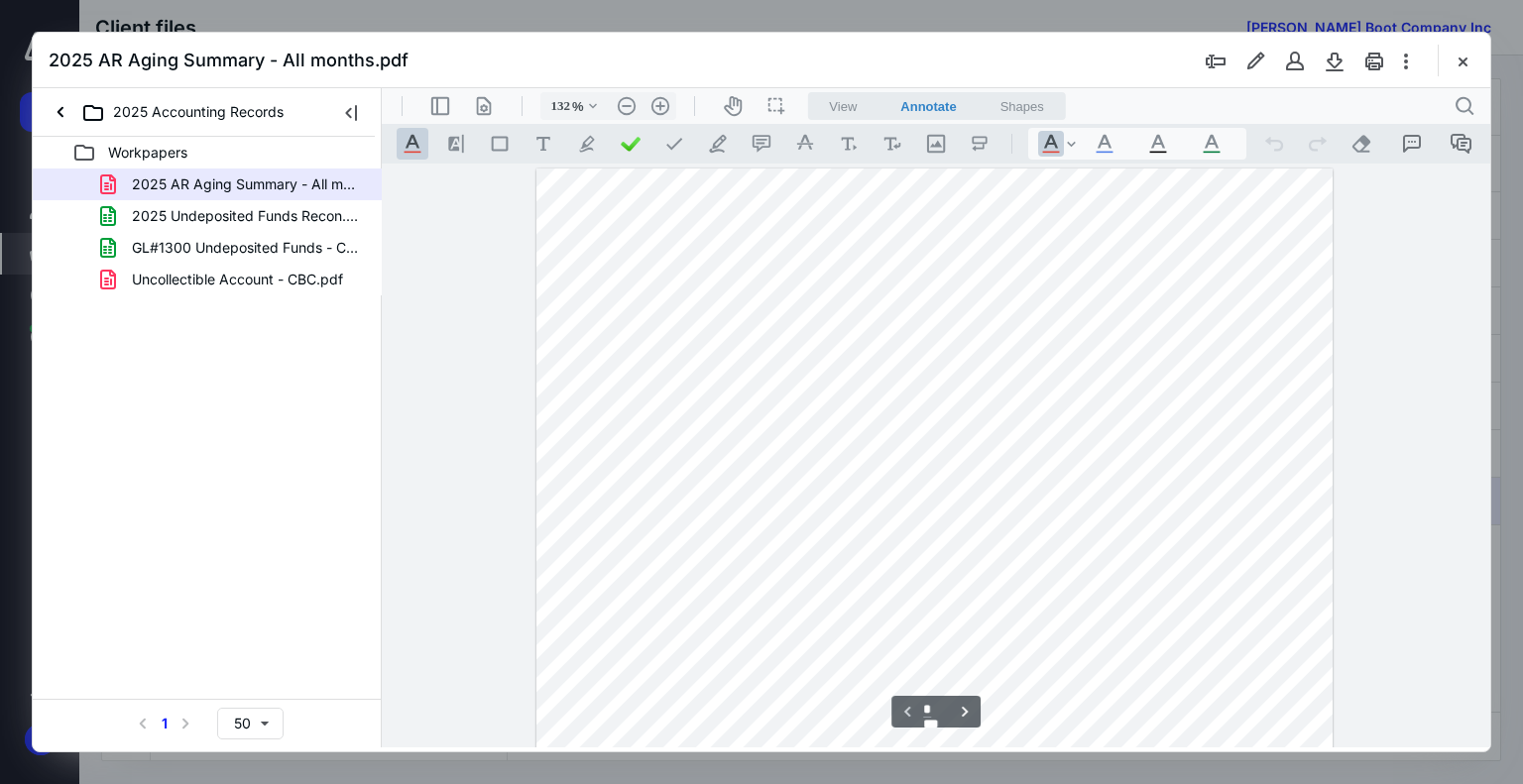 scroll, scrollTop: 0, scrollLeft: 0, axis: both 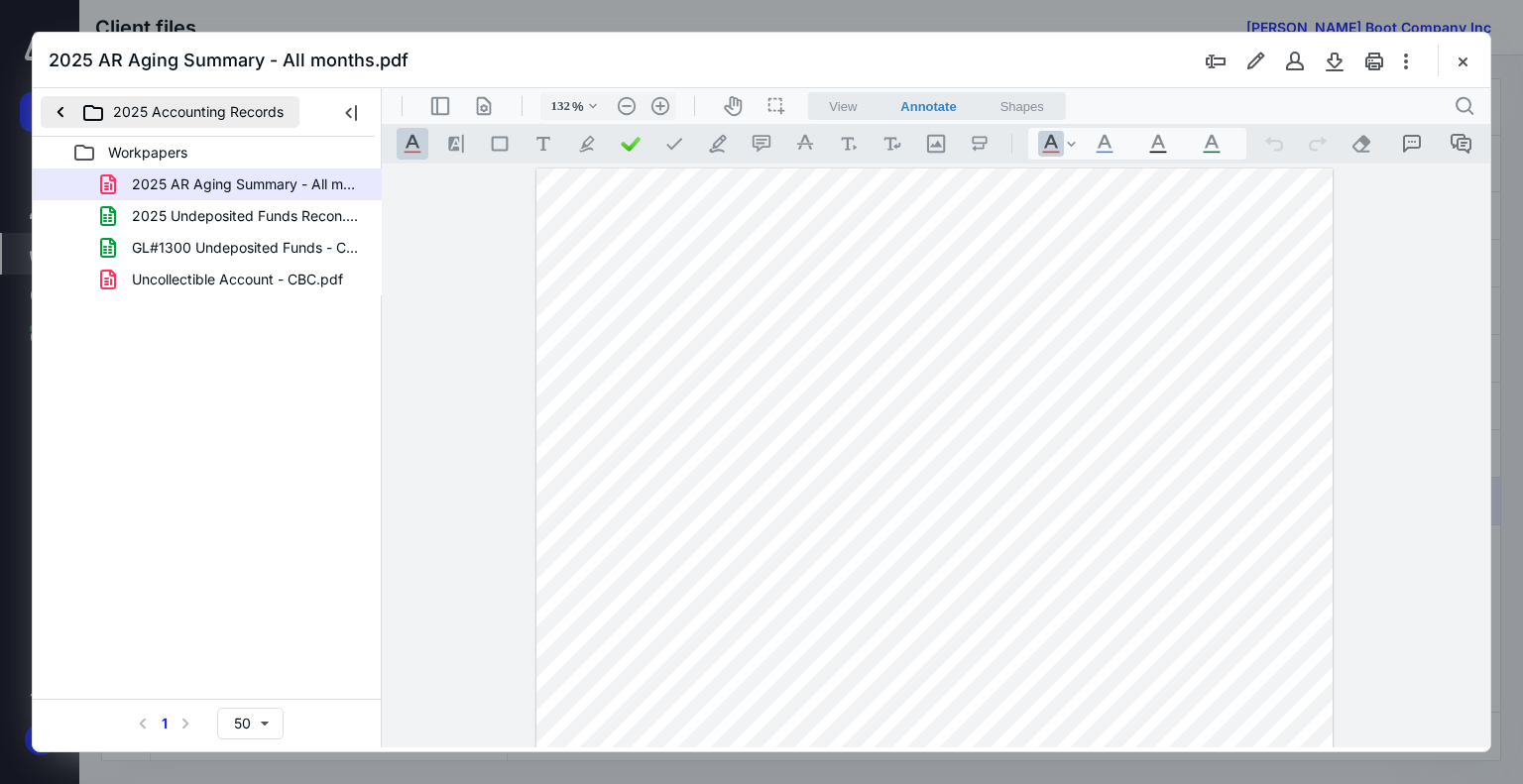 click on "2025 Accounting Records" at bounding box center (170, 112) 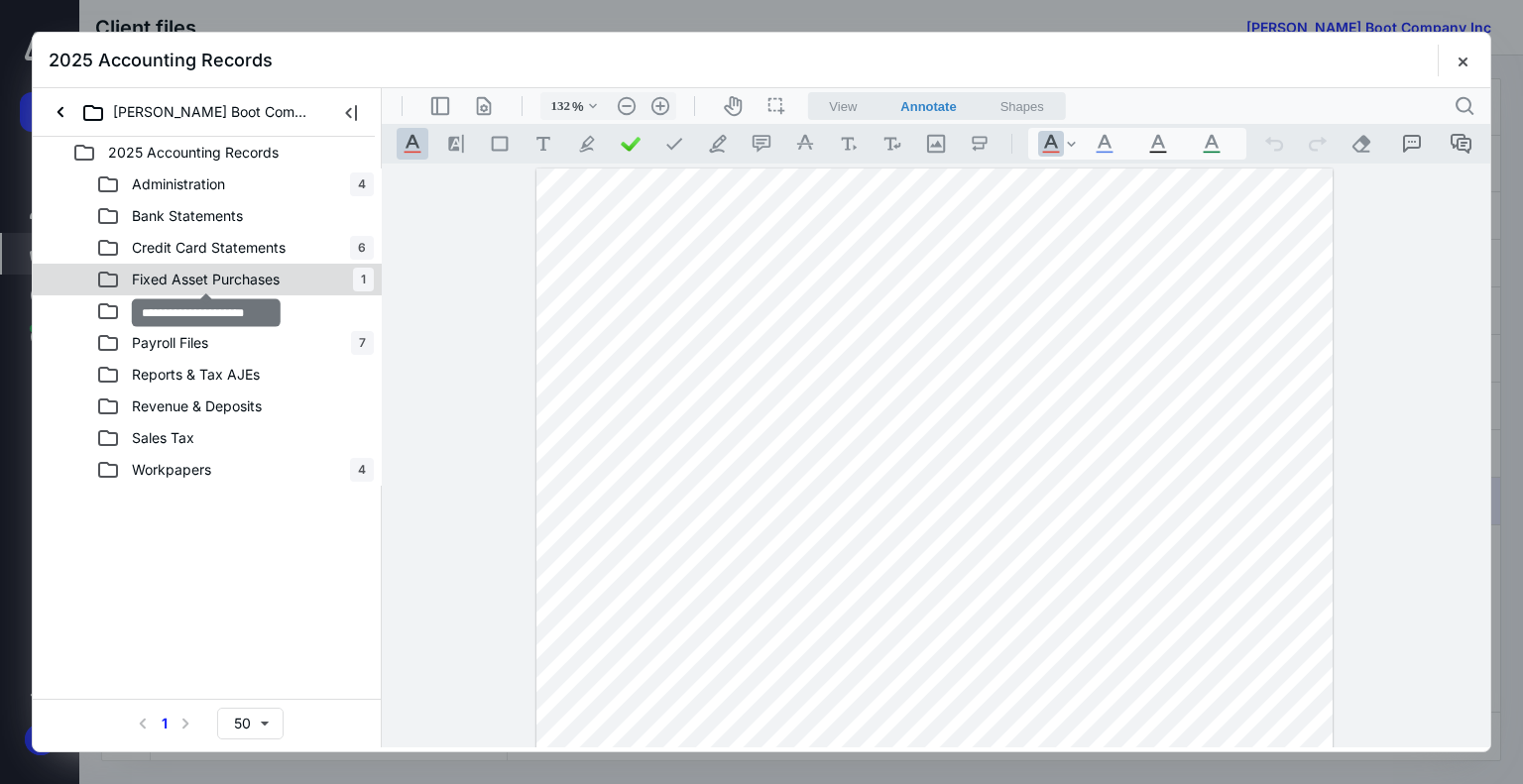click on "Fixed Asset Purchases" at bounding box center [205, 280] 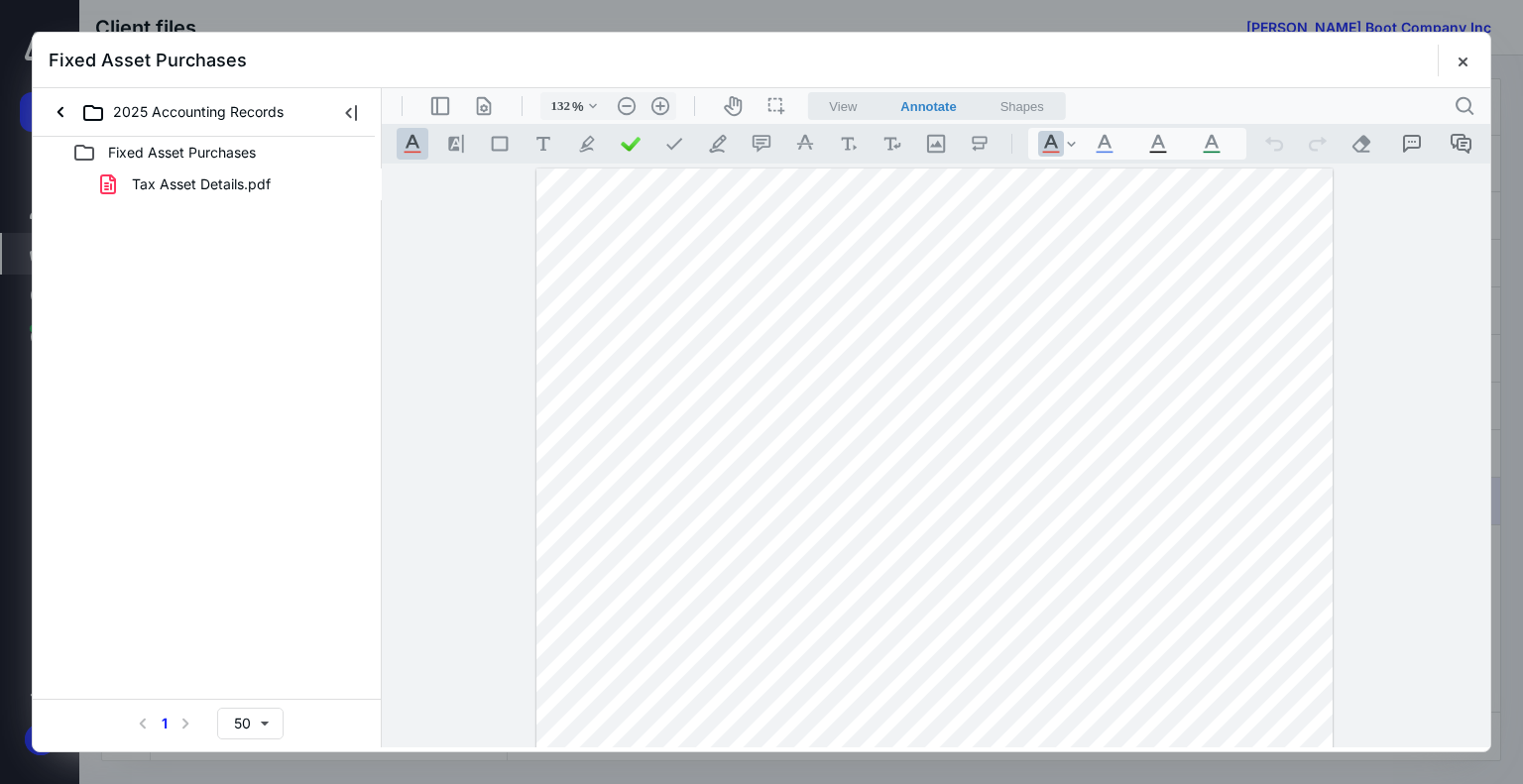 click on "Fixed Asset Purchases Tax Asset Details.pdf Select a page number for more results 1 50" at bounding box center [207, 442] 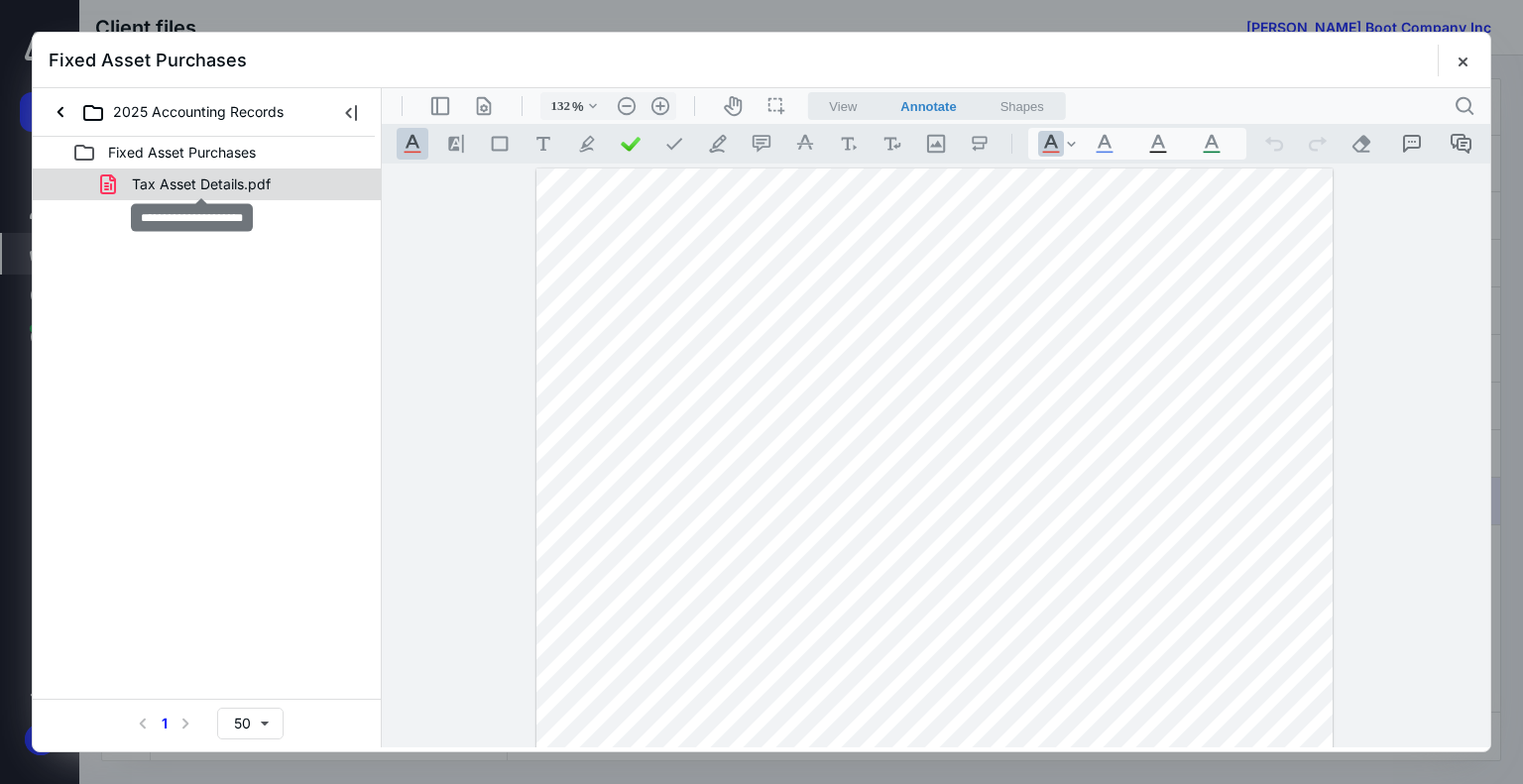 click on "Tax Asset Details.pdf" at bounding box center (201, 184) 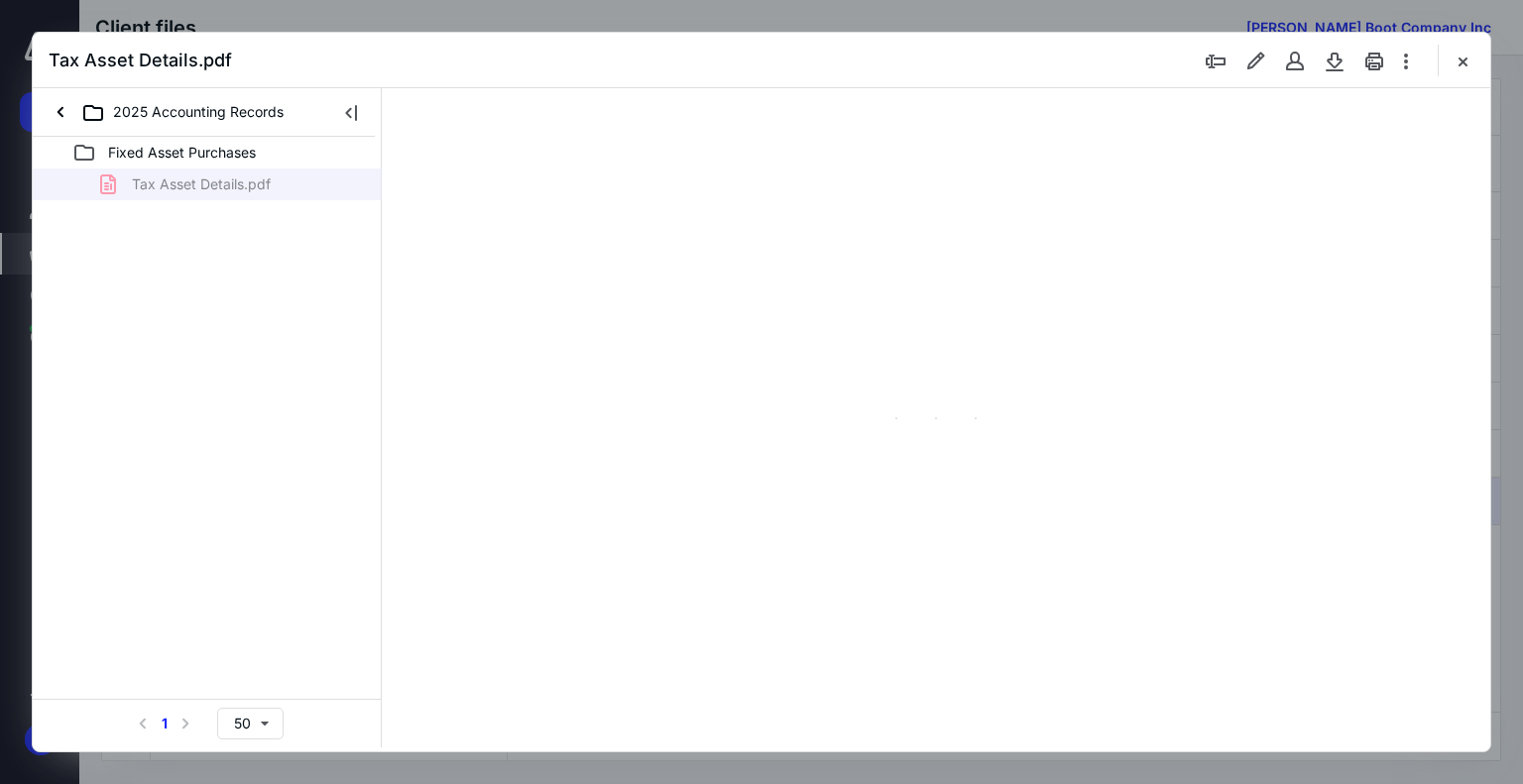 scroll, scrollTop: 0, scrollLeft: 0, axis: both 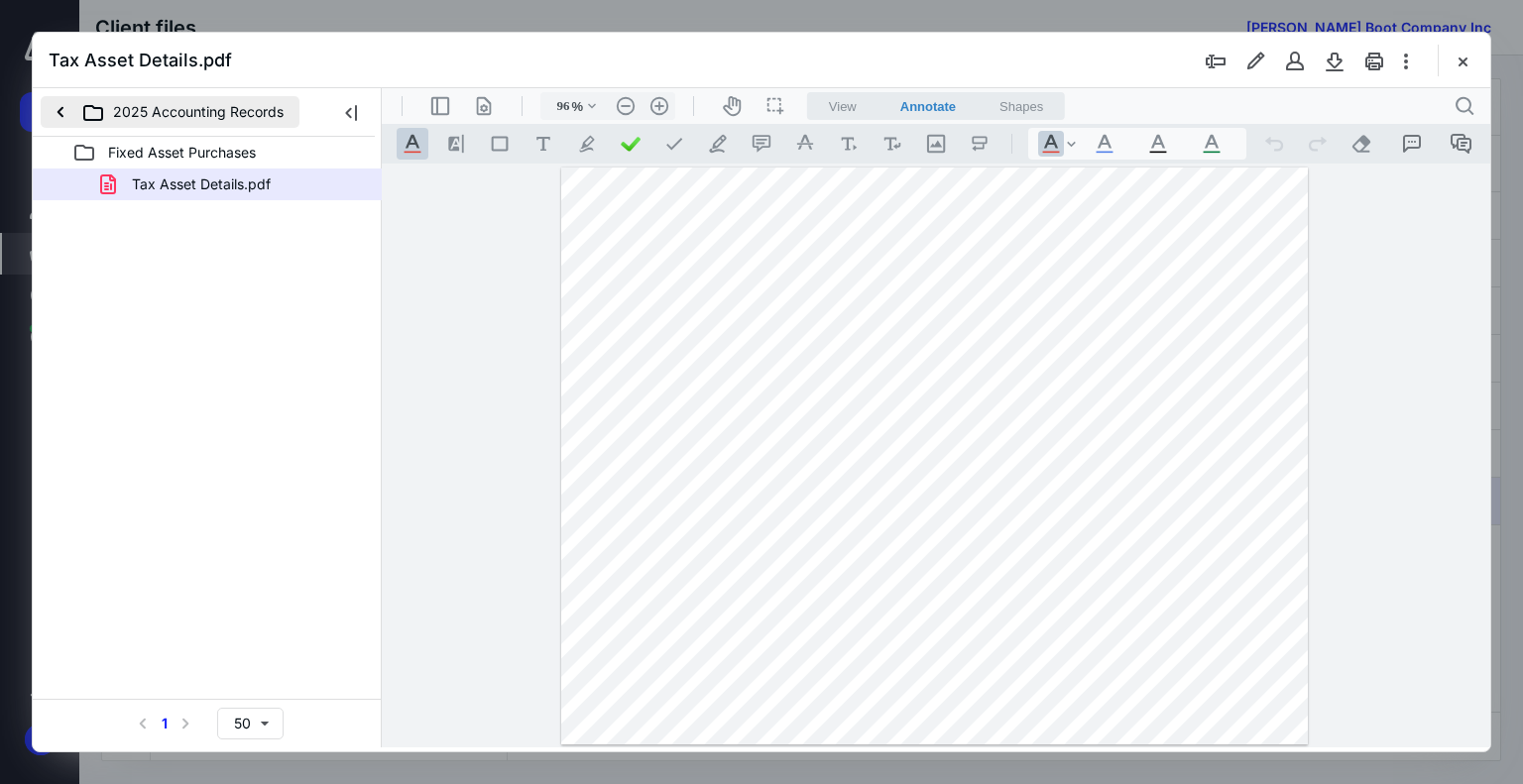 click on "2025 Accounting Records" at bounding box center [170, 112] 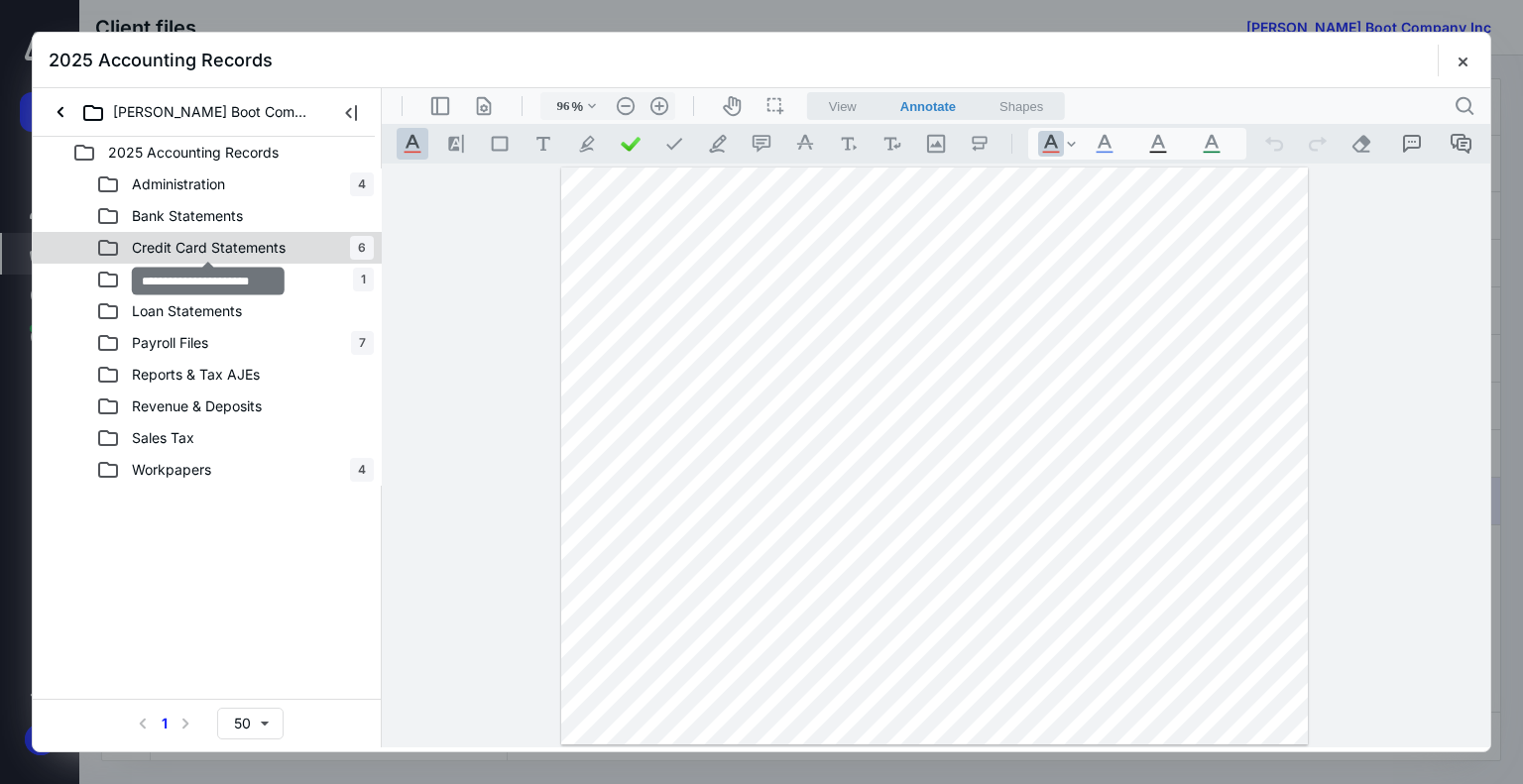 click on "Credit Card Statements" at bounding box center [208, 248] 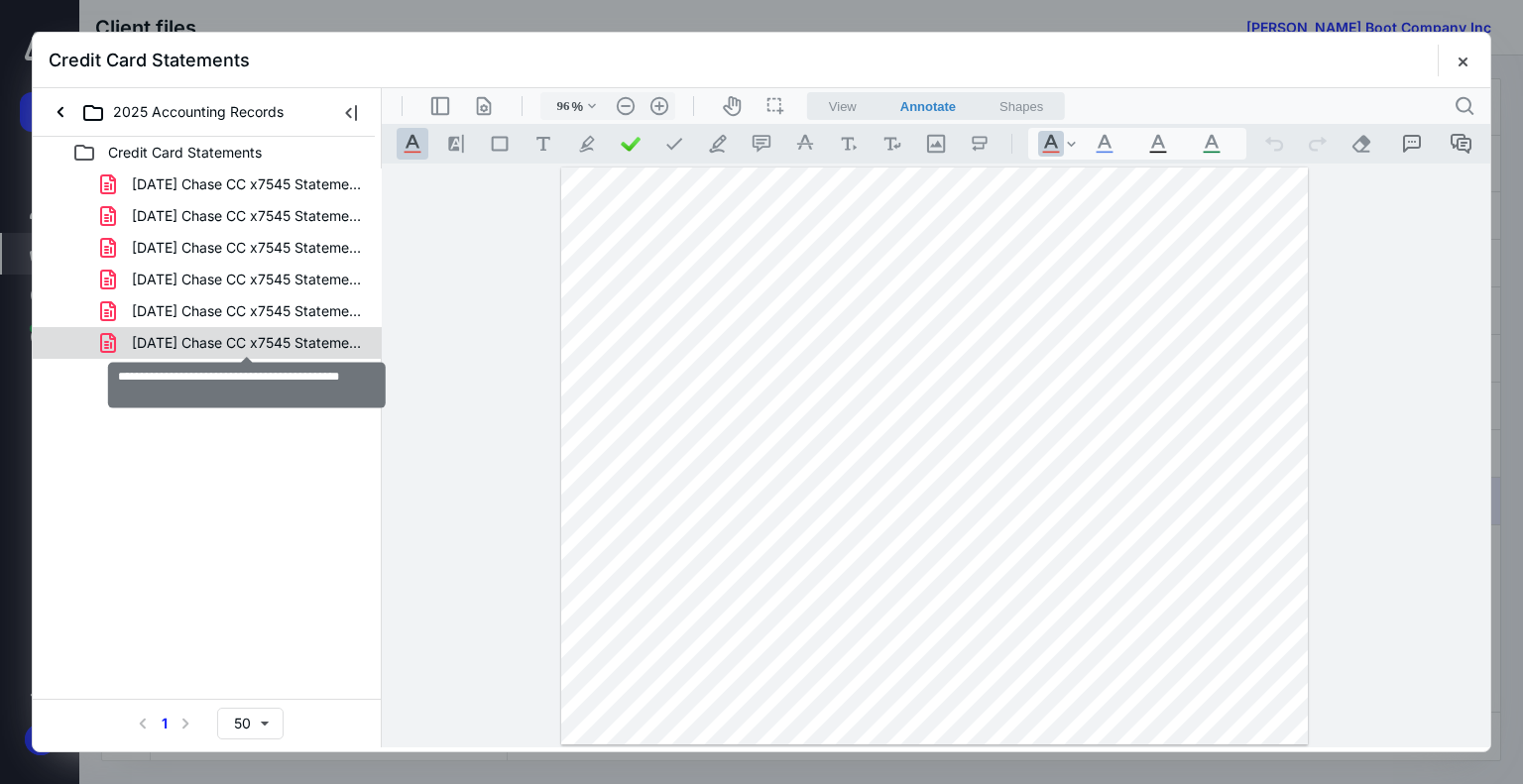click on "2025.06.28 Chase CC x7545 Statement & Rec.pdf" at bounding box center [247, 343] 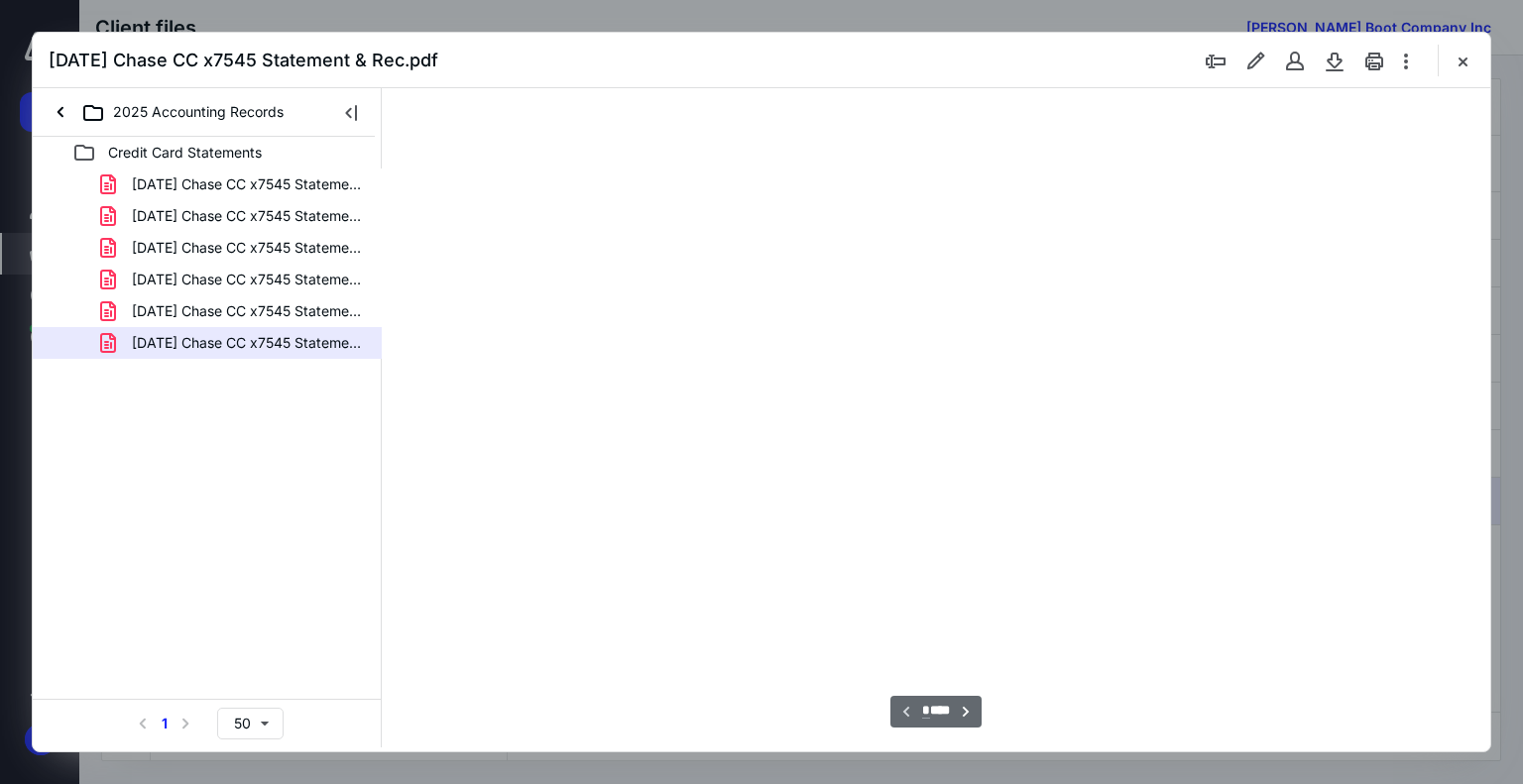 scroll, scrollTop: 78, scrollLeft: 0, axis: vertical 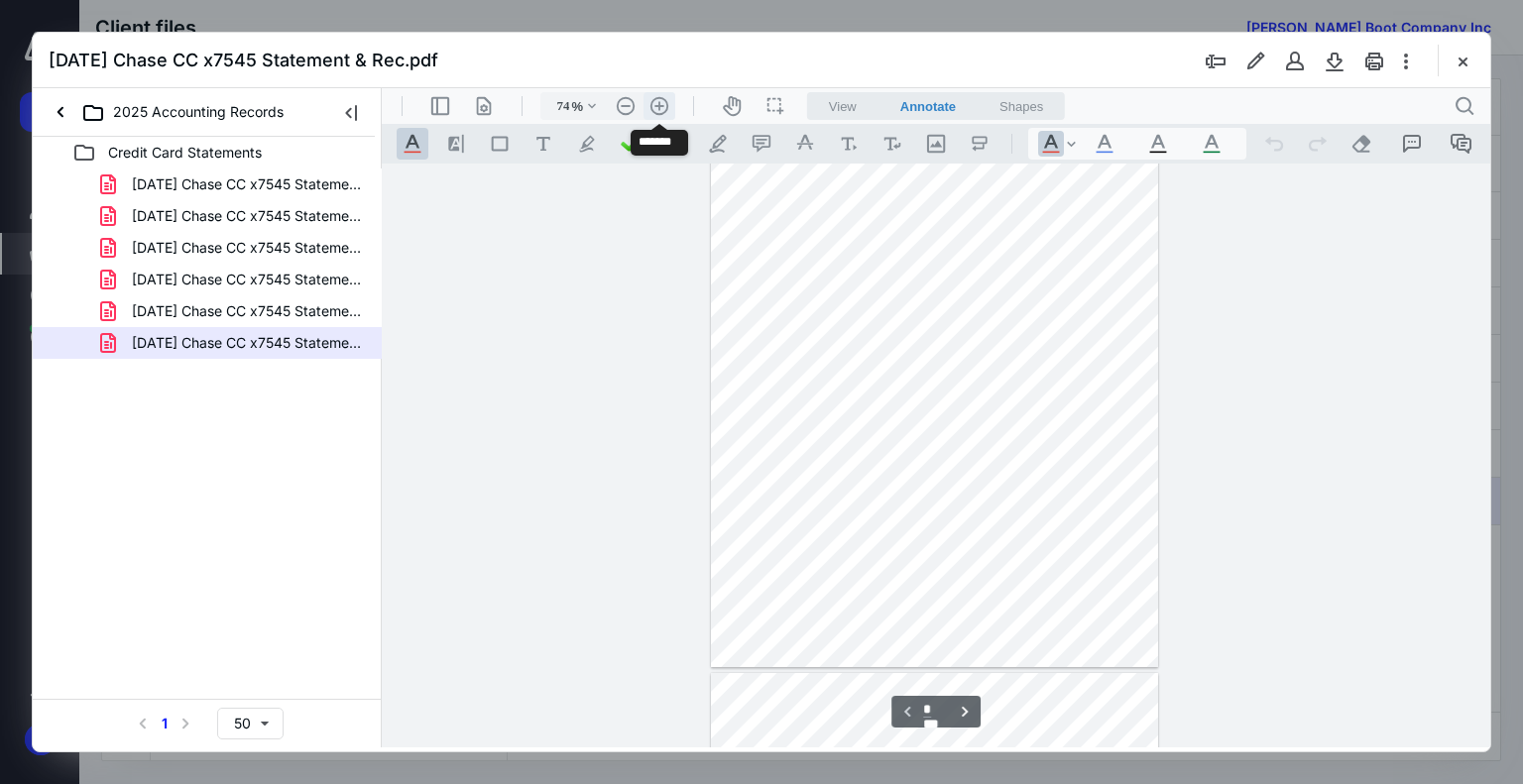 click on ".cls-1{fill:#abb0c4;} icon - header - zoom - in - line" at bounding box center (659, 106) 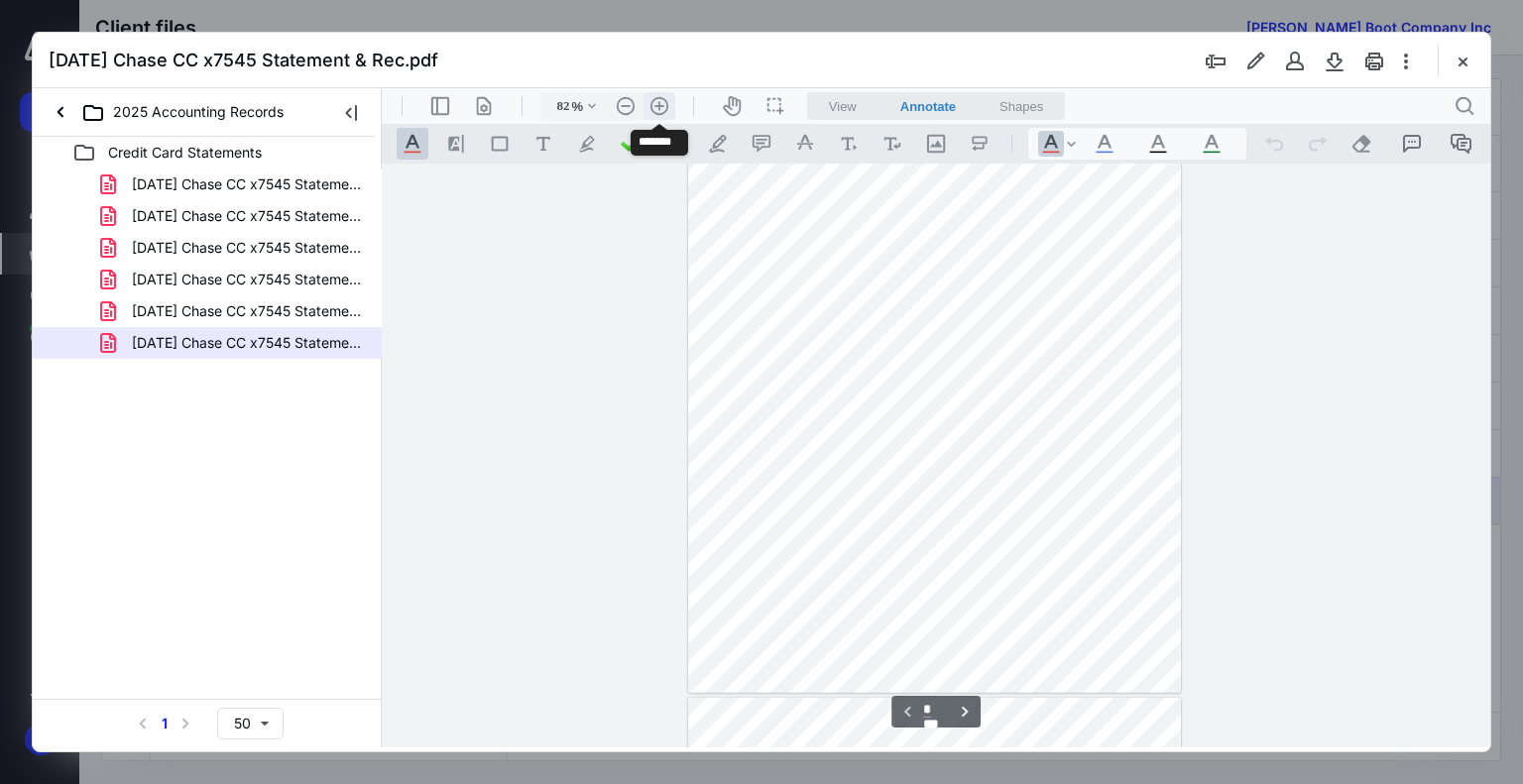 click on ".cls-1{fill:#abb0c4;} icon - header - zoom - in - line" at bounding box center [659, 106] 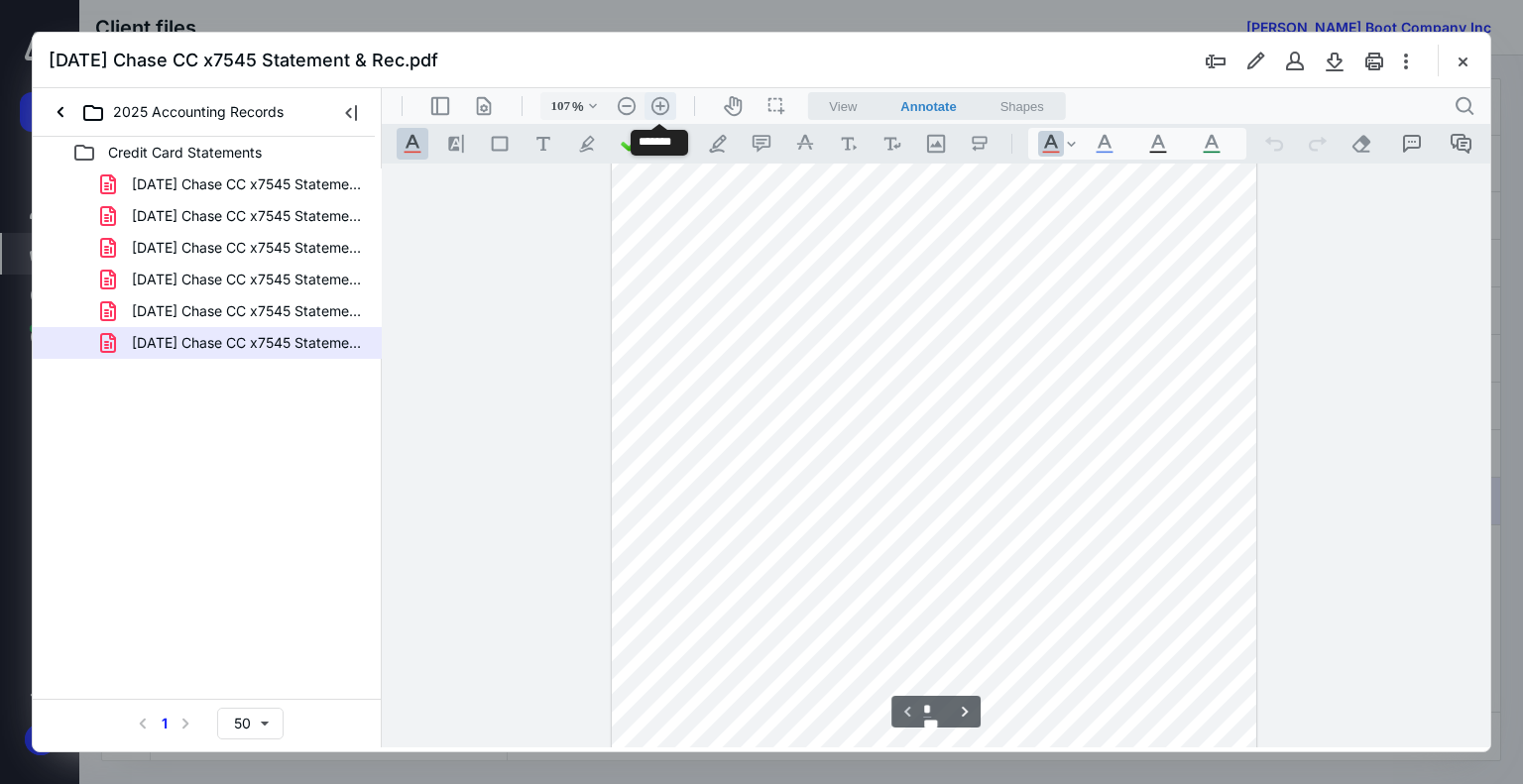 click on ".cls-1{fill:#abb0c4;} icon - header - zoom - in - line" at bounding box center [660, 106] 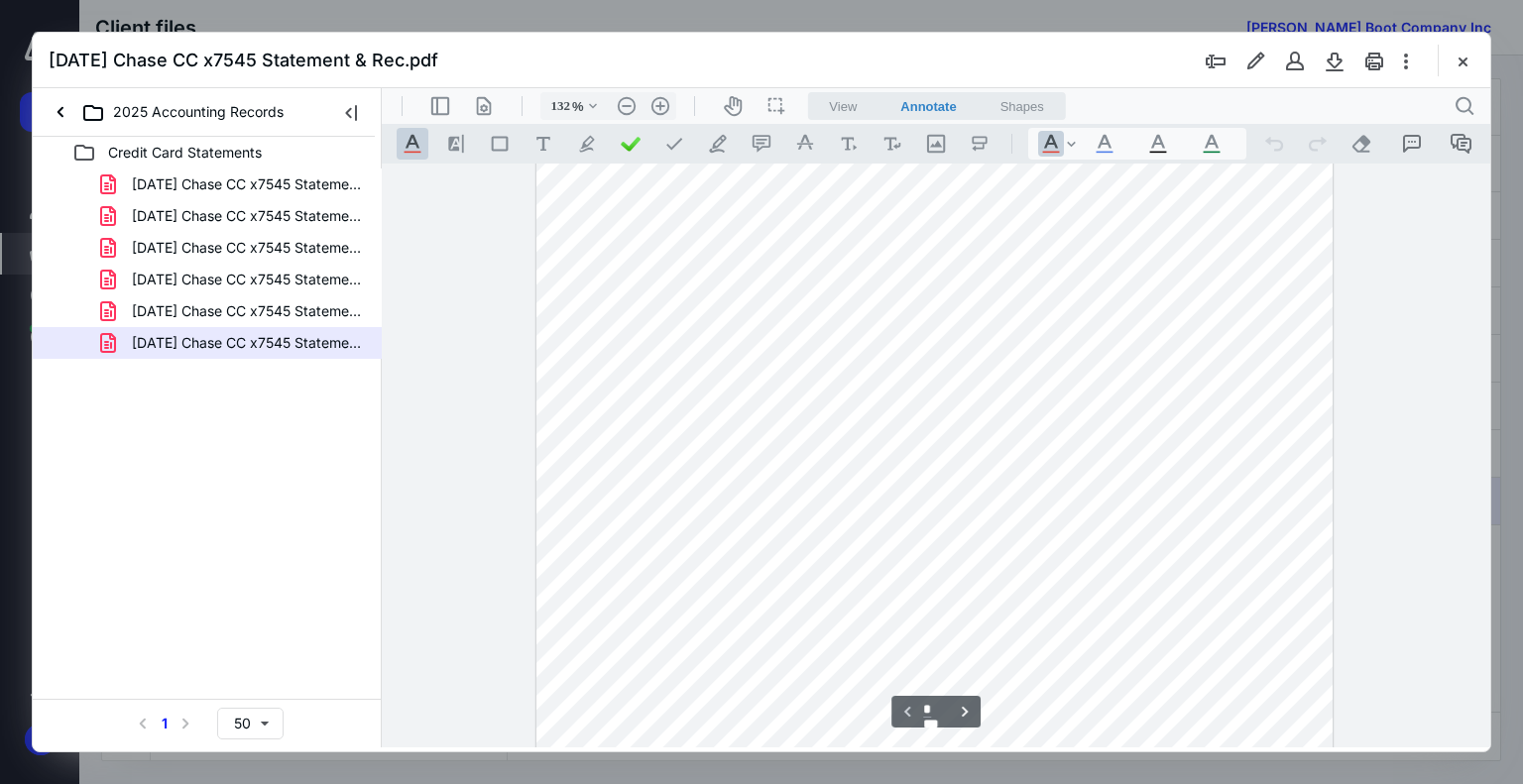 scroll, scrollTop: 145, scrollLeft: 0, axis: vertical 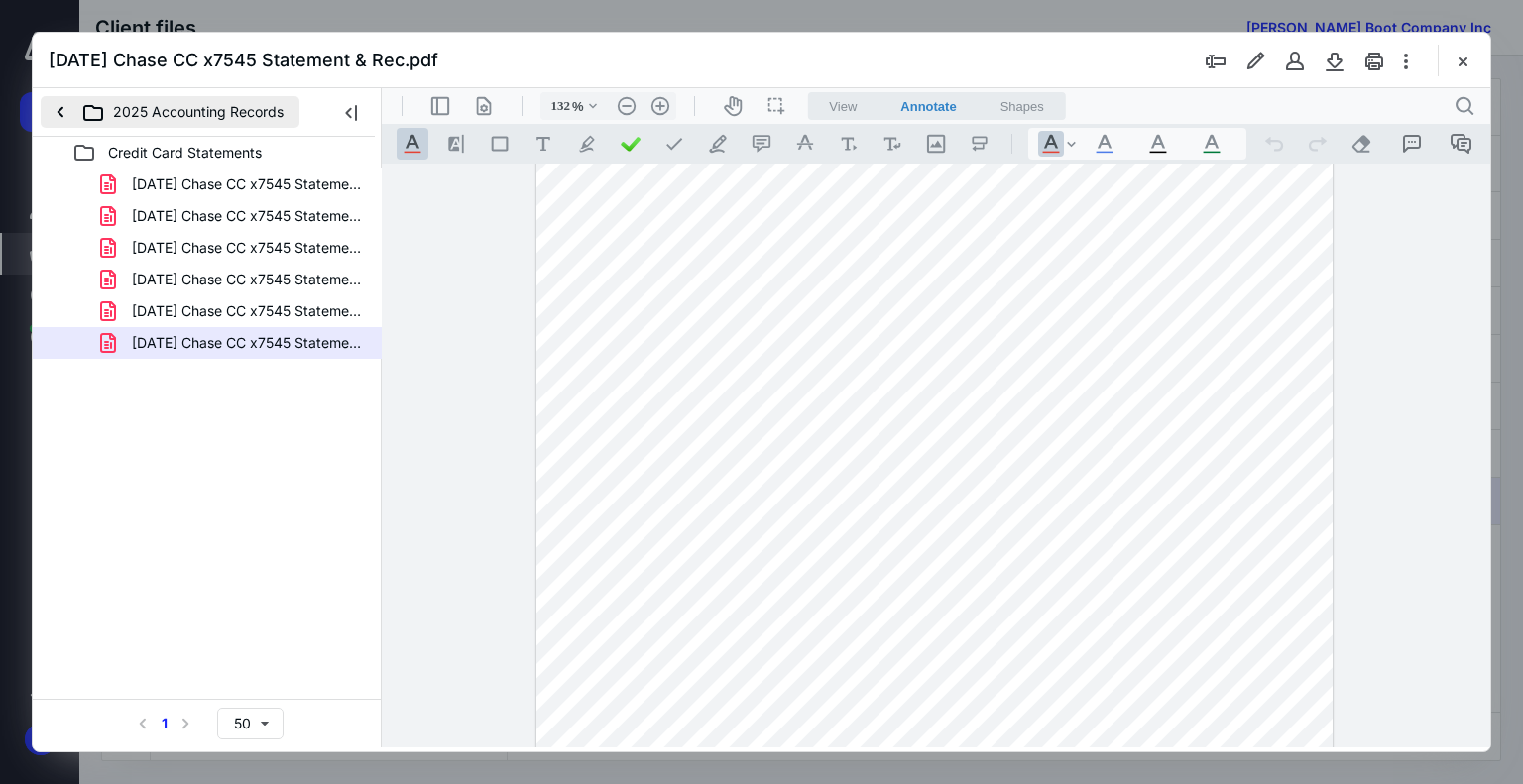 click on "2025 Accounting Records" at bounding box center [170, 112] 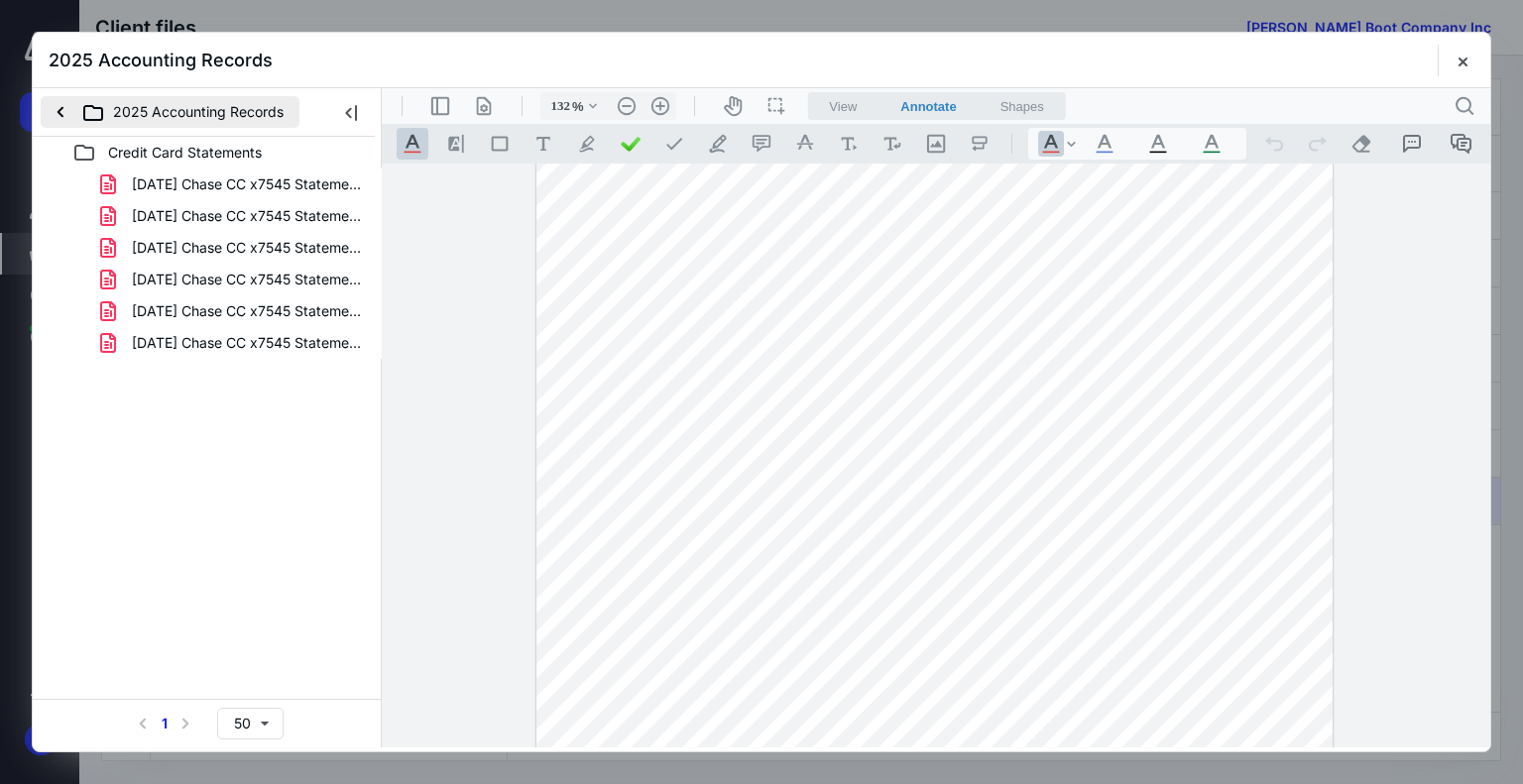 click on "2025 Accounting Records" at bounding box center (170, 112) 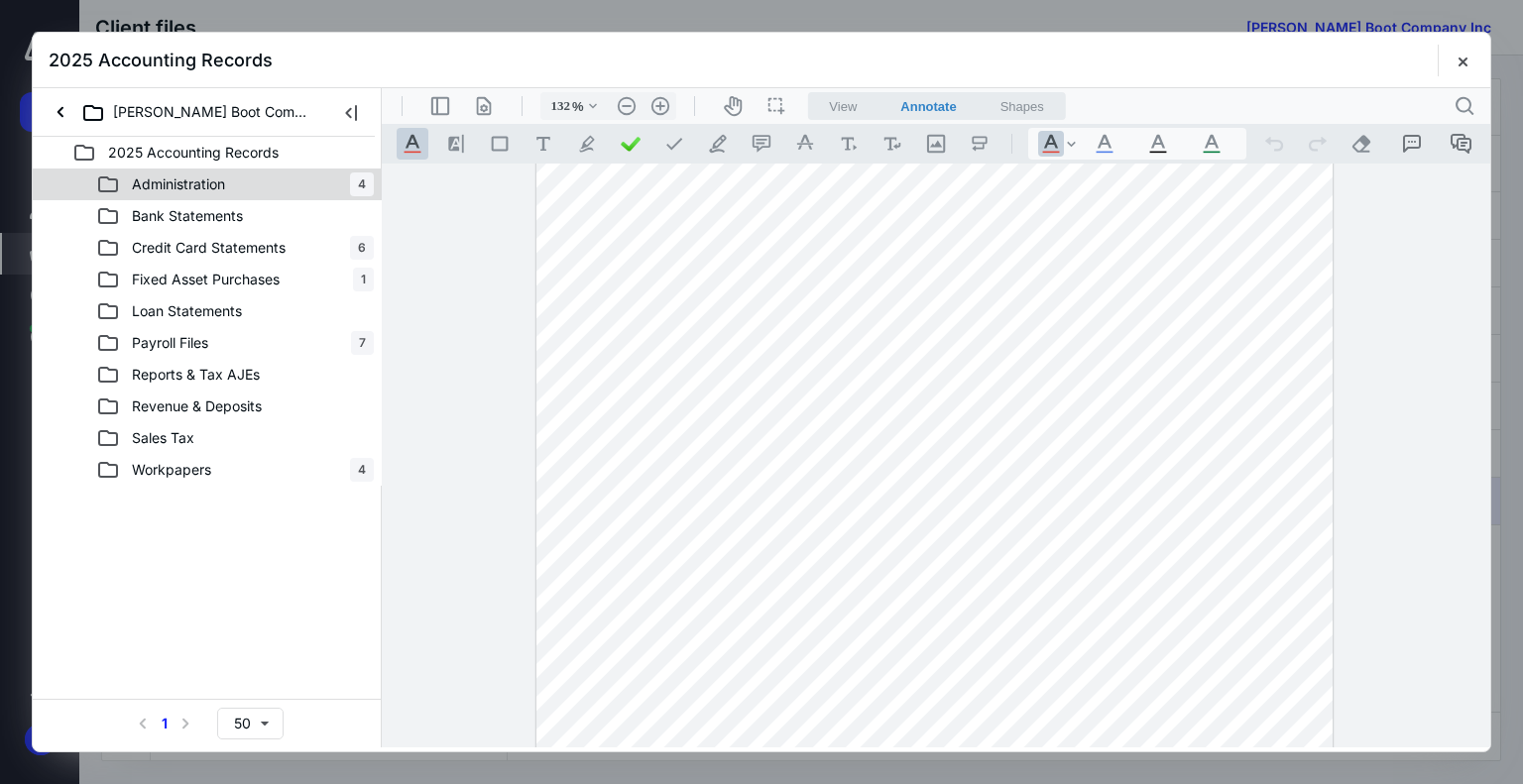 click on "Administration" at bounding box center (178, 184) 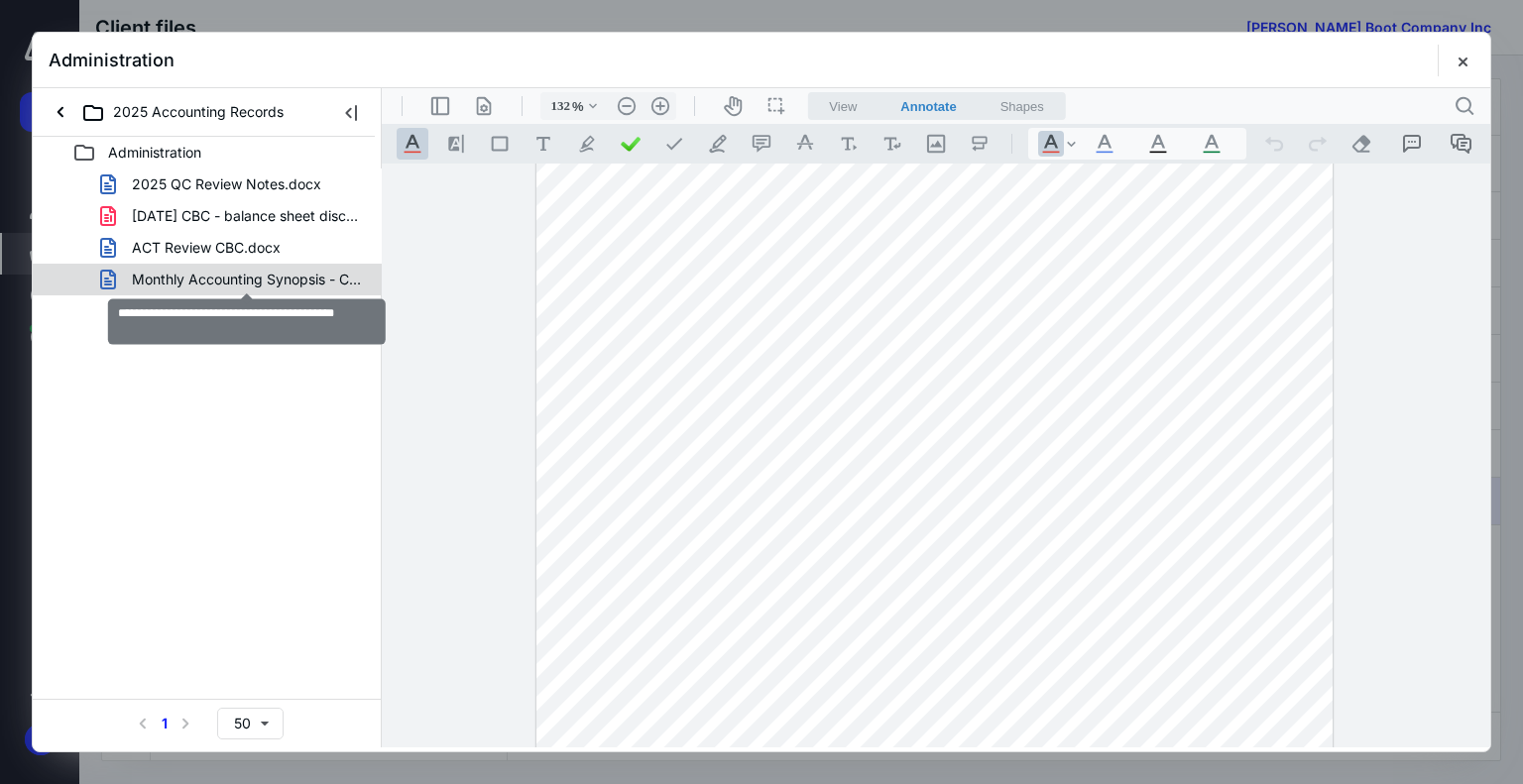 click on "Monthly Accounting Synopsis - CBC, Inc..docx" at bounding box center [247, 280] 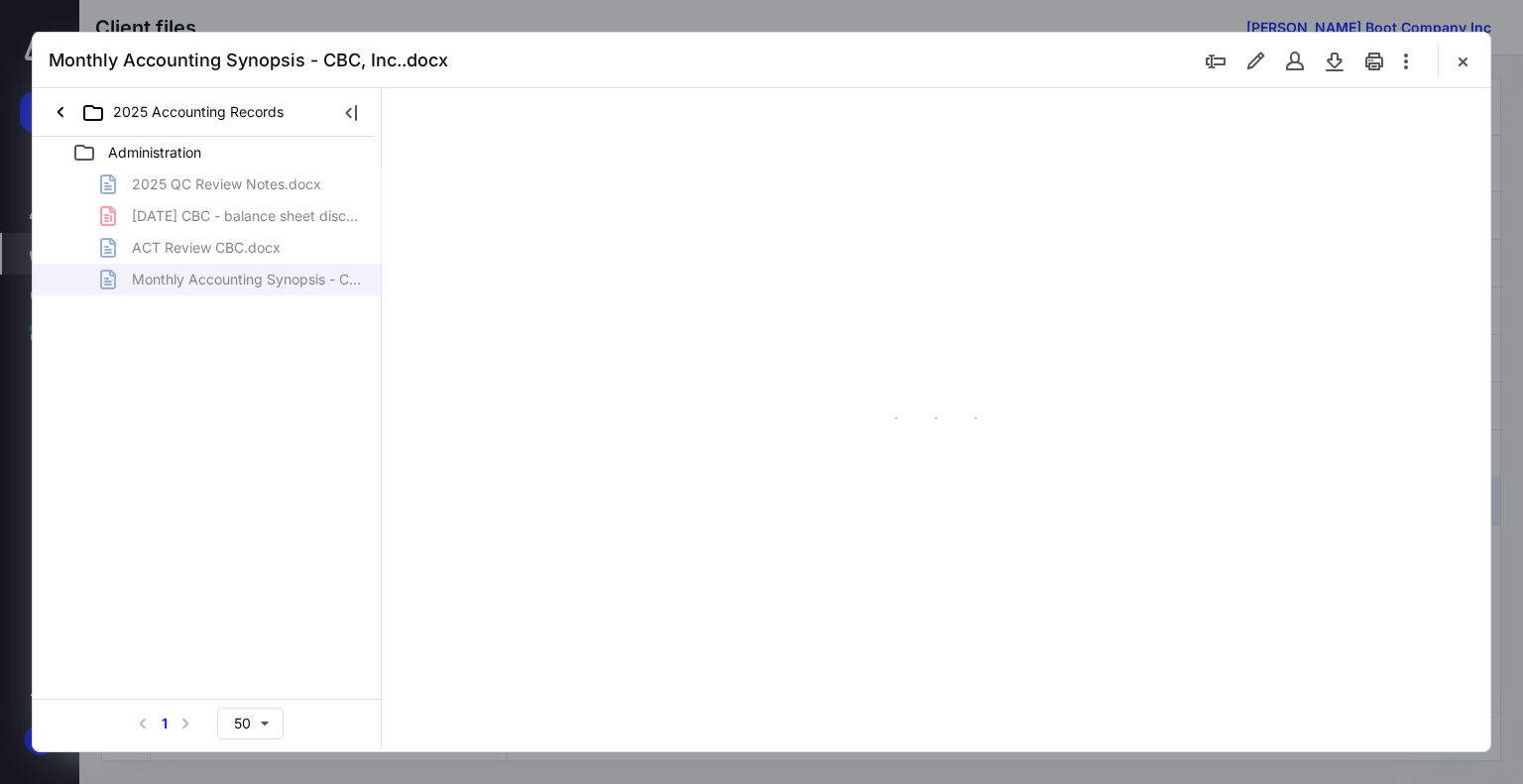 type on "74" 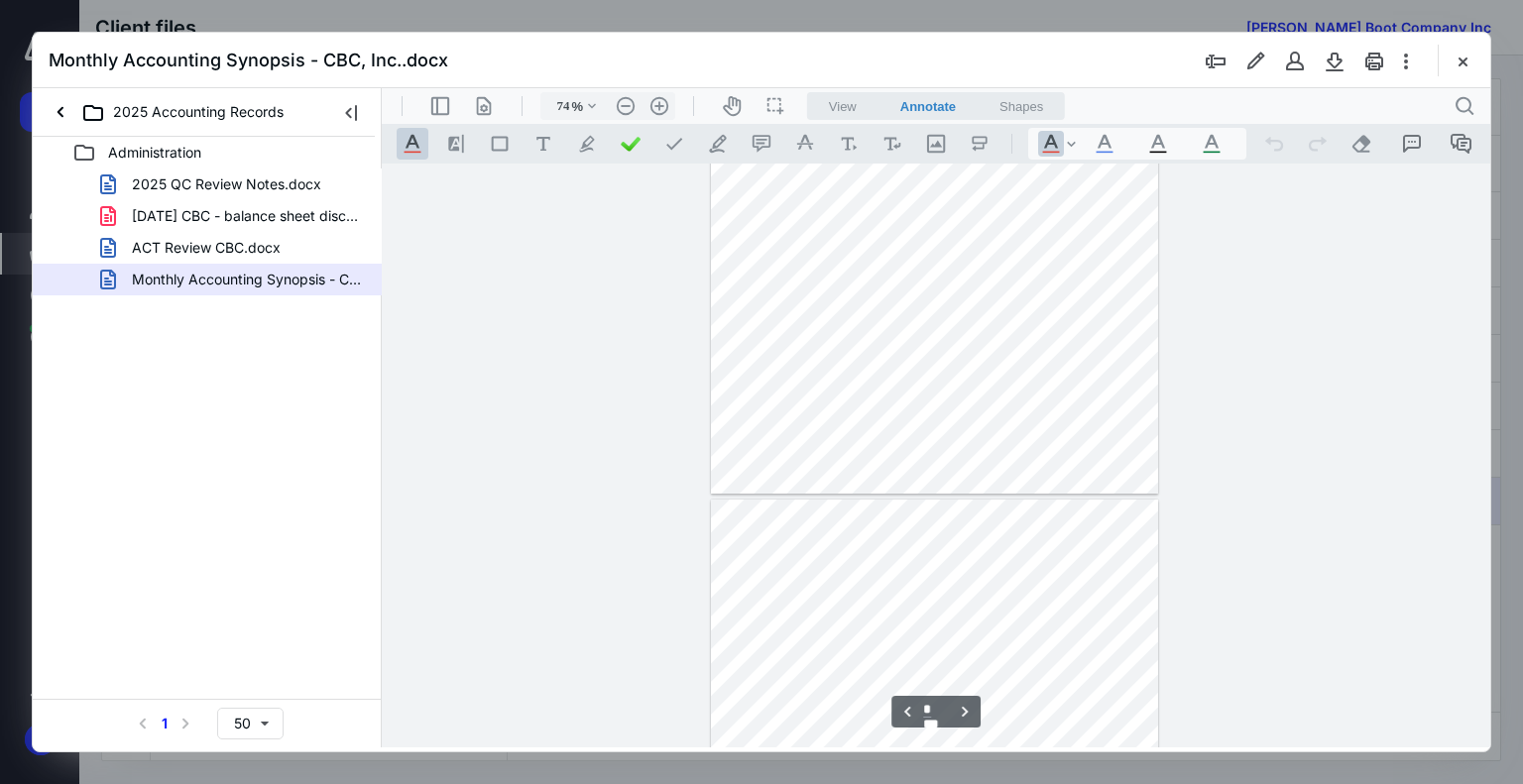 type on "*" 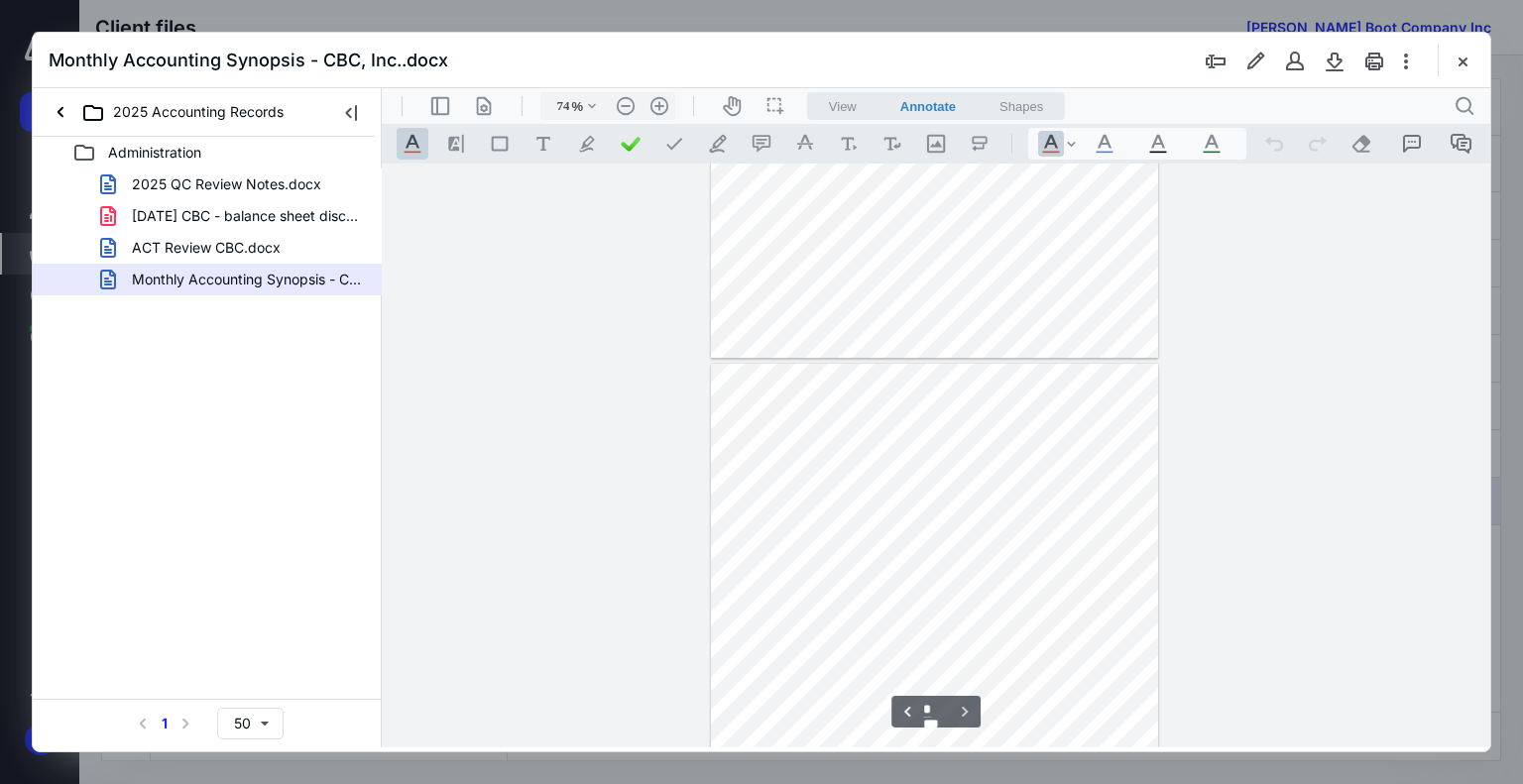 scroll, scrollTop: 2140, scrollLeft: 0, axis: vertical 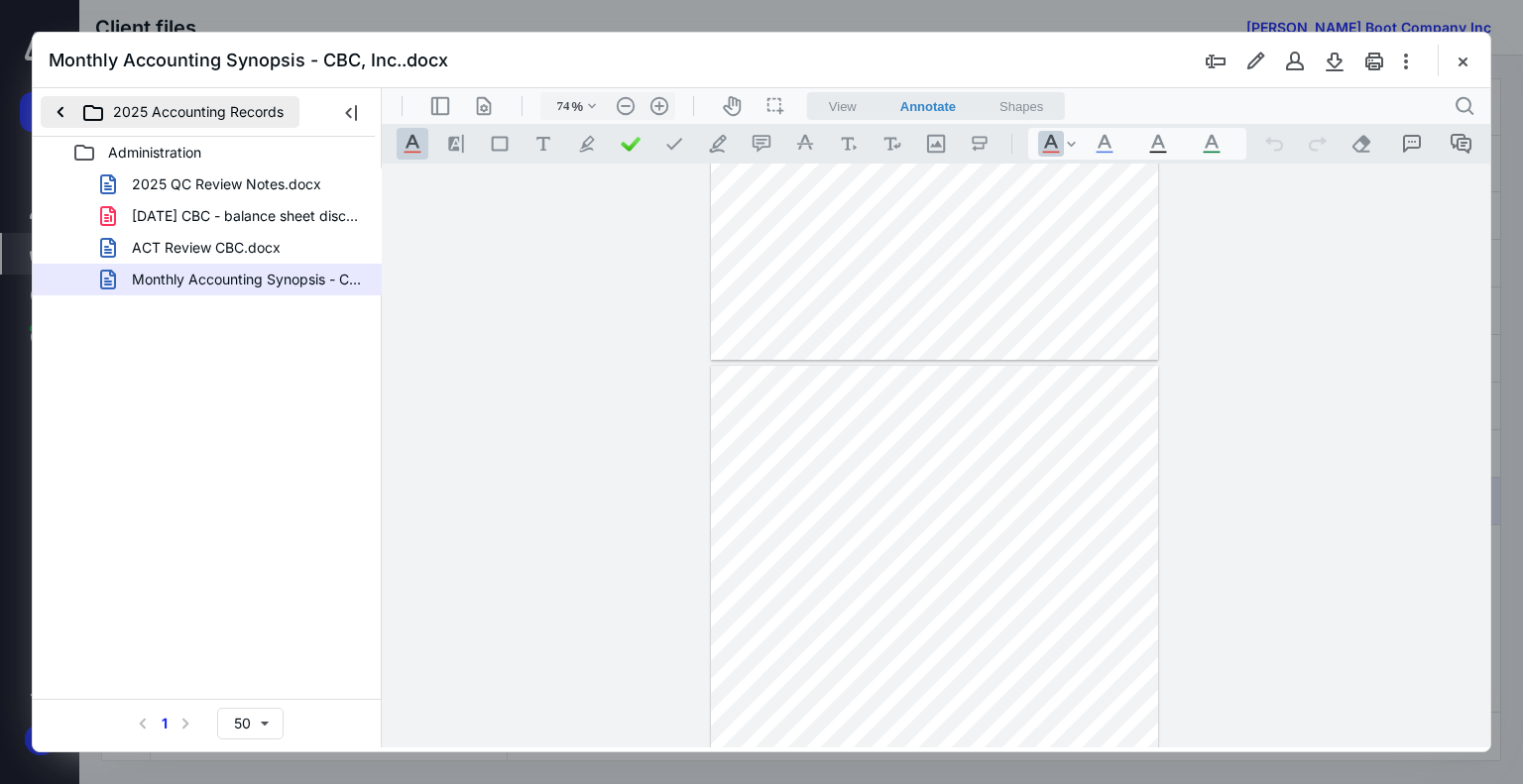 click on "2025 Accounting Records" at bounding box center [170, 112] 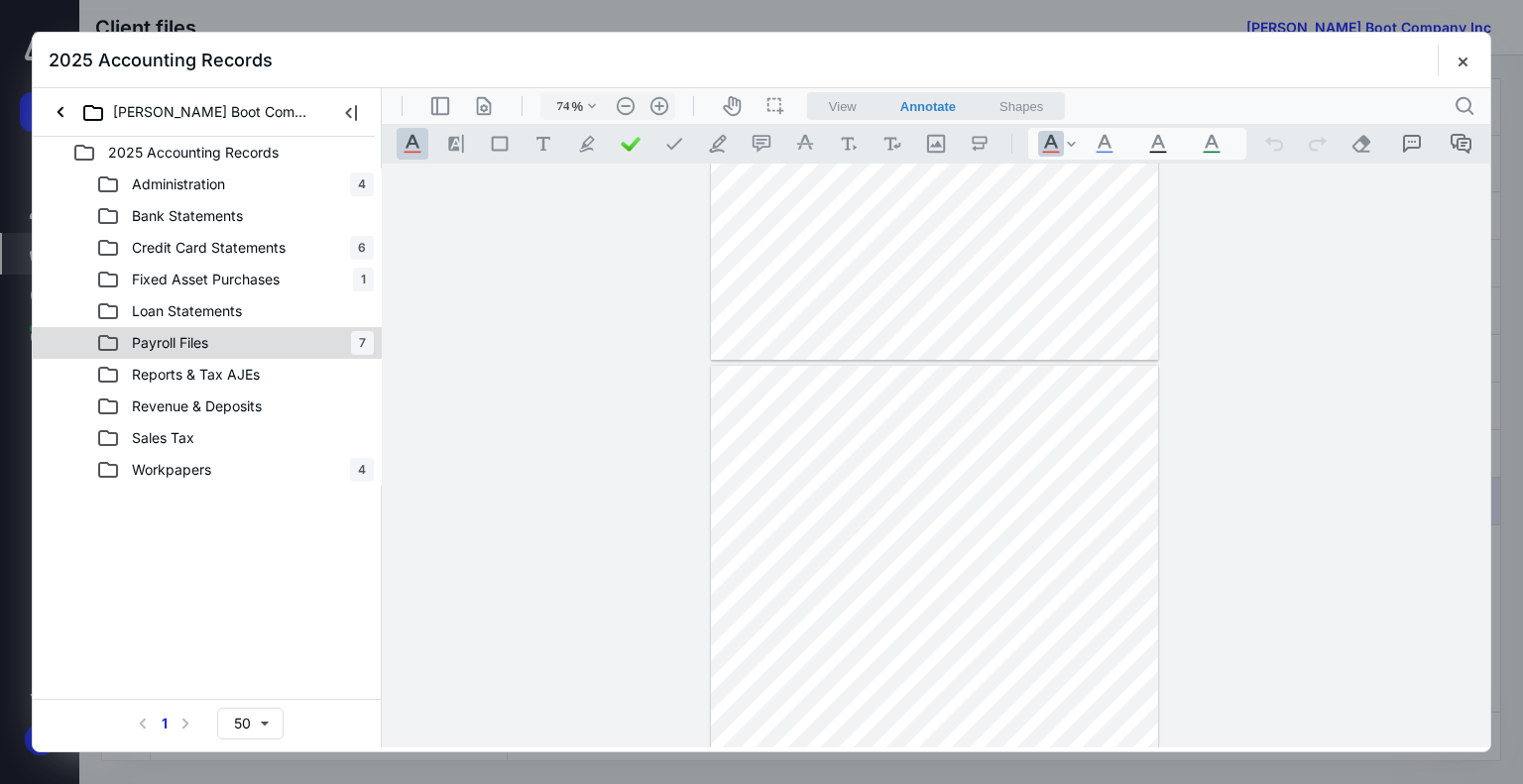 click on "Payroll Files" at bounding box center [170, 343] 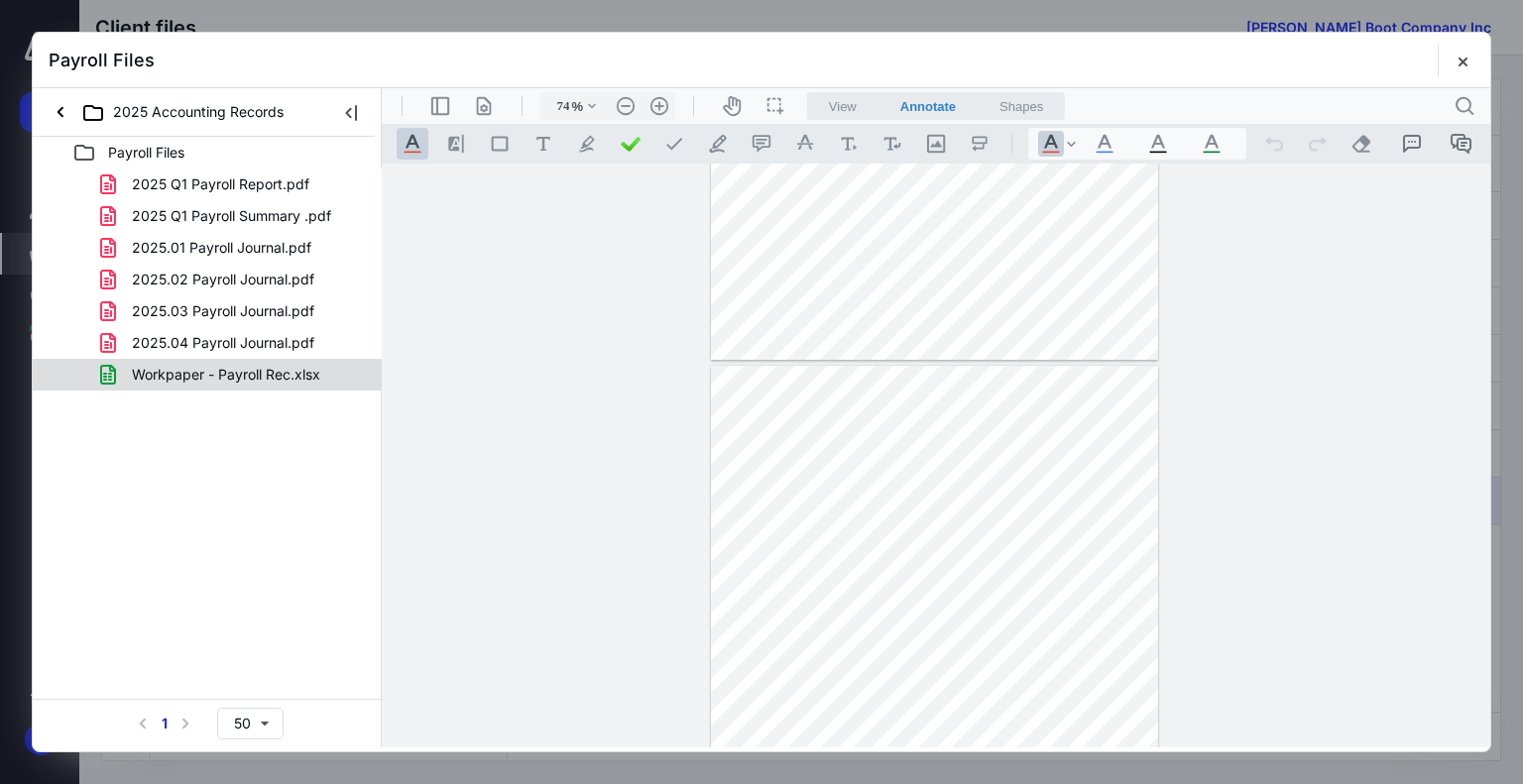 click on "Workpaper - Payroll Rec.xlsx" at bounding box center (226, 375) 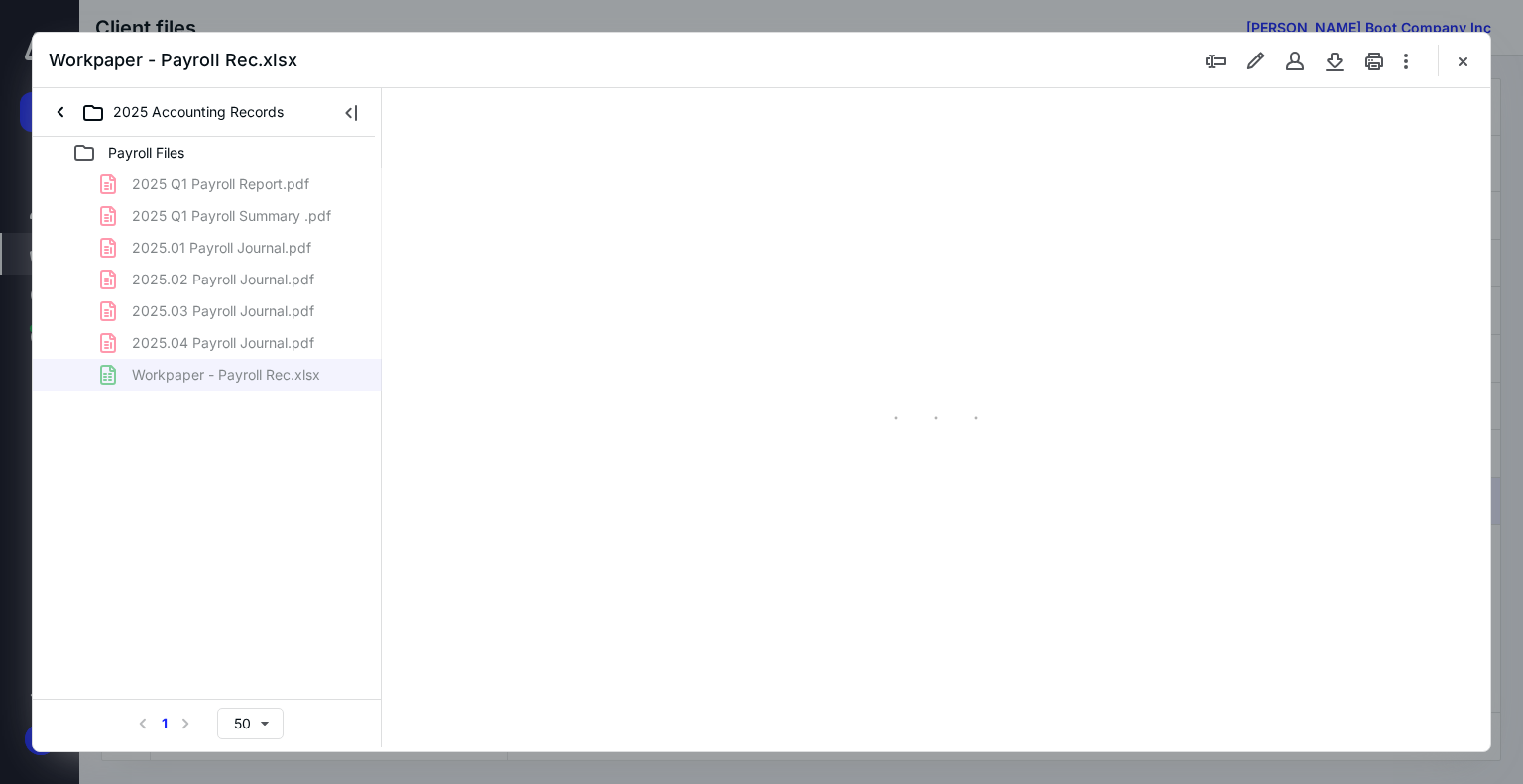 type on "90" 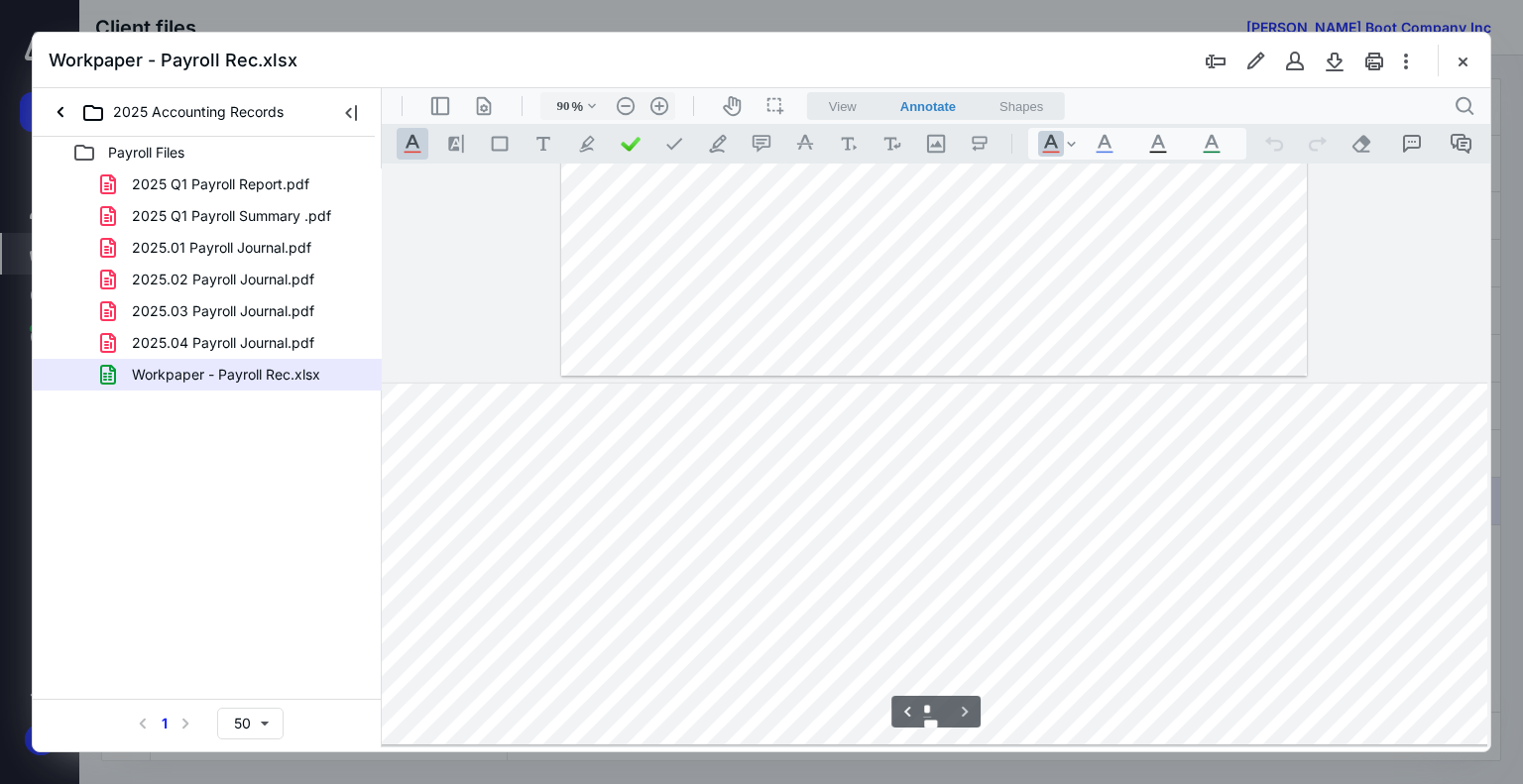 scroll, scrollTop: 837, scrollLeft: 71, axis: both 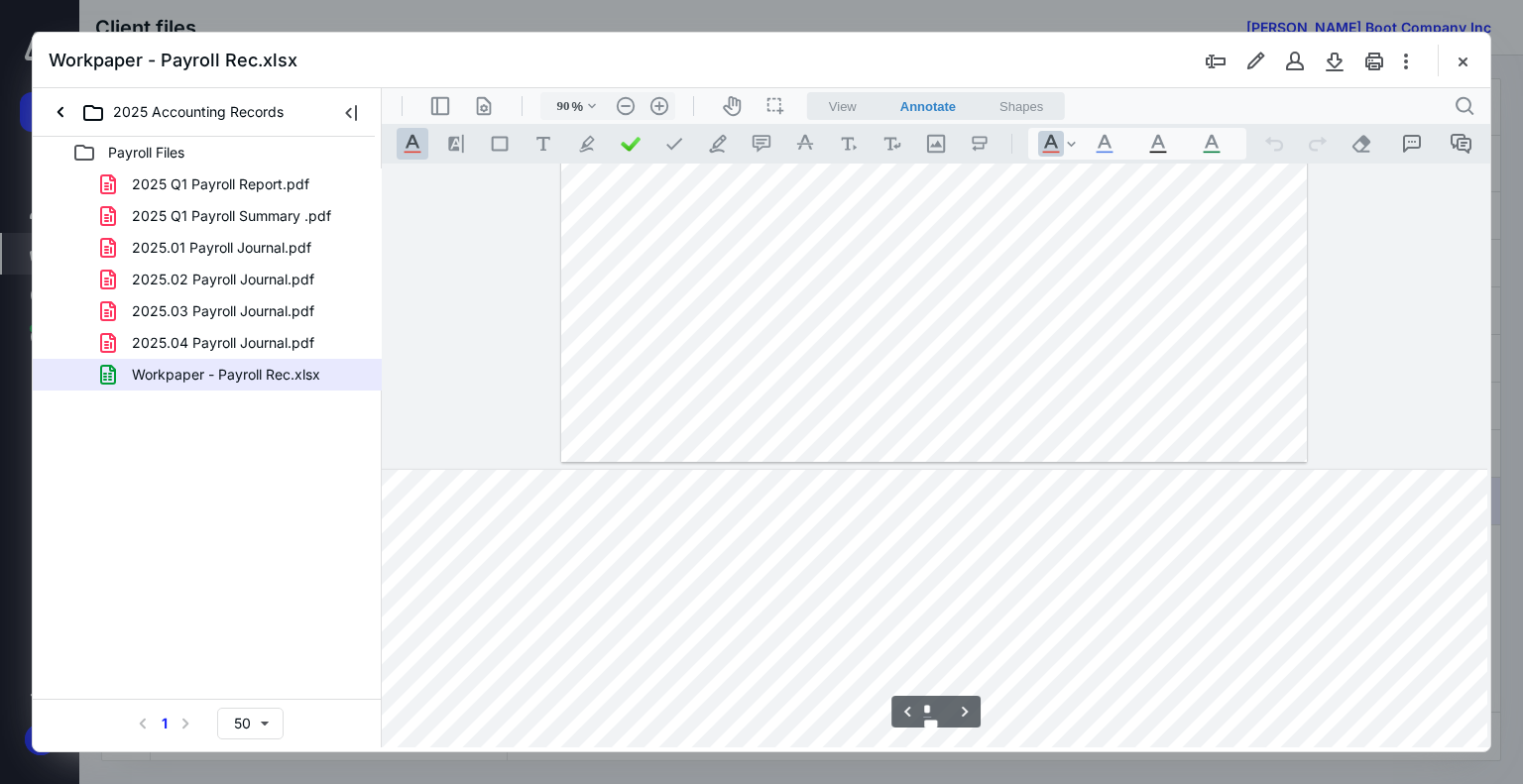 type on "*" 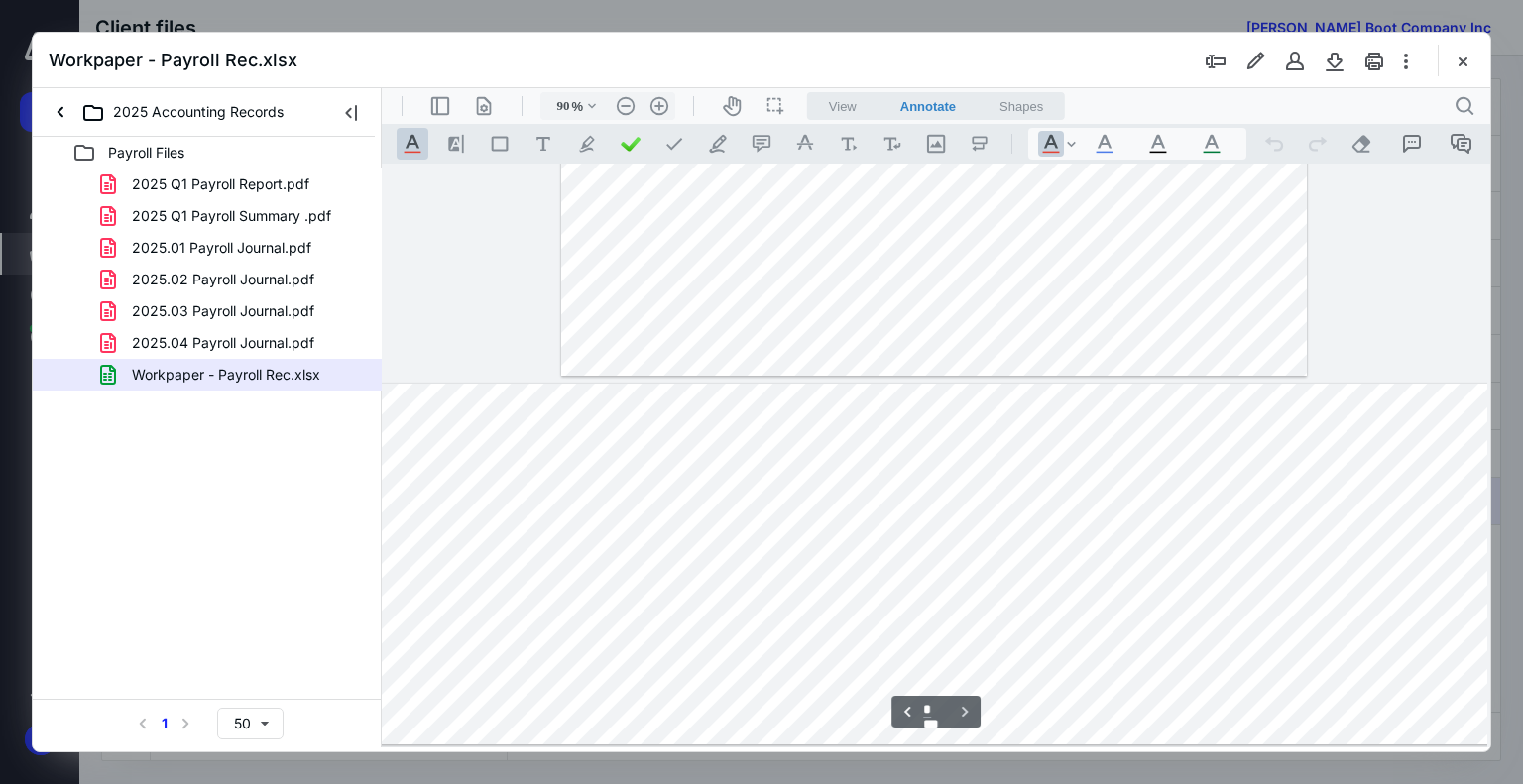 scroll, scrollTop: 837, scrollLeft: 71, axis: both 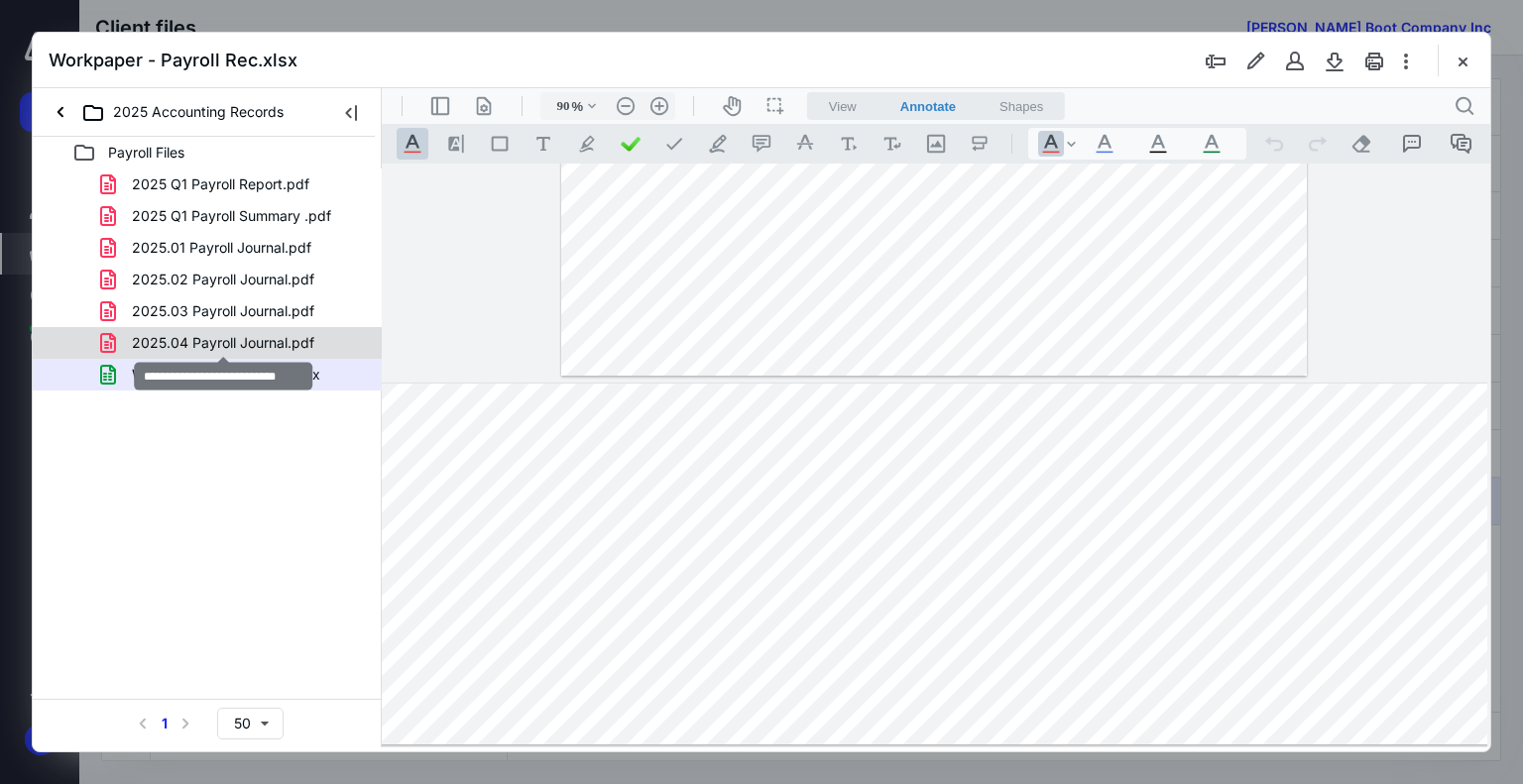 click on "2025.04 Payroll Journal.pdf" at bounding box center (223, 343) 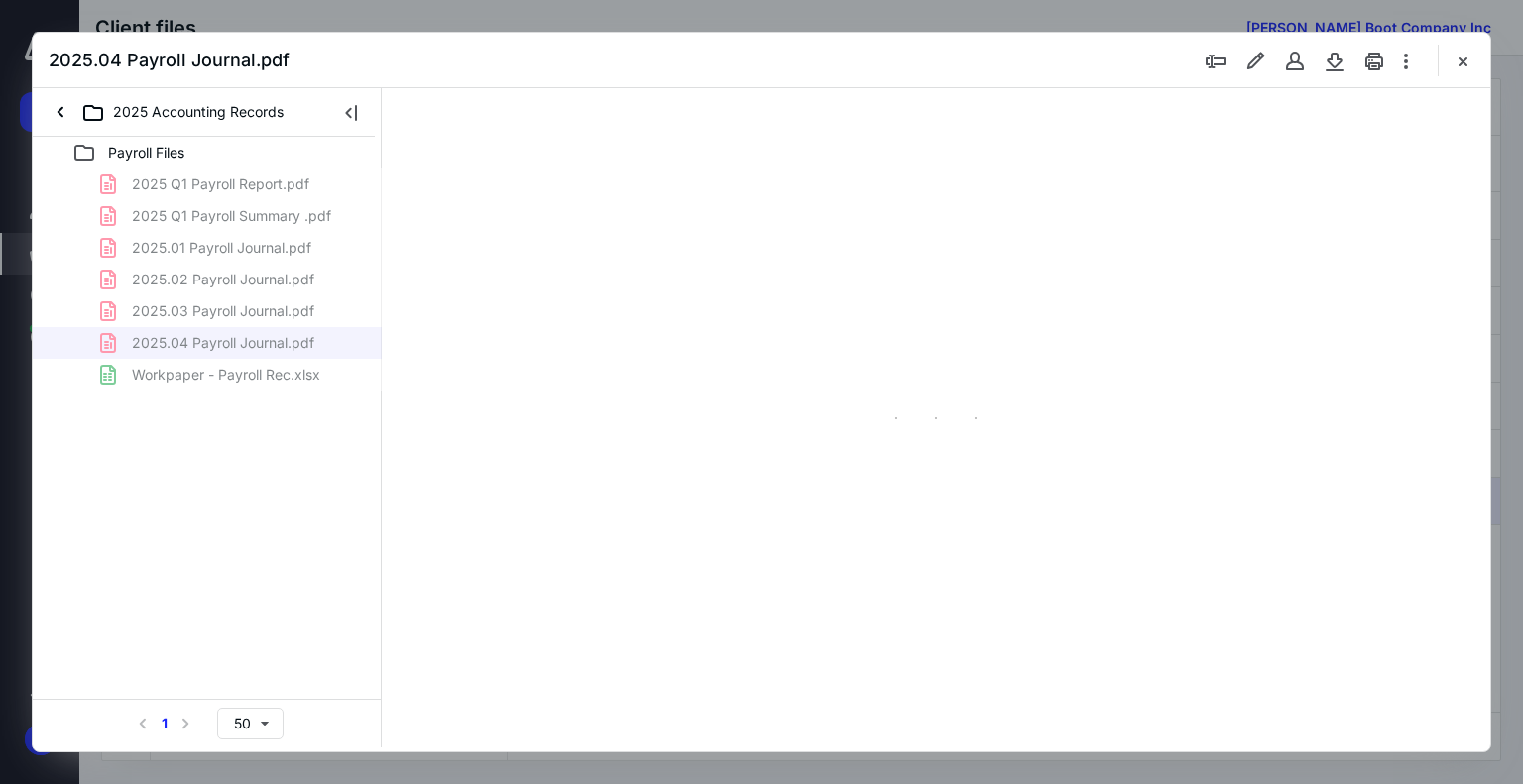 scroll, scrollTop: 79, scrollLeft: 0, axis: vertical 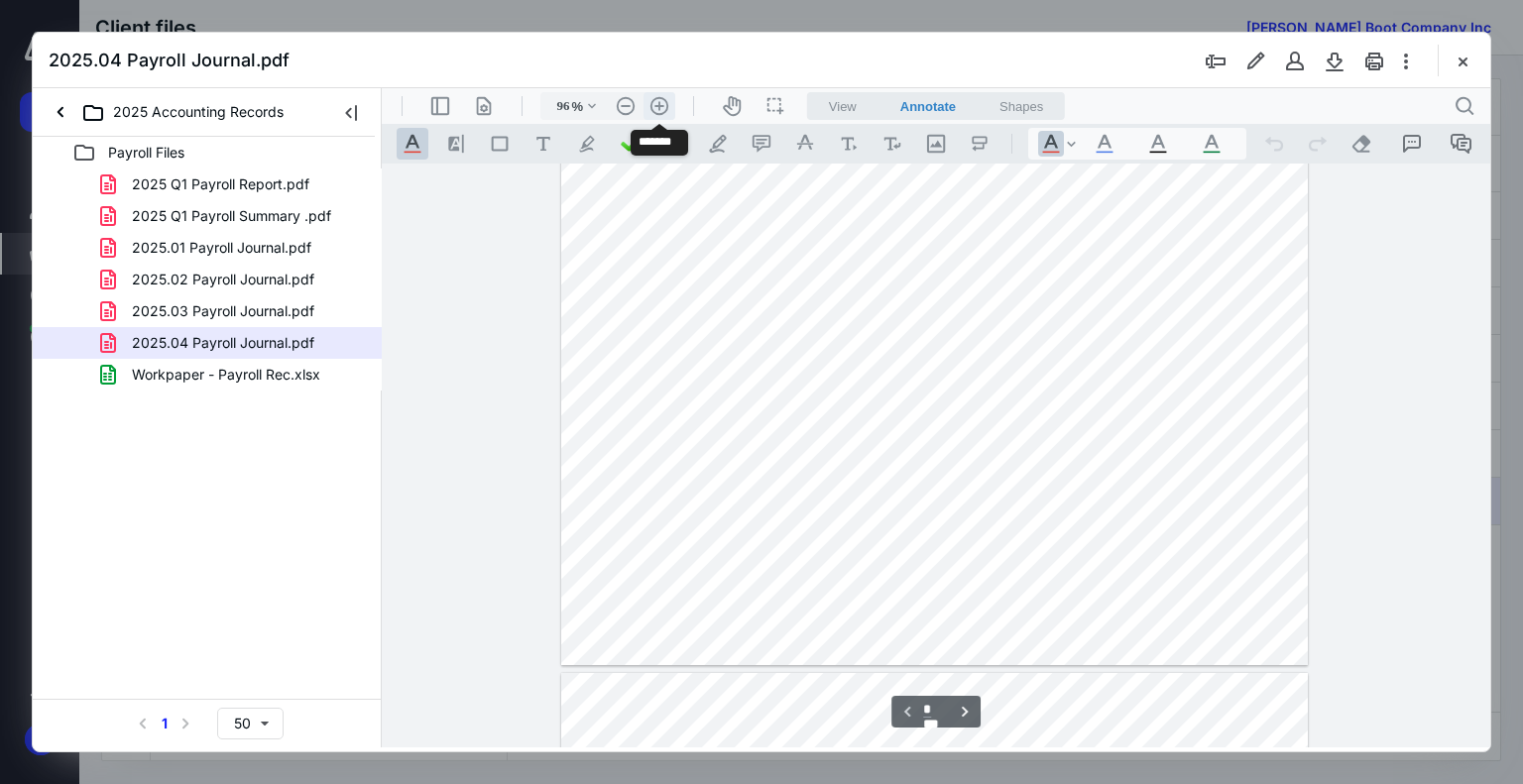click on ".cls-1{fill:#abb0c4;} icon - header - zoom - in - line" at bounding box center (659, 106) 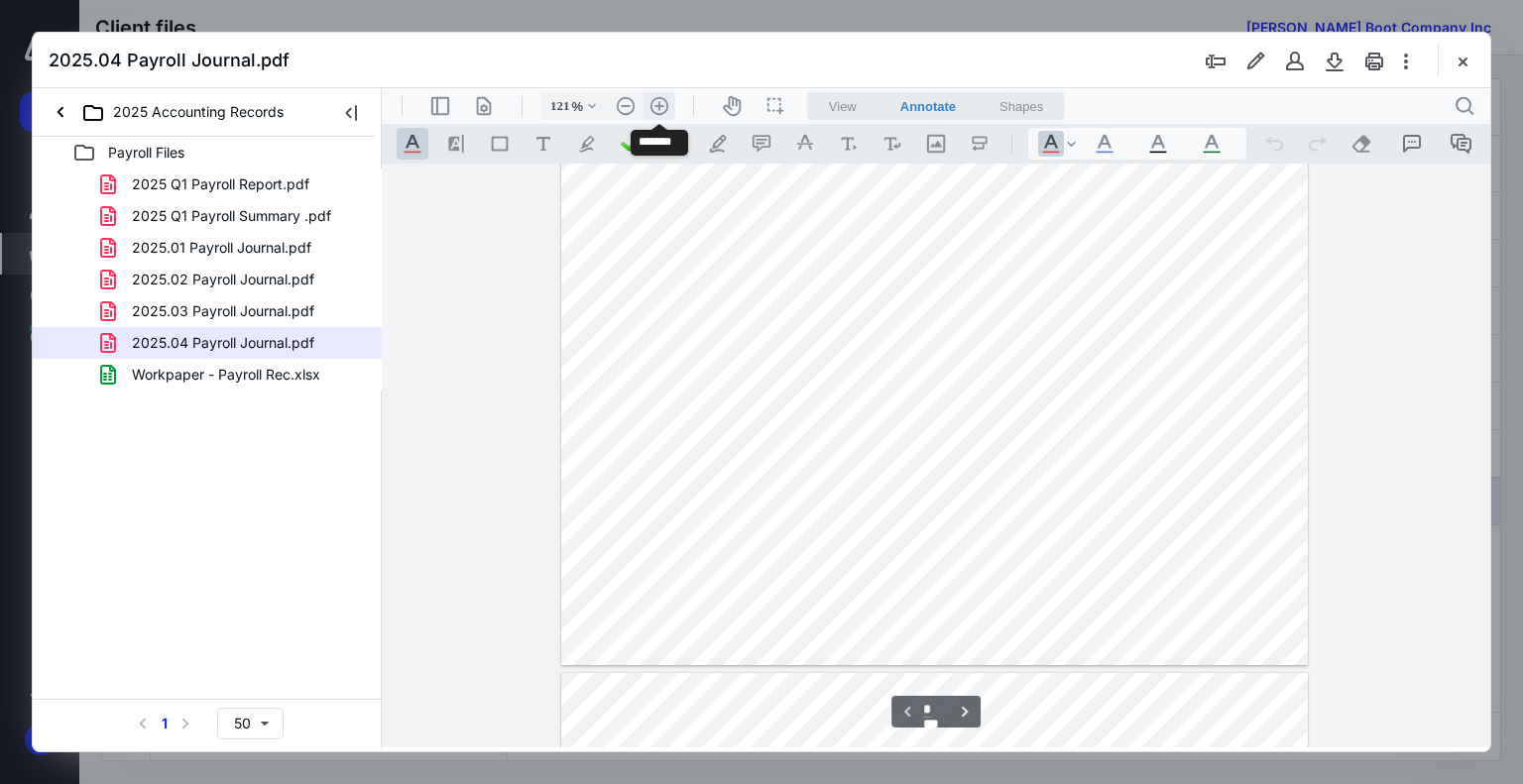 scroll, scrollTop: 167, scrollLeft: 0, axis: vertical 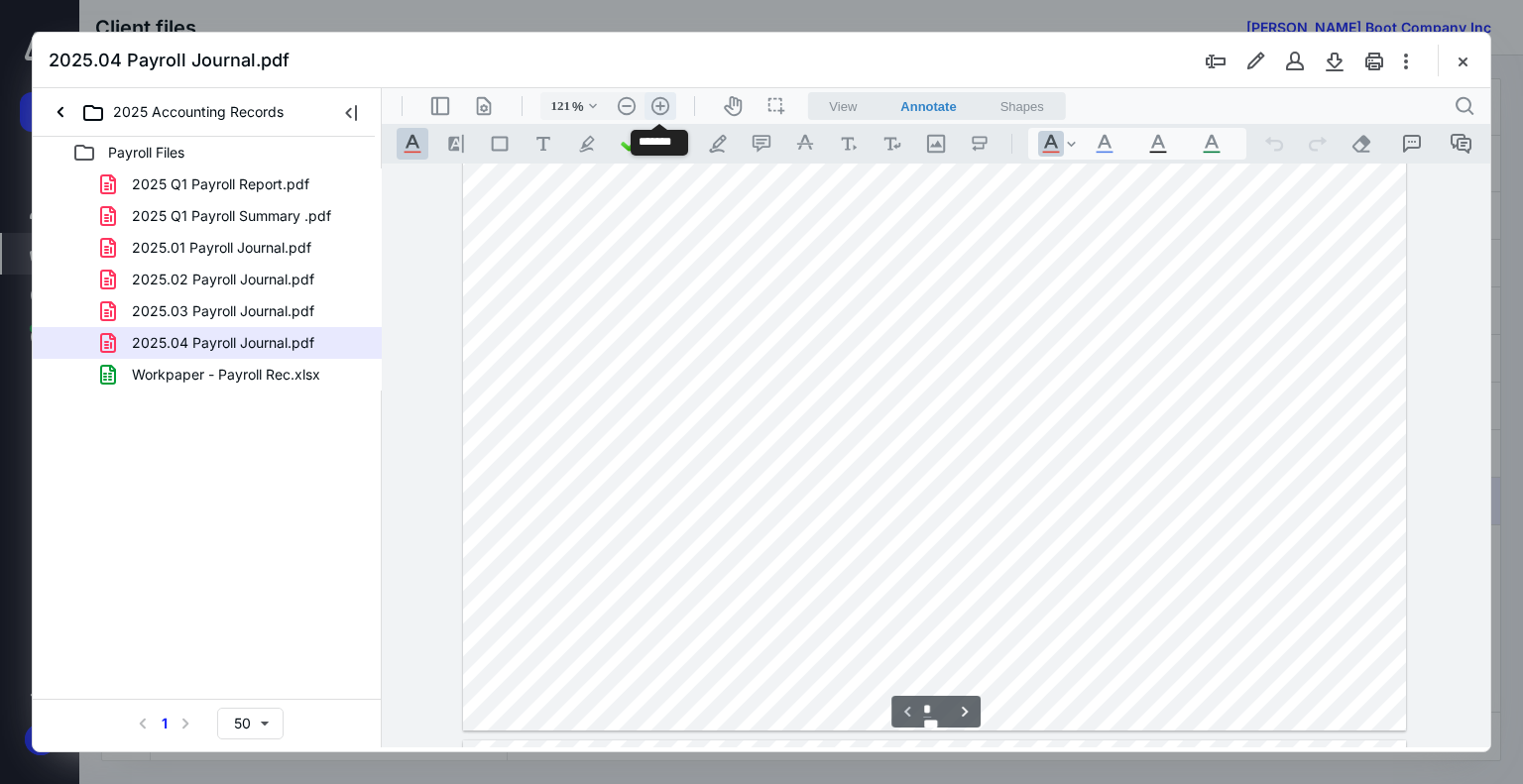 click on ".cls-1{fill:#abb0c4;} icon - header - zoom - in - line" at bounding box center (660, 106) 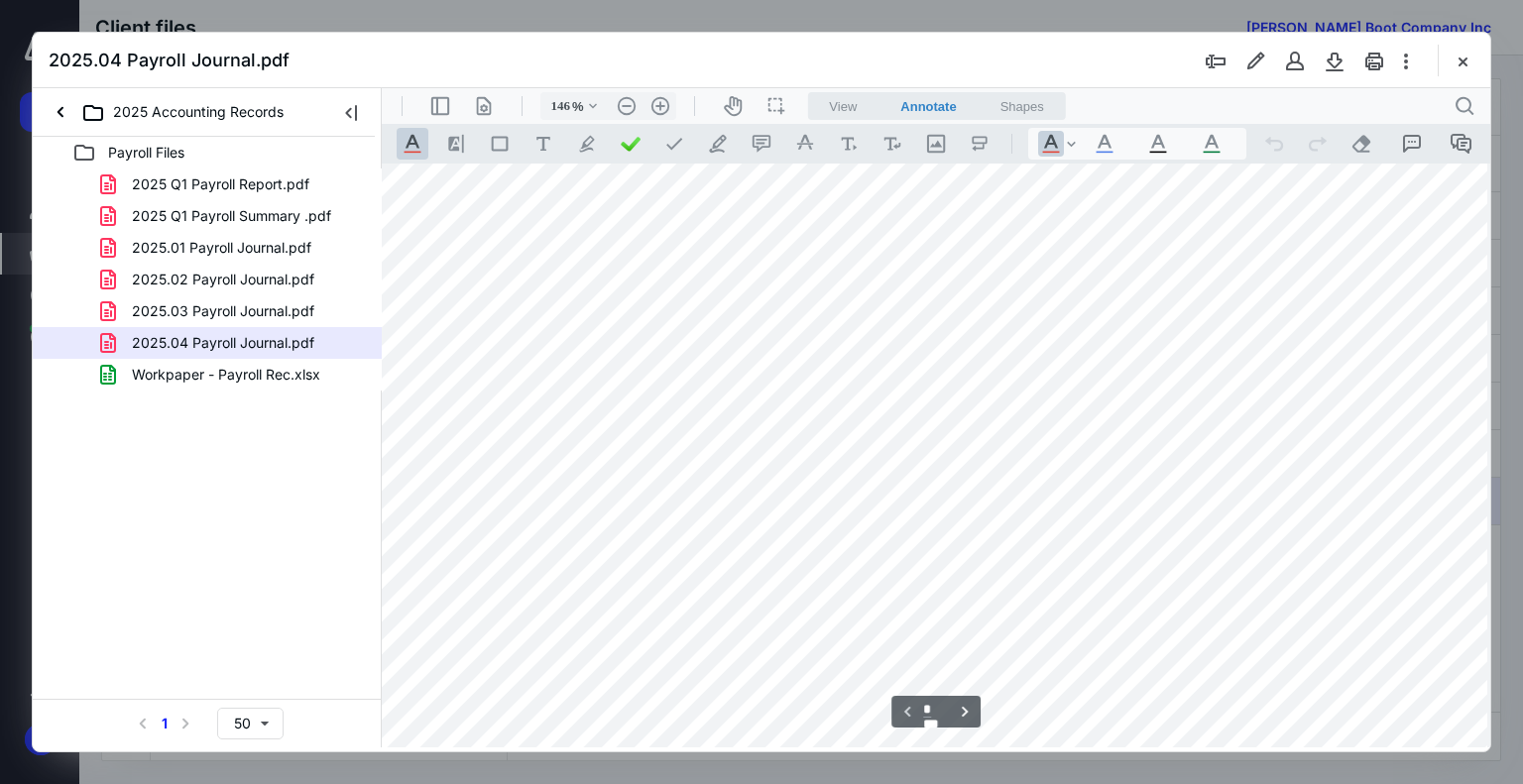 scroll, scrollTop: 117, scrollLeft: 27, axis: both 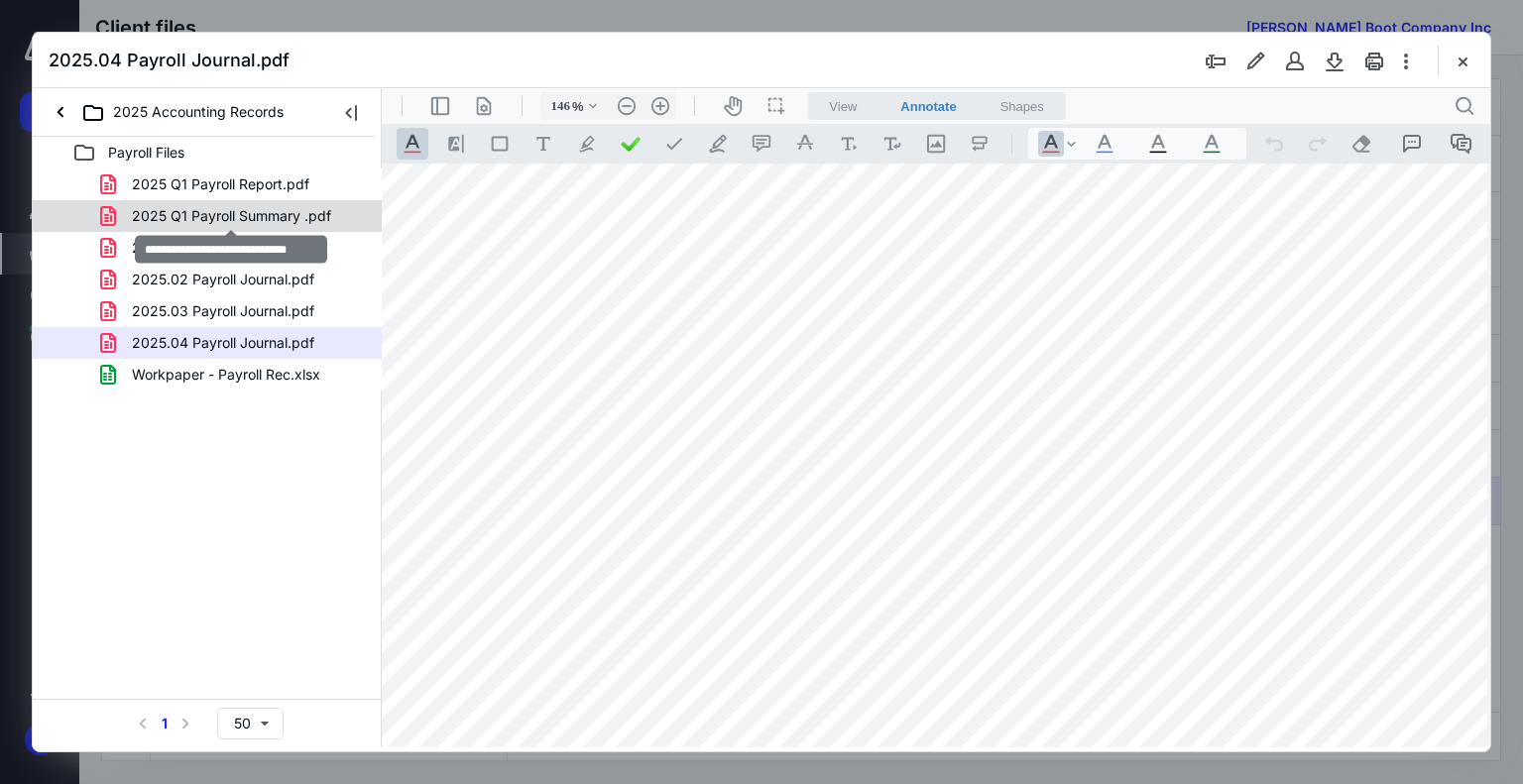 click on "2025 Q1 Payroll Summary  .pdf" at bounding box center (231, 216) 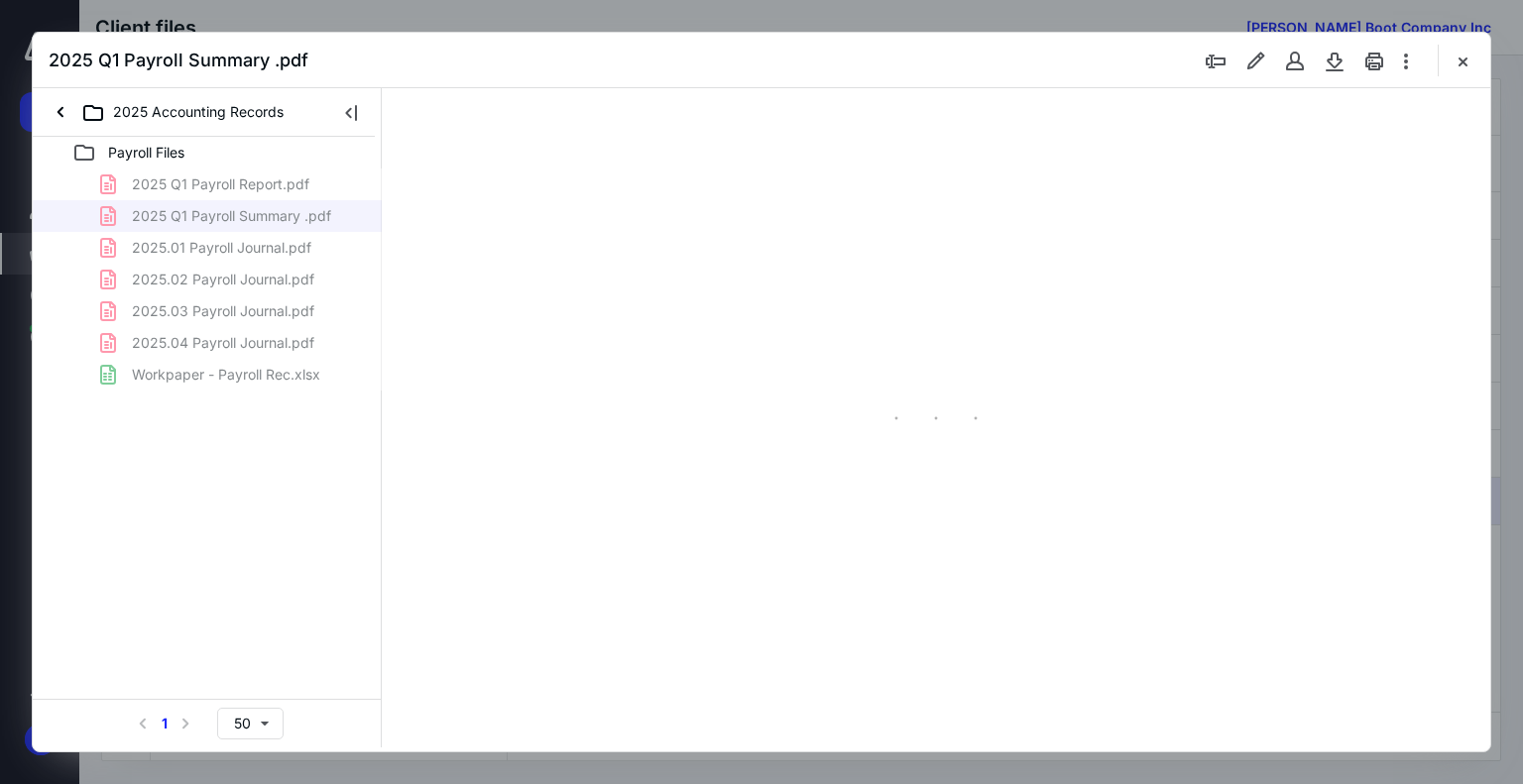 type on "96" 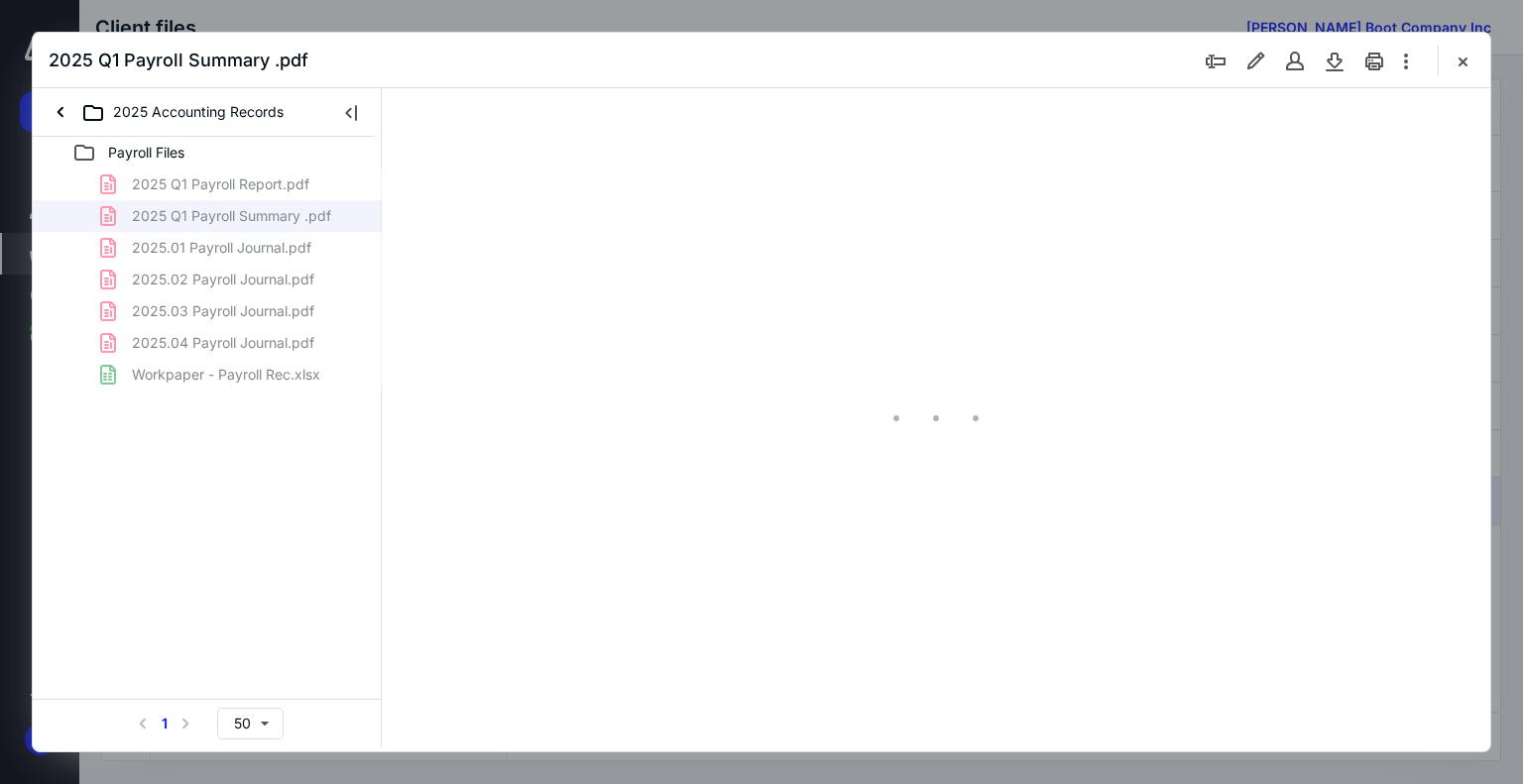 scroll, scrollTop: 0, scrollLeft: 0, axis: both 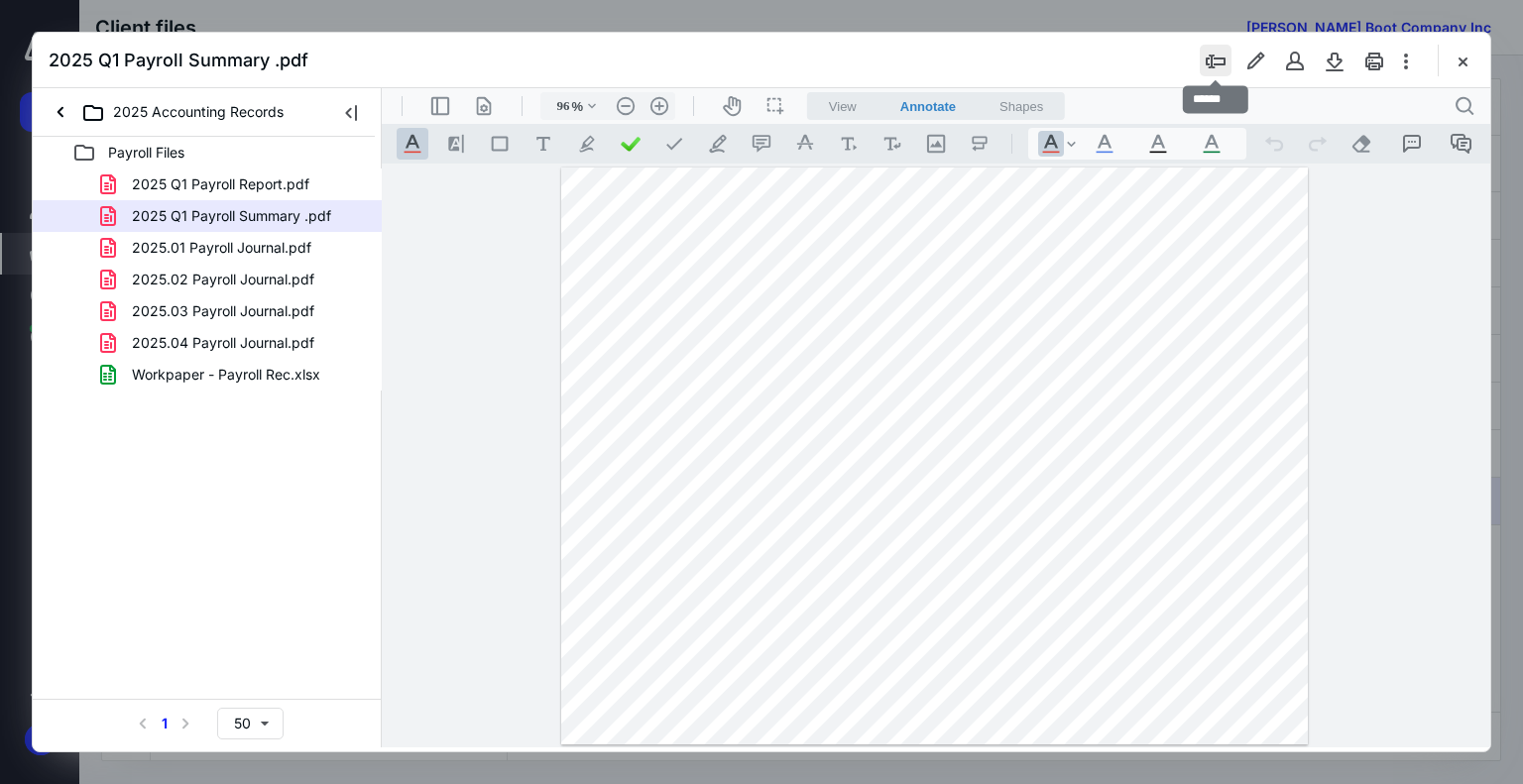 click at bounding box center (1216, 60) 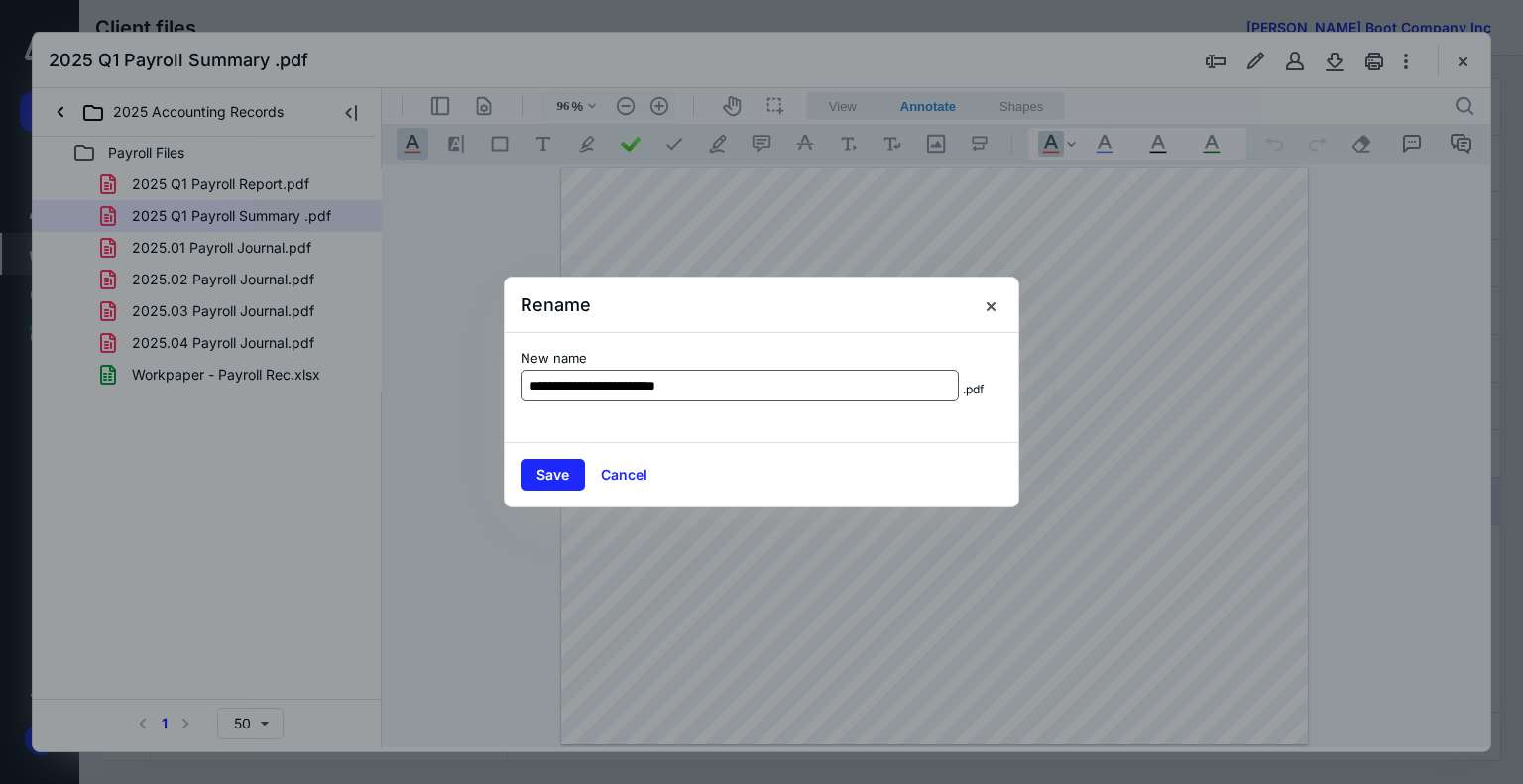 click on "**********" at bounding box center [740, 386] 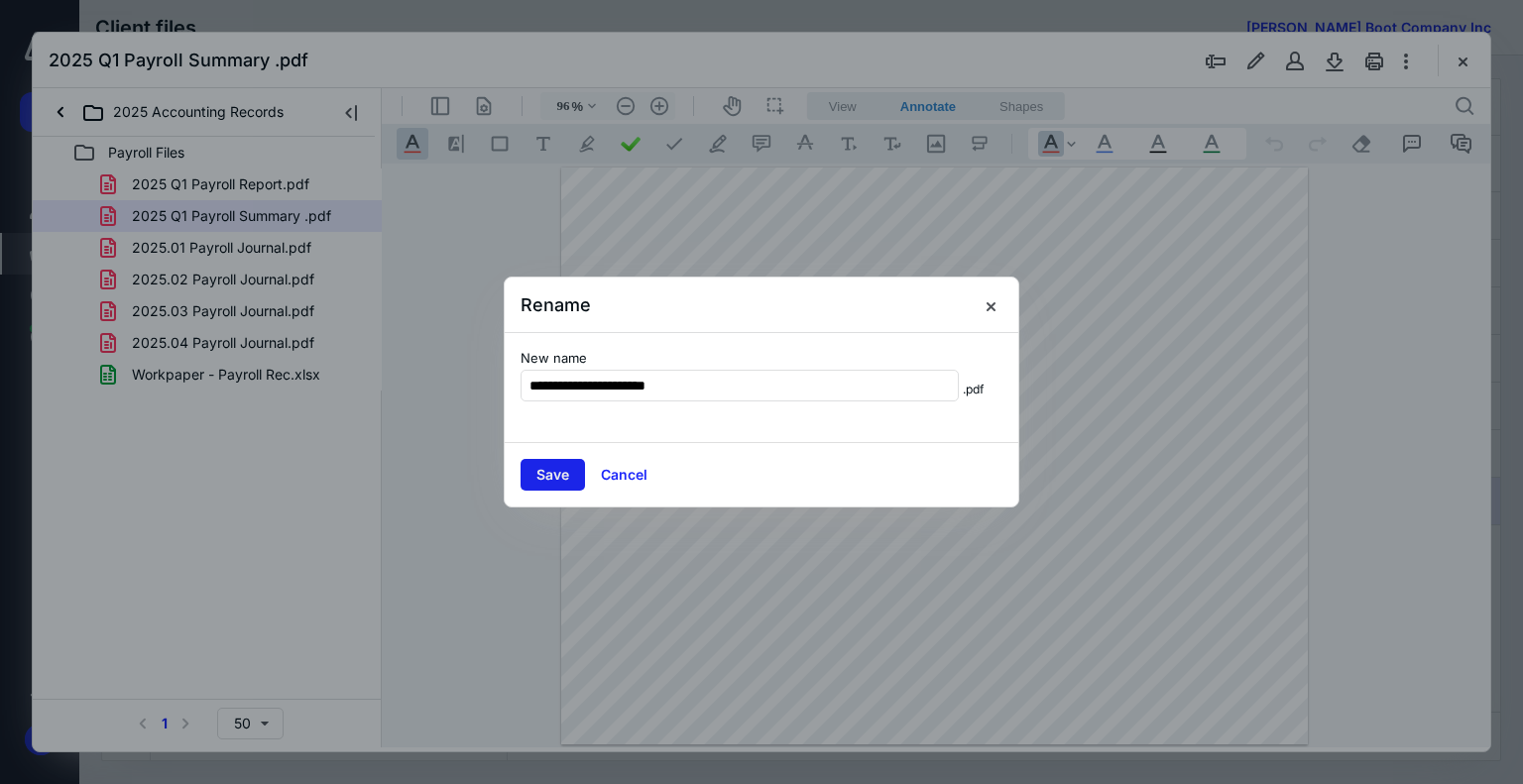 type on "**********" 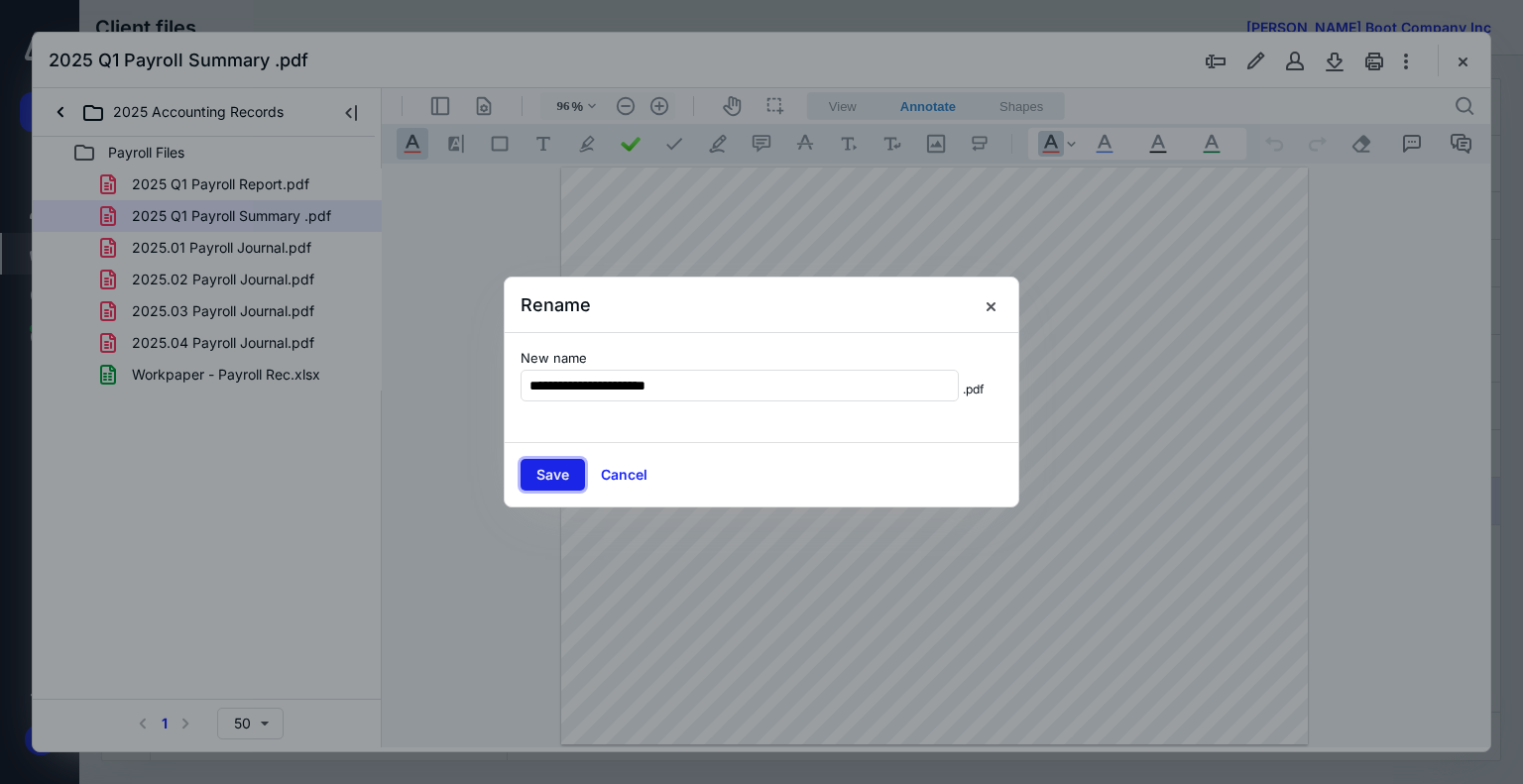 click on "Save" at bounding box center (552, 475) 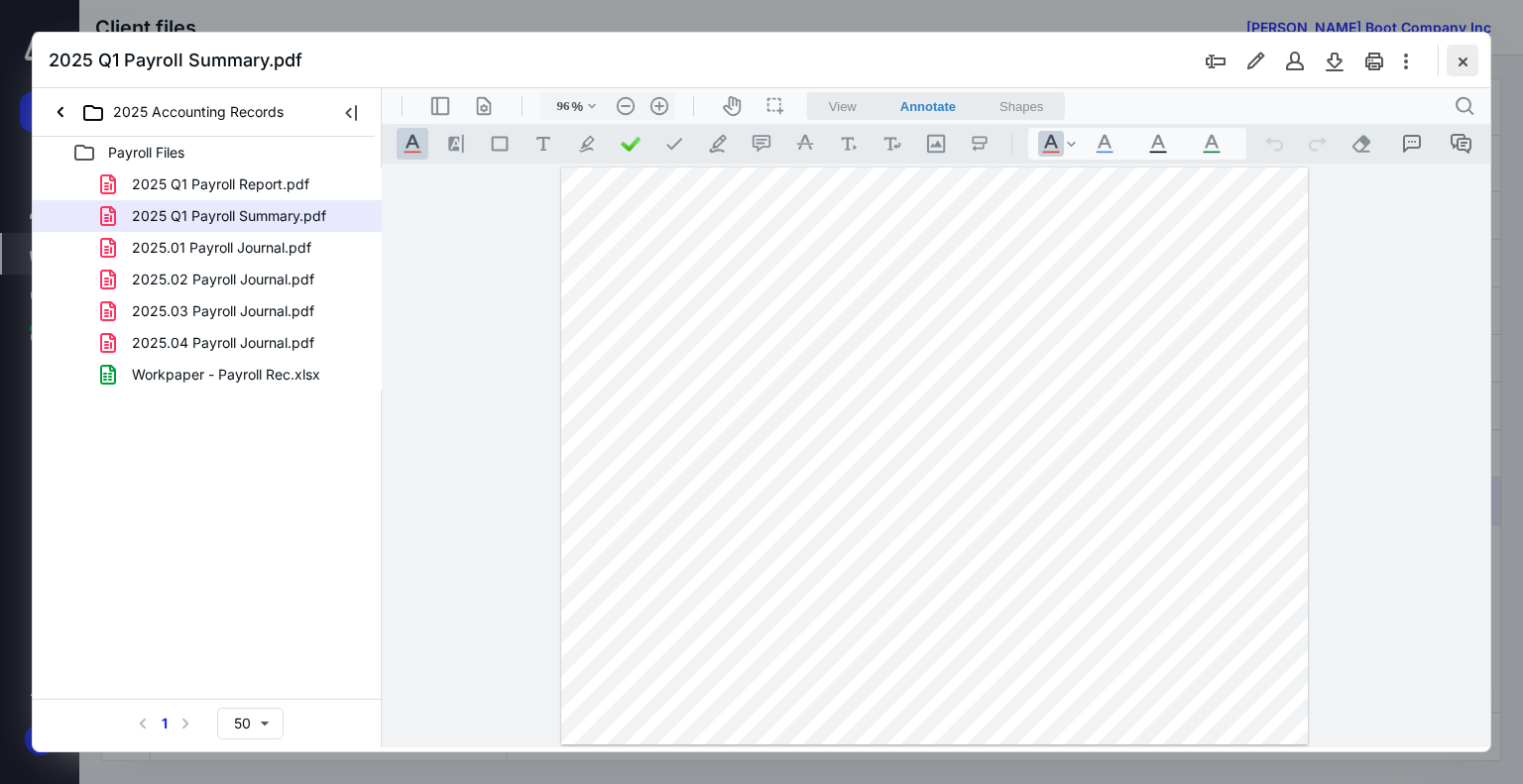 click at bounding box center [1463, 60] 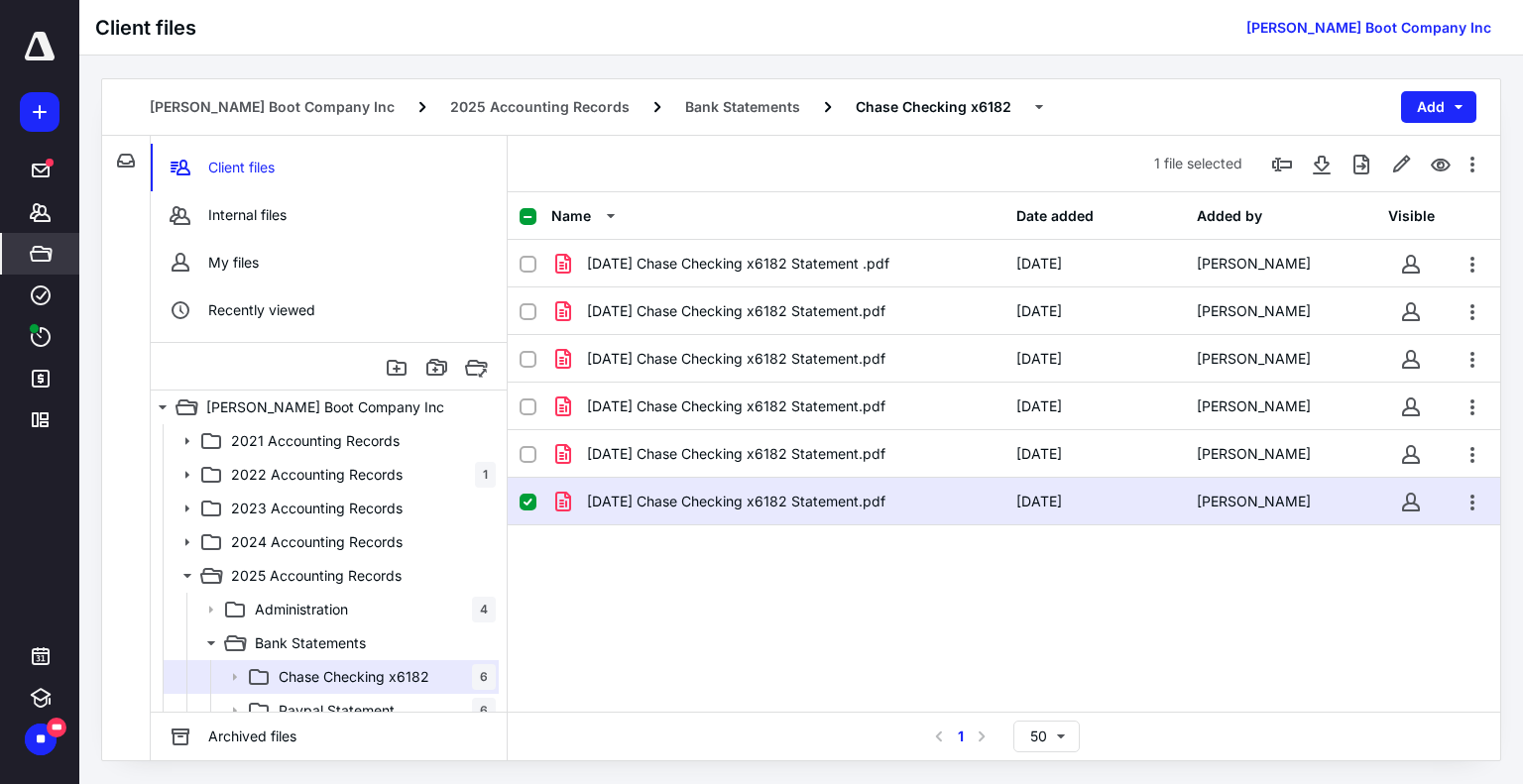 click on "2025.01.31 Chase Checking x6182 Statement .pdf 2/4/2025 Justin Antioquia 2025.02.28 Chase Checking x6182 Statement.pdf 3/5/2025 Camille Fortunado 2025.03.31 Chase Checking x6182 Statement.pdf 4/4/2025 Camille Fortunado 2025.04.30 Chase Checking x6182 Statement.pdf 5/5/2025 Camille Fortunado 2025.05.30 Chase Checking x6182 Statement.pdf 6/4/2025 Justin Antioquia 2025.06.30 Chase Checking x6182 Statement.pdf 7/7/2025 Camille Fortunado" at bounding box center [1003, 389] 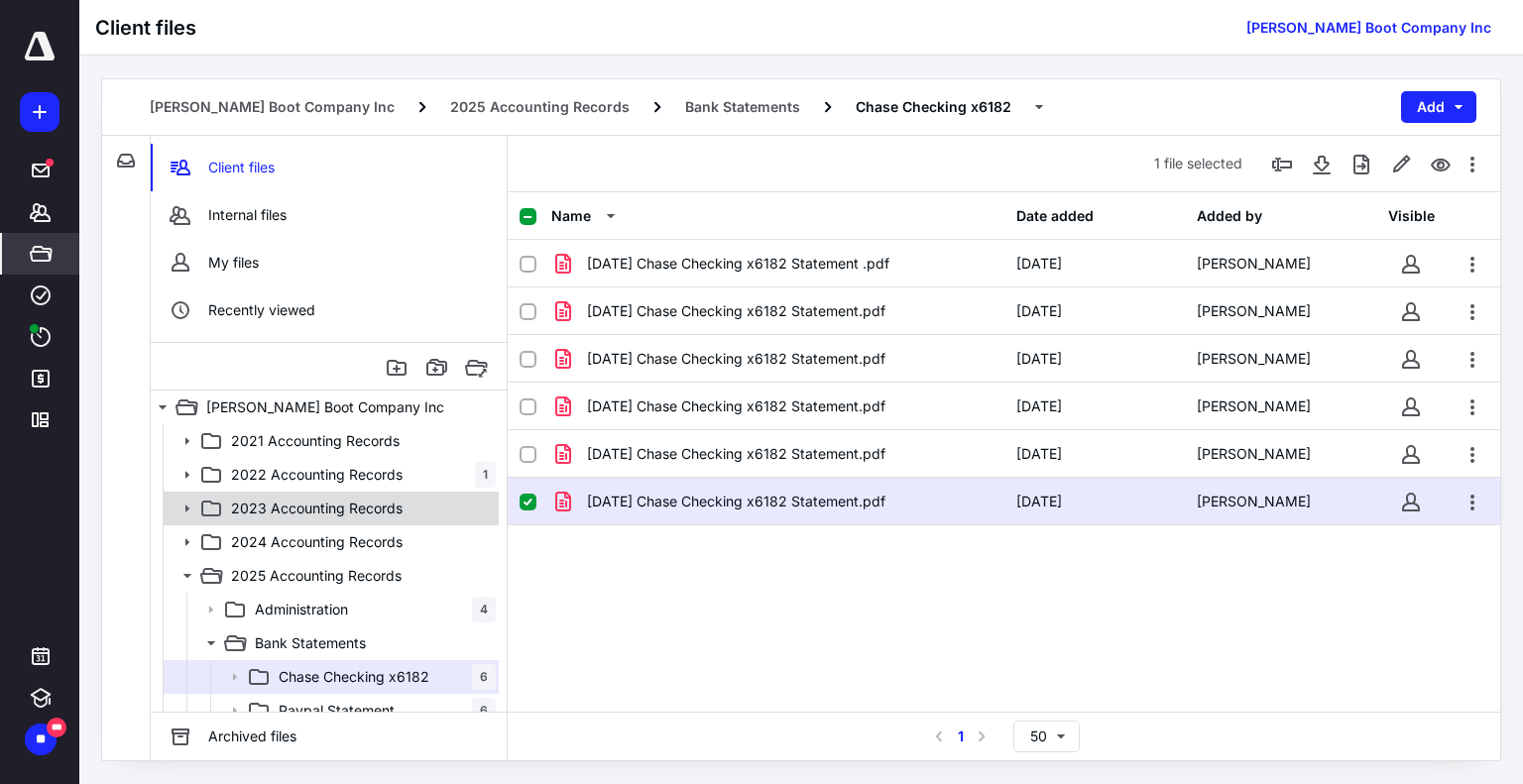 click on "2023 Accounting Records" at bounding box center (329, 508) 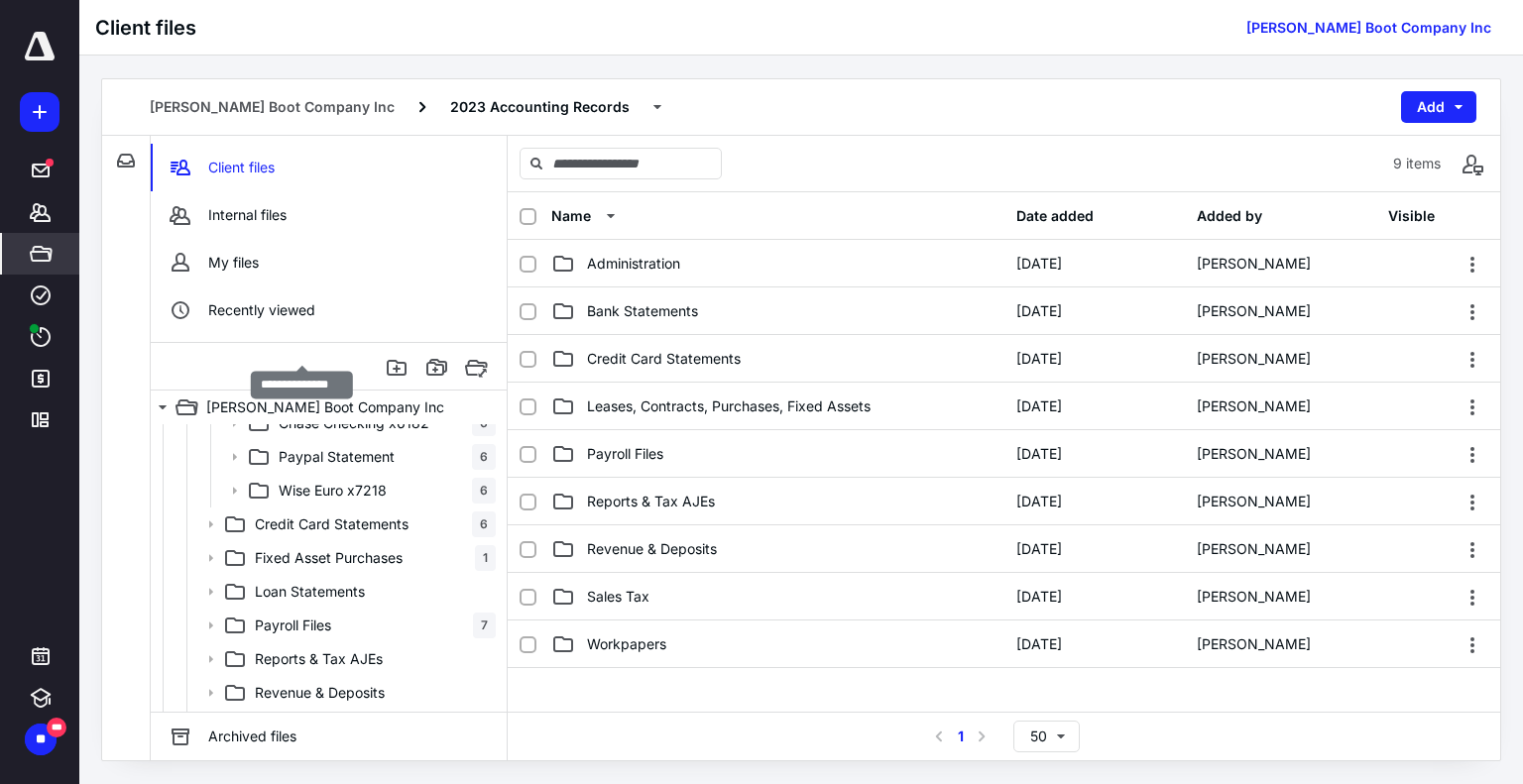 scroll, scrollTop: 257, scrollLeft: 0, axis: vertical 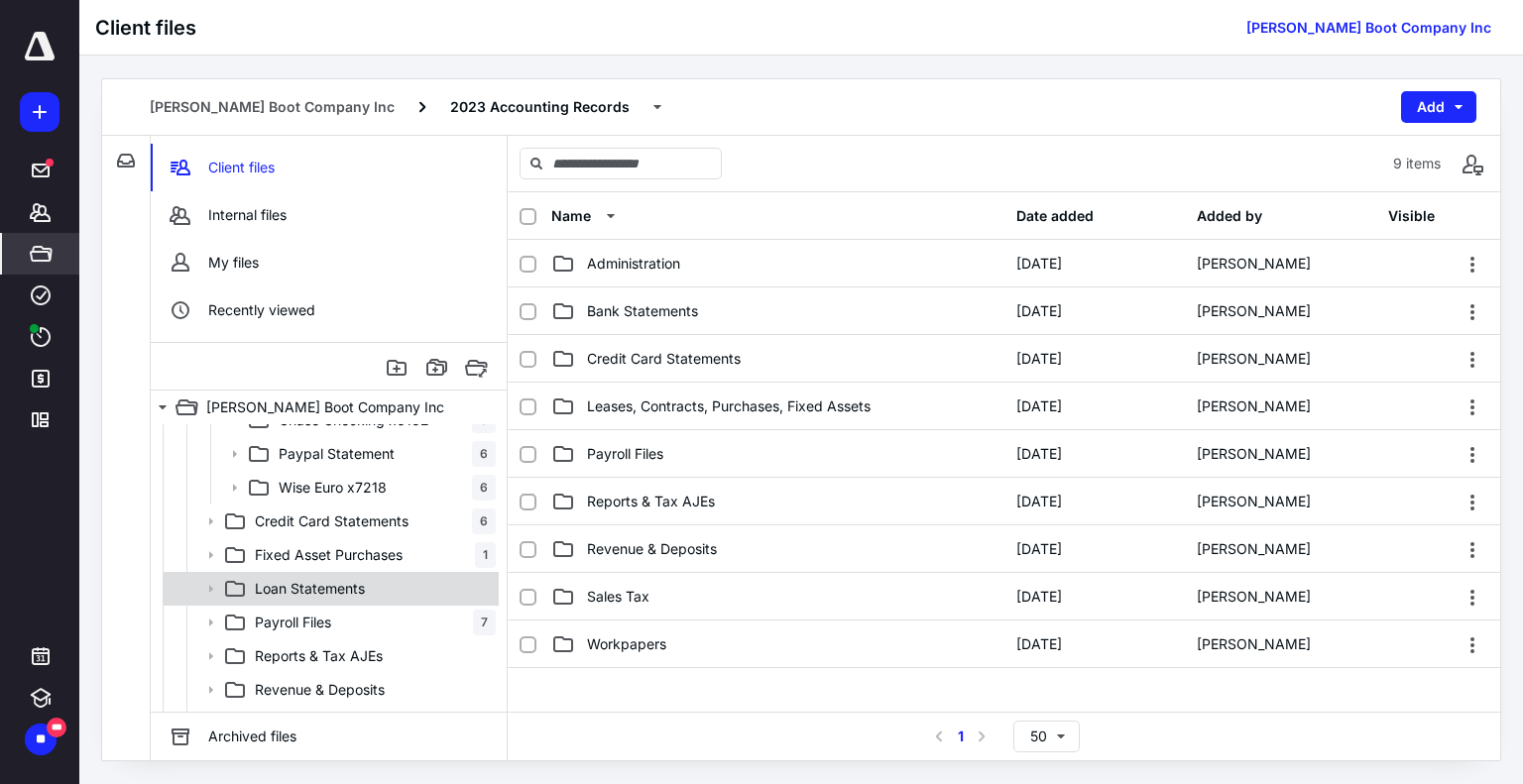 click on "Loan Statements" at bounding box center [309, 589] 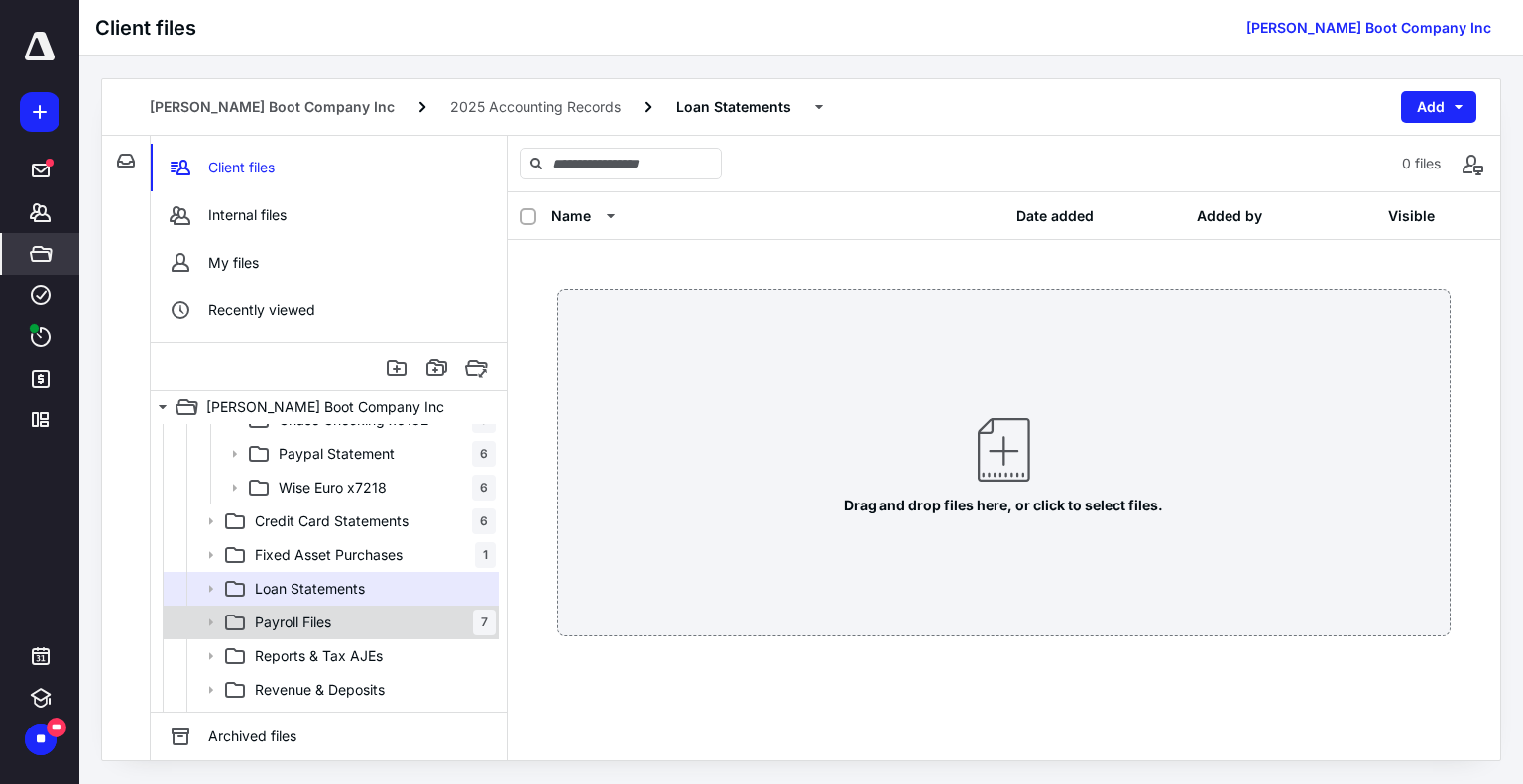 click on "Payroll Files 7" at bounding box center [329, 622] 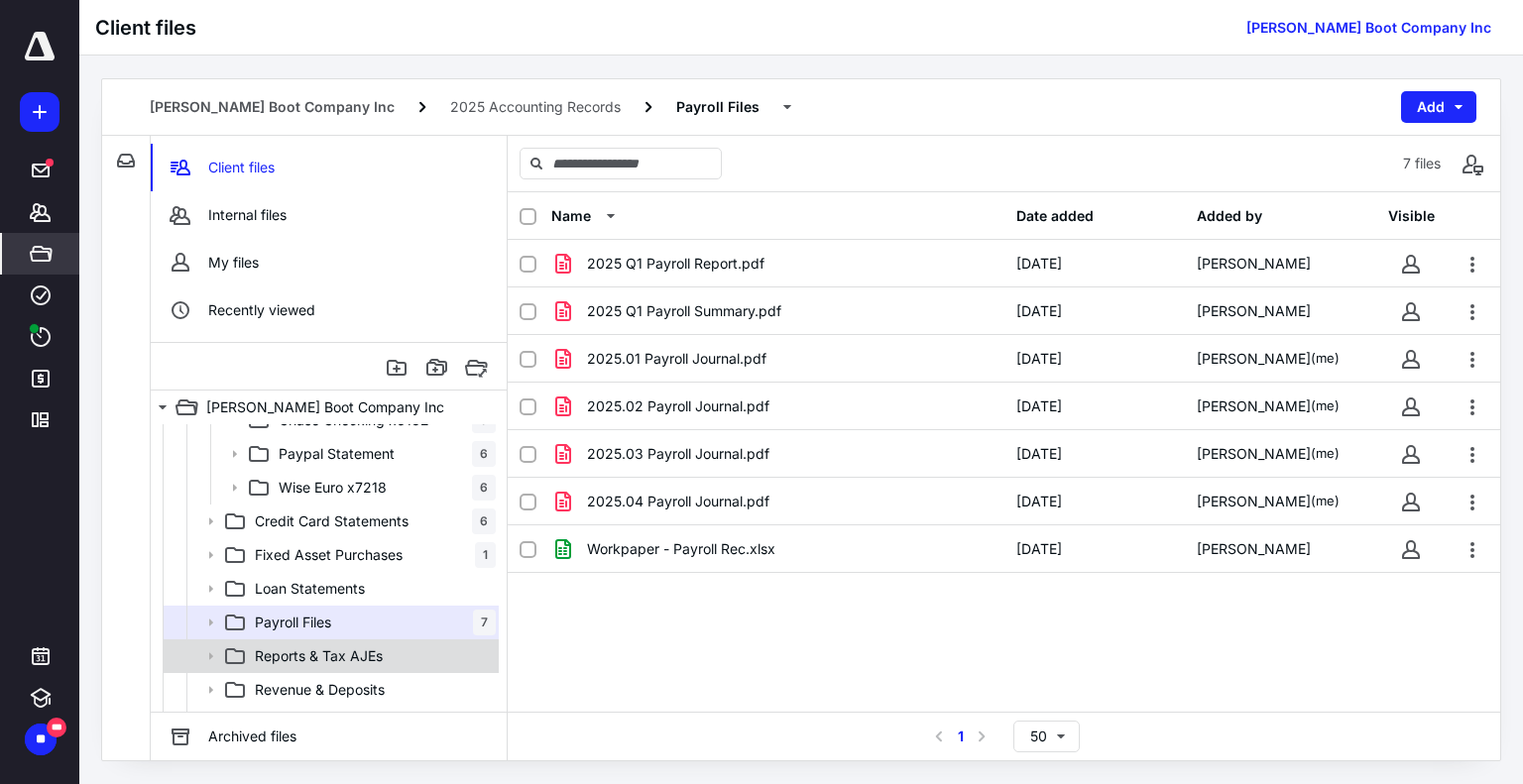 click on "Reports & Tax AJEs" at bounding box center (329, 656) 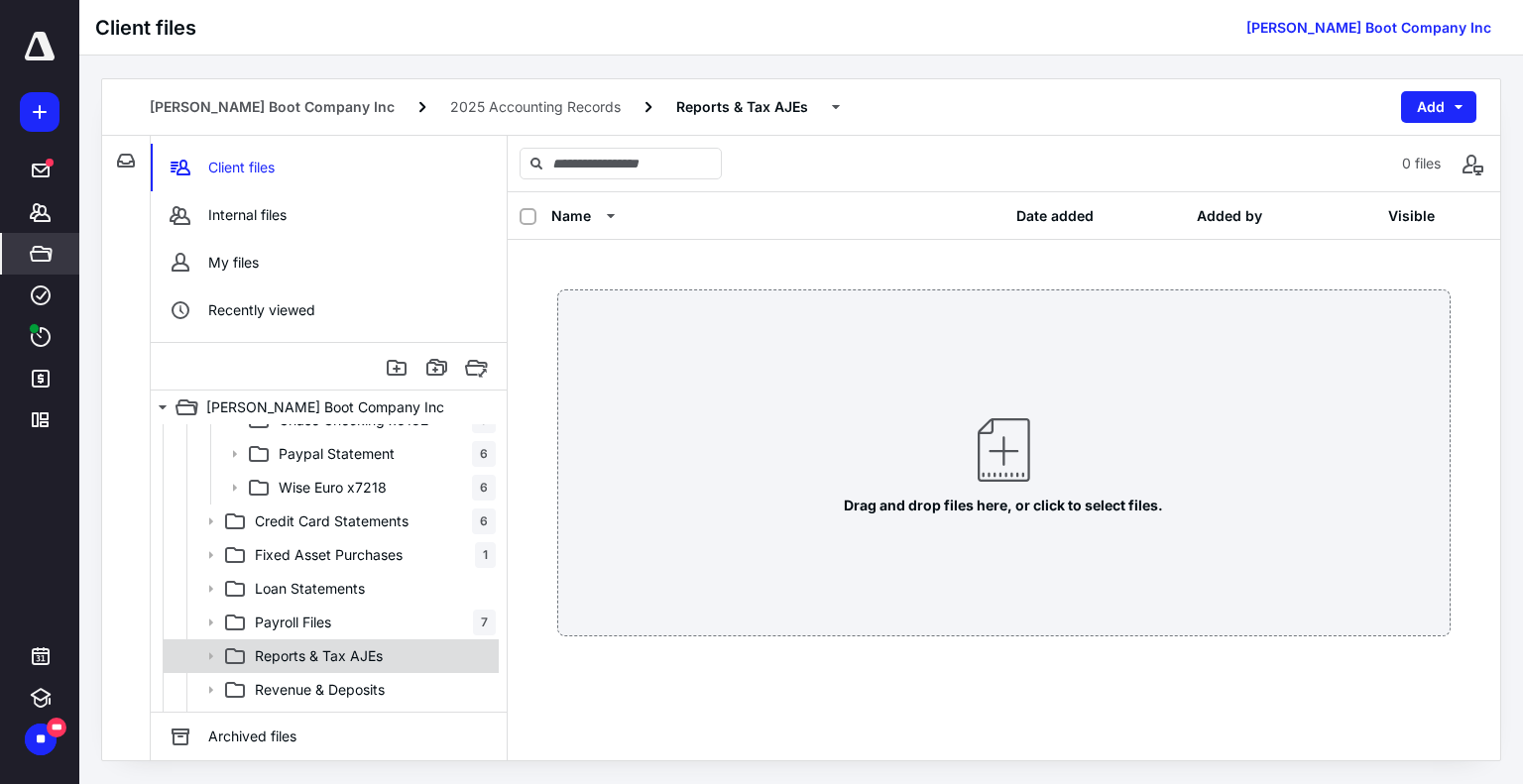 click on "Reports & Tax AJEs" at bounding box center [329, 656] 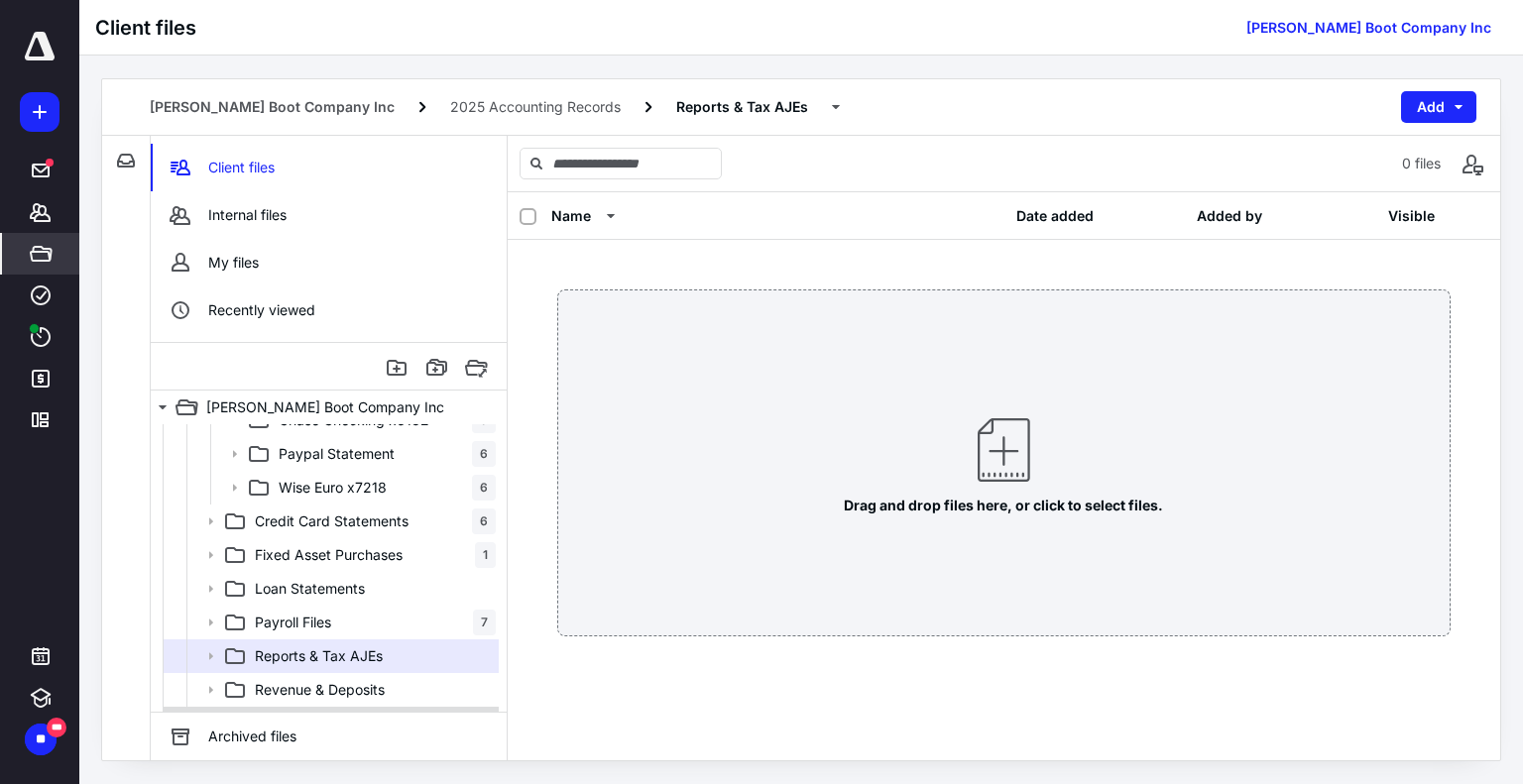 click on "Sales Tax" at bounding box center [329, 724] 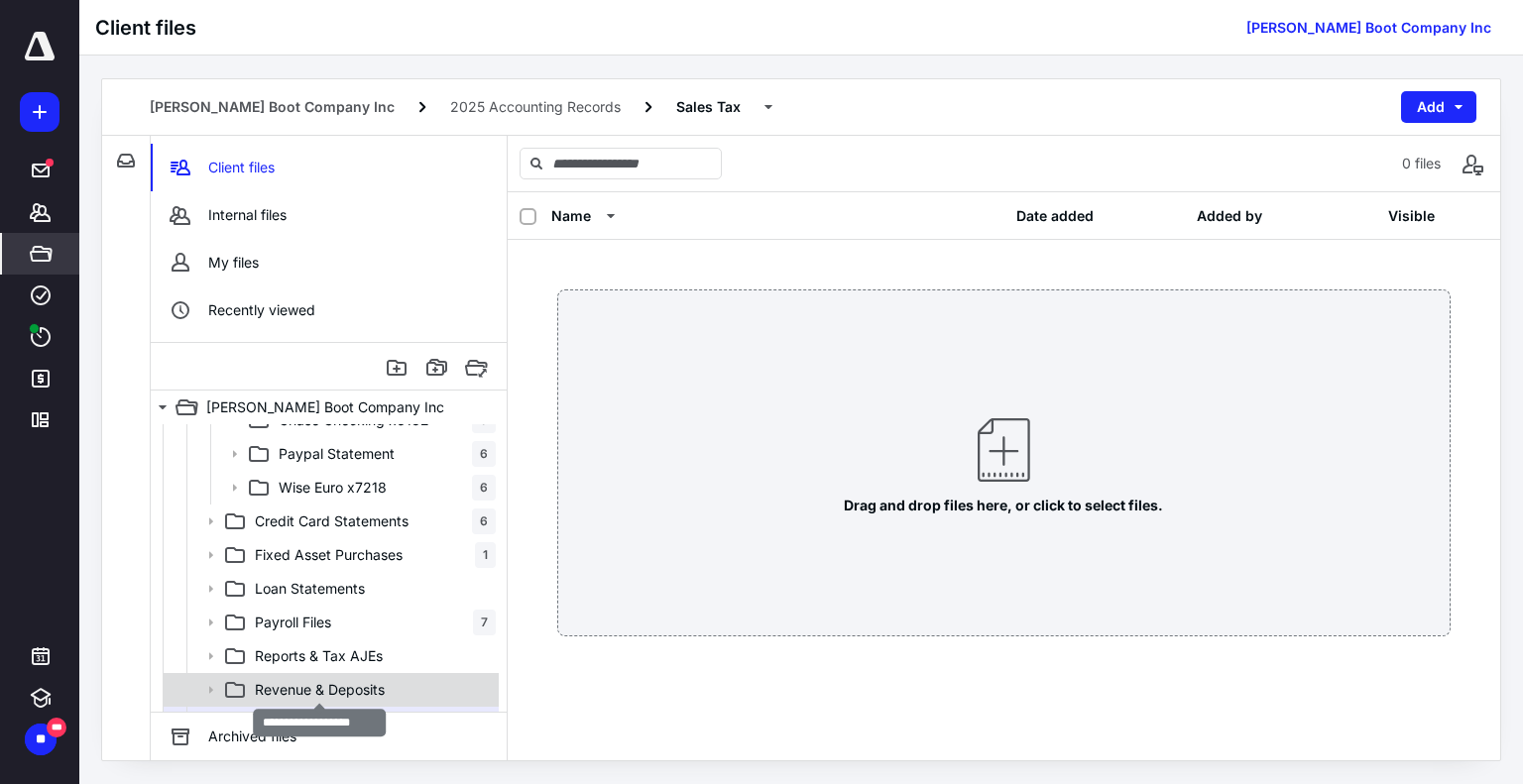 click on "Revenue & Deposits" at bounding box center (319, 690) 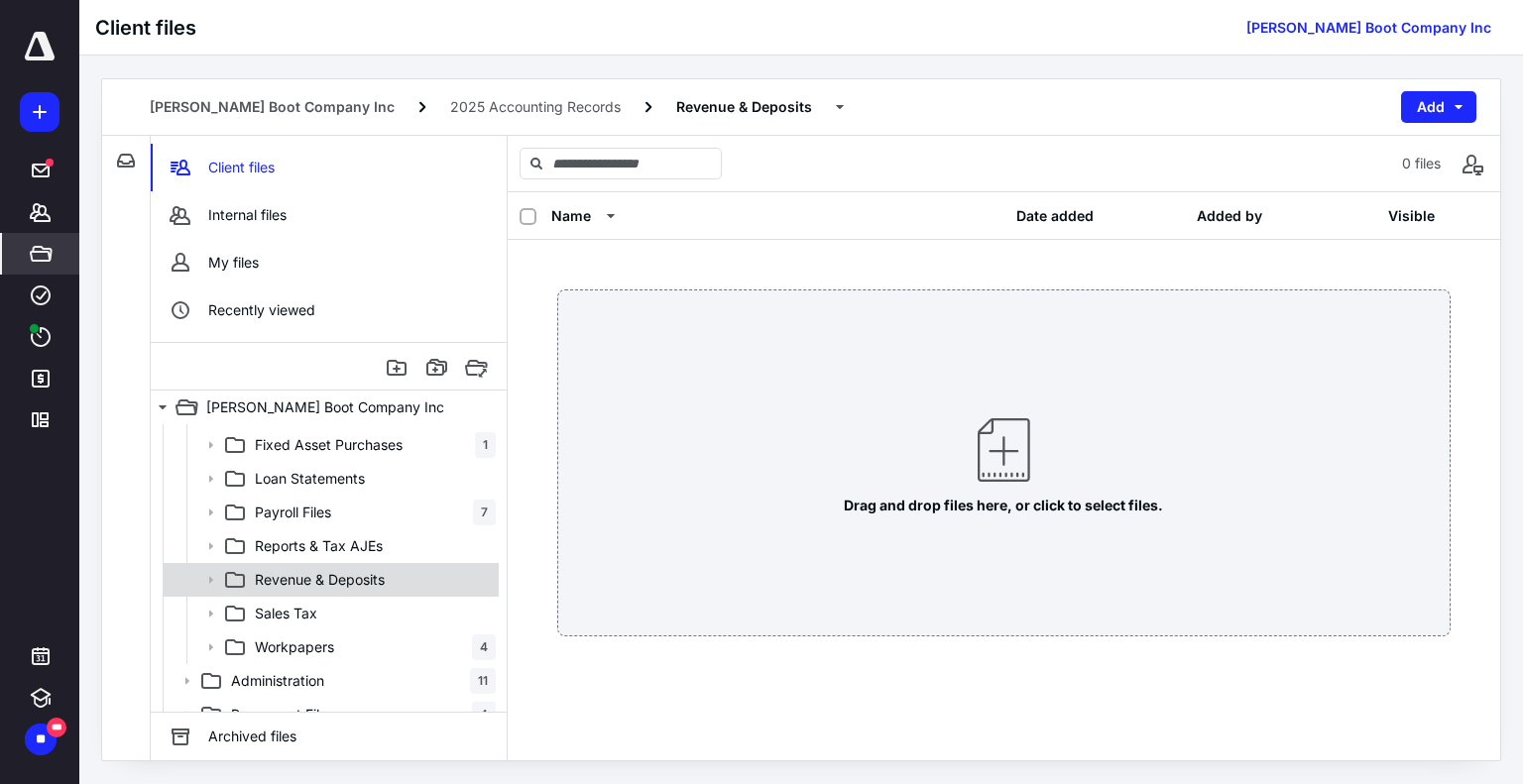 scroll, scrollTop: 368, scrollLeft: 0, axis: vertical 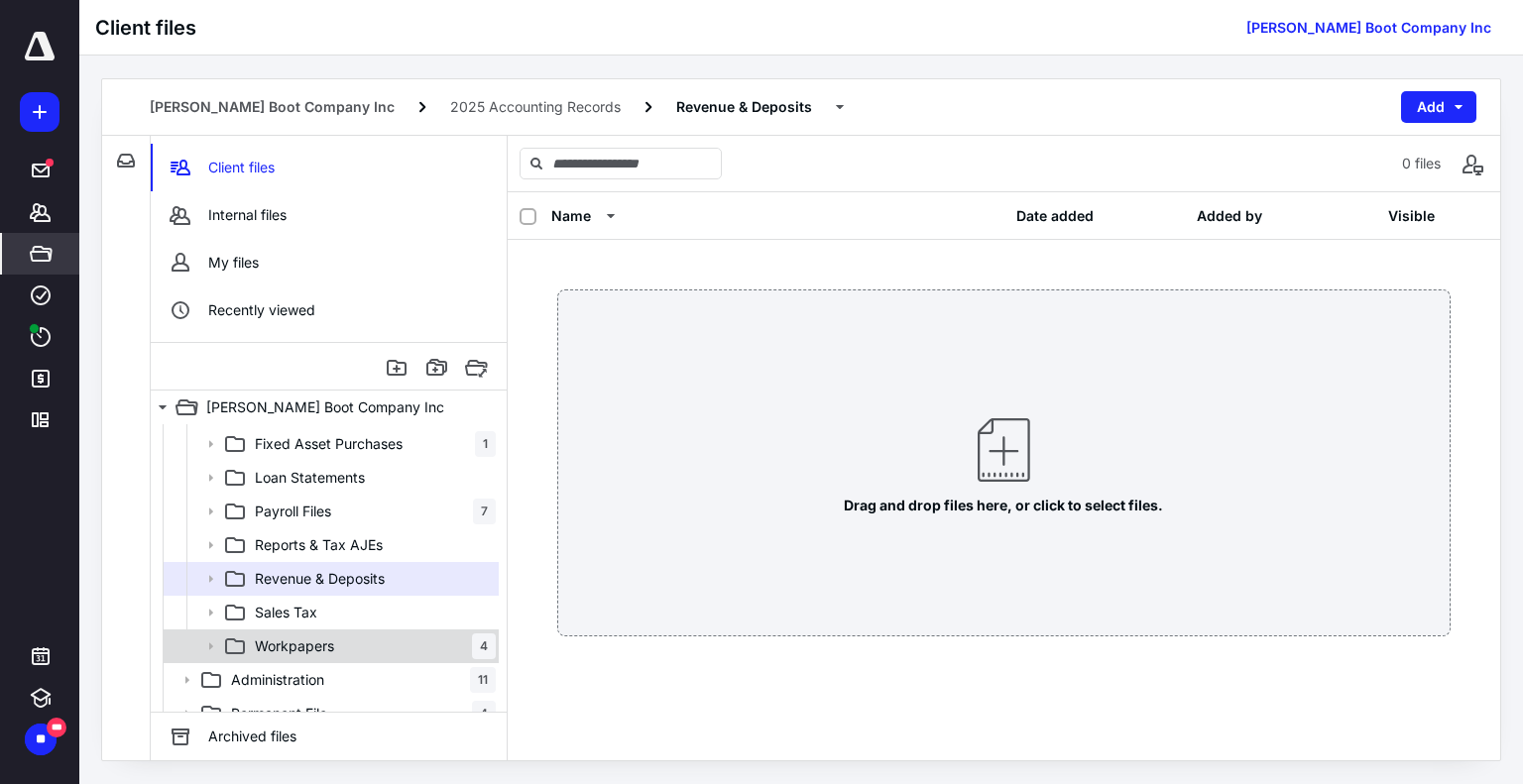 click on "Workpapers 4" at bounding box center (371, 646) 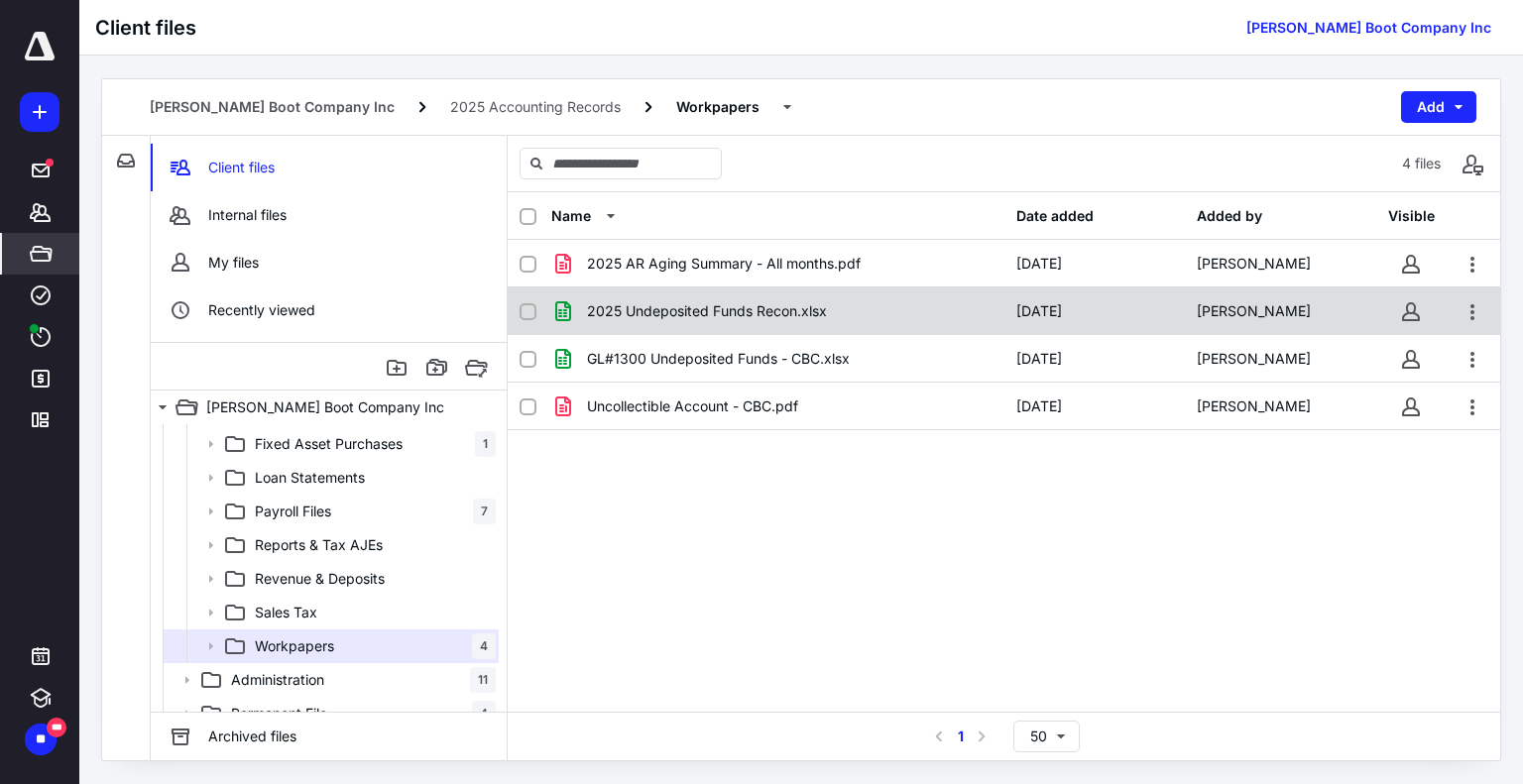 click on "2025 Undeposited Funds Recon.xlsx 6/16/2025 Camille Fortunado" at bounding box center (1003, 311) 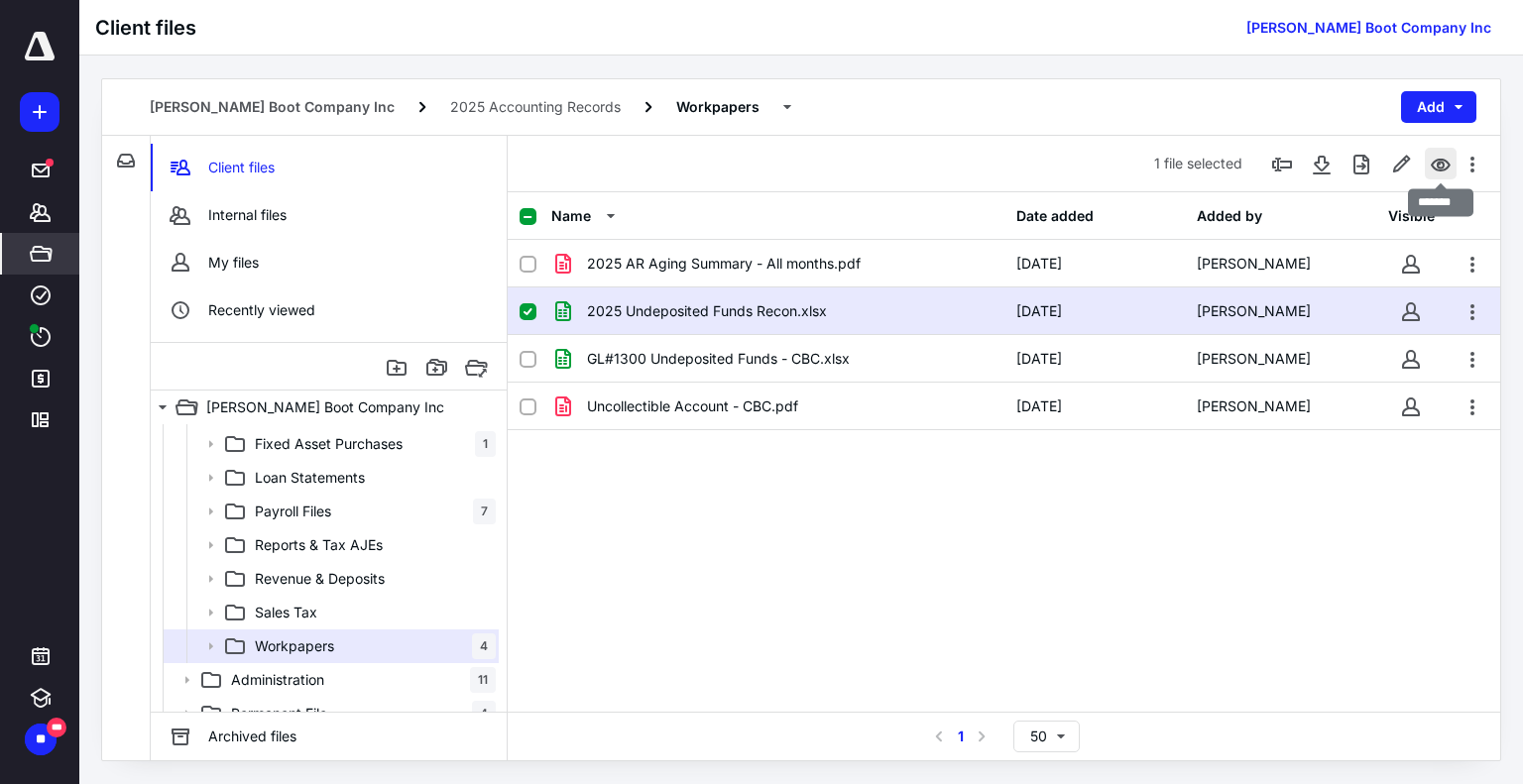 click at bounding box center (1441, 164) 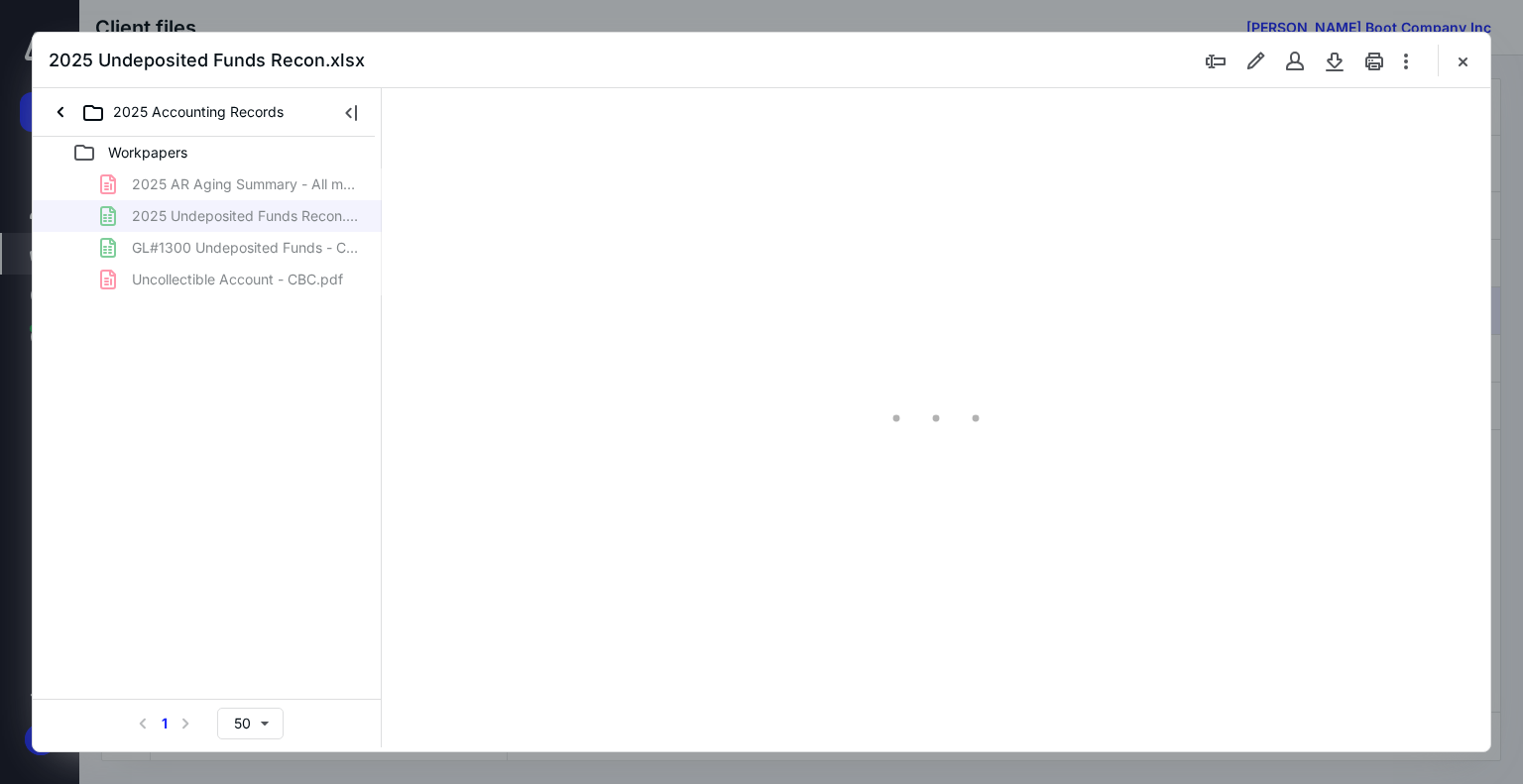 scroll, scrollTop: 0, scrollLeft: 0, axis: both 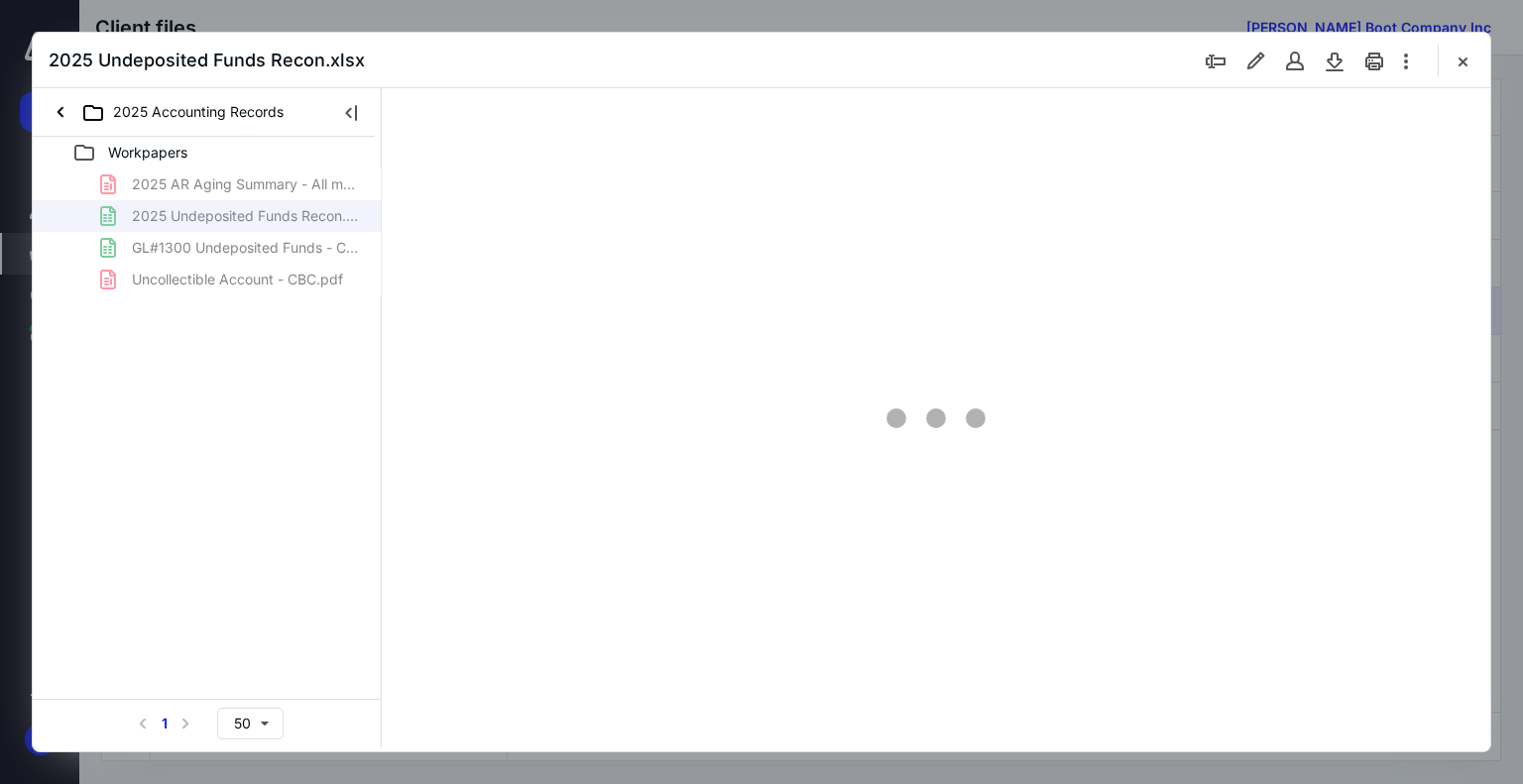 type on "180" 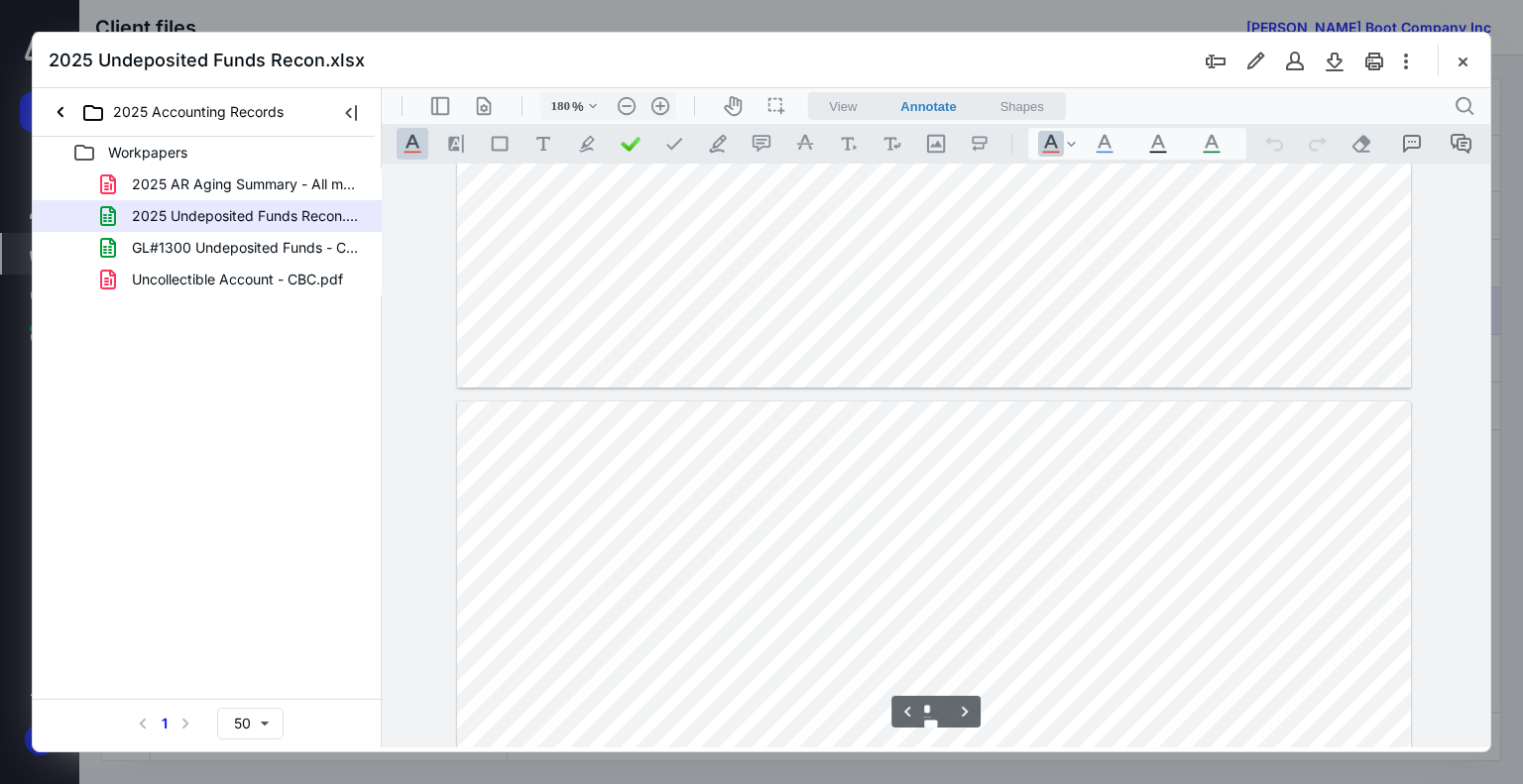 scroll, scrollTop: 394, scrollLeft: 0, axis: vertical 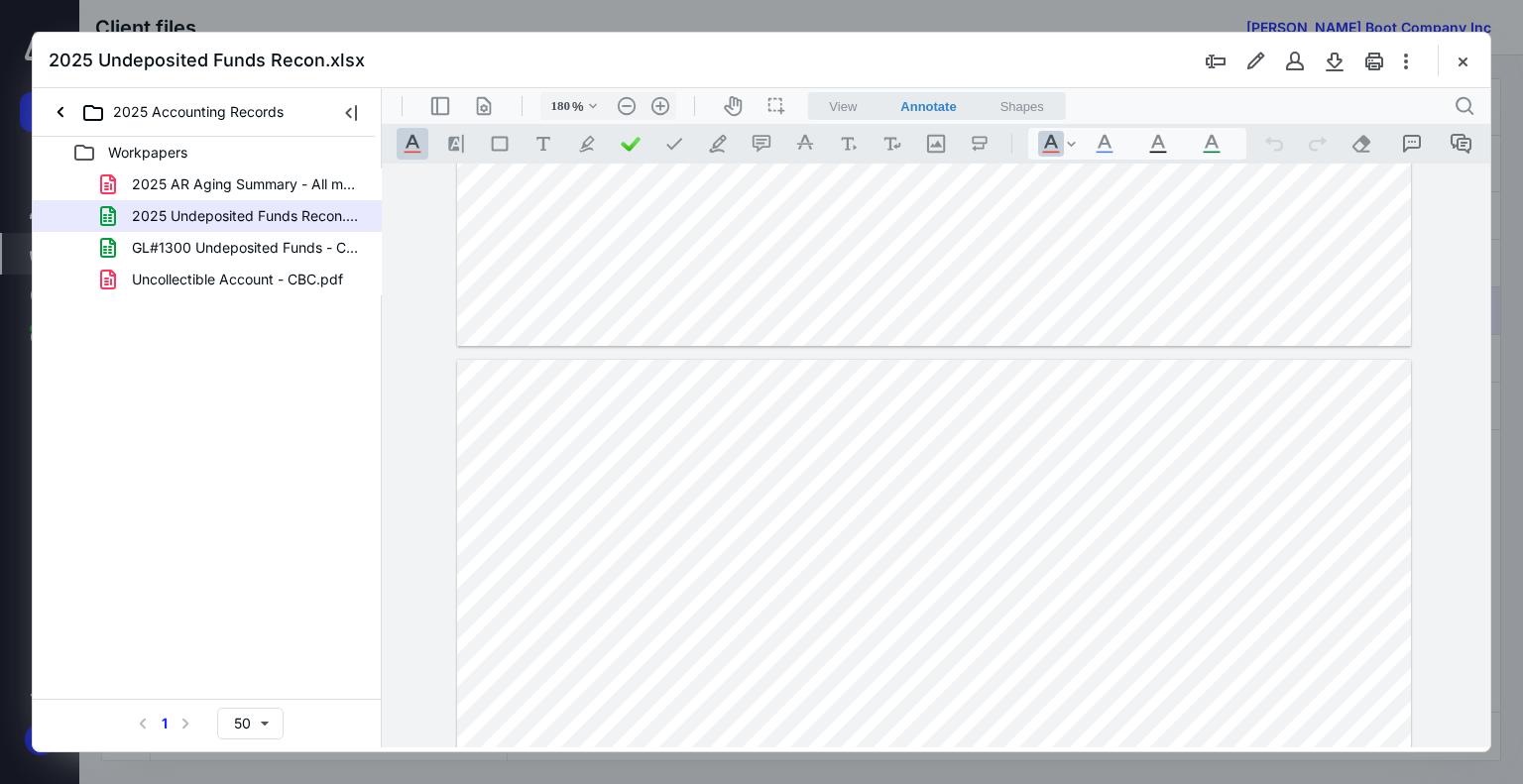 type on "*" 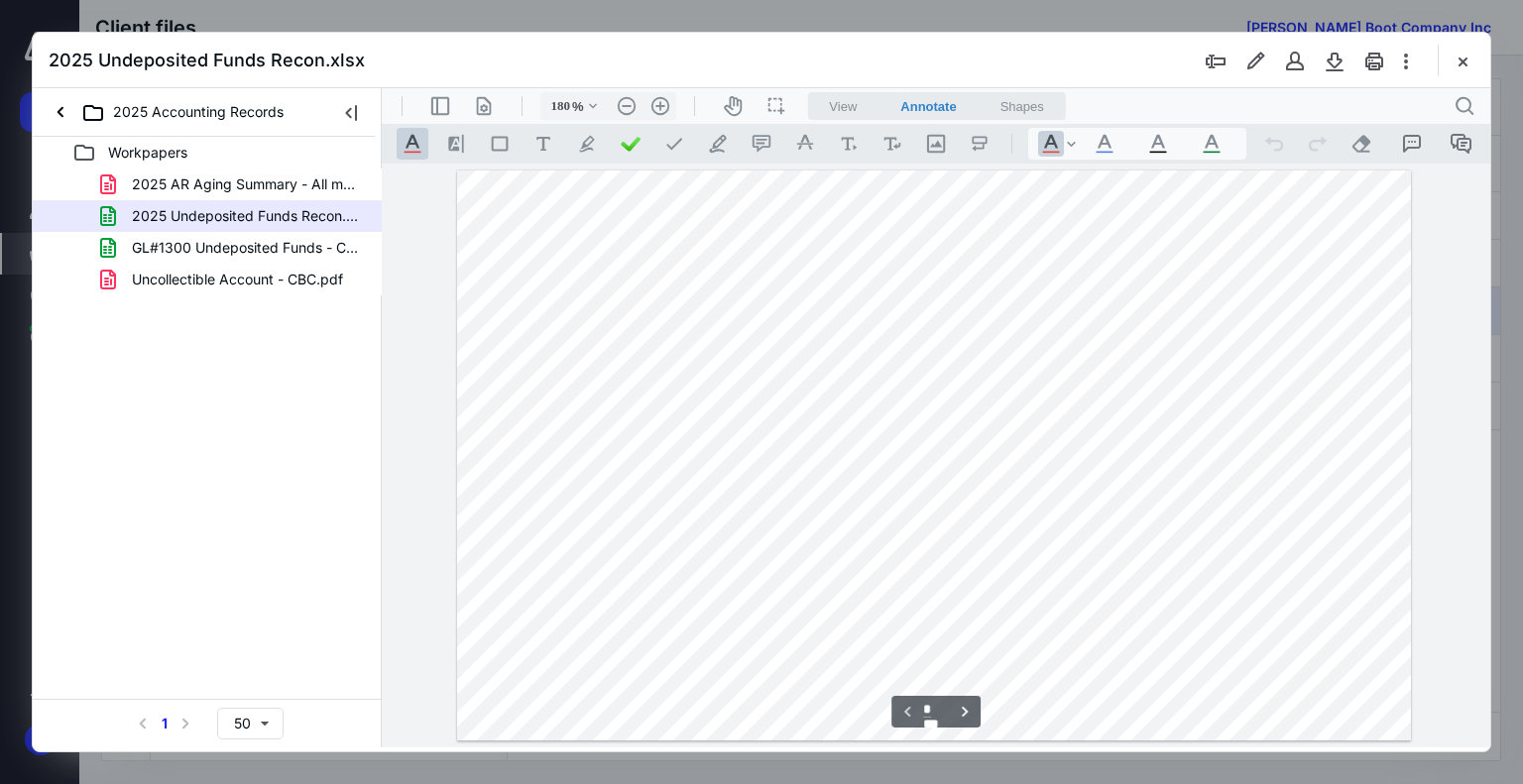 scroll, scrollTop: 11, scrollLeft: 0, axis: vertical 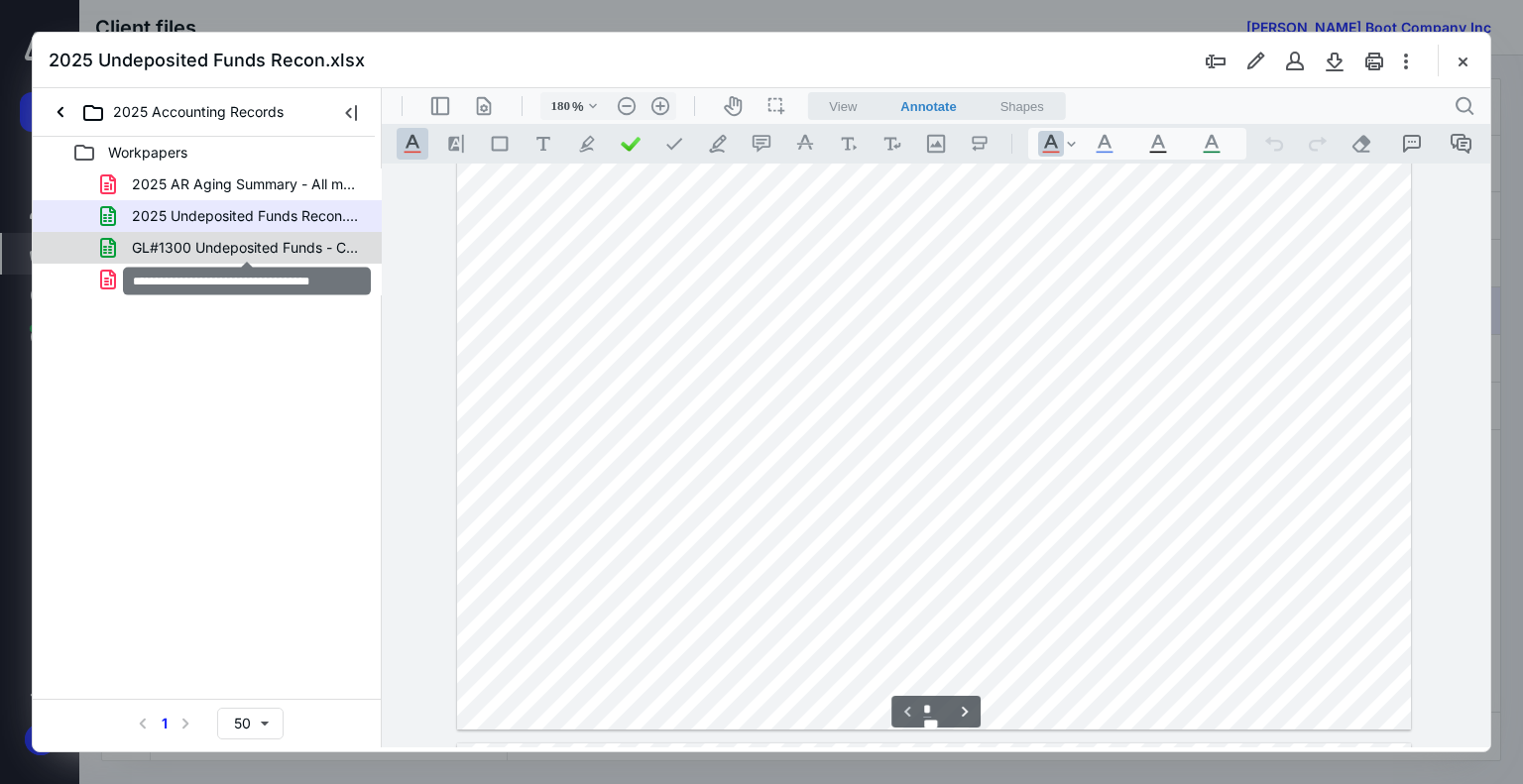 click on "GL#1300 Undeposited Funds - CBC.xlsx" at bounding box center [247, 248] 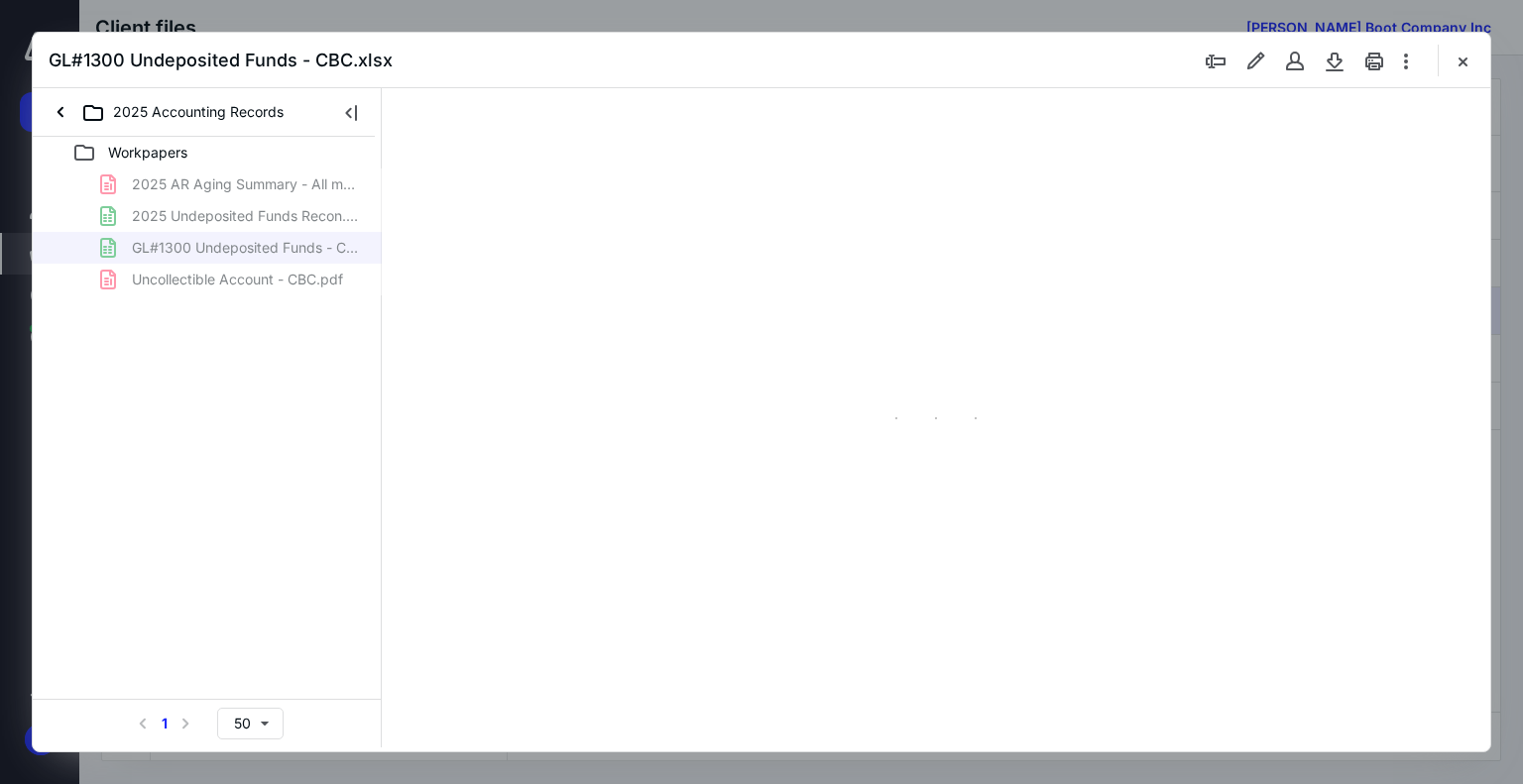 scroll, scrollTop: 0, scrollLeft: 0, axis: both 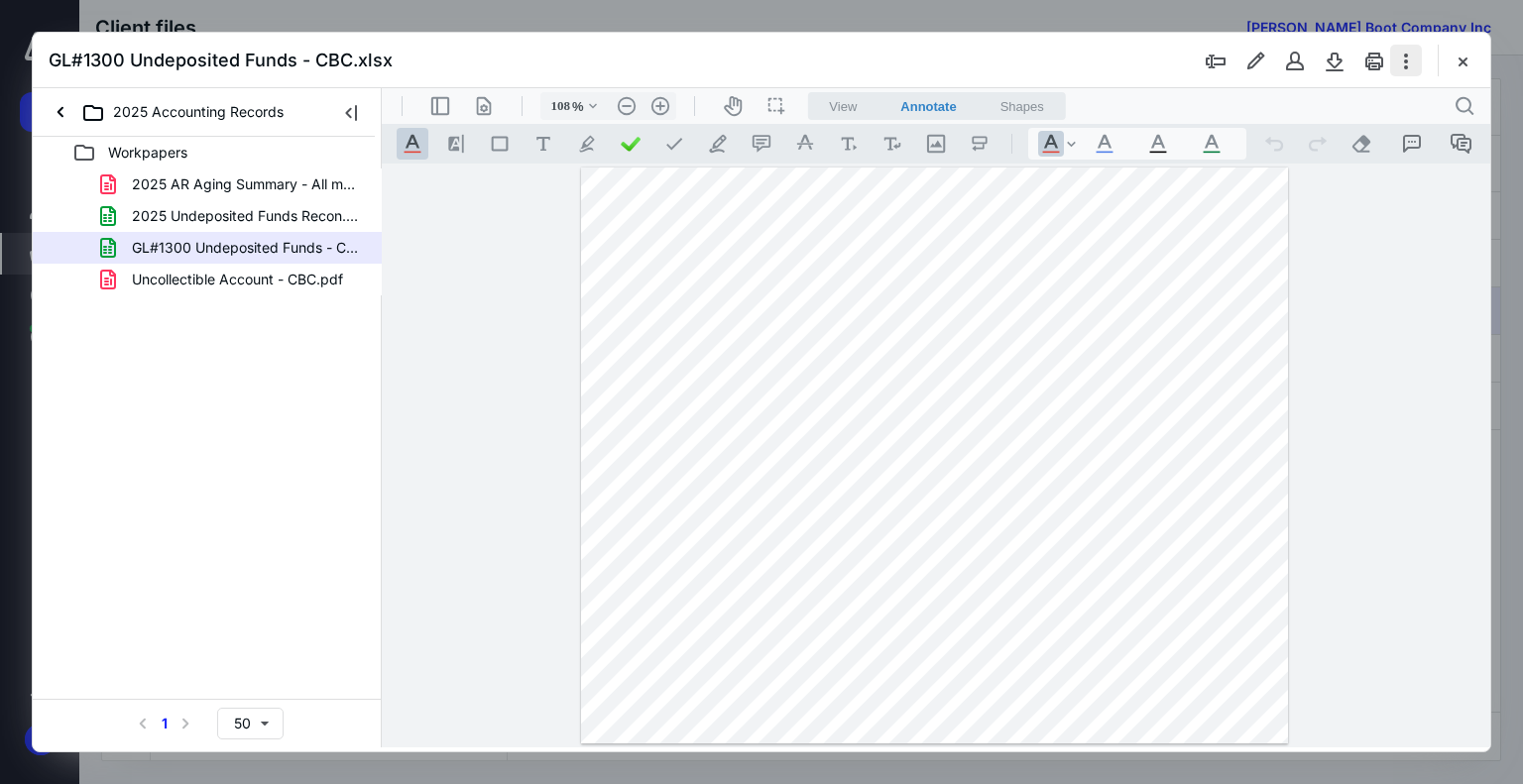 click at bounding box center [1406, 60] 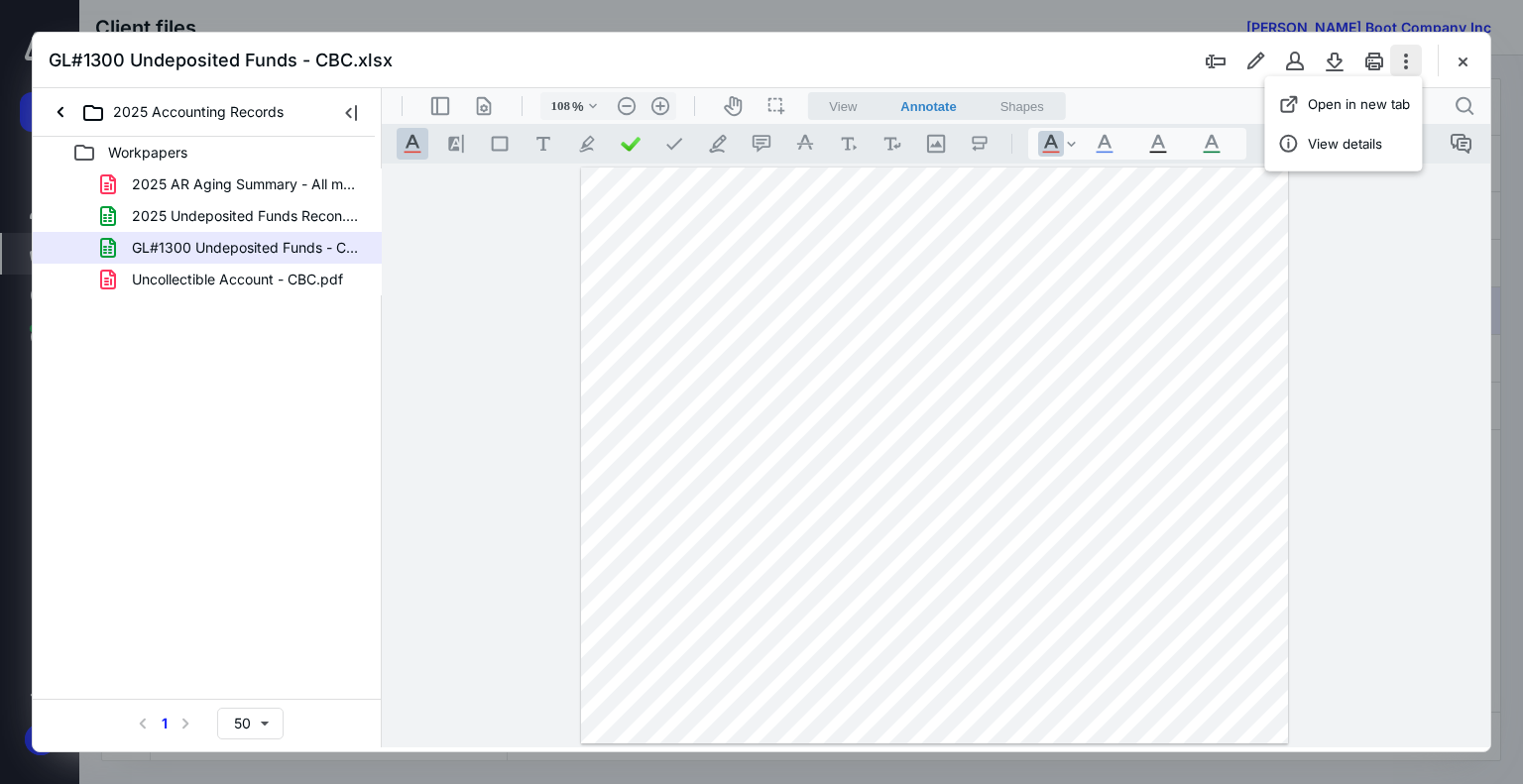 click at bounding box center [1406, 60] 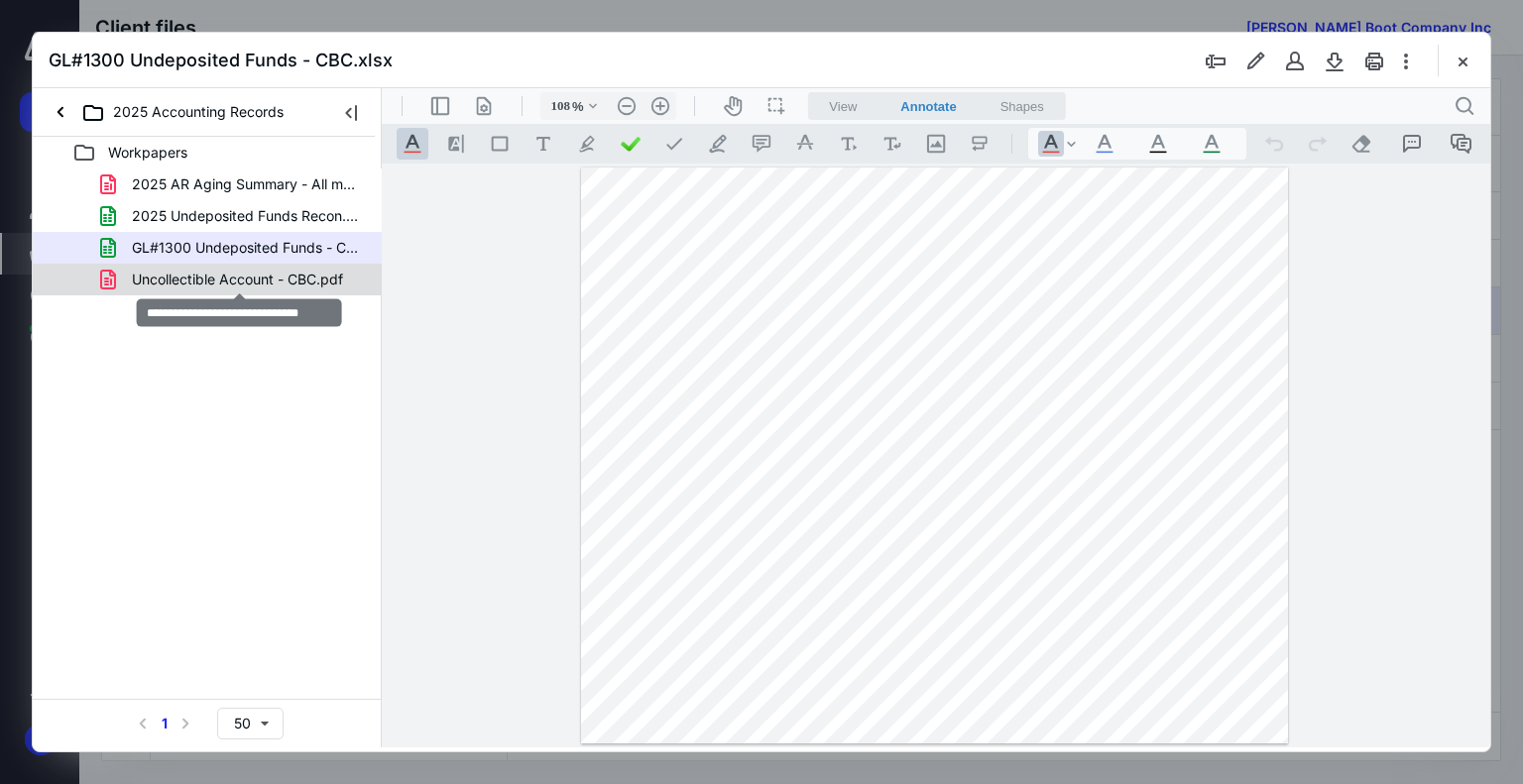 click on "Uncollectible Account - CBC.pdf" at bounding box center [237, 280] 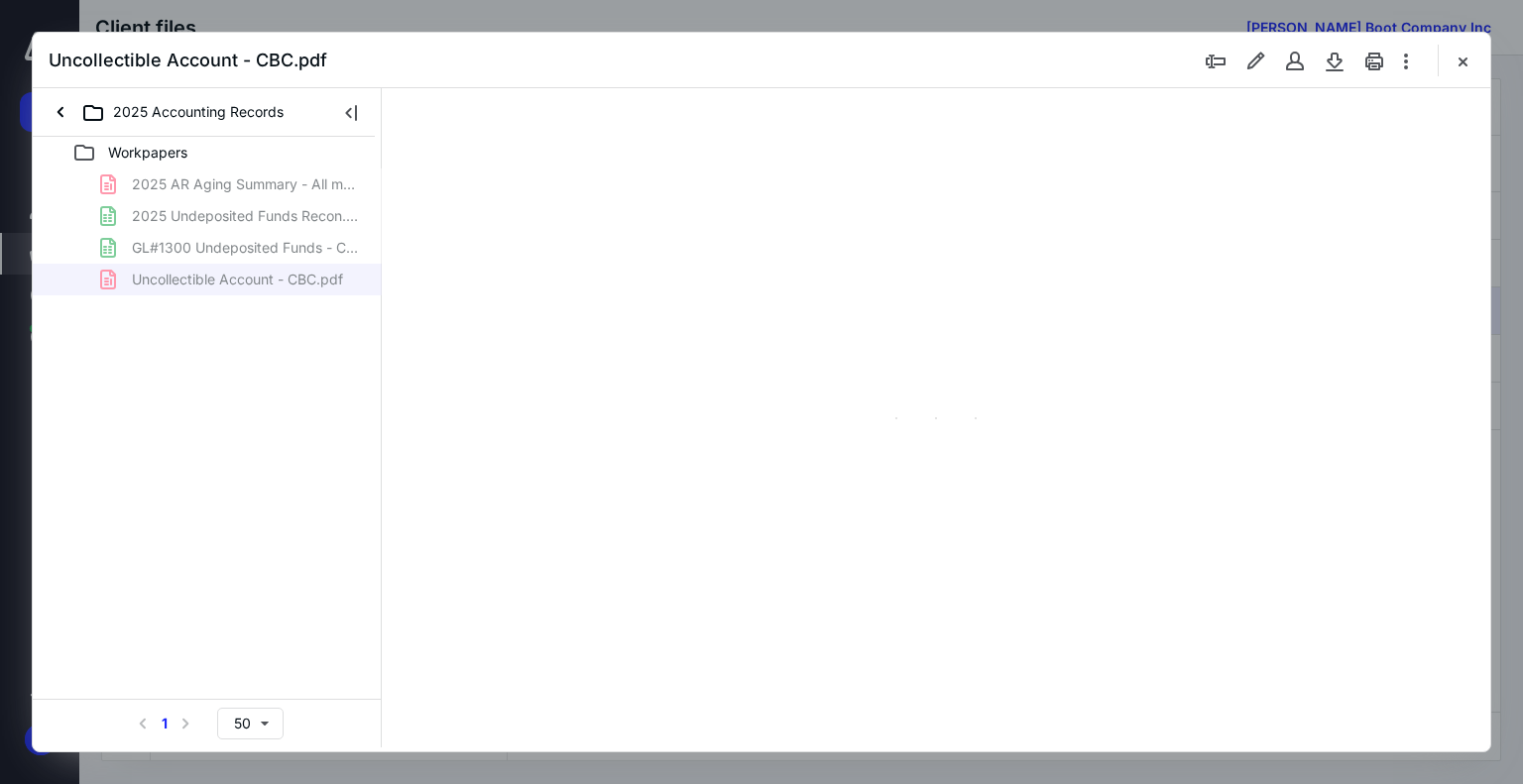 type on "74" 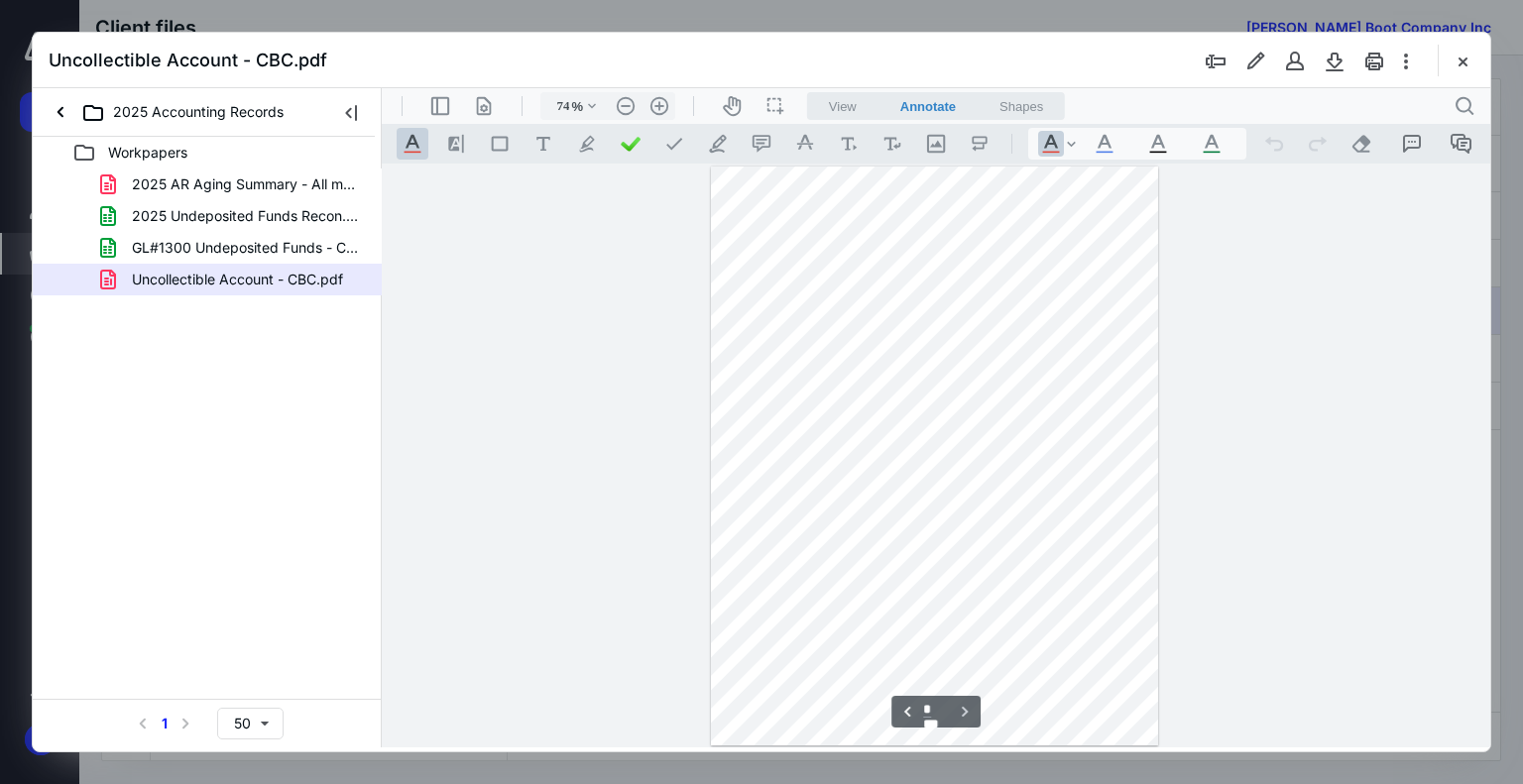 scroll, scrollTop: 0, scrollLeft: 0, axis: both 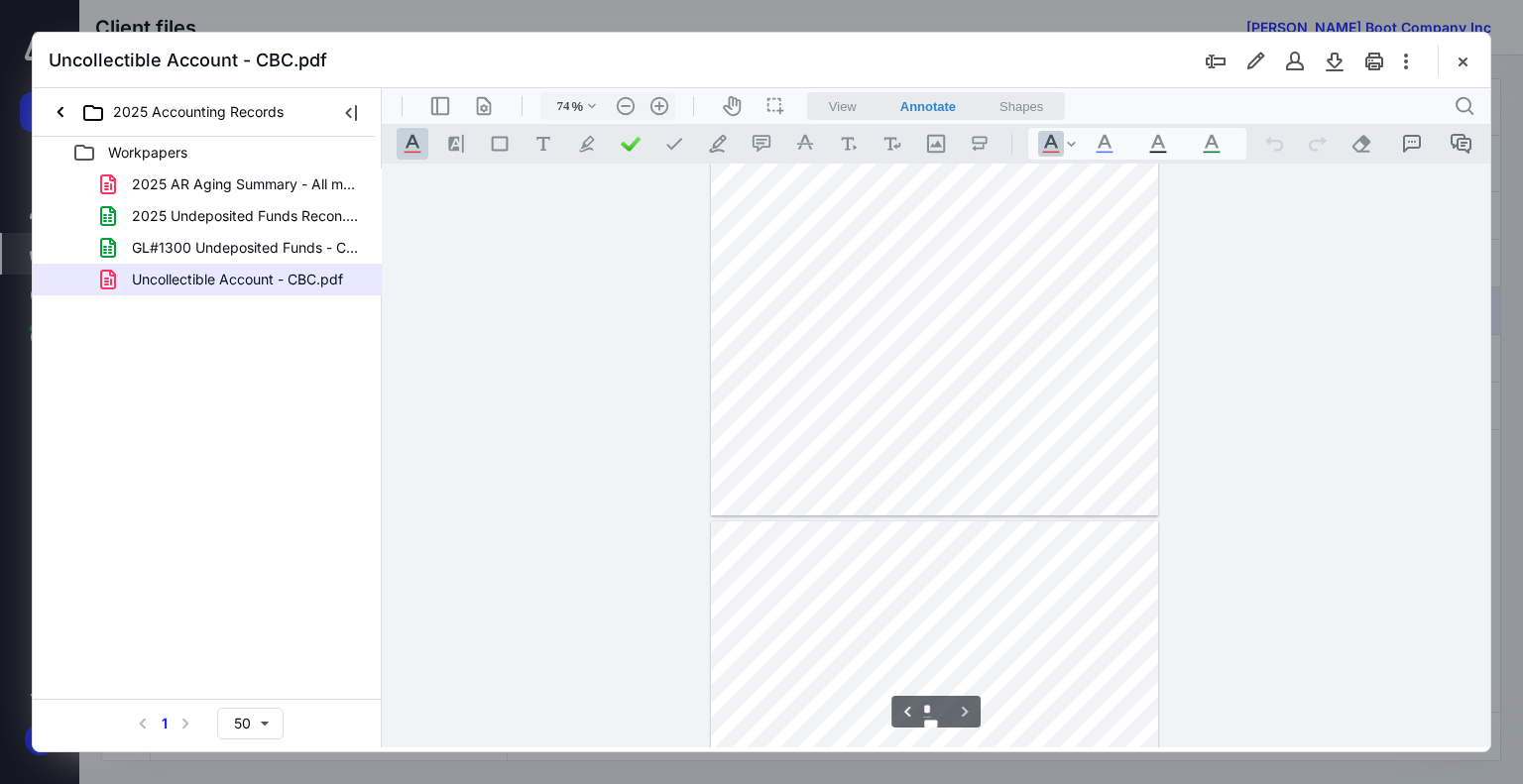 type on "*" 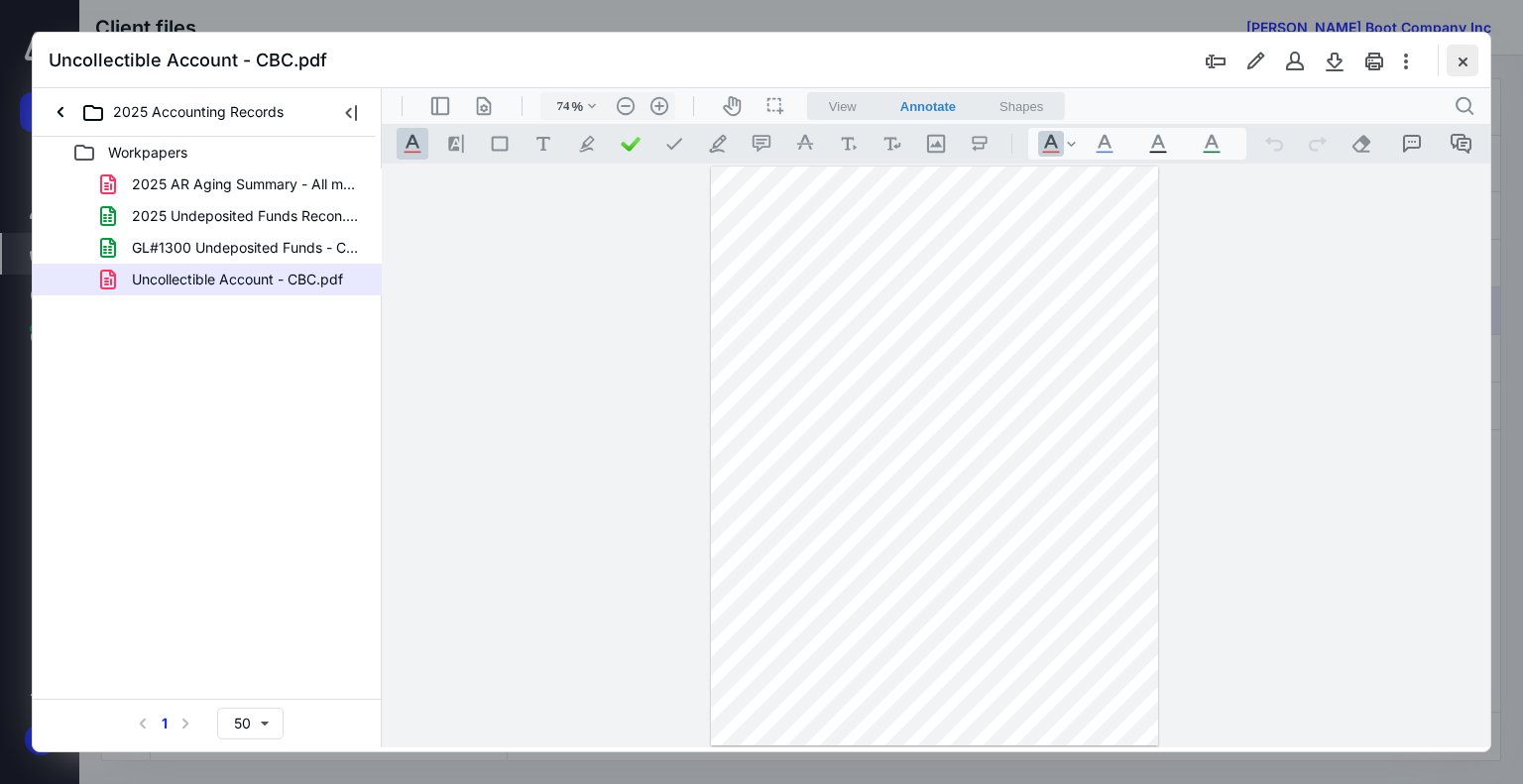 click at bounding box center (1463, 60) 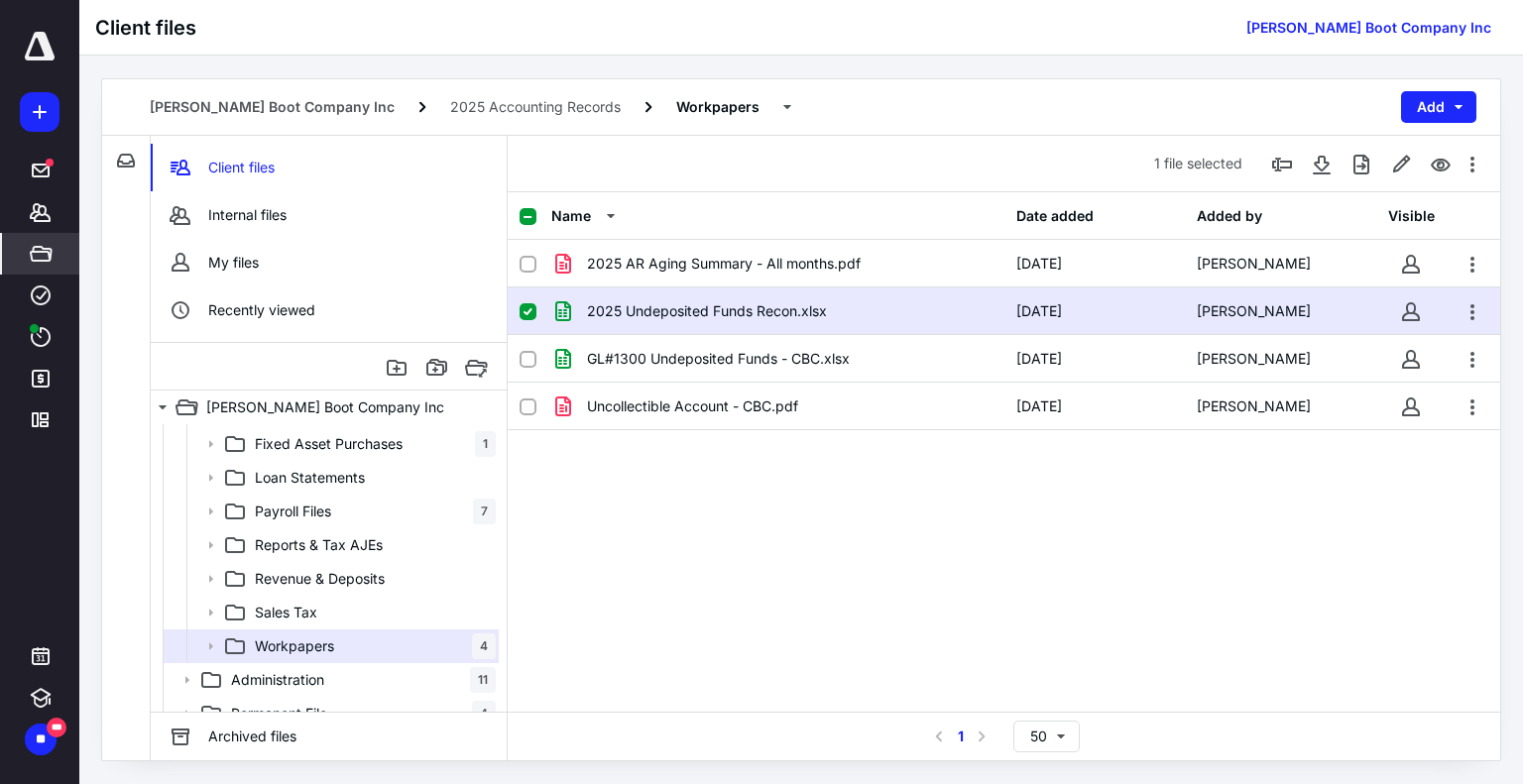 click at bounding box center [527, 312] 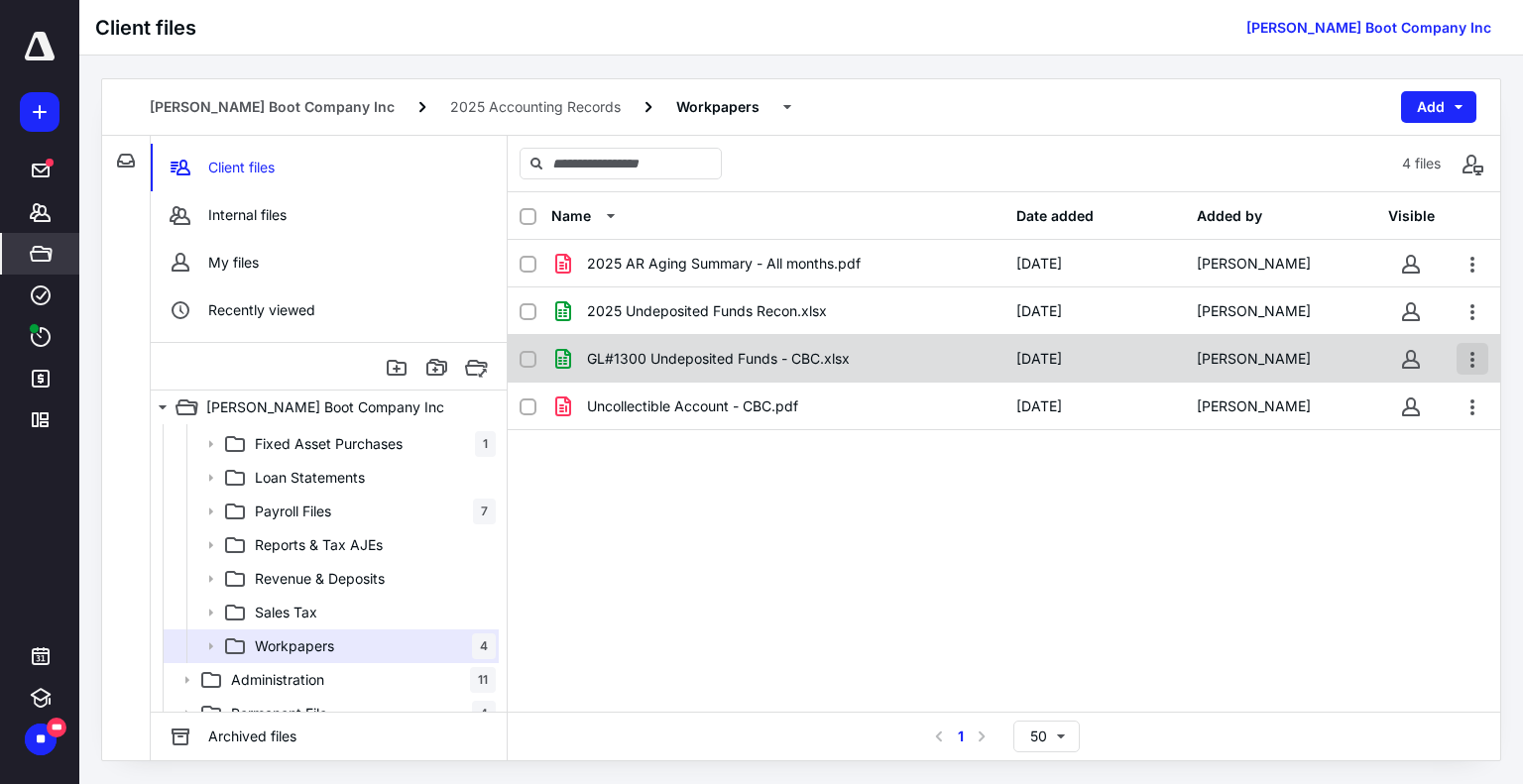 click at bounding box center (1472, 359) 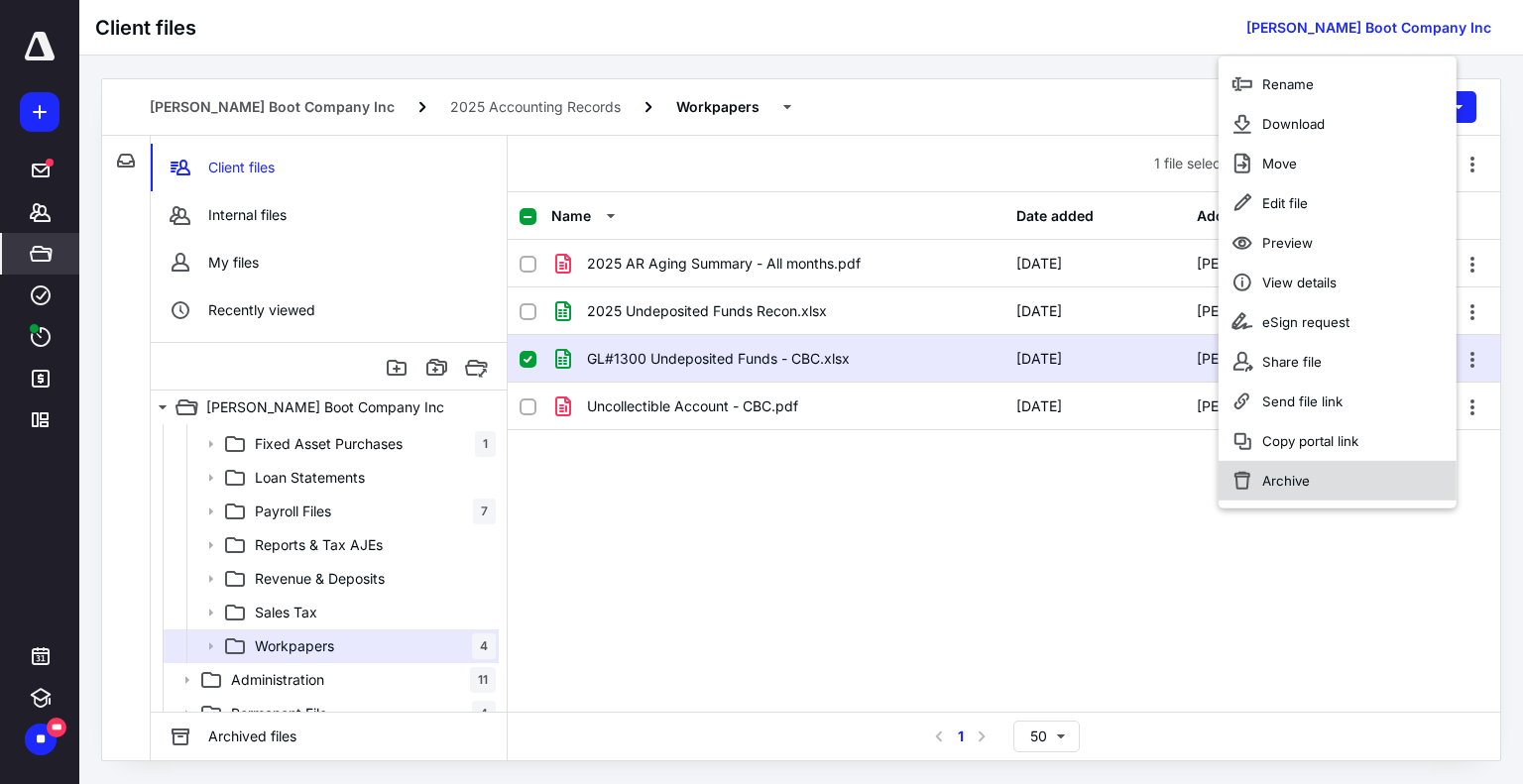click on "Archive" at bounding box center [1338, 481] 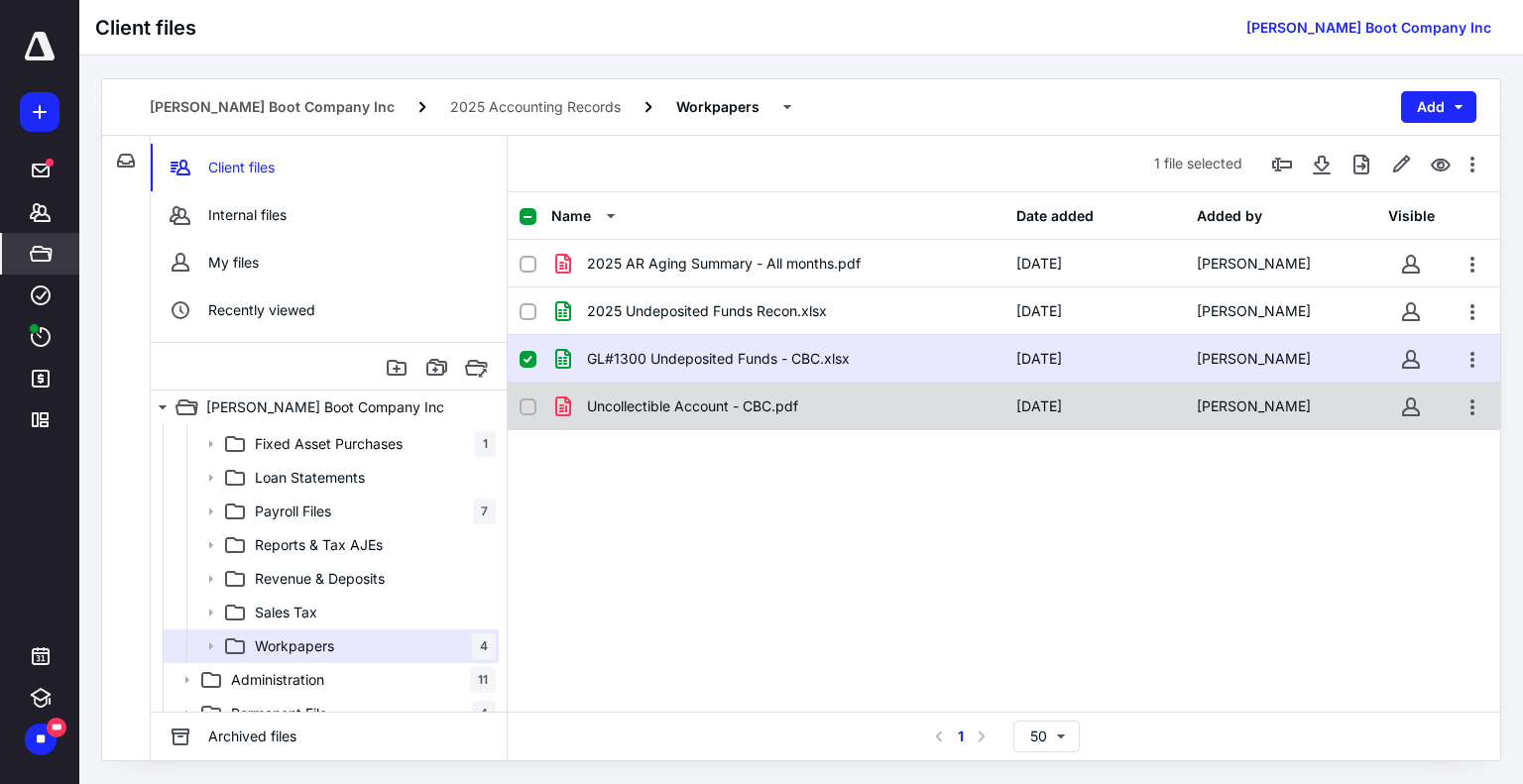 checkbox on "false" 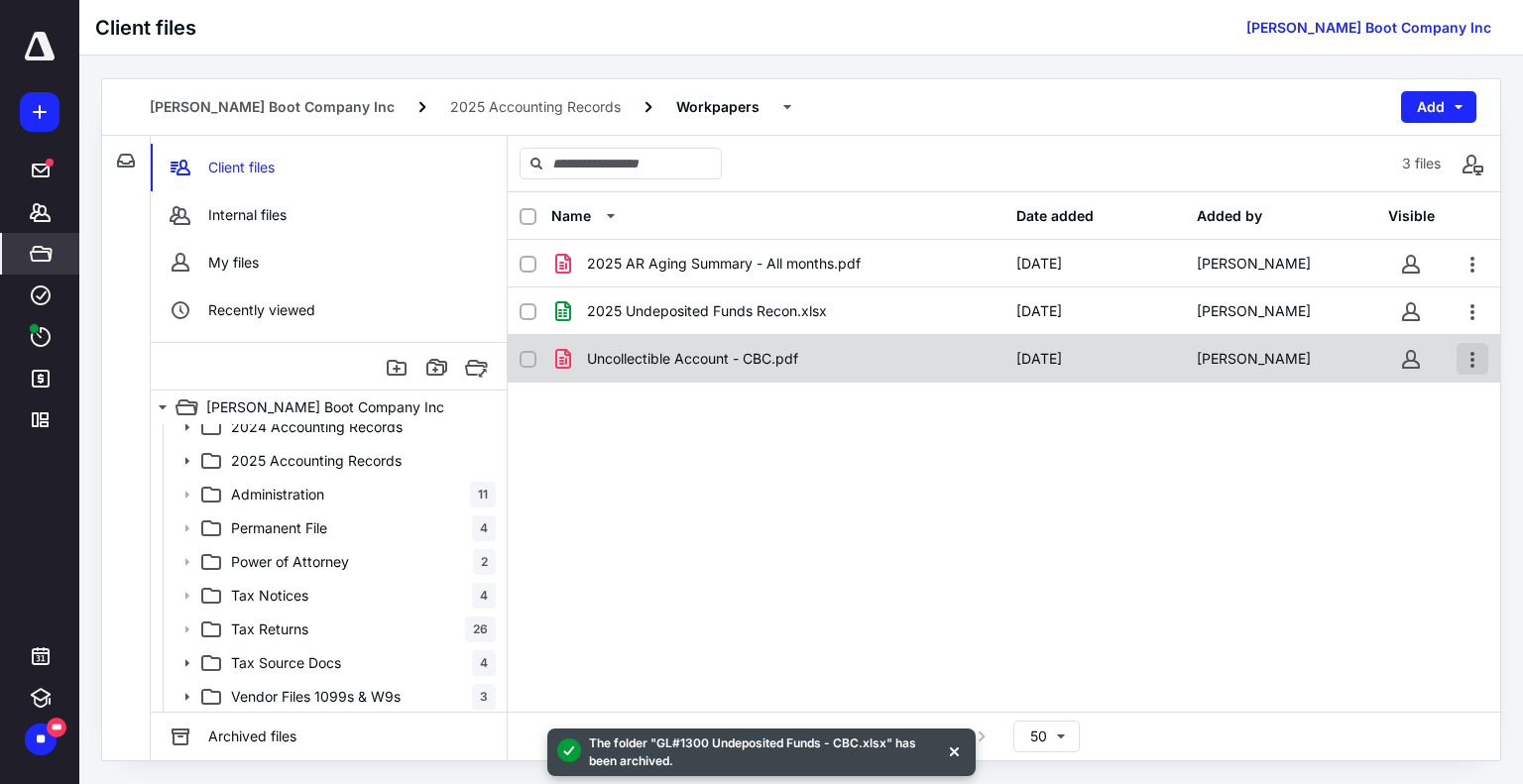 click at bounding box center [1472, 359] 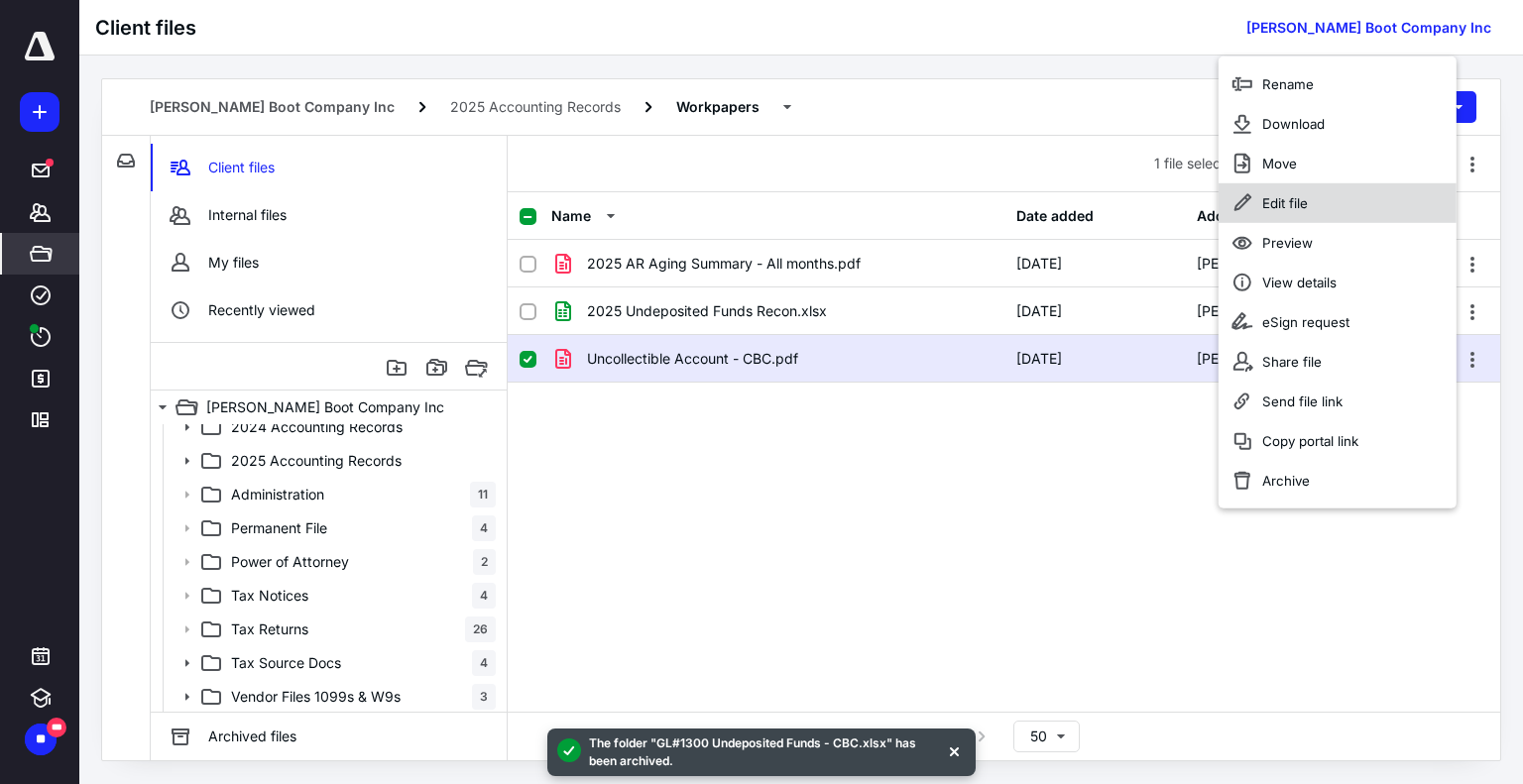 click on "Edit file" at bounding box center [1338, 203] 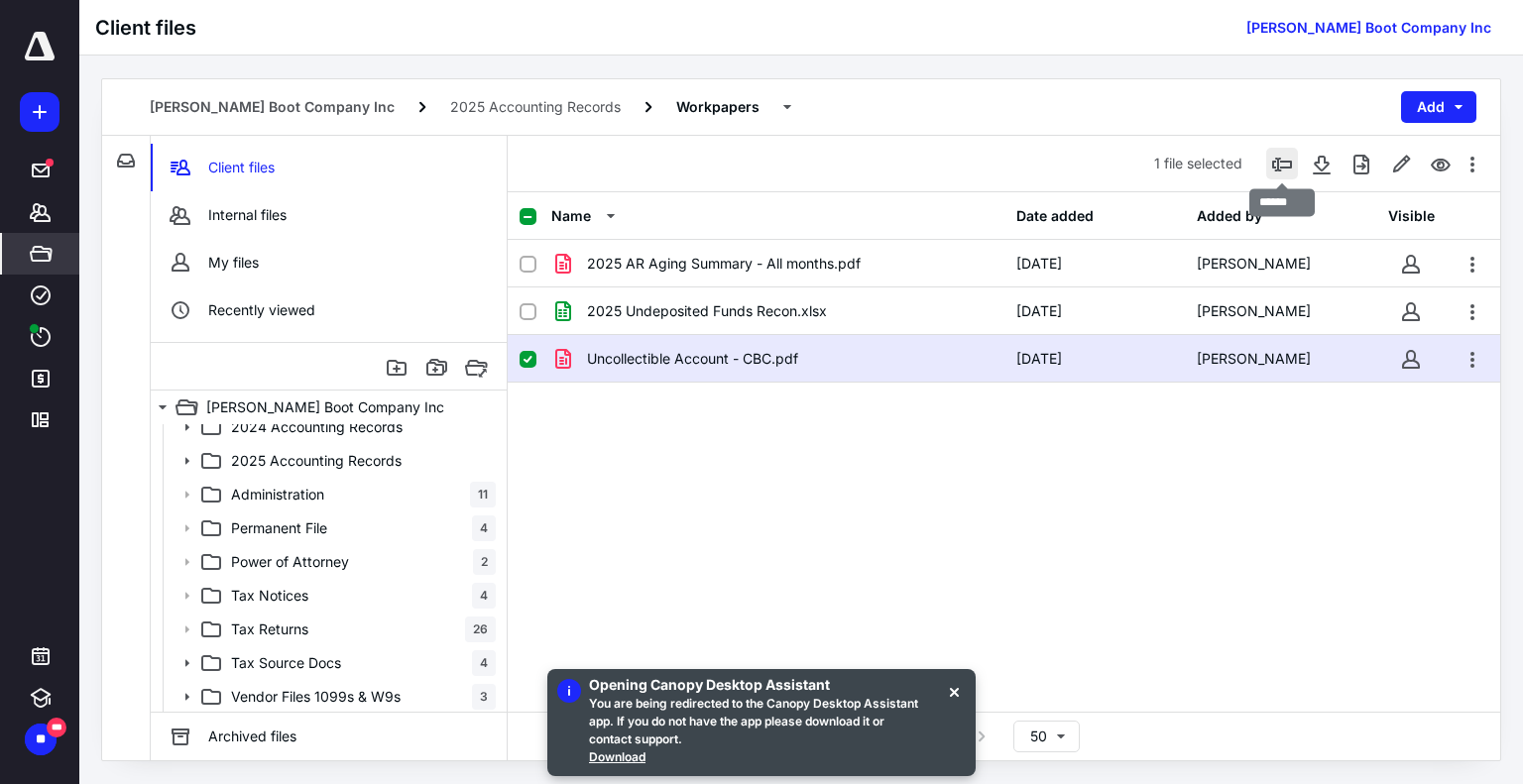 click at bounding box center [1282, 164] 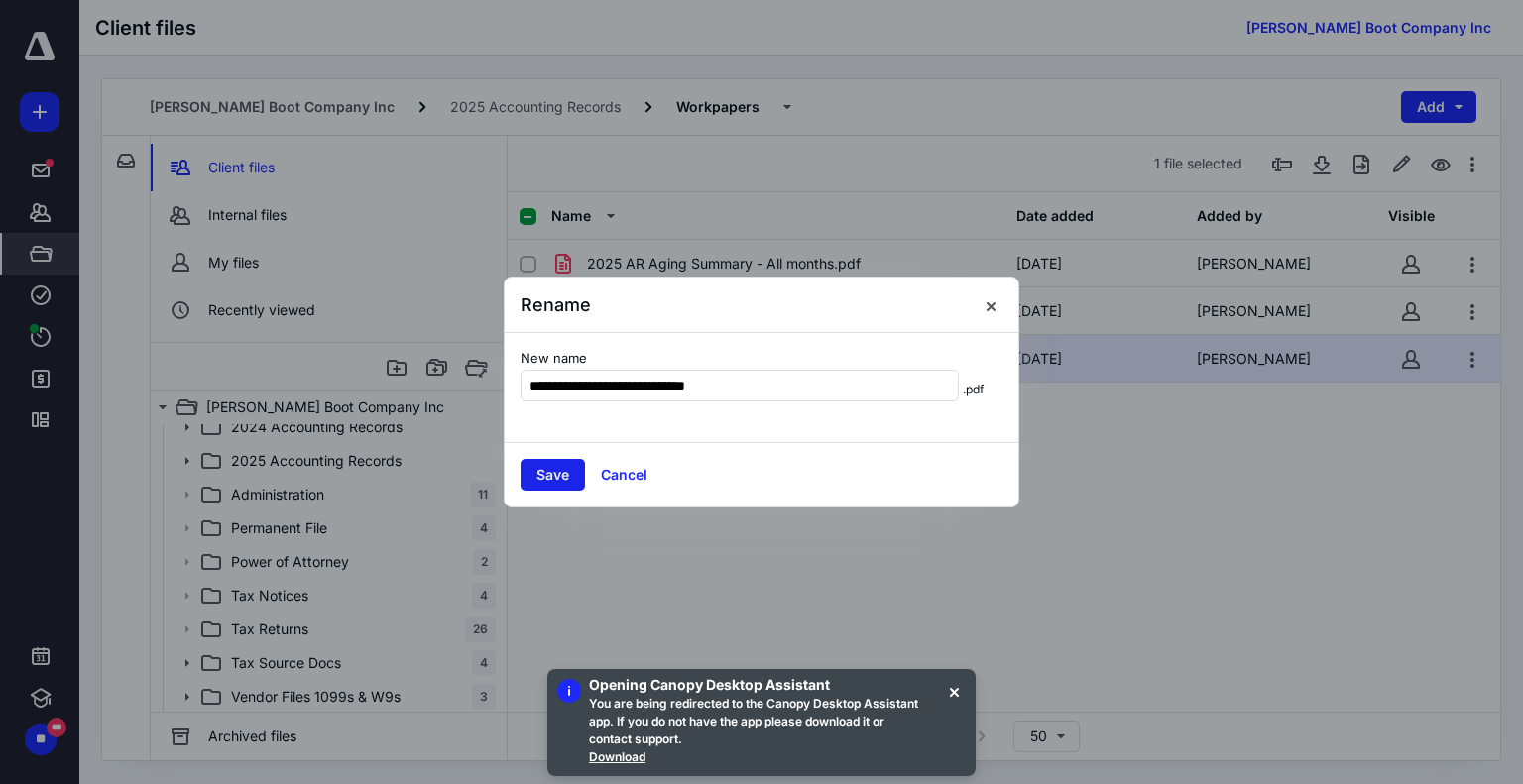 type on "**********" 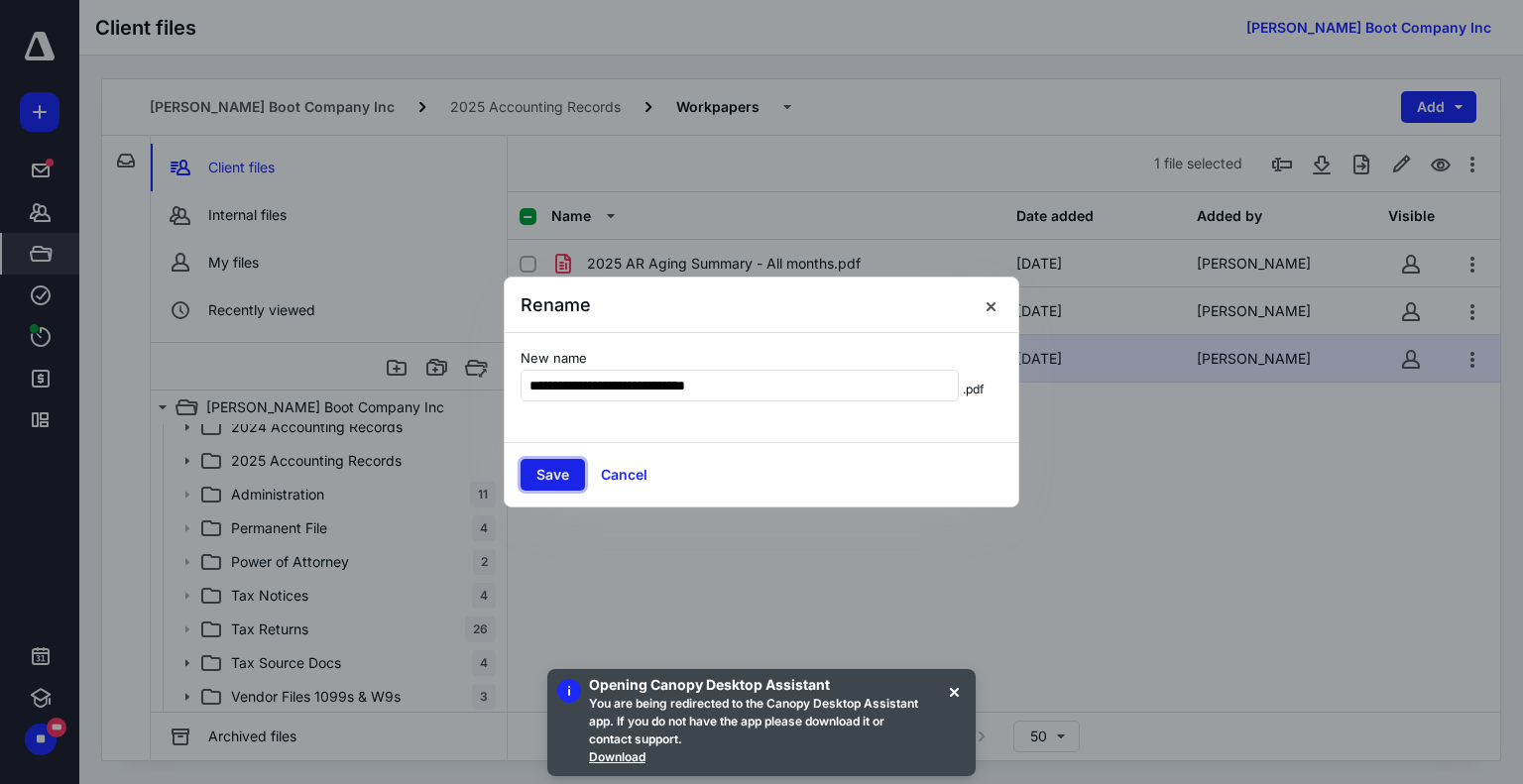 click on "Save" at bounding box center (552, 475) 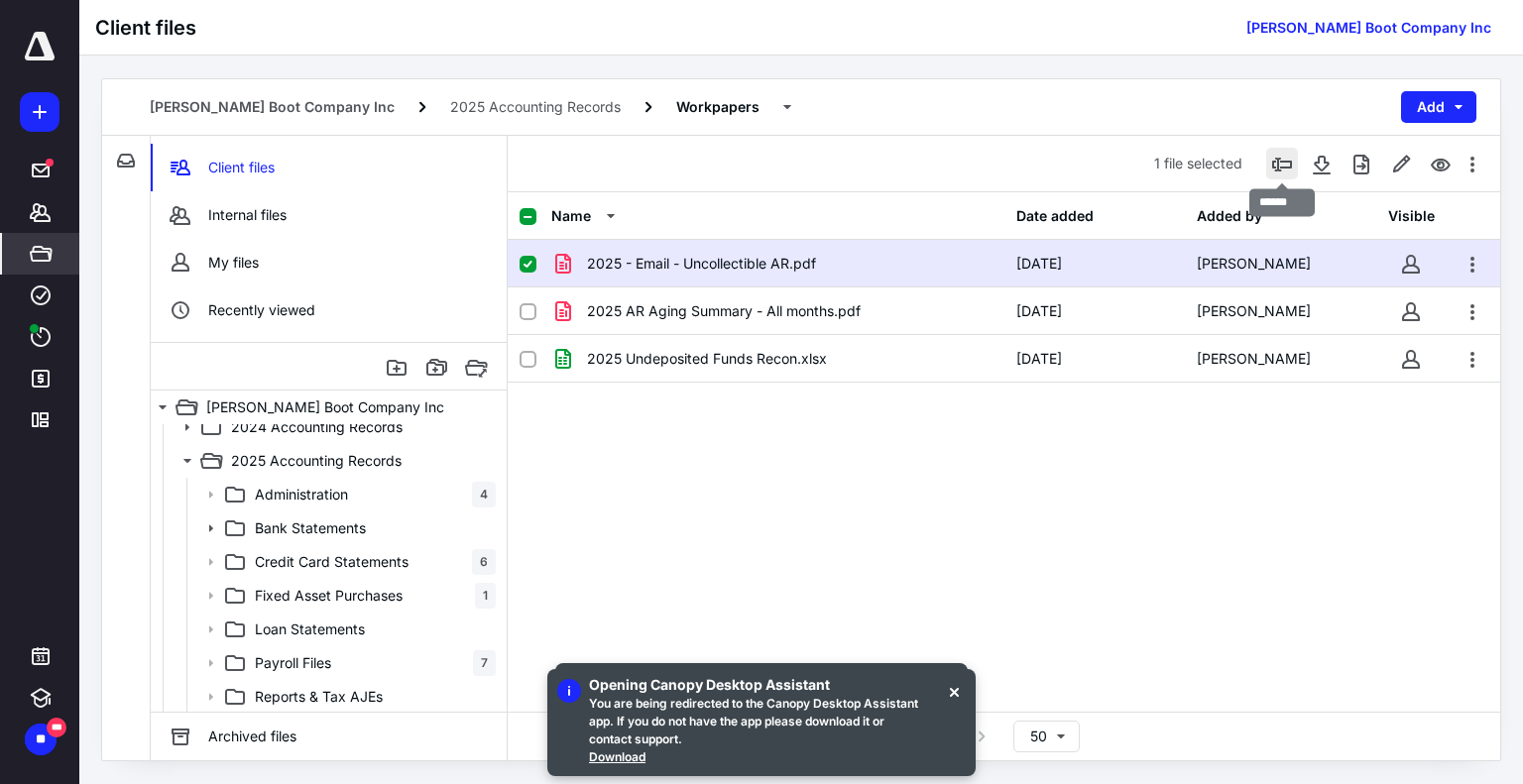 click at bounding box center [1282, 164] 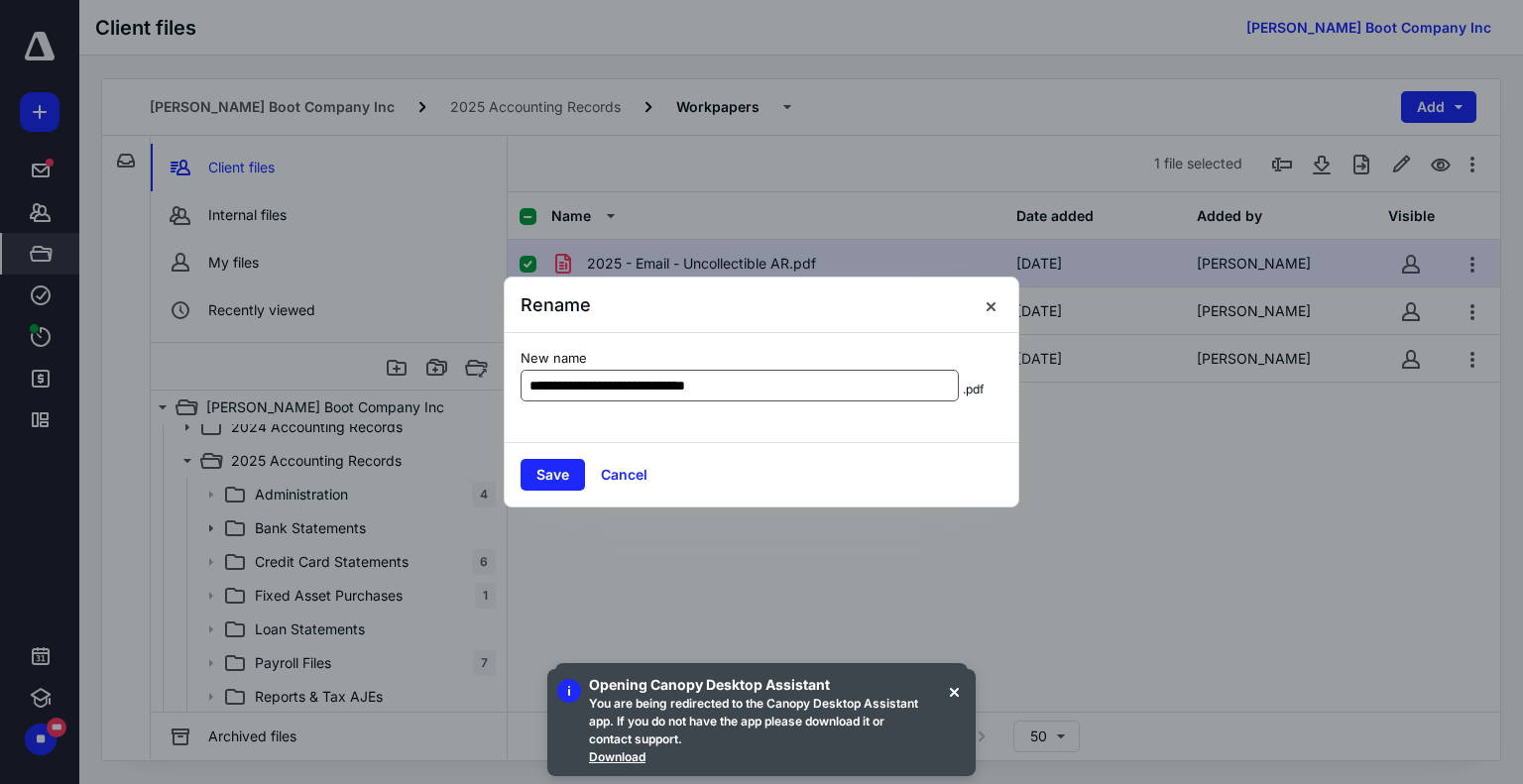 click on "**********" at bounding box center [740, 386] 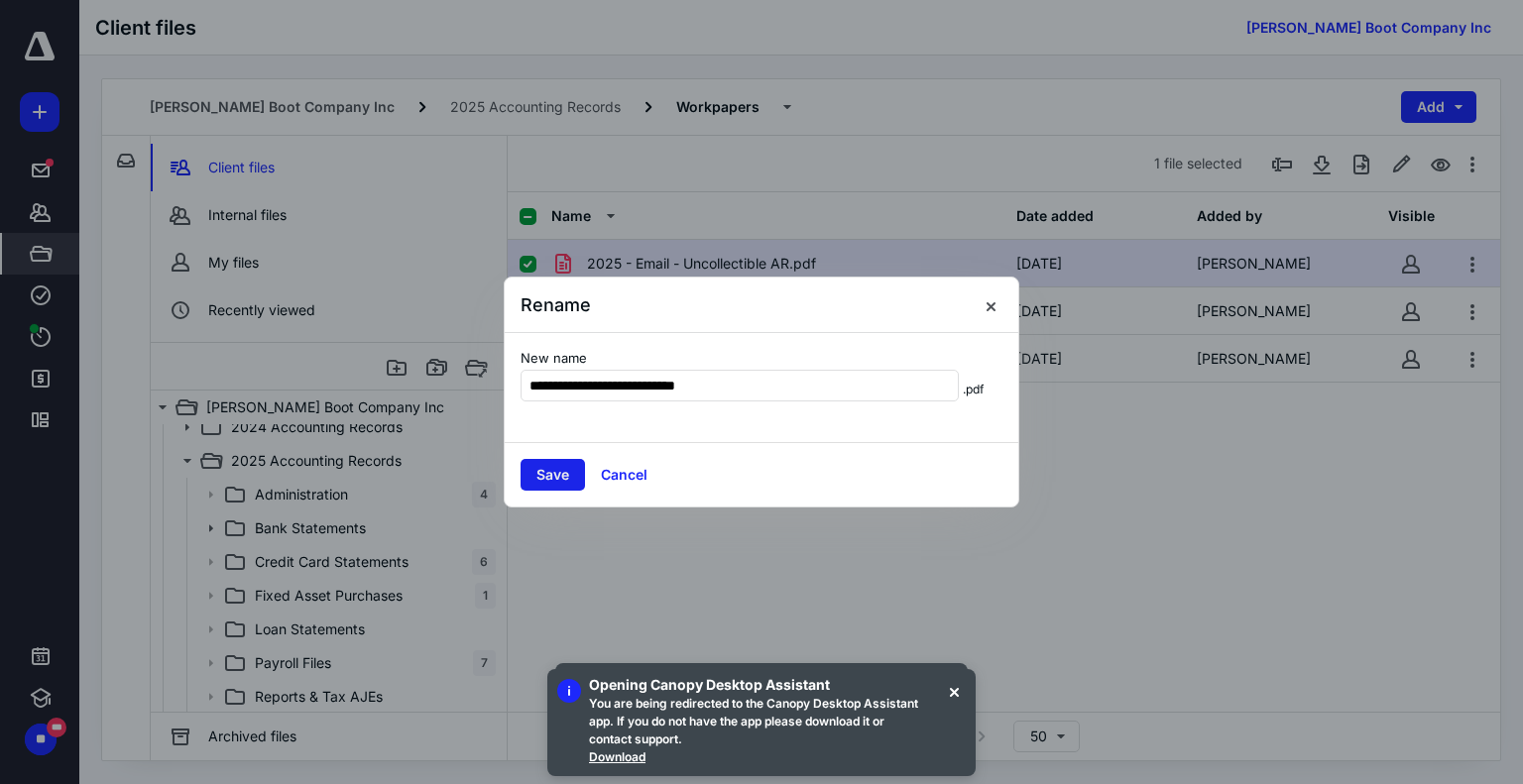 type on "**********" 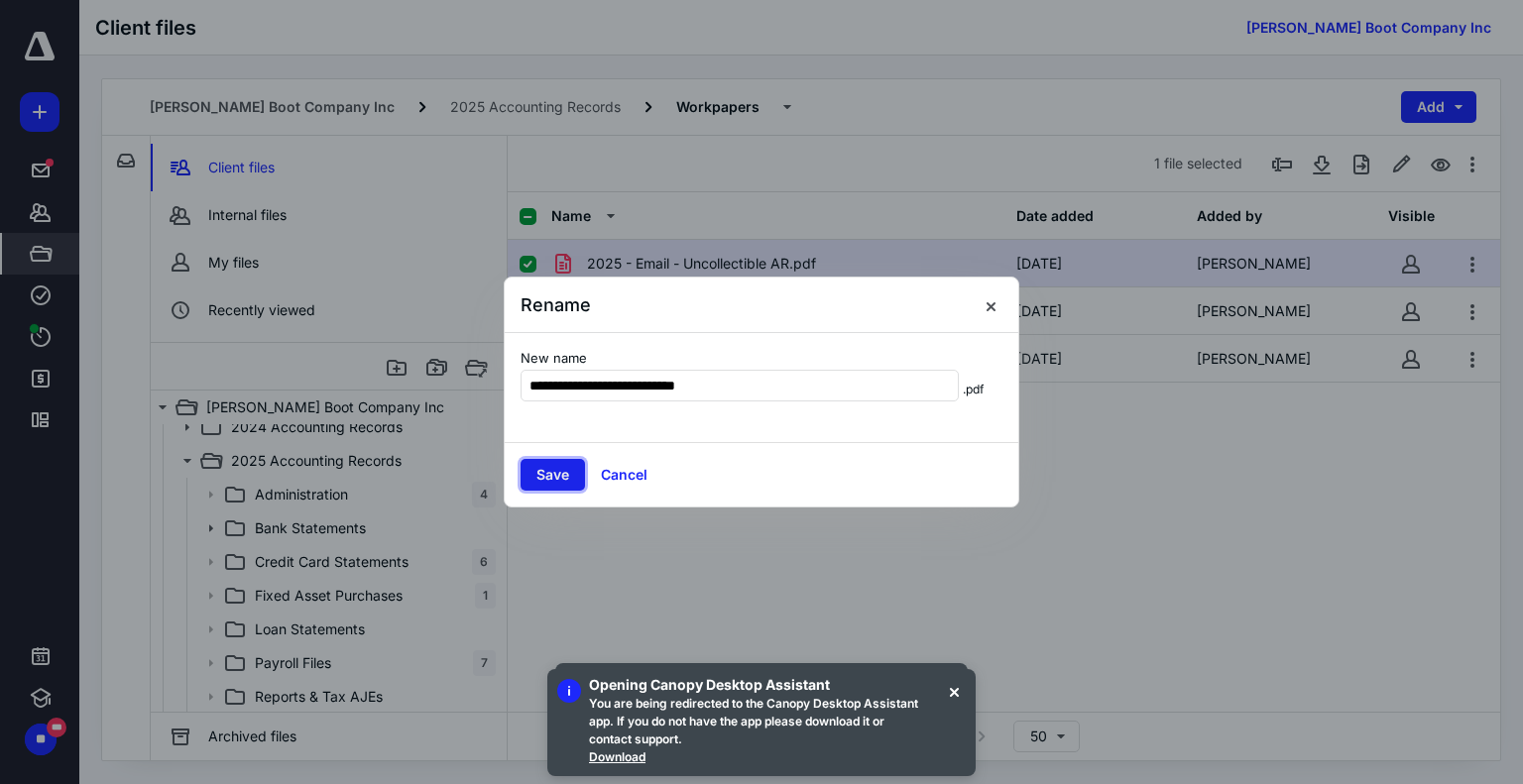 click on "Save" at bounding box center (552, 475) 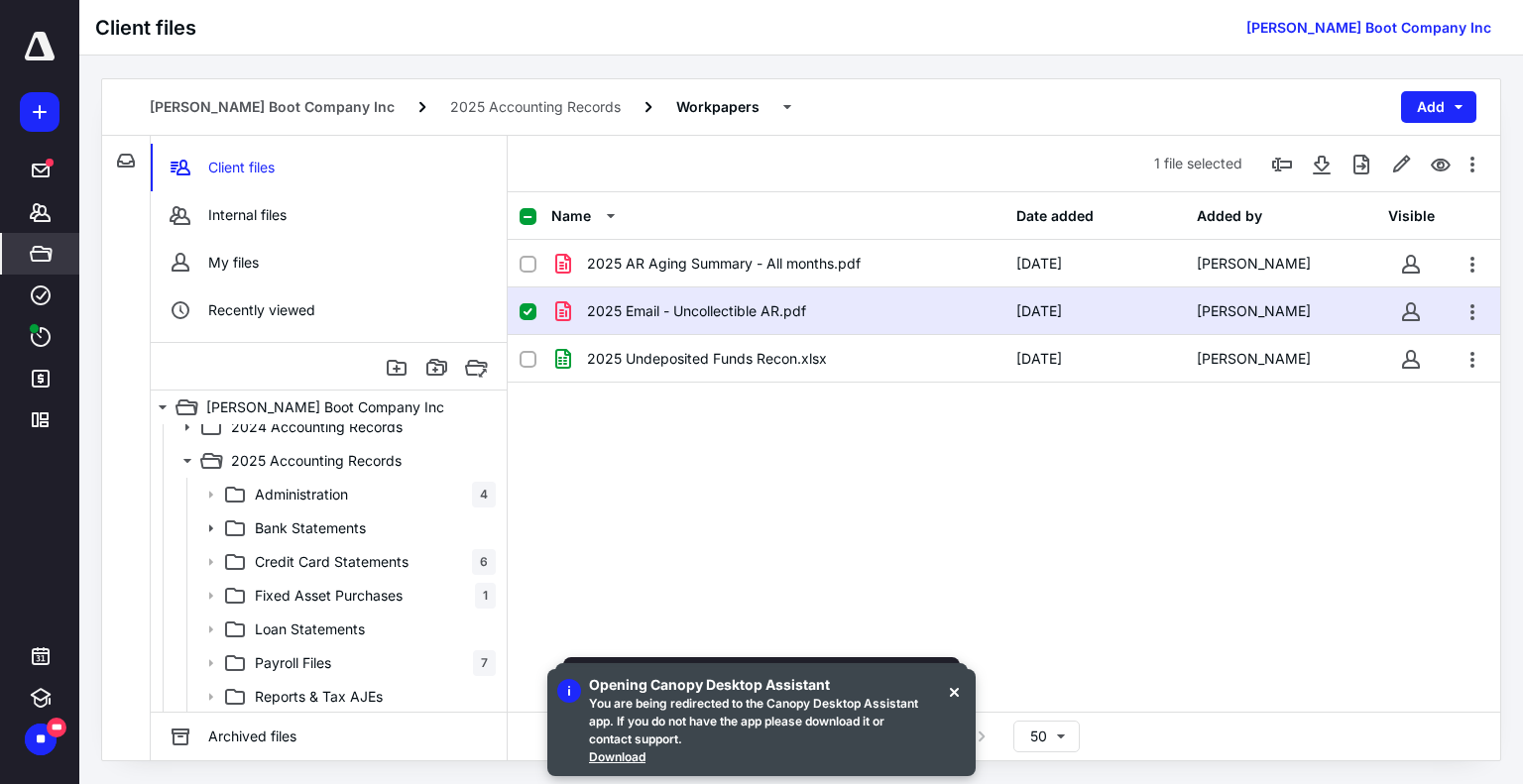 click on "Name Date added Added by Visible 2025 AR Aging Summary - All months.pdf 2/10/2025 Camille Fortunado 2025 Email - Uncollectible AR.pdf 2/20/2025 Camille Fortunado 2025 Undeposited Funds Recon.xlsx 6/16/2025 Camille Fortunado" at bounding box center [1003, 452] 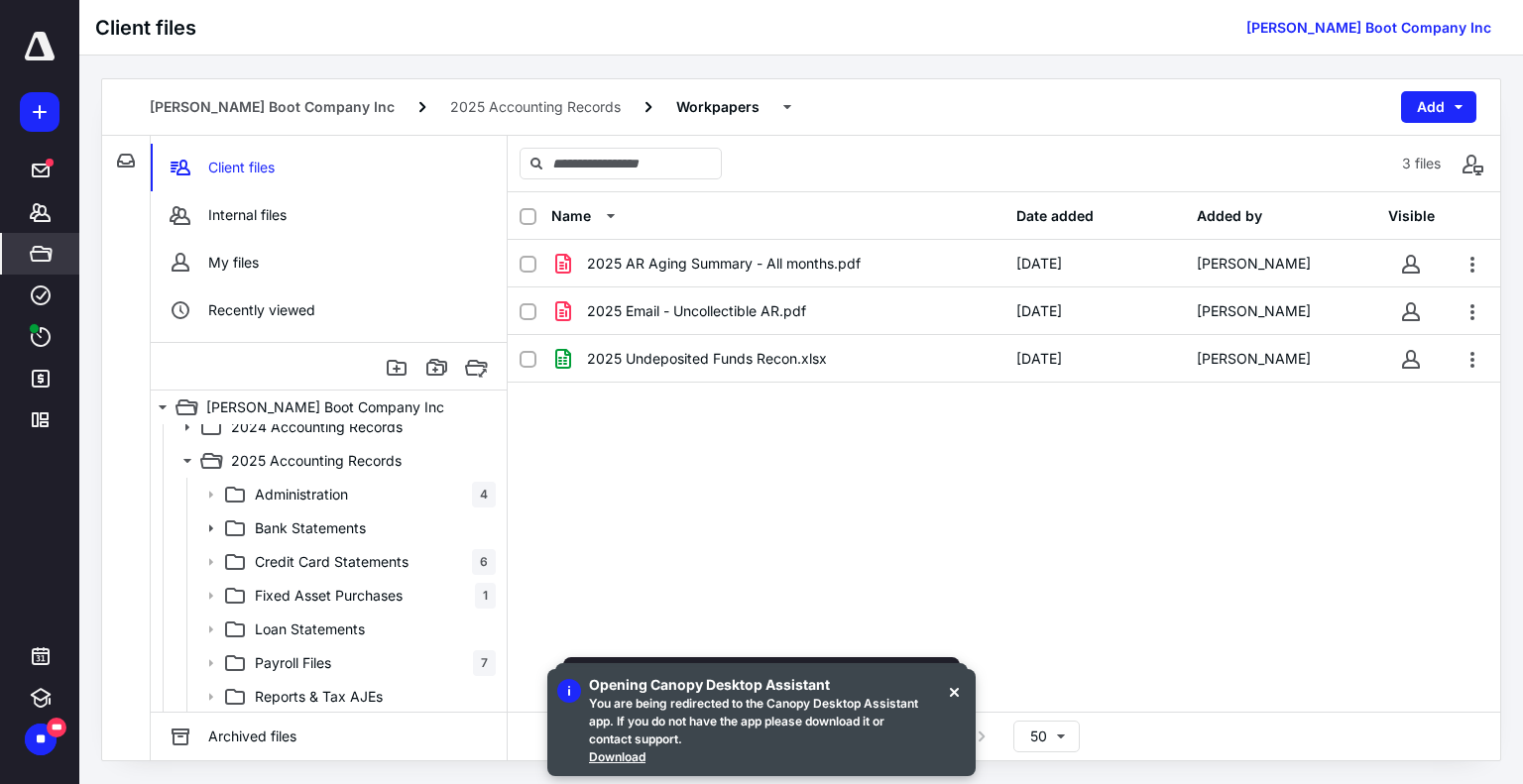 click on "2025 AR Aging Summary - All months.pdf 2/10/2025 Camille Fortunado 2025 Email - Uncollectible AR.pdf 2/20/2025 Camille Fortunado 2025 Undeposited Funds Recon.xlsx 6/16/2025 Camille Fortunado" at bounding box center (1003, 389) 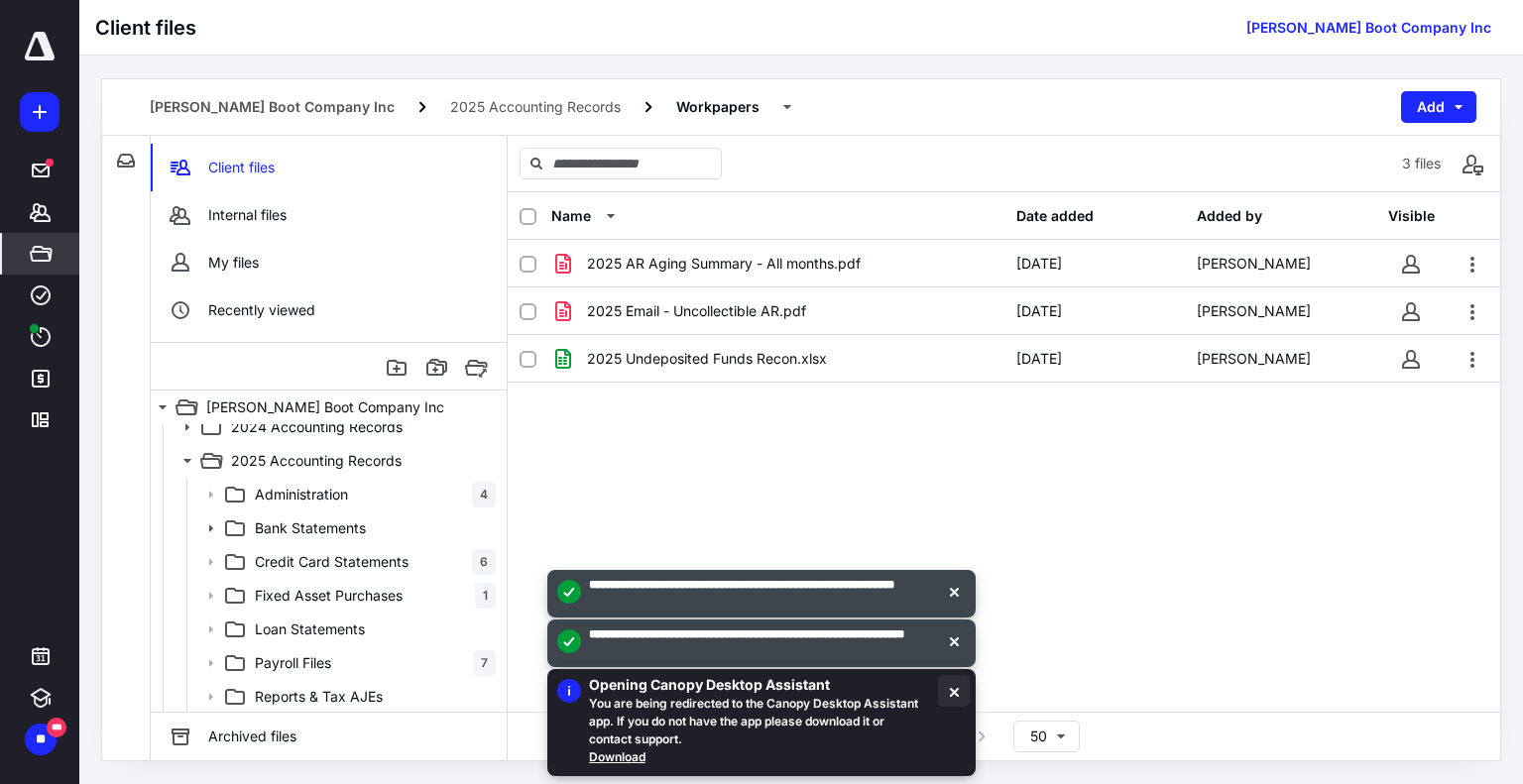 click at bounding box center (954, 691) 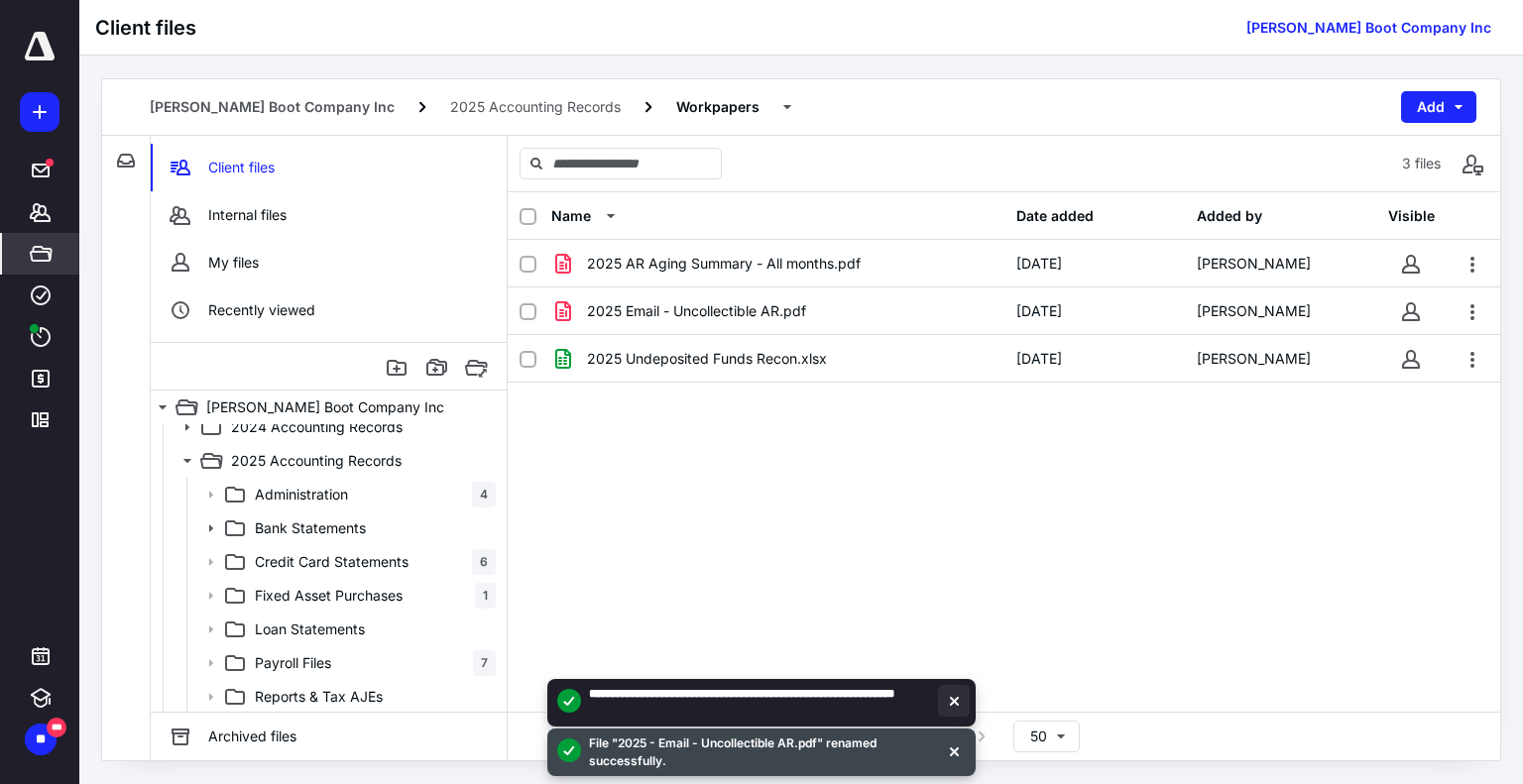 click at bounding box center [954, 701] 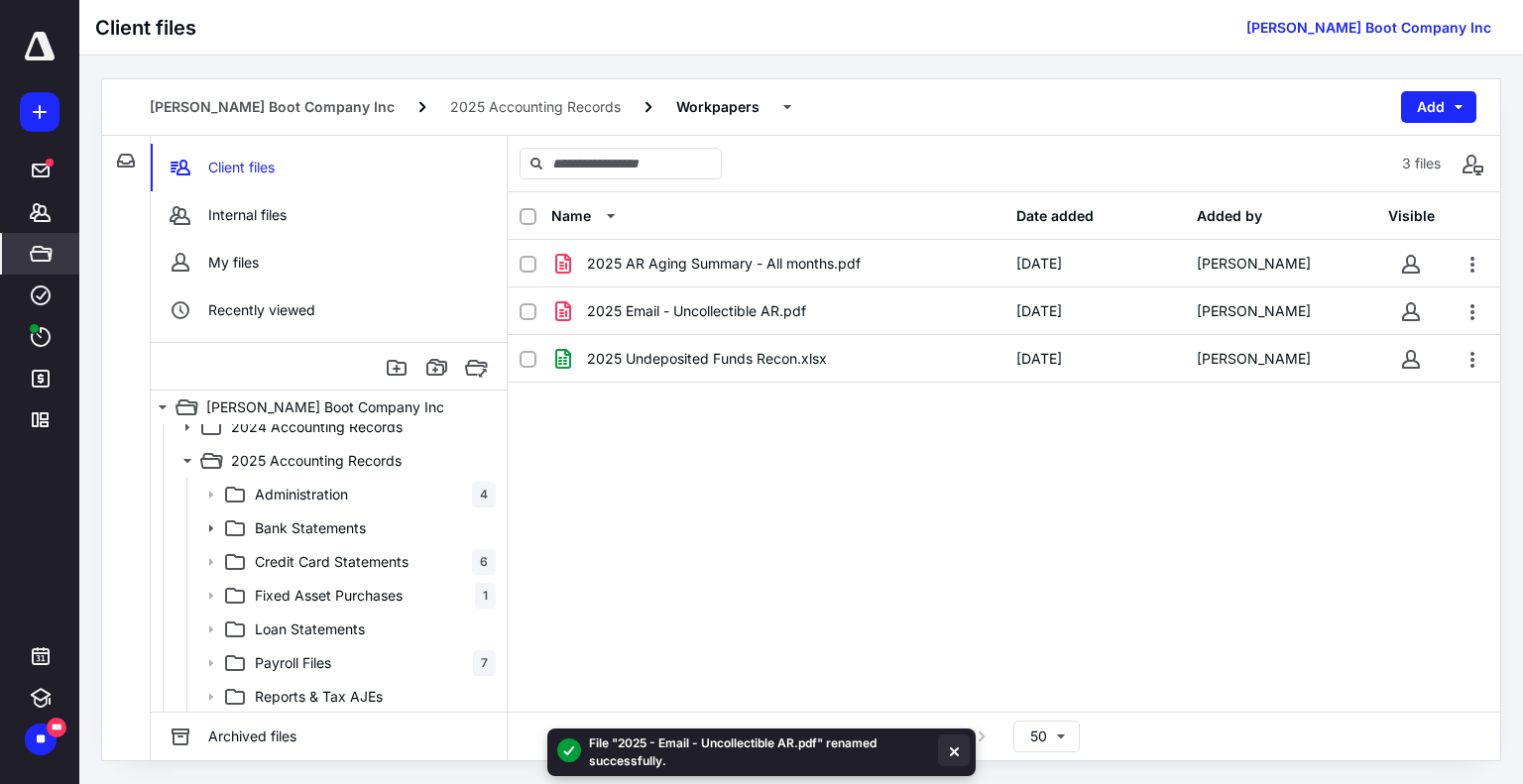 click at bounding box center (954, 750) 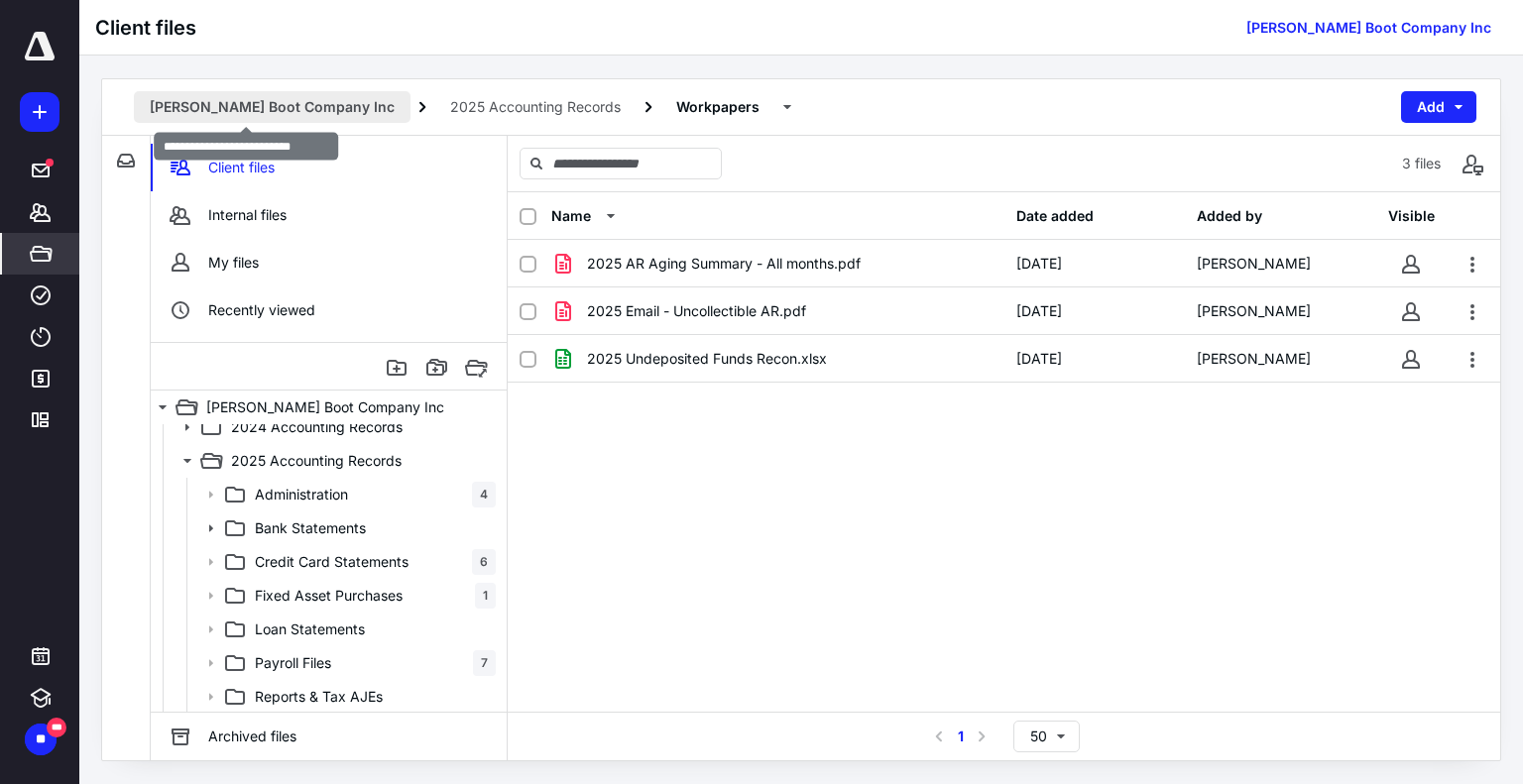 click on "[PERSON_NAME] Boot Company Inc" at bounding box center (272, 107) 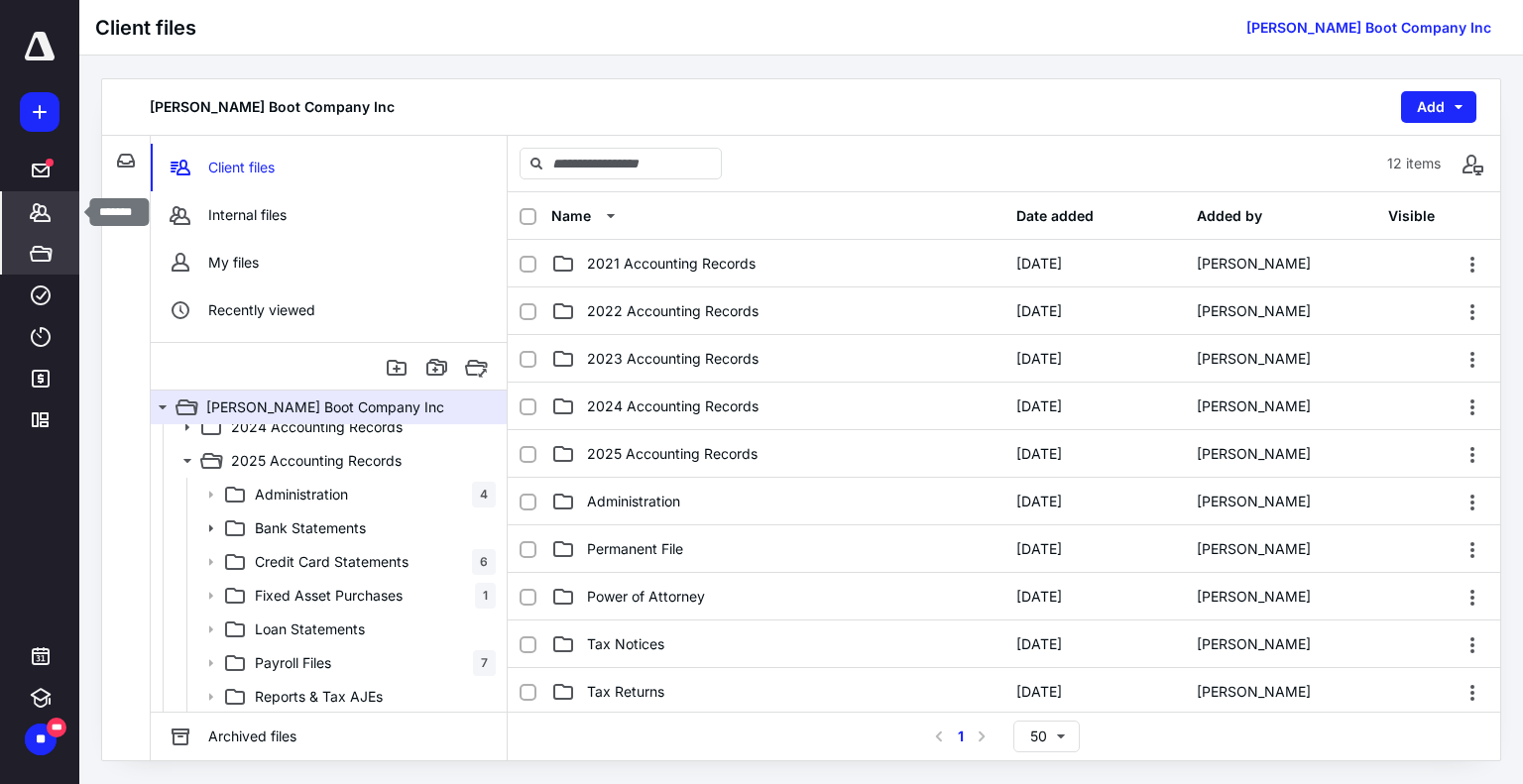 click 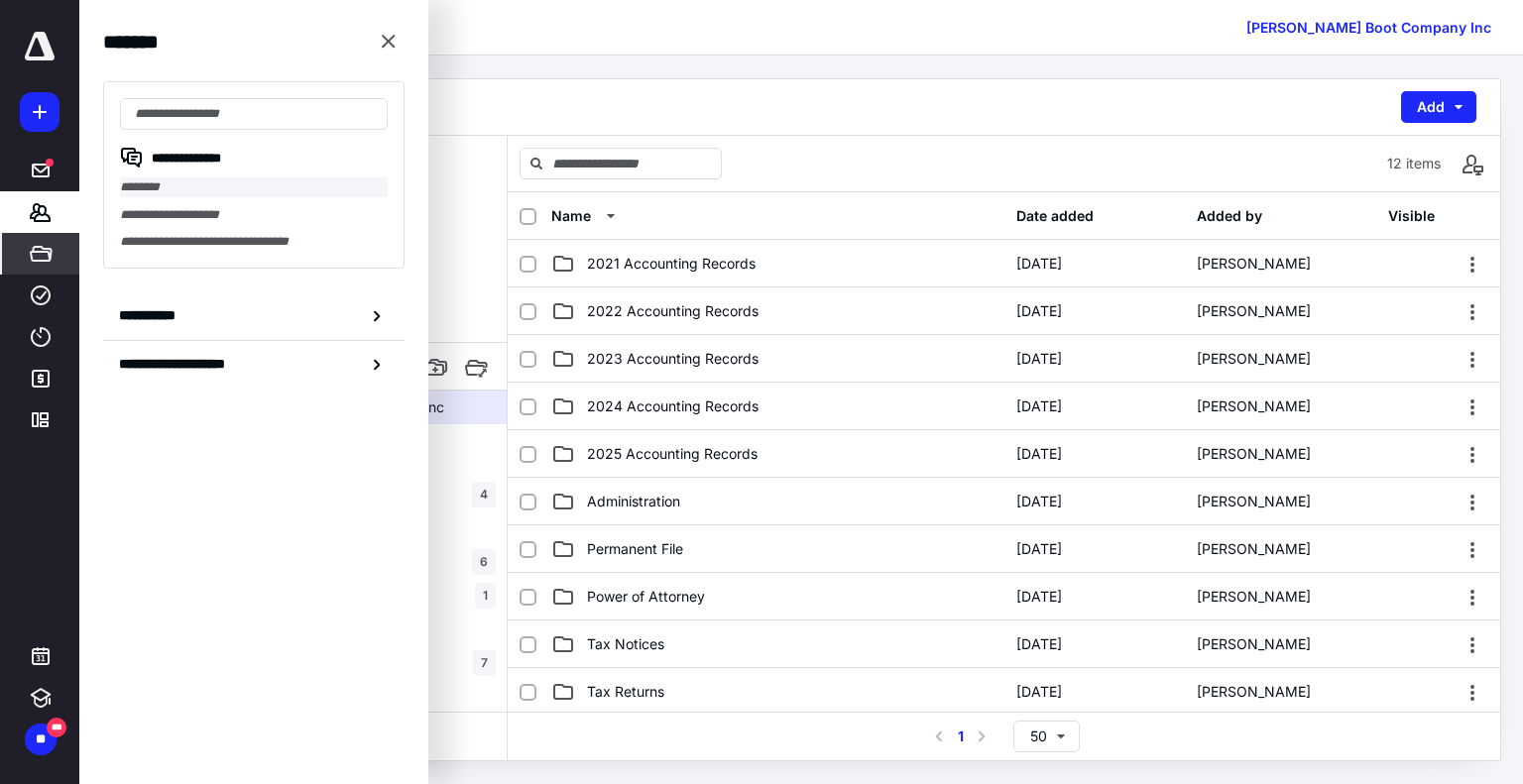 click on "********" at bounding box center [254, 187] 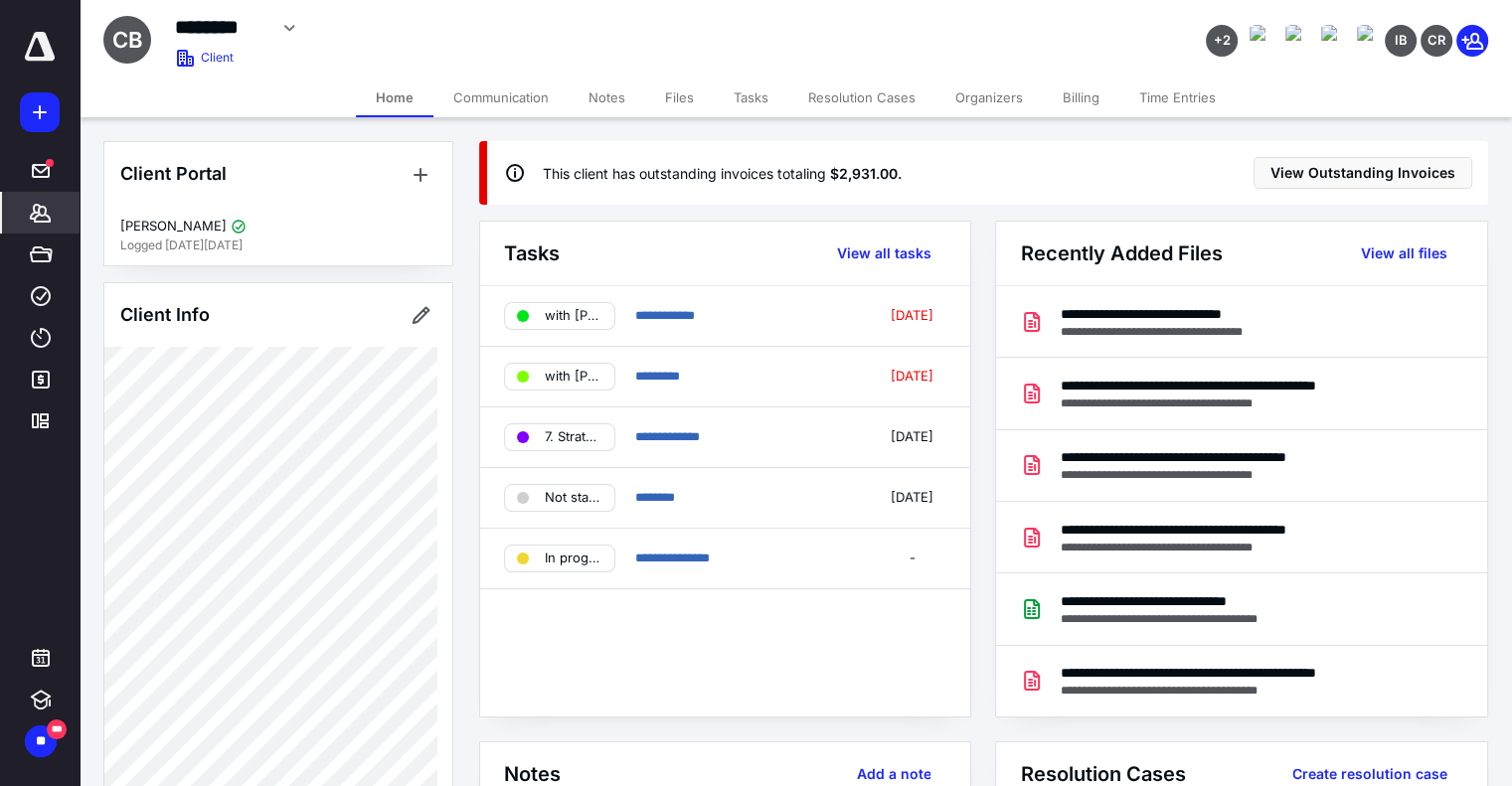 click on "Communication" at bounding box center (501, 97) 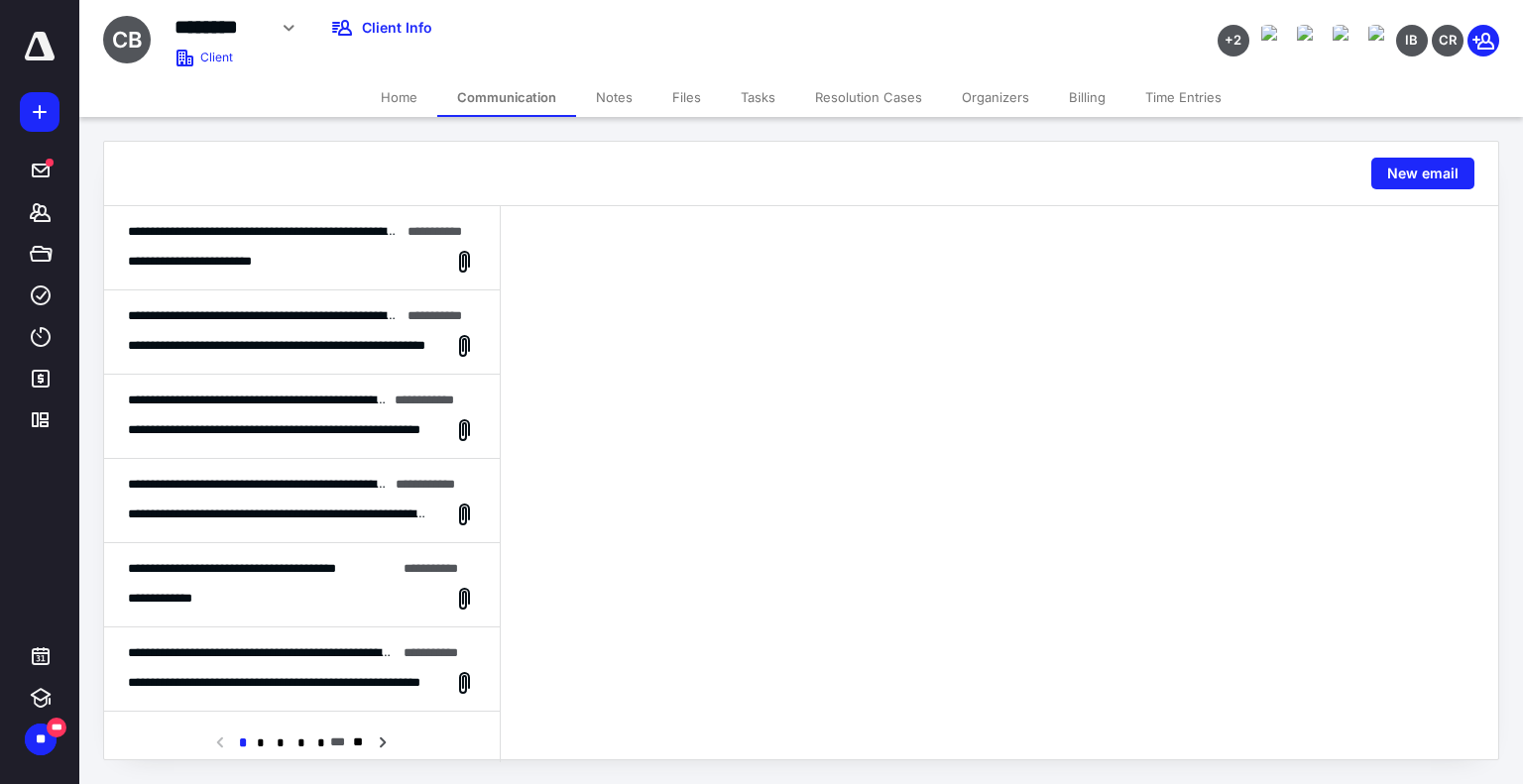 click on "**********" at bounding box center [279, 231] 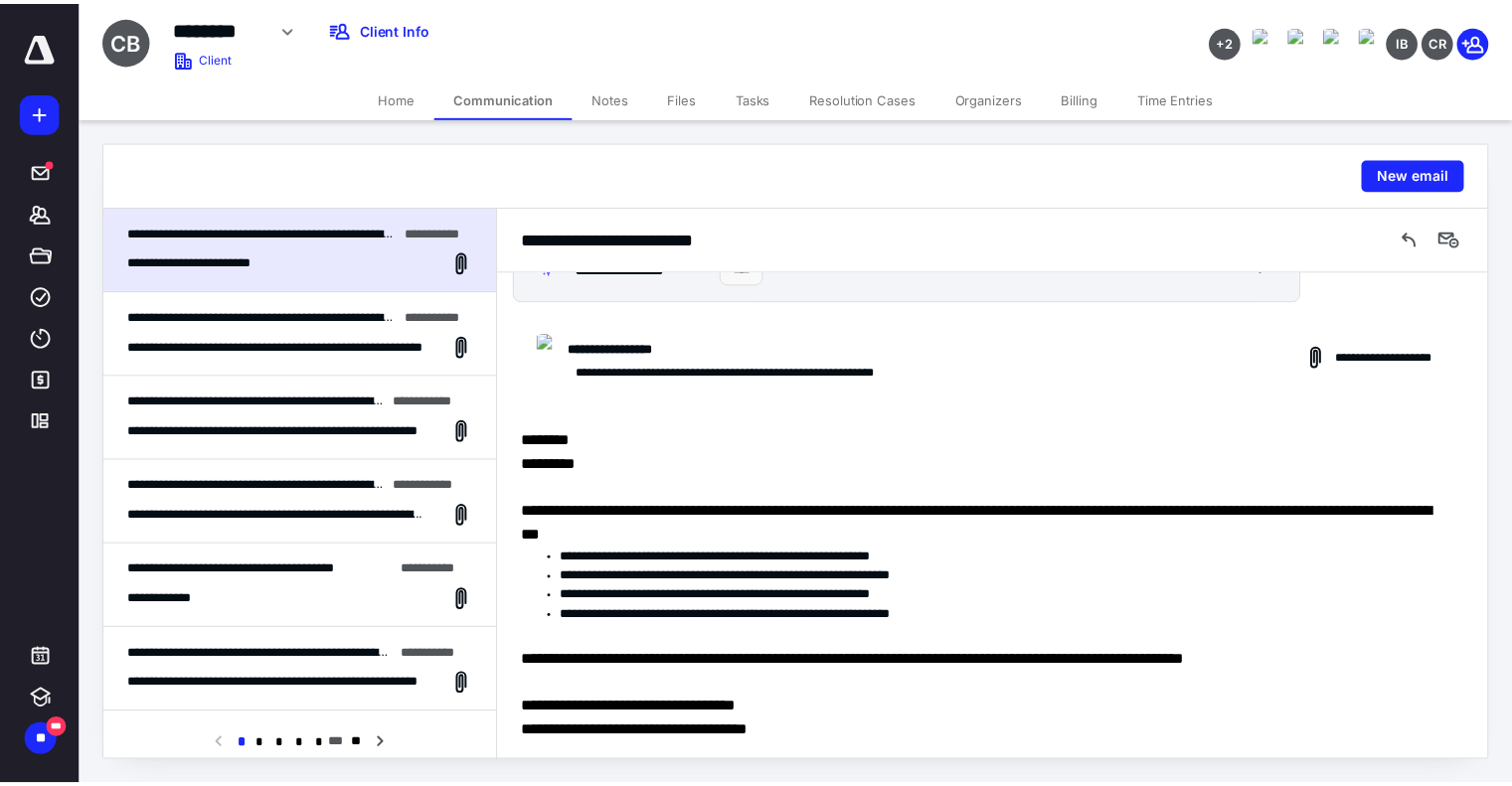 scroll, scrollTop: 0, scrollLeft: 0, axis: both 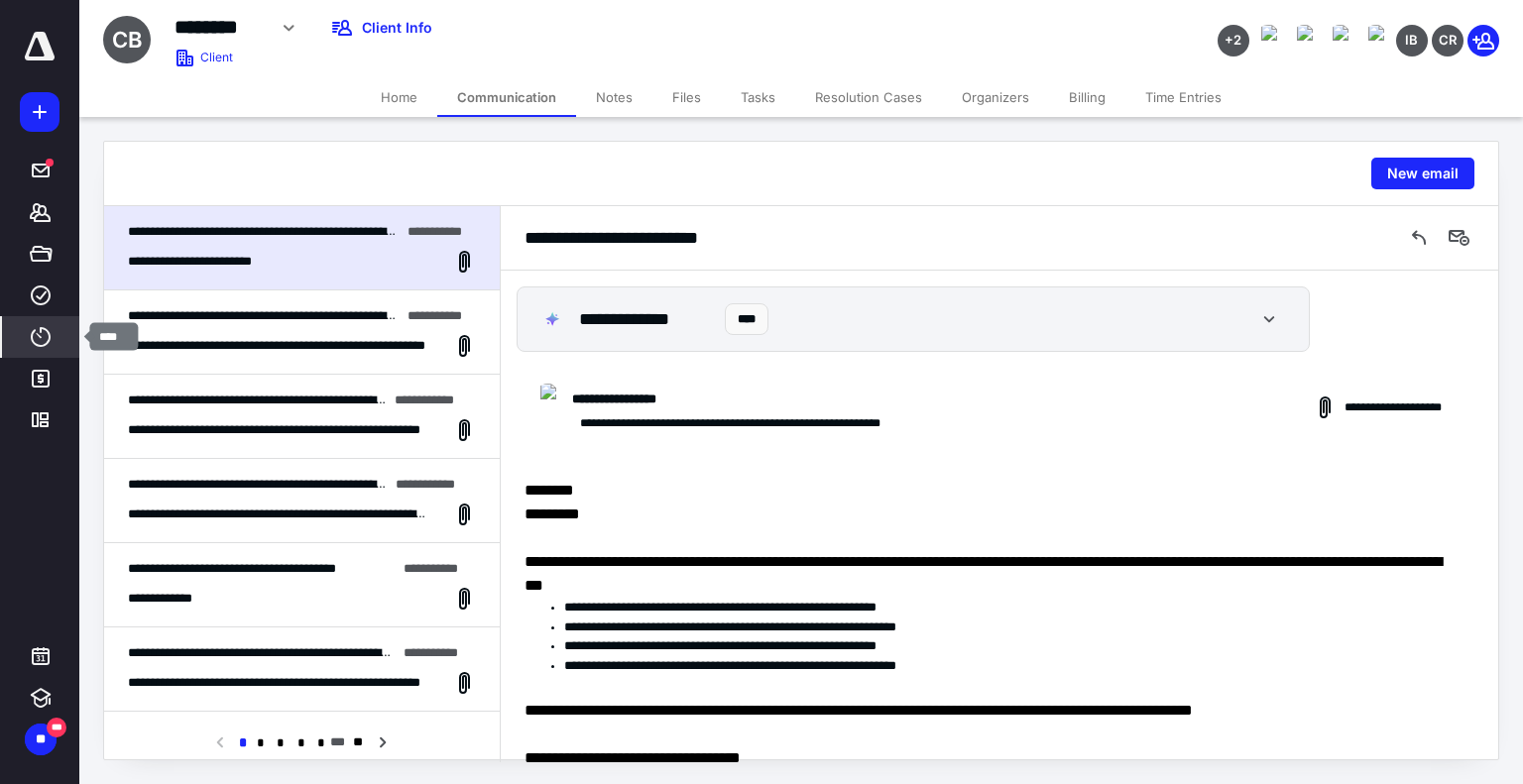 click on "****" at bounding box center [41, 337] 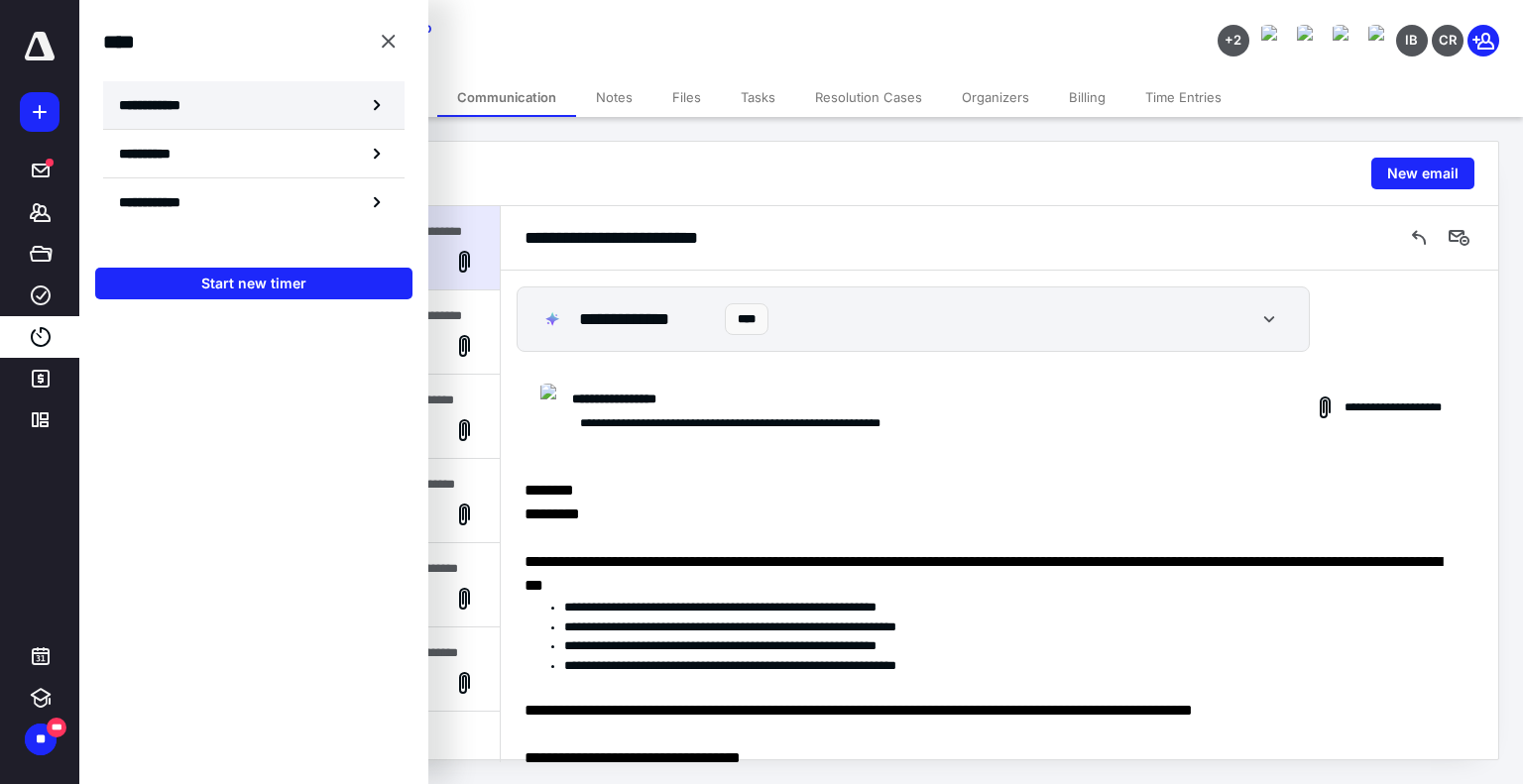 click on "**********" at bounding box center [161, 105] 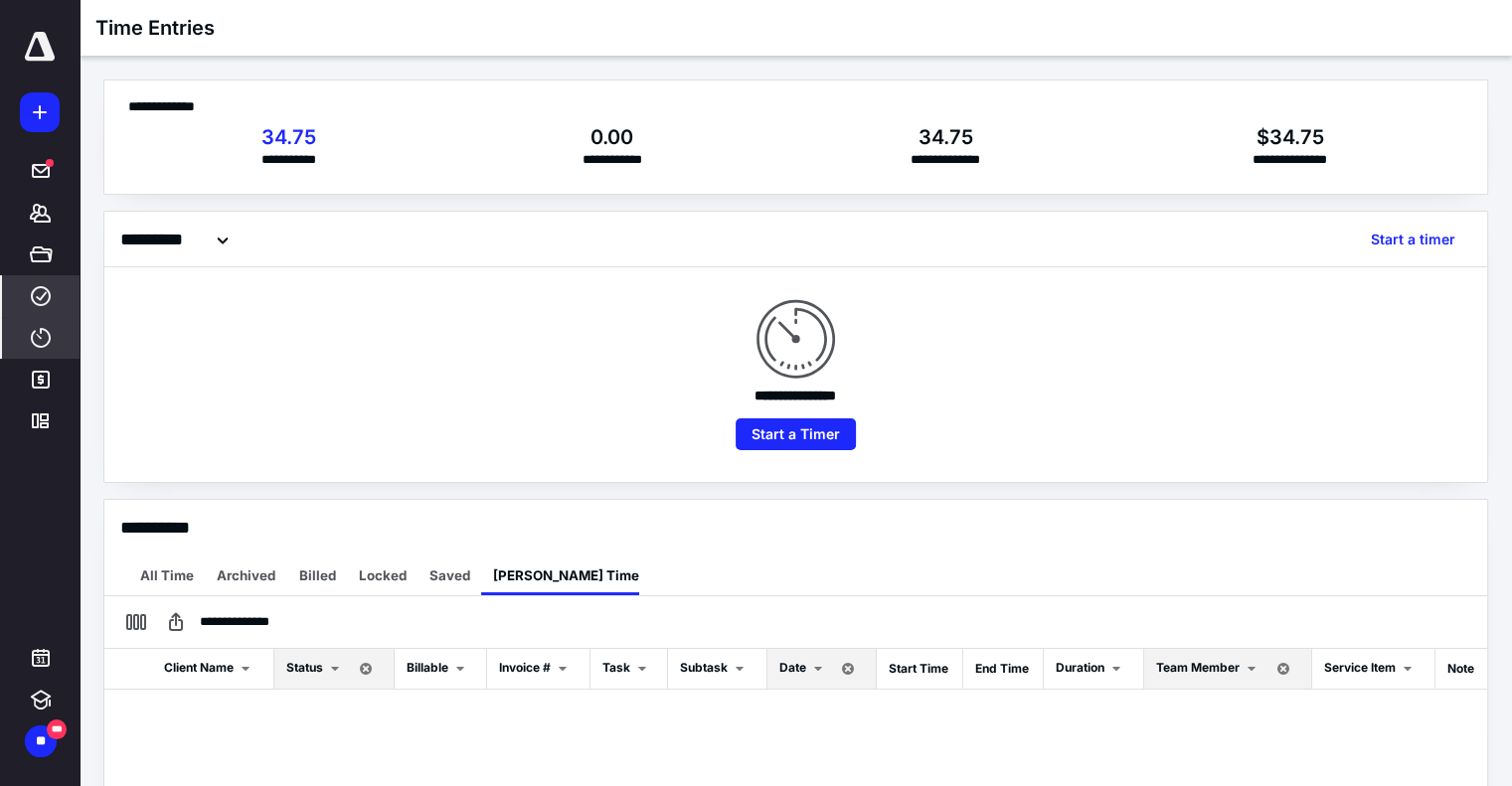 click 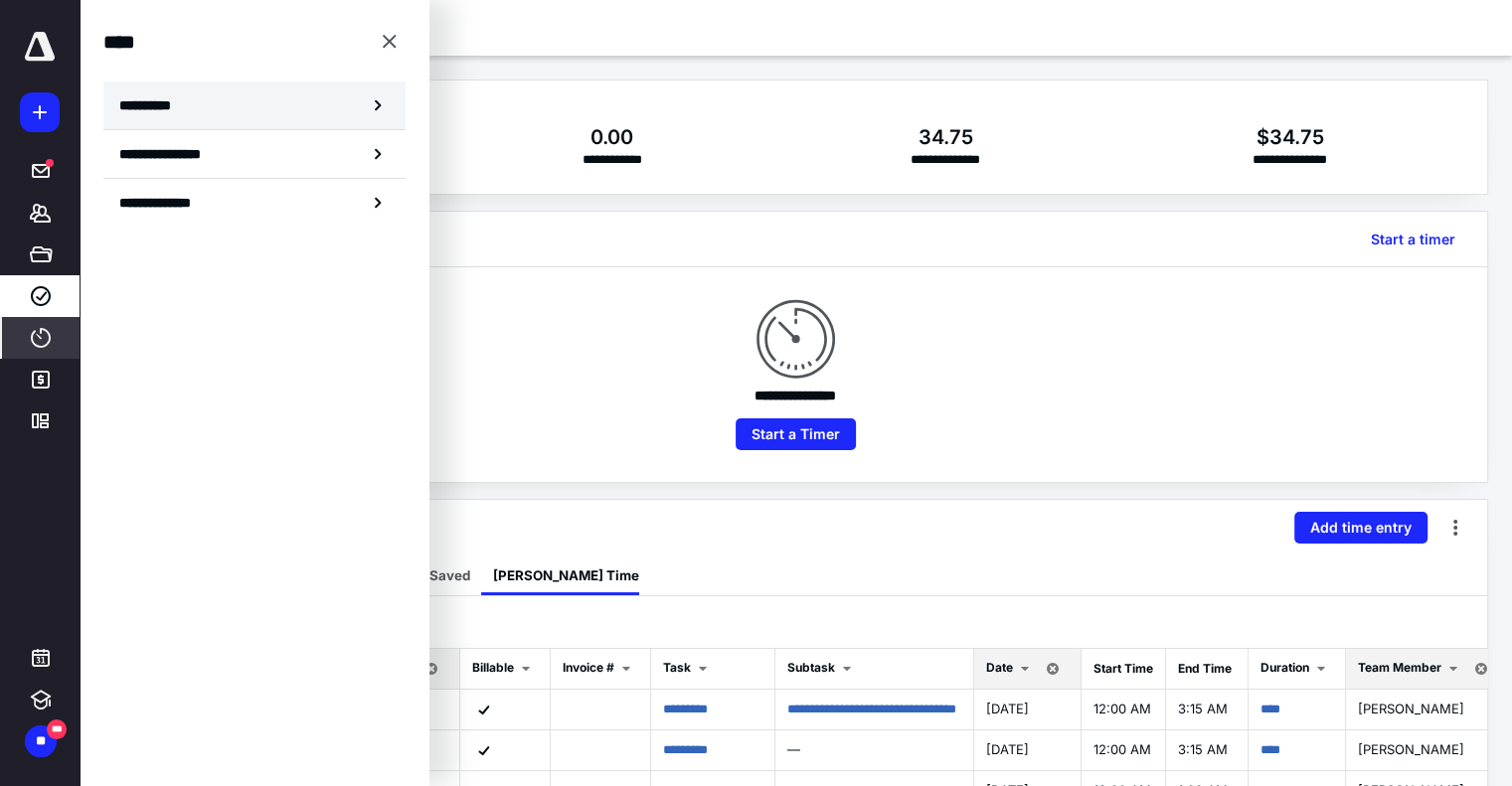 click on "**********" at bounding box center (152, 105) 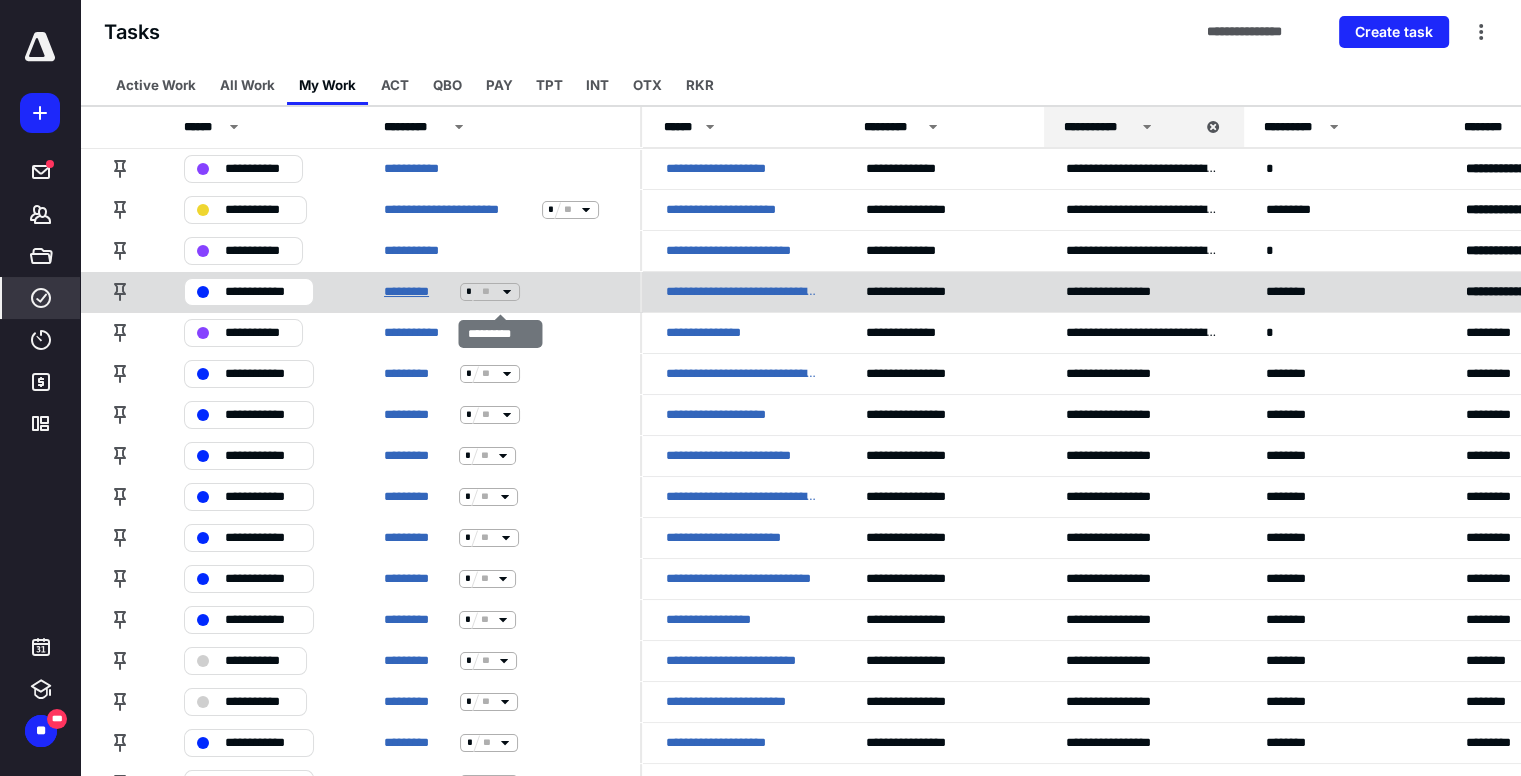 click on "*********" at bounding box center (418, 292) 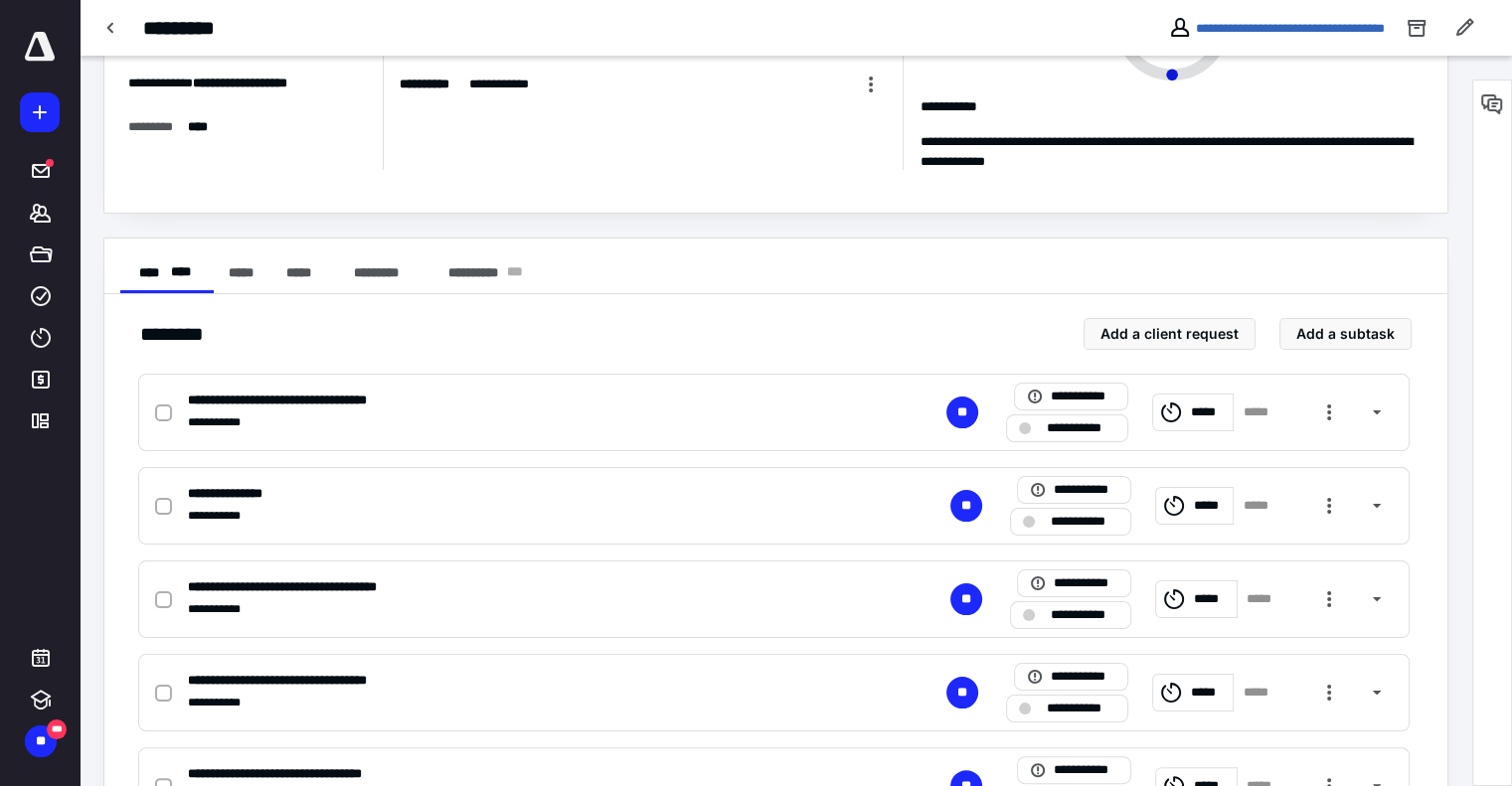 scroll, scrollTop: 202, scrollLeft: 0, axis: vertical 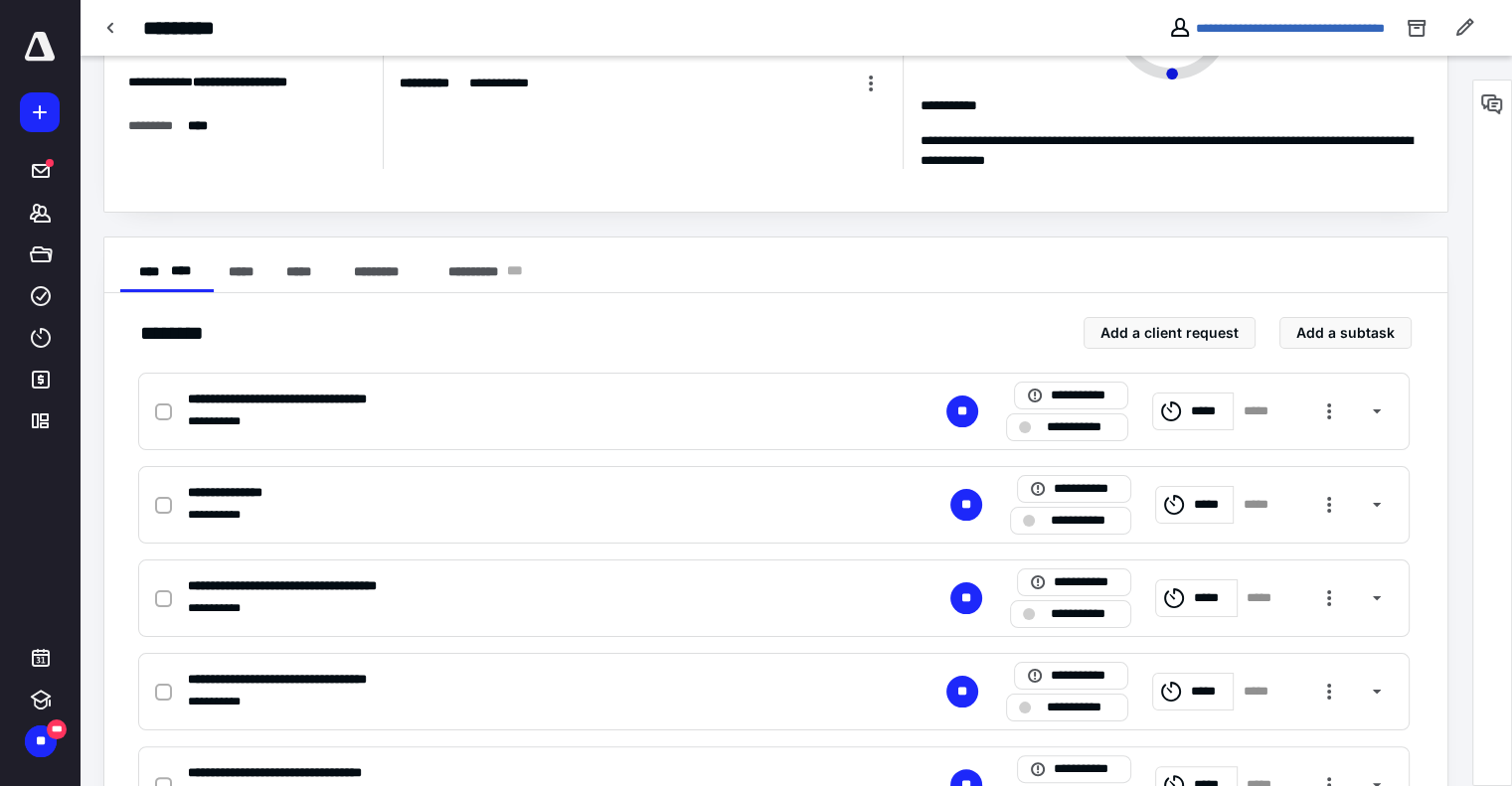 click on "**********" at bounding box center [513, 399] 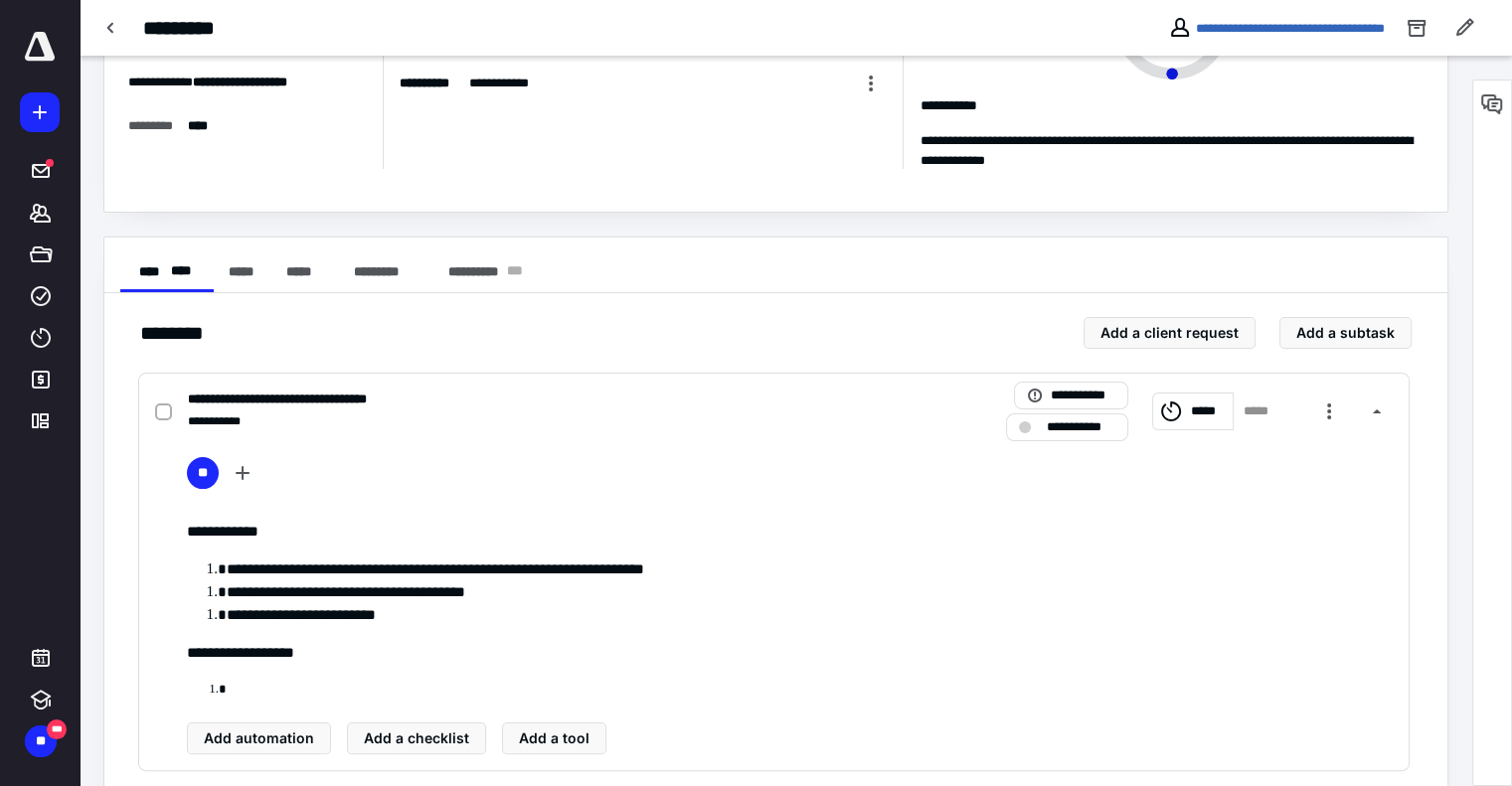 click on "**********" at bounding box center (513, 399) 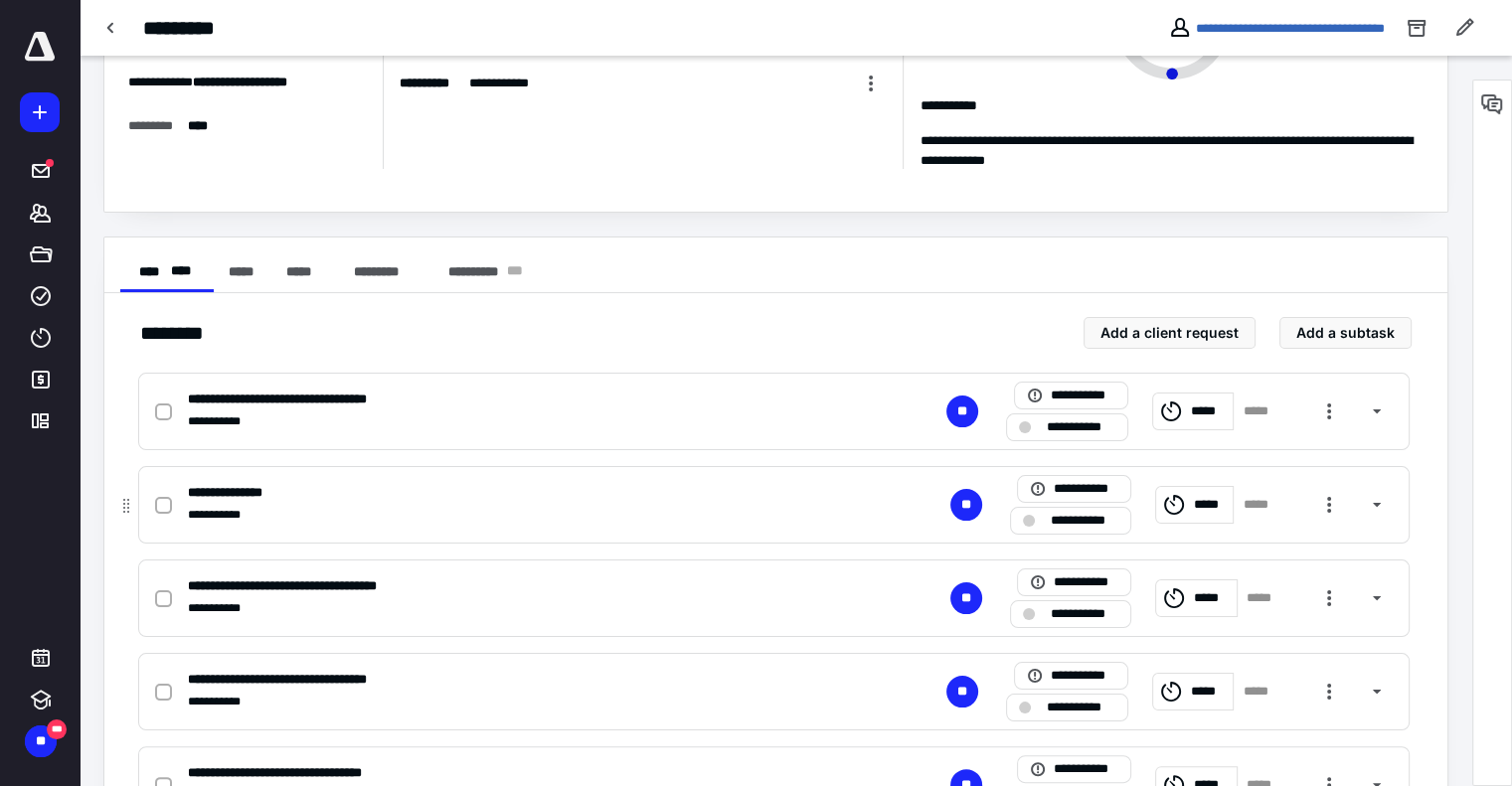 click on "**********" at bounding box center [513, 493] 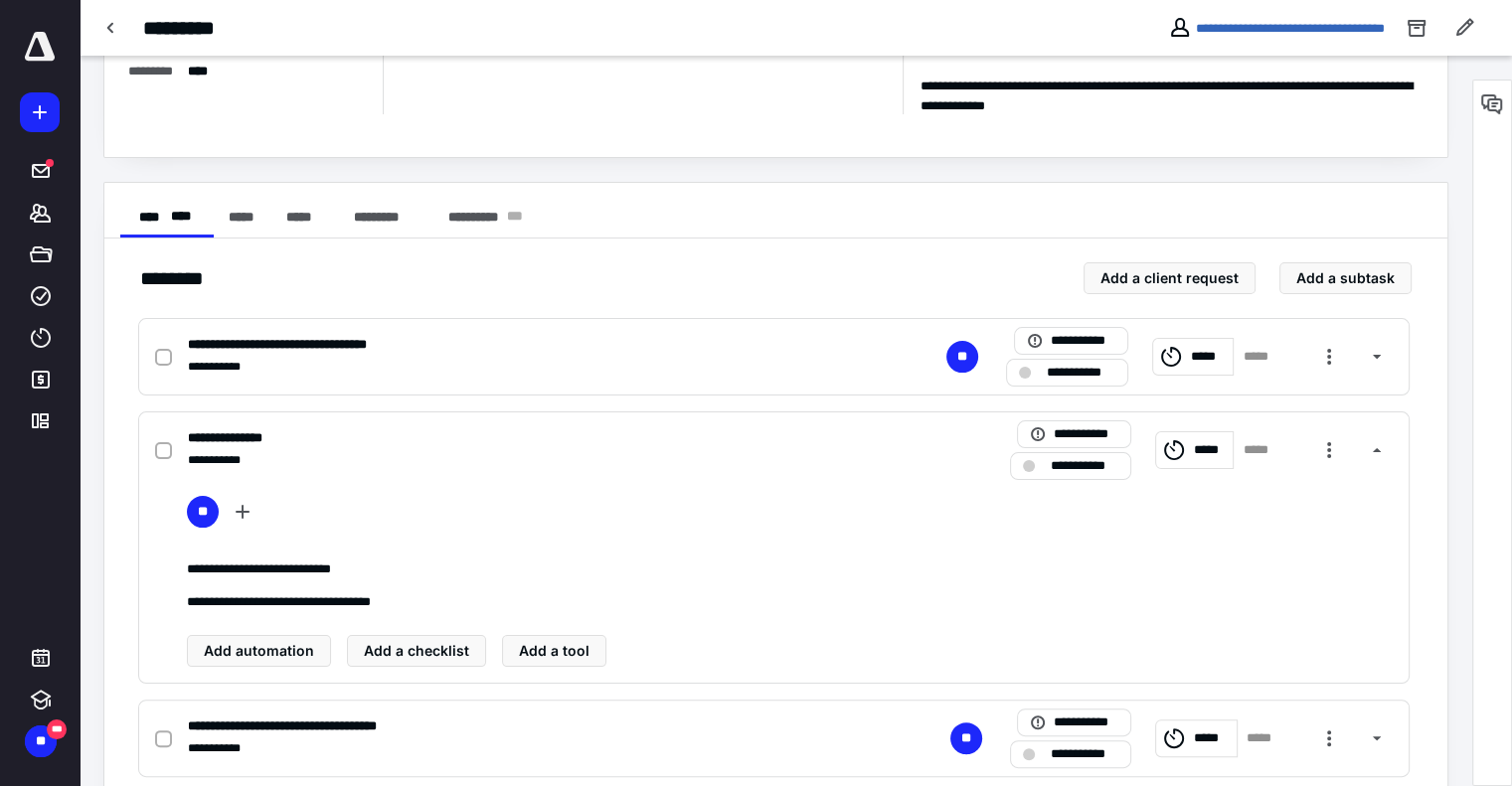 scroll, scrollTop: 252, scrollLeft: 0, axis: vertical 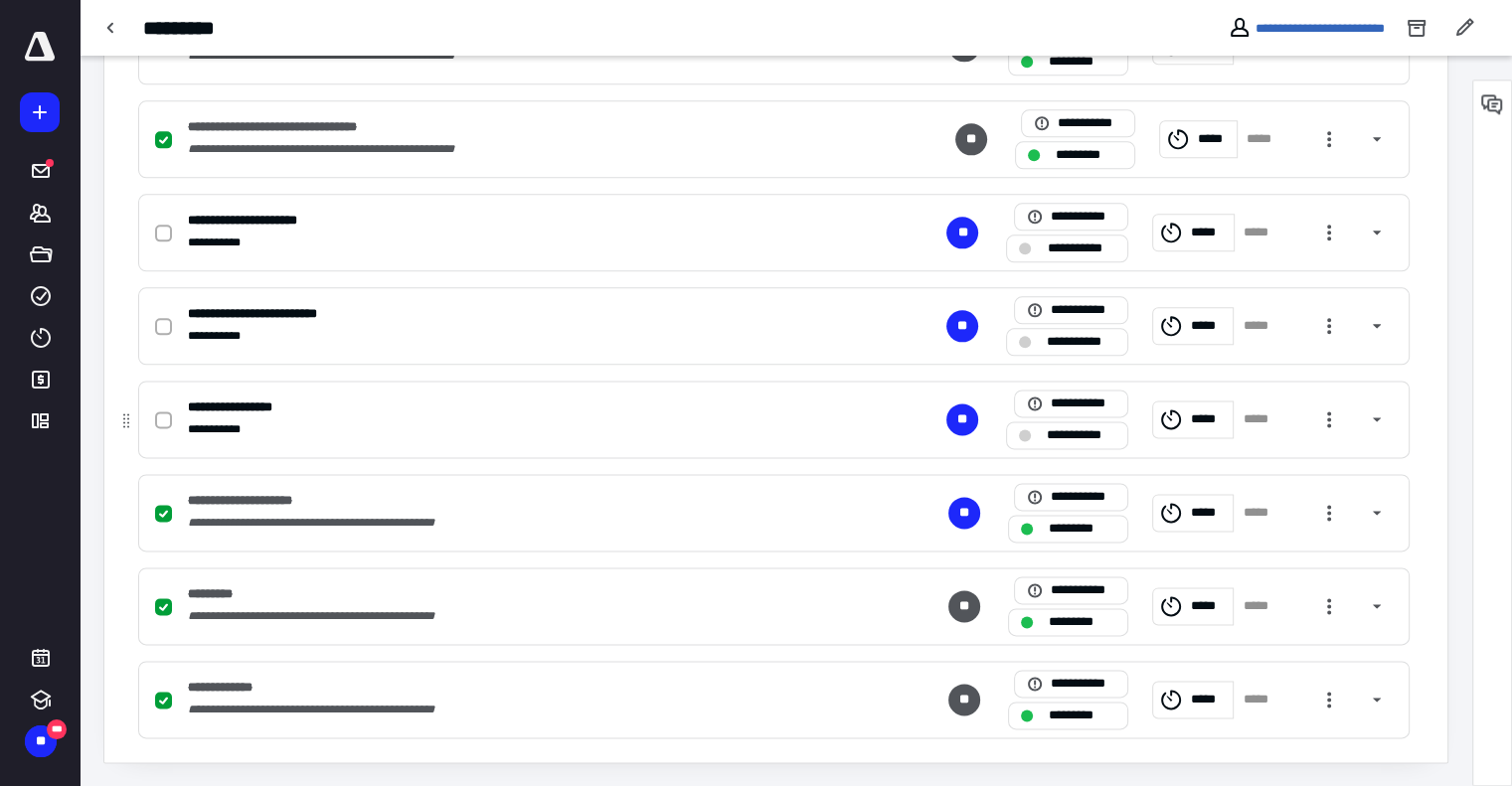 click at bounding box center [163, 420] 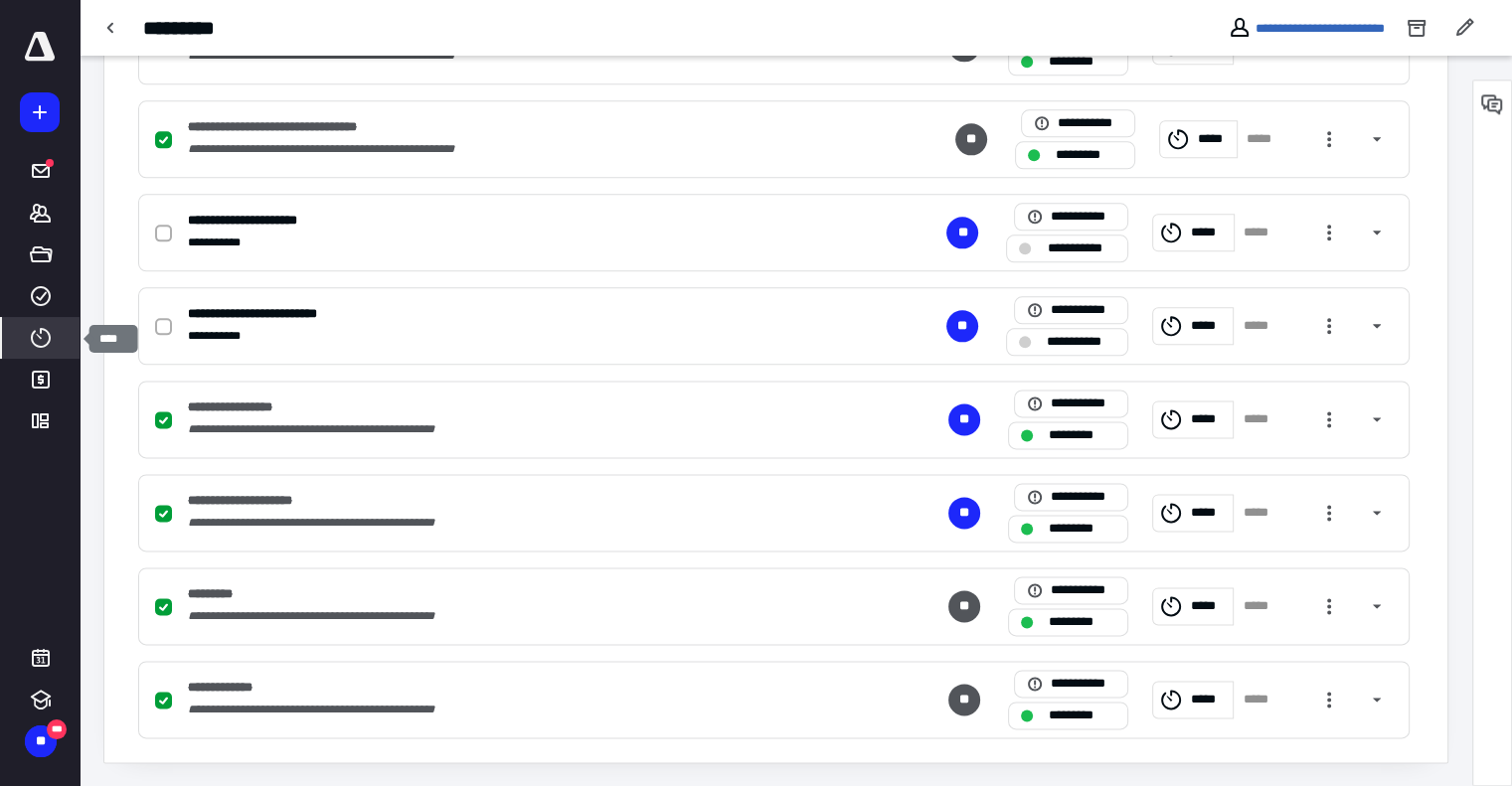 click 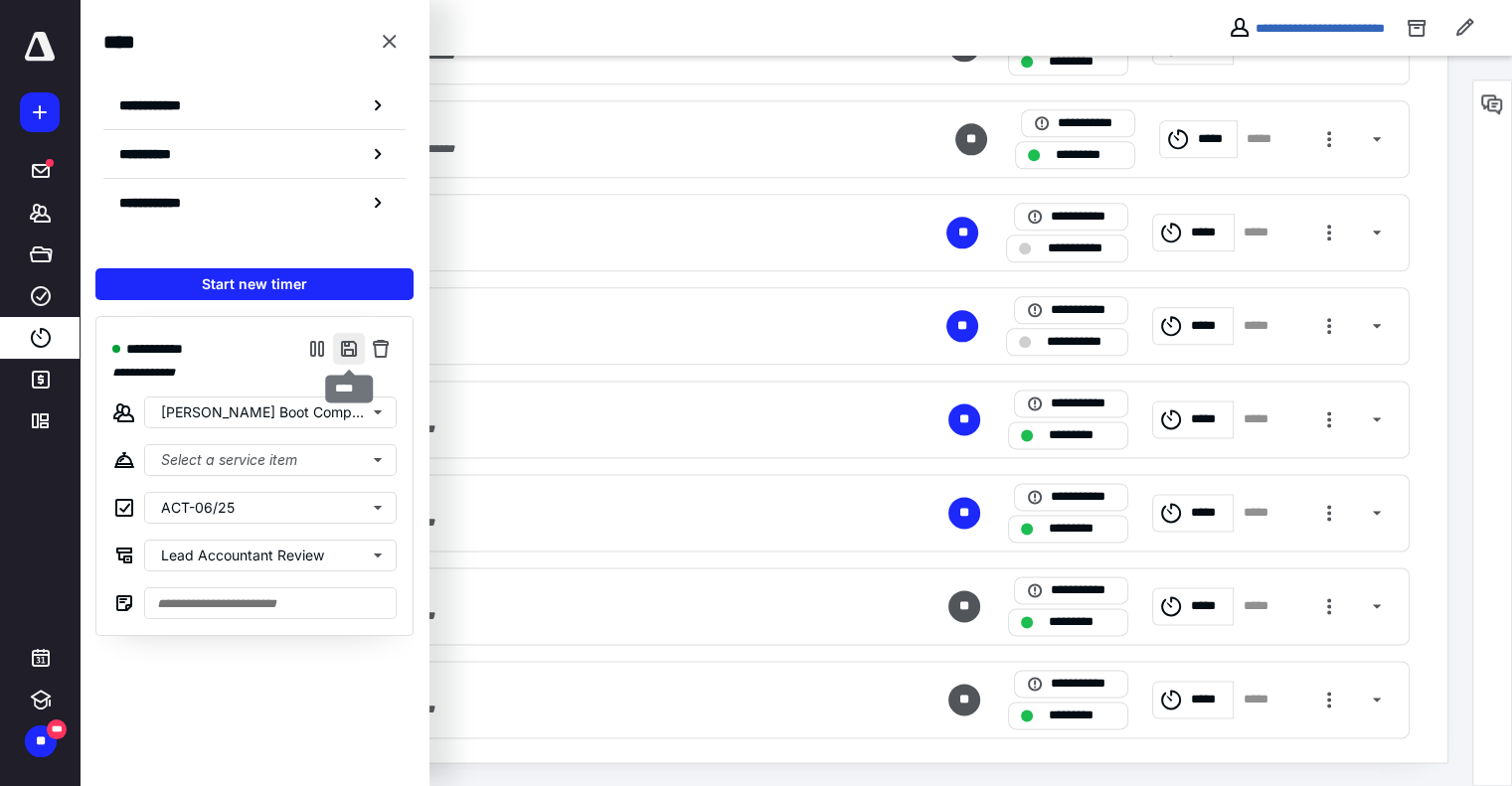 click at bounding box center [349, 349] 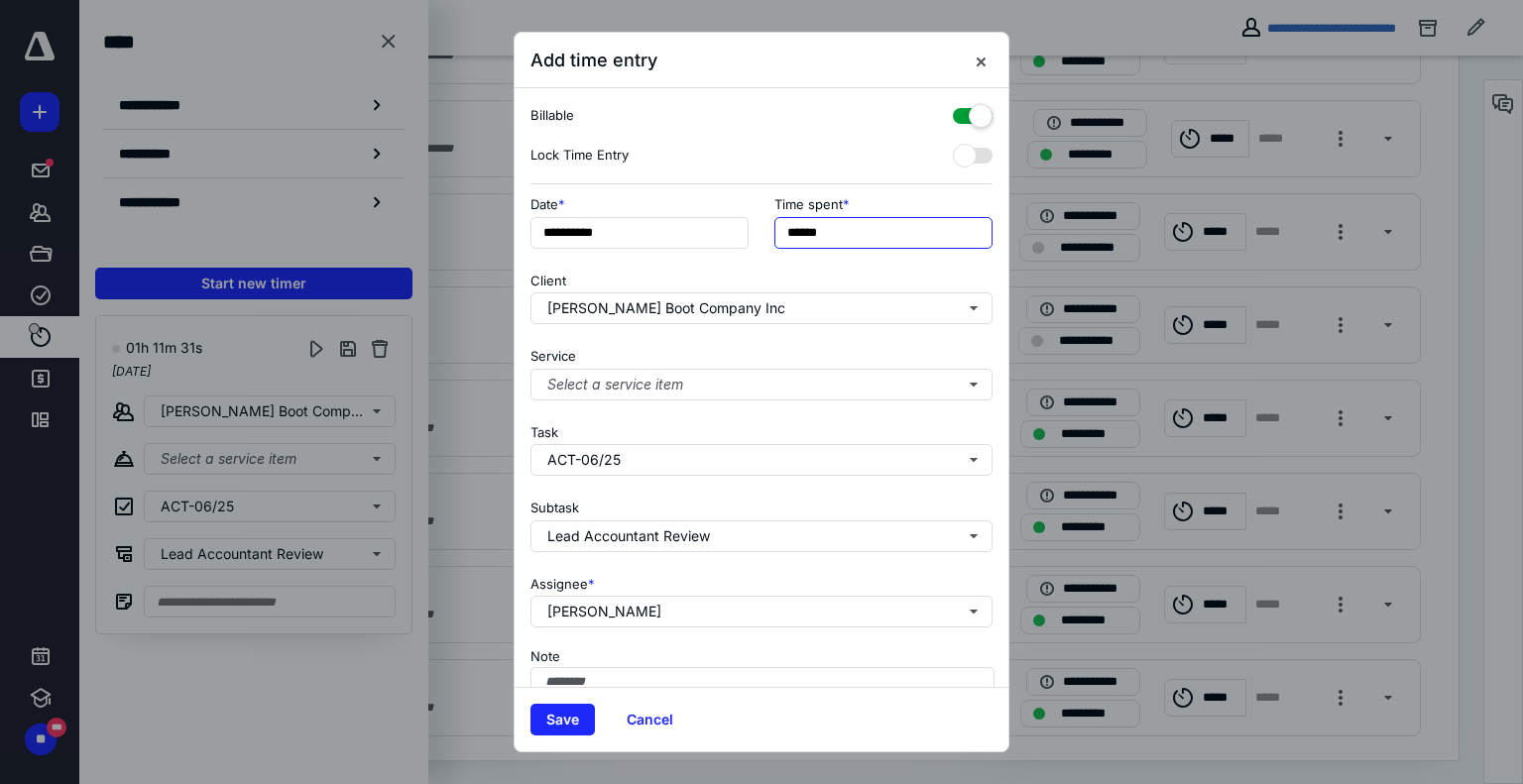 click on "******" at bounding box center [883, 233] 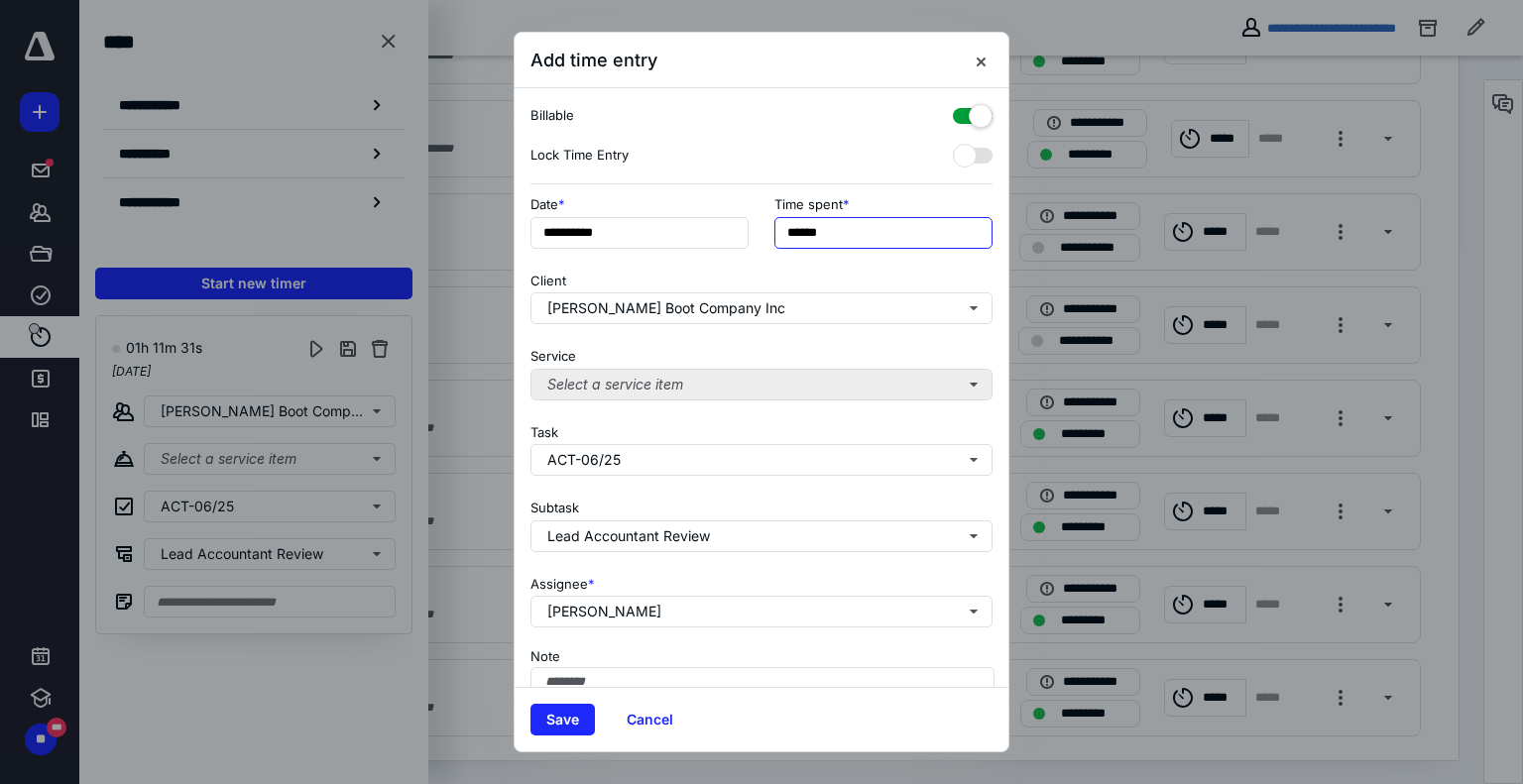 type on "******" 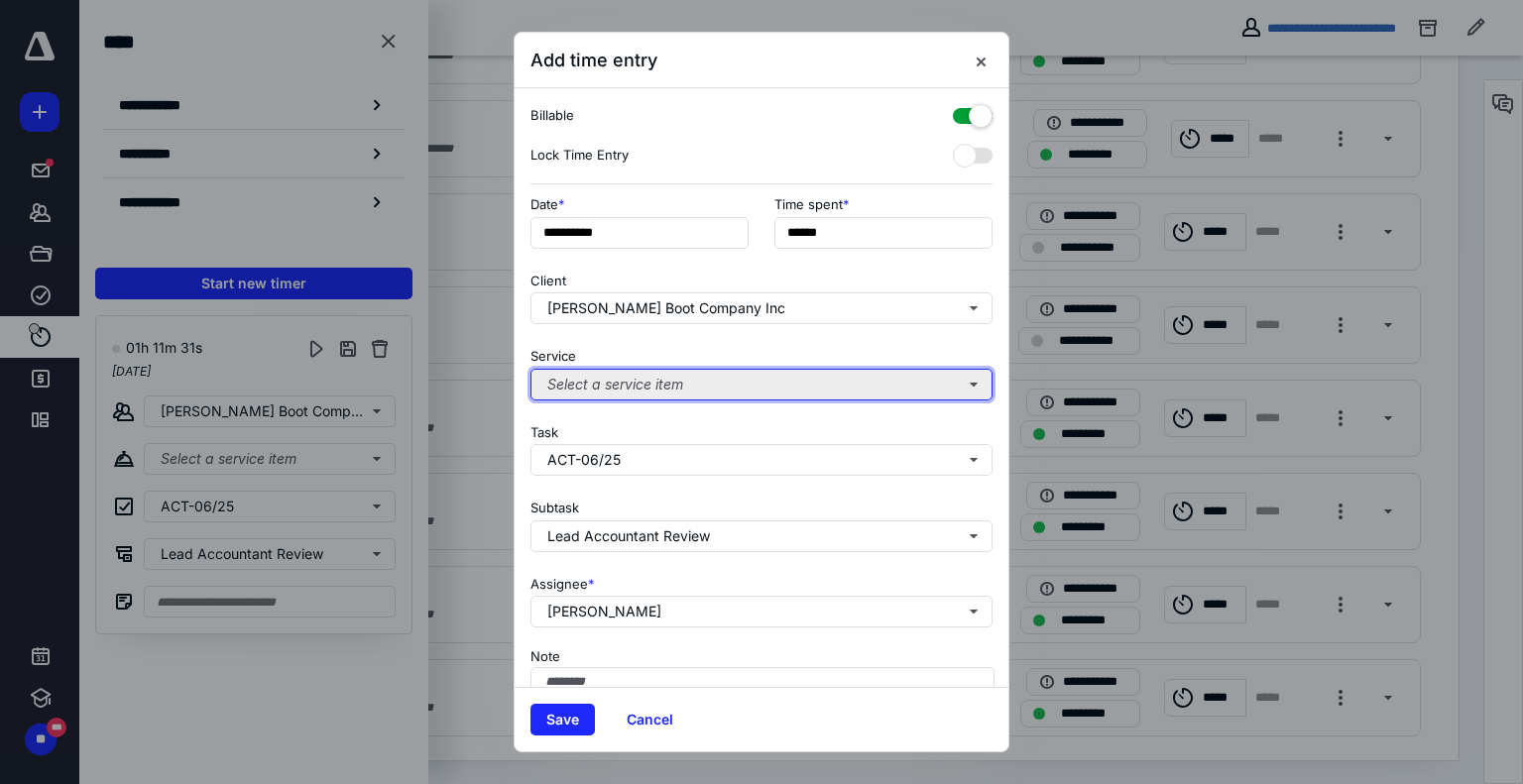 click on "Select a service item" at bounding box center (762, 385) 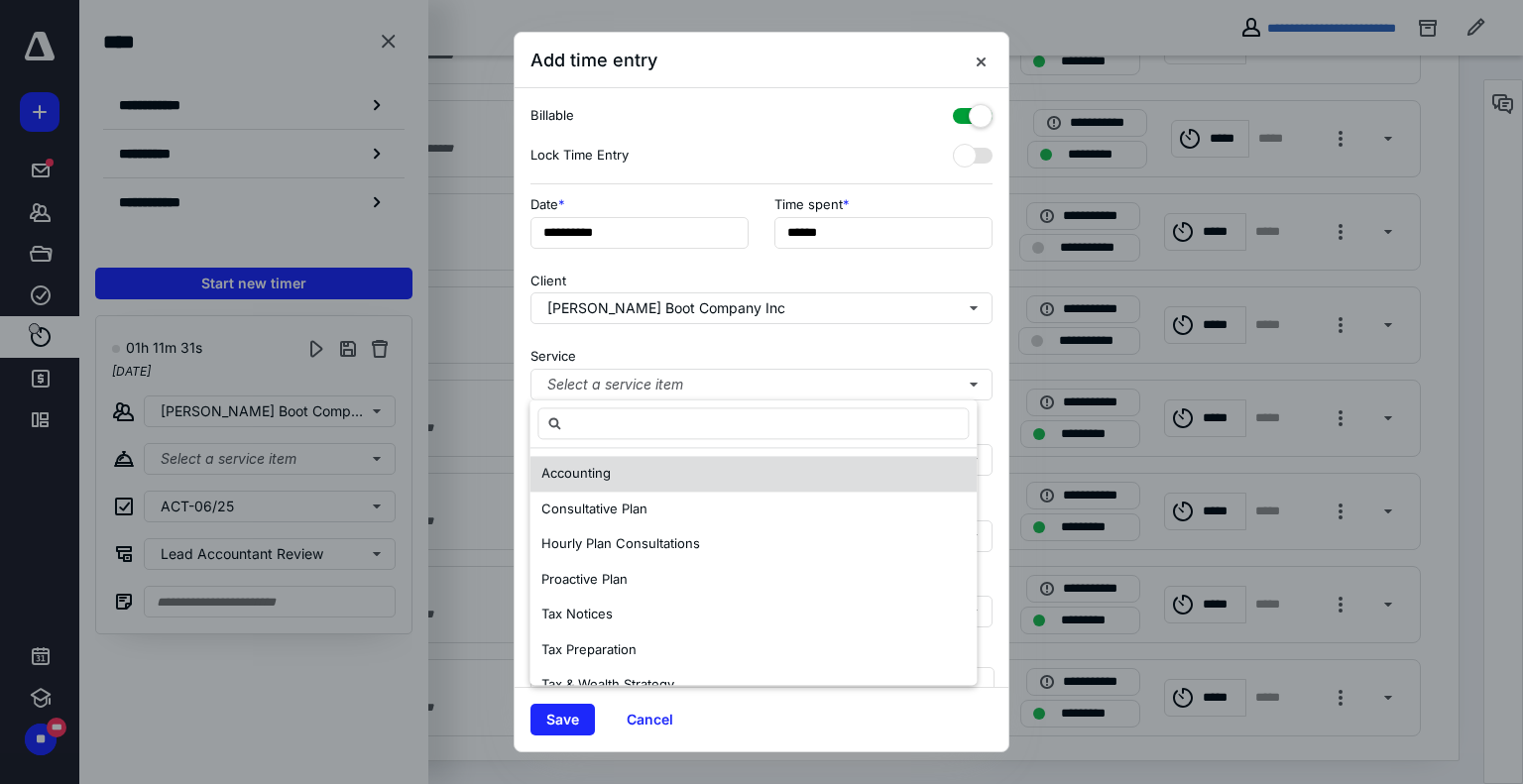 click on "Accounting" at bounding box center (753, 474) 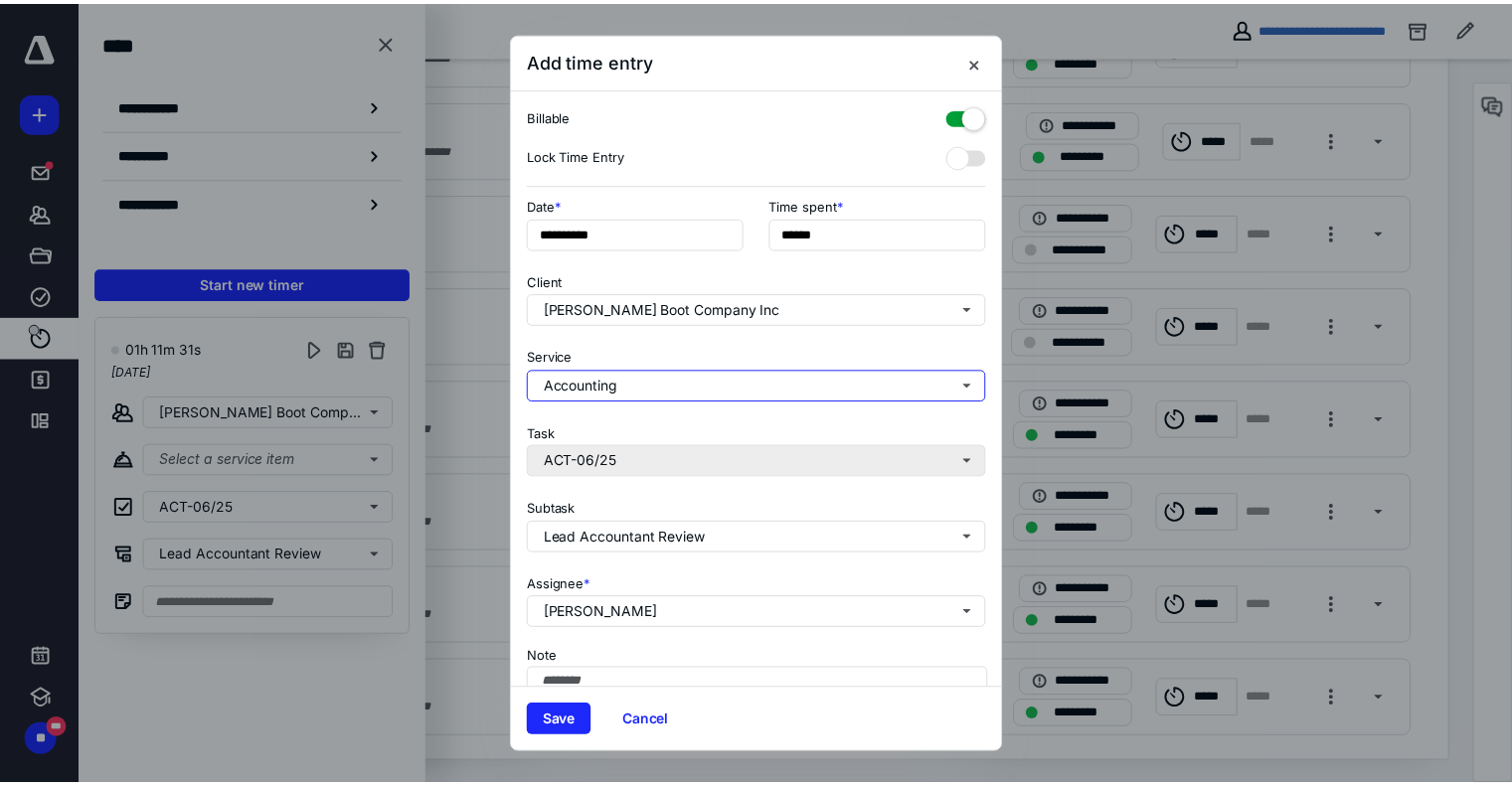 scroll, scrollTop: 108, scrollLeft: 0, axis: vertical 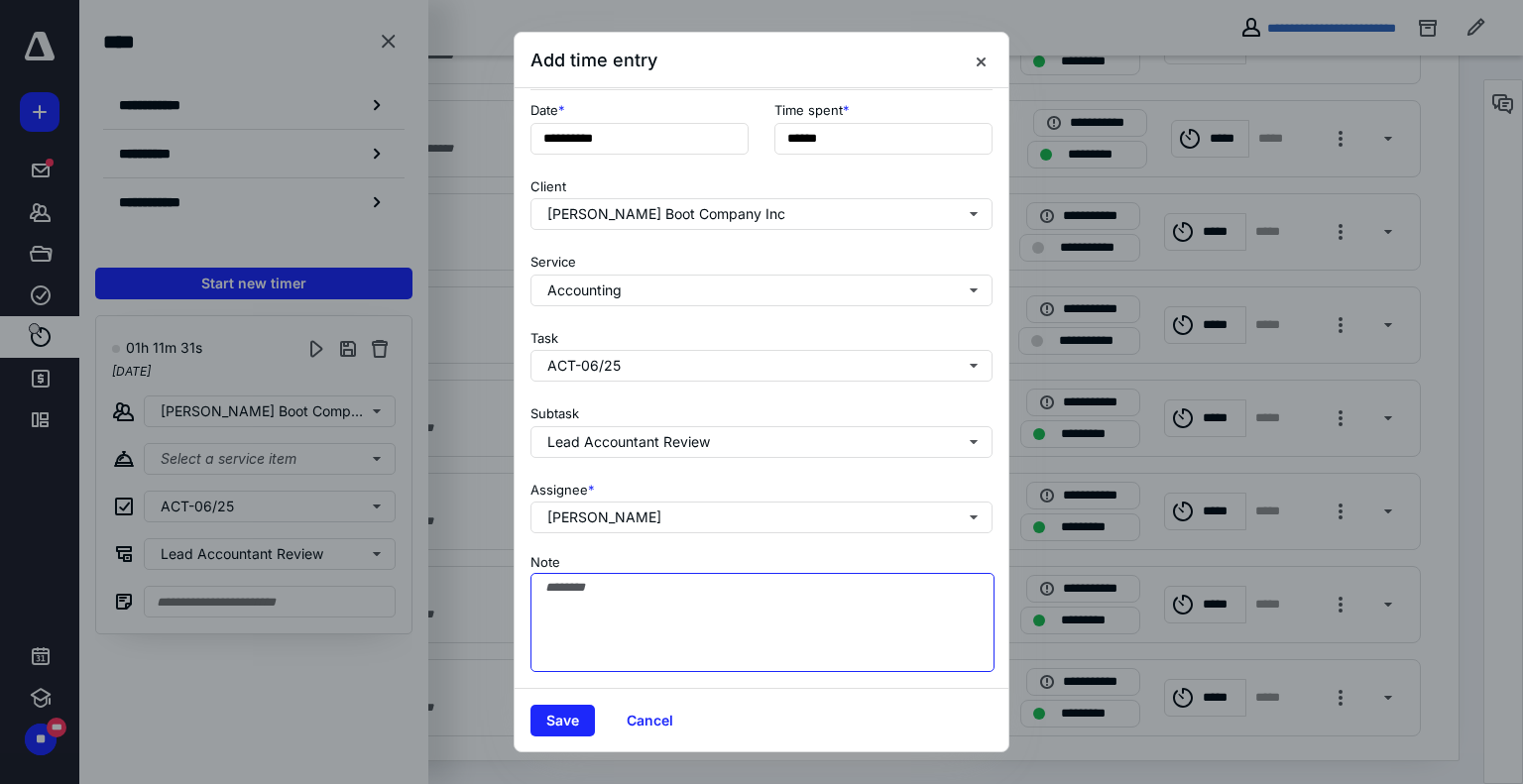 click on "Note" at bounding box center (762, 622) 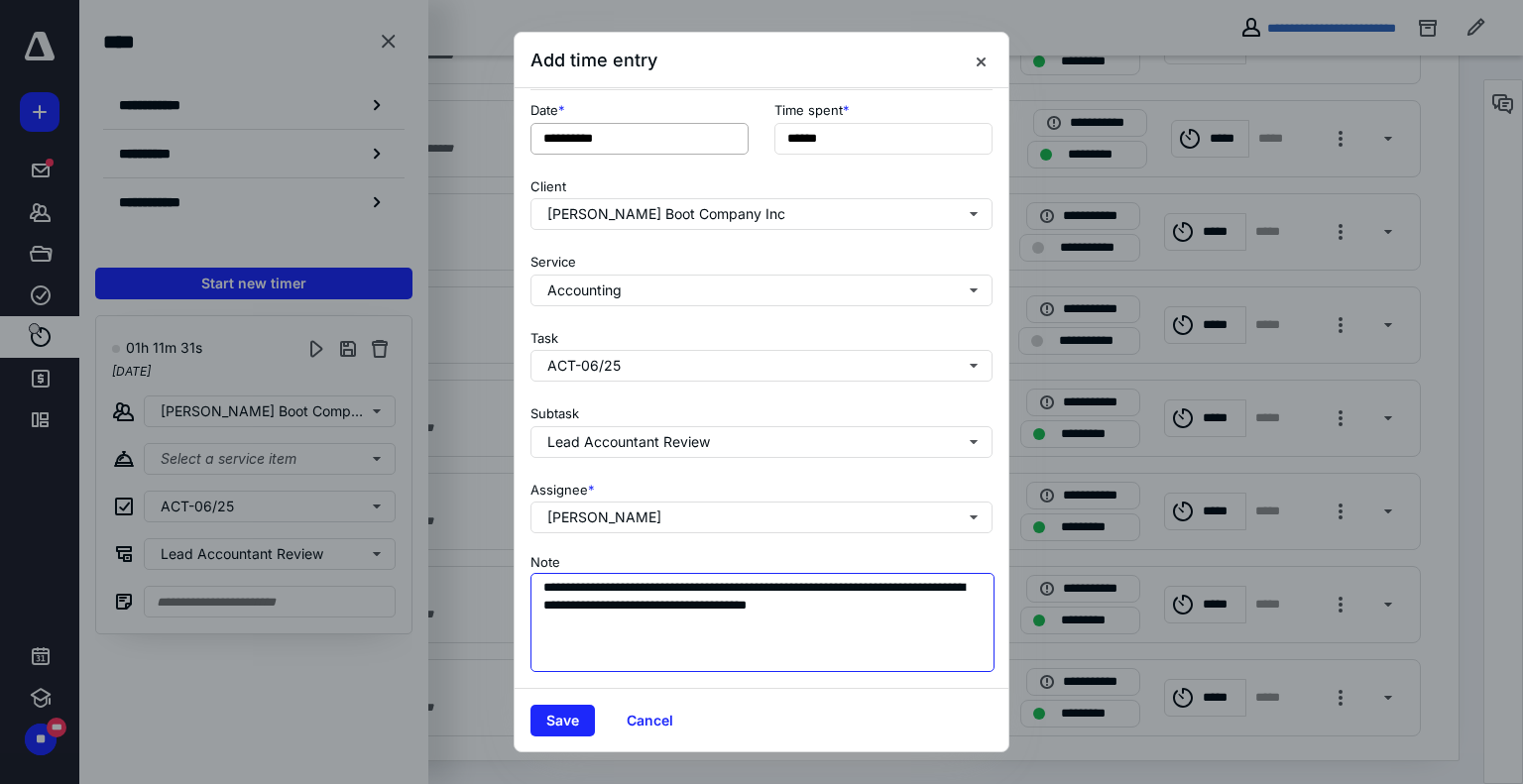 type on "**********" 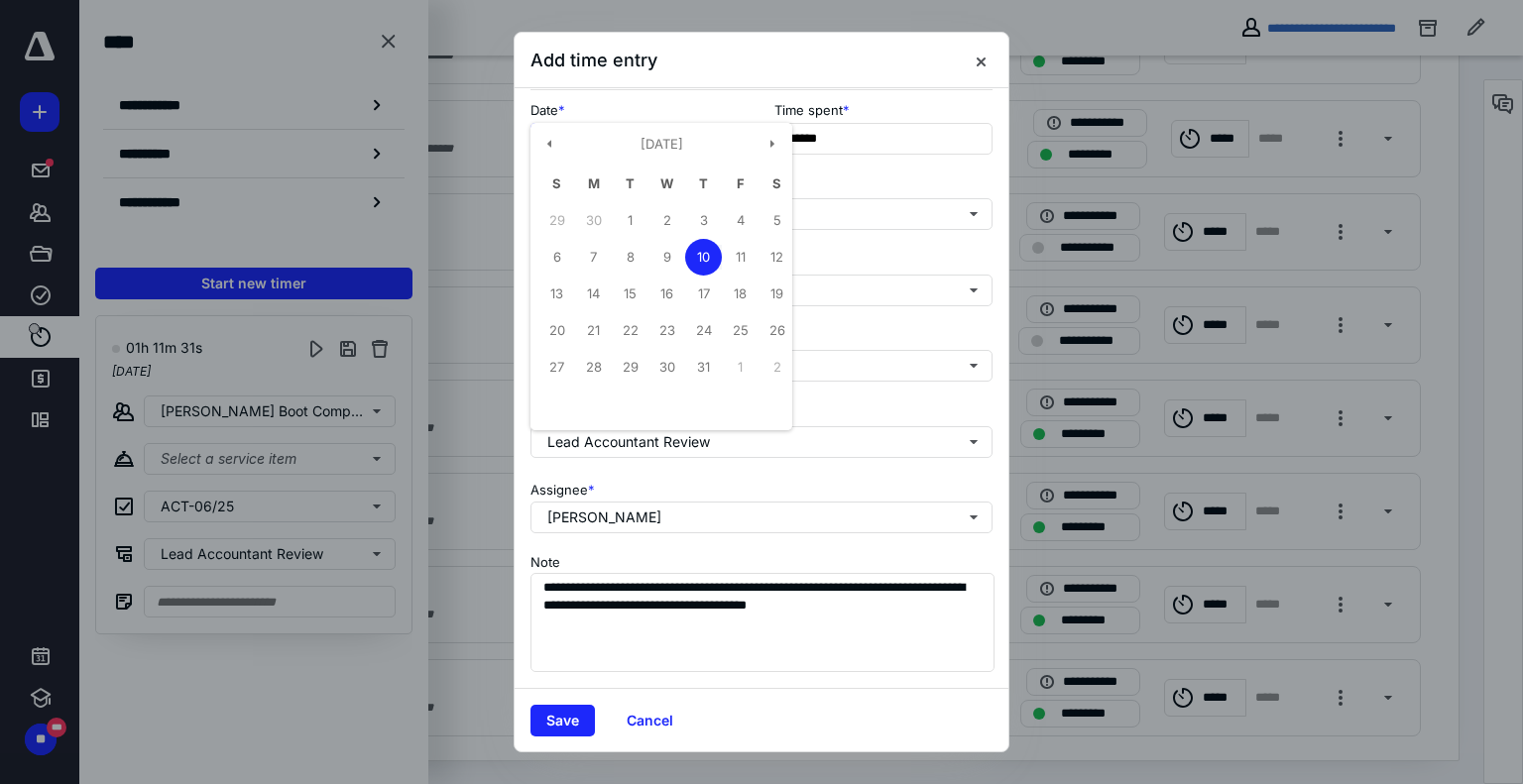 click on "**********" at bounding box center [640, 139] 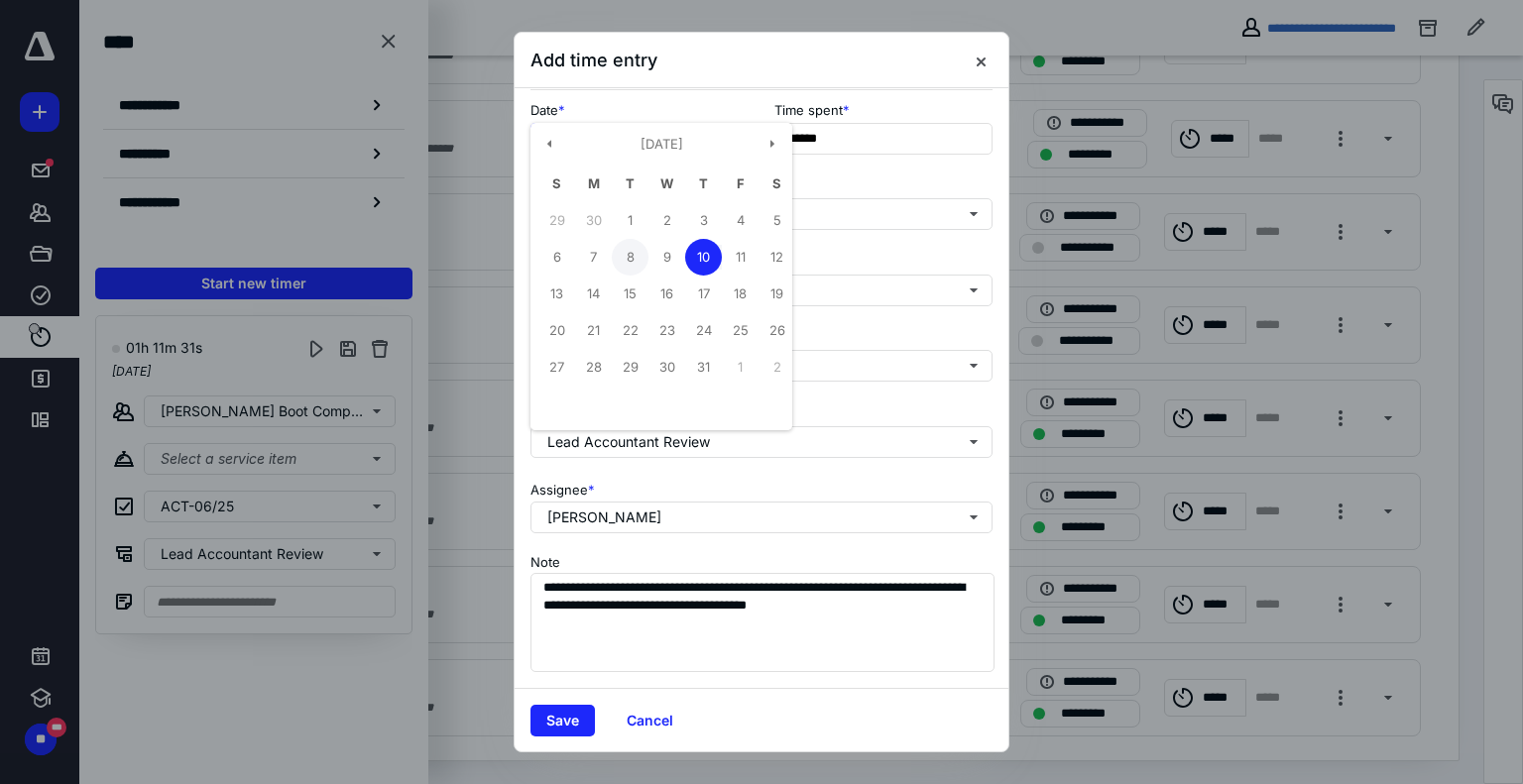 click on "8" at bounding box center [630, 257] 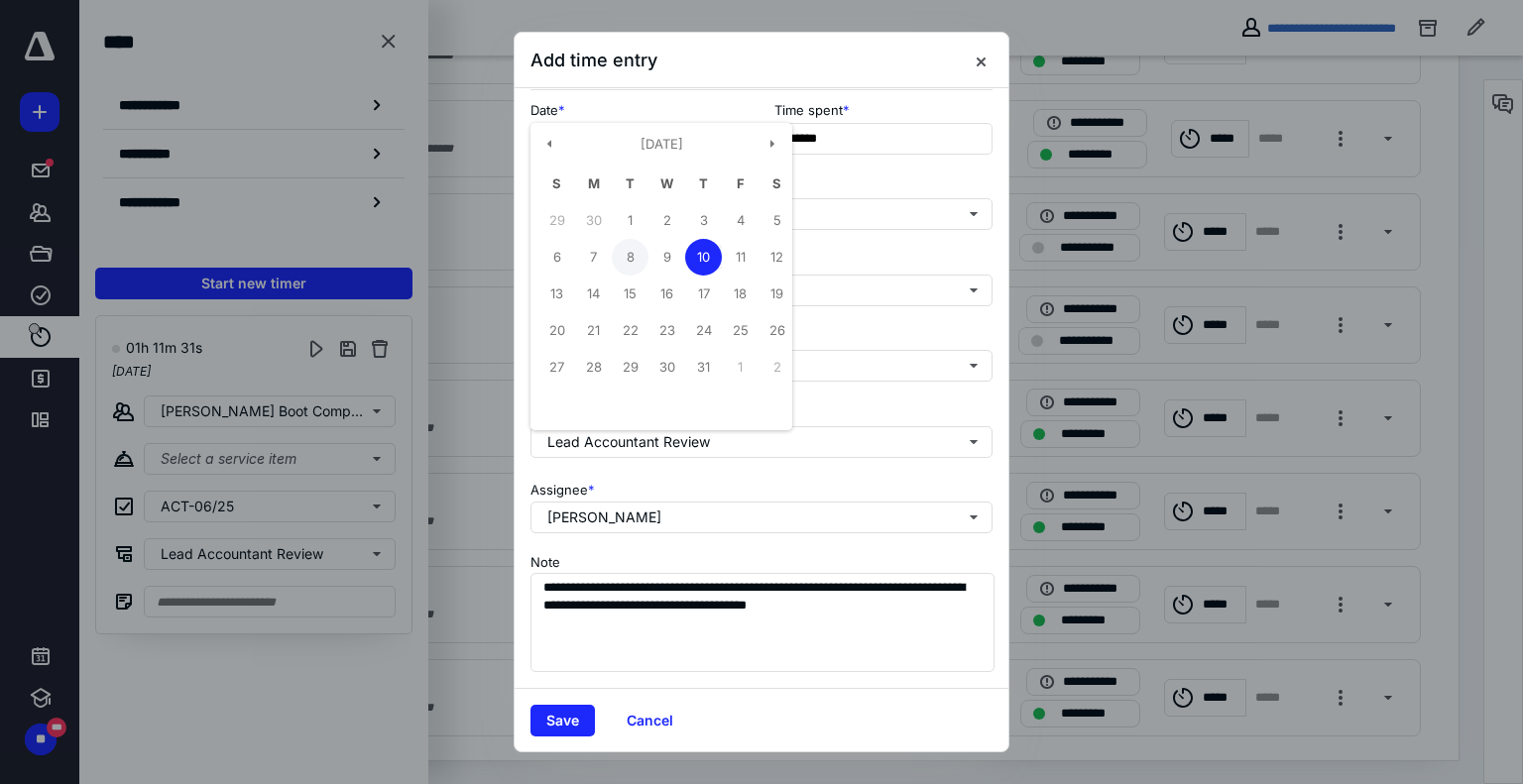 type on "**********" 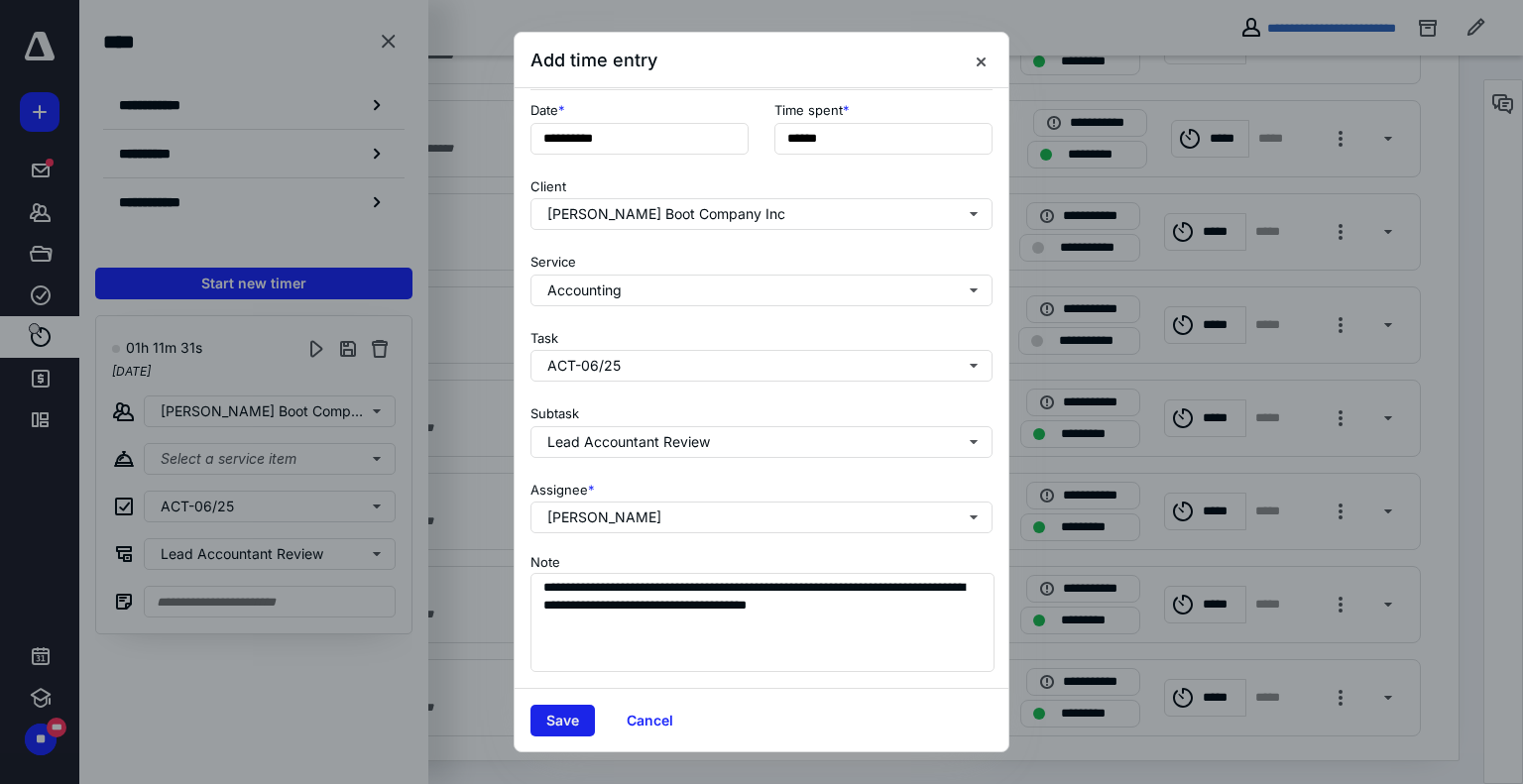 click on "Save" at bounding box center (562, 721) 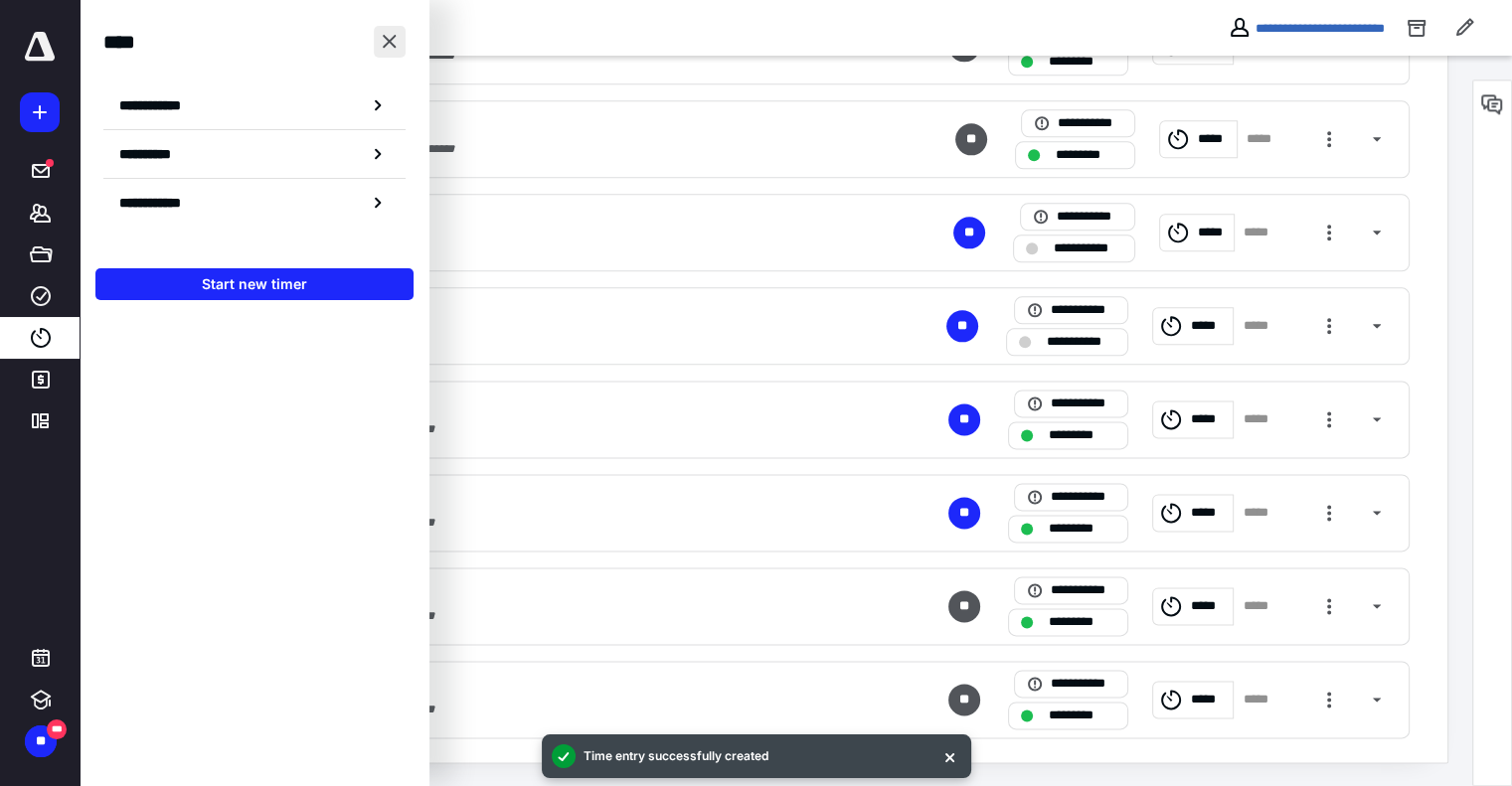 click at bounding box center [390, 42] 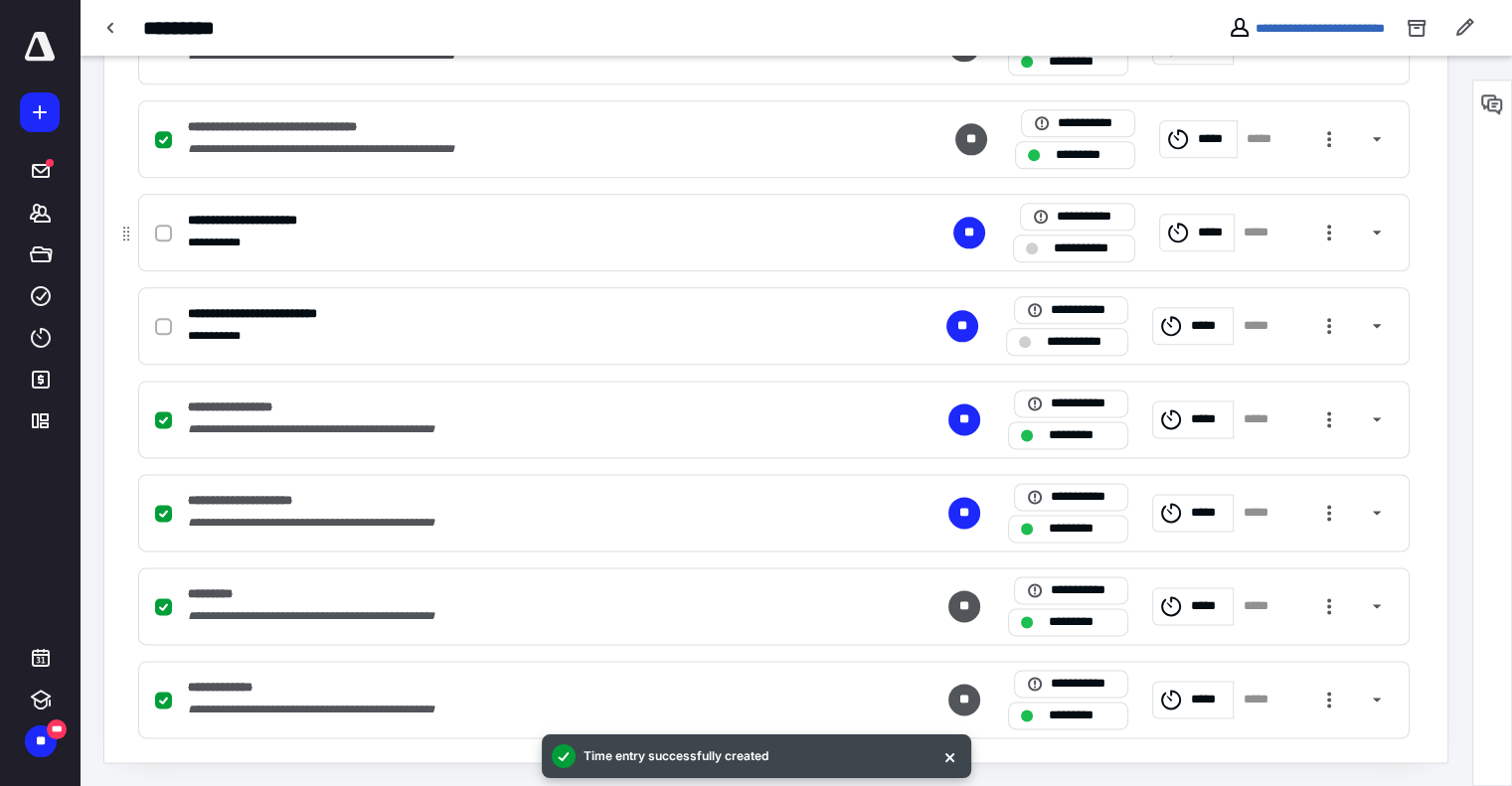 click 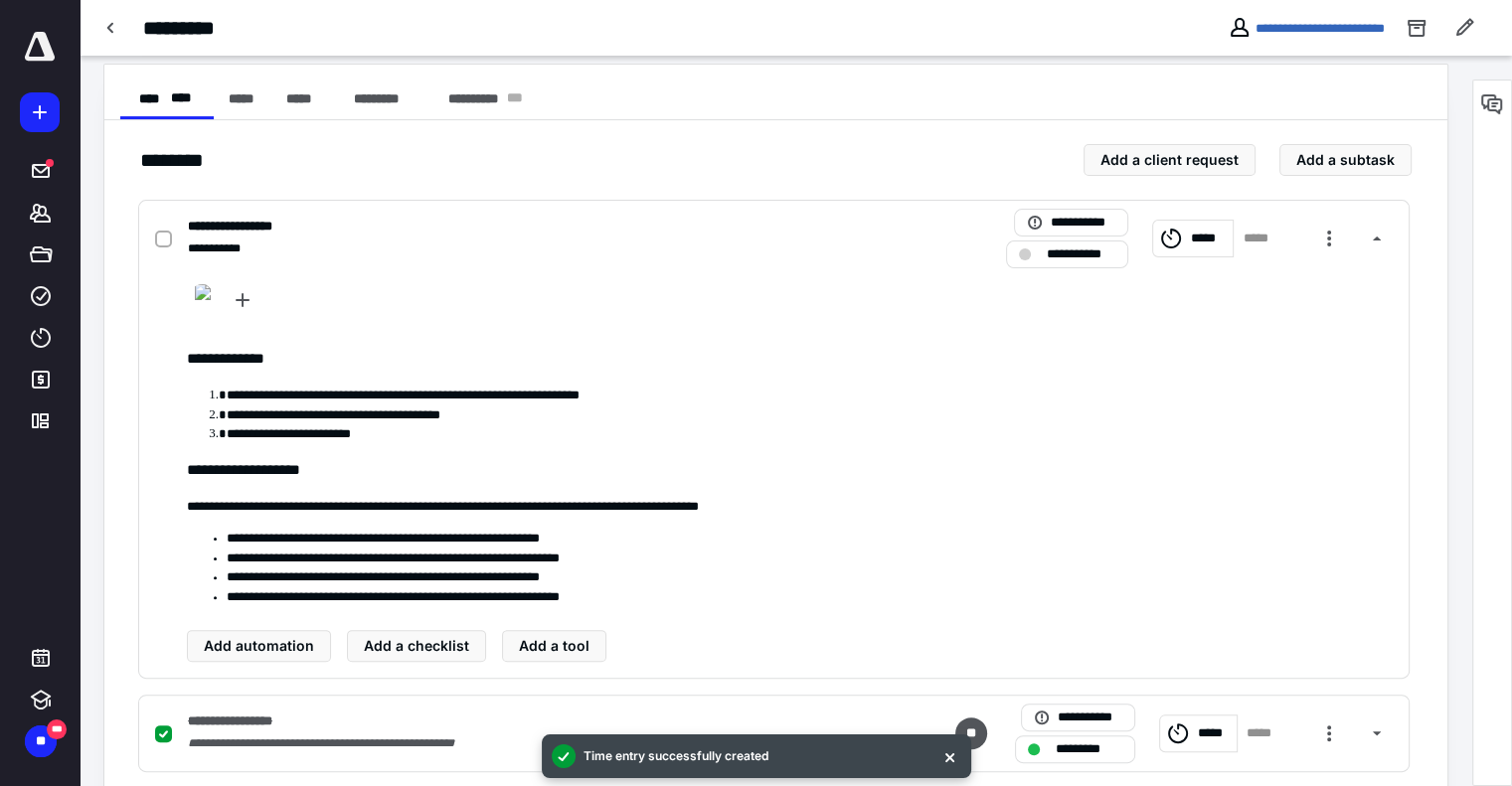scroll, scrollTop: 350, scrollLeft: 0, axis: vertical 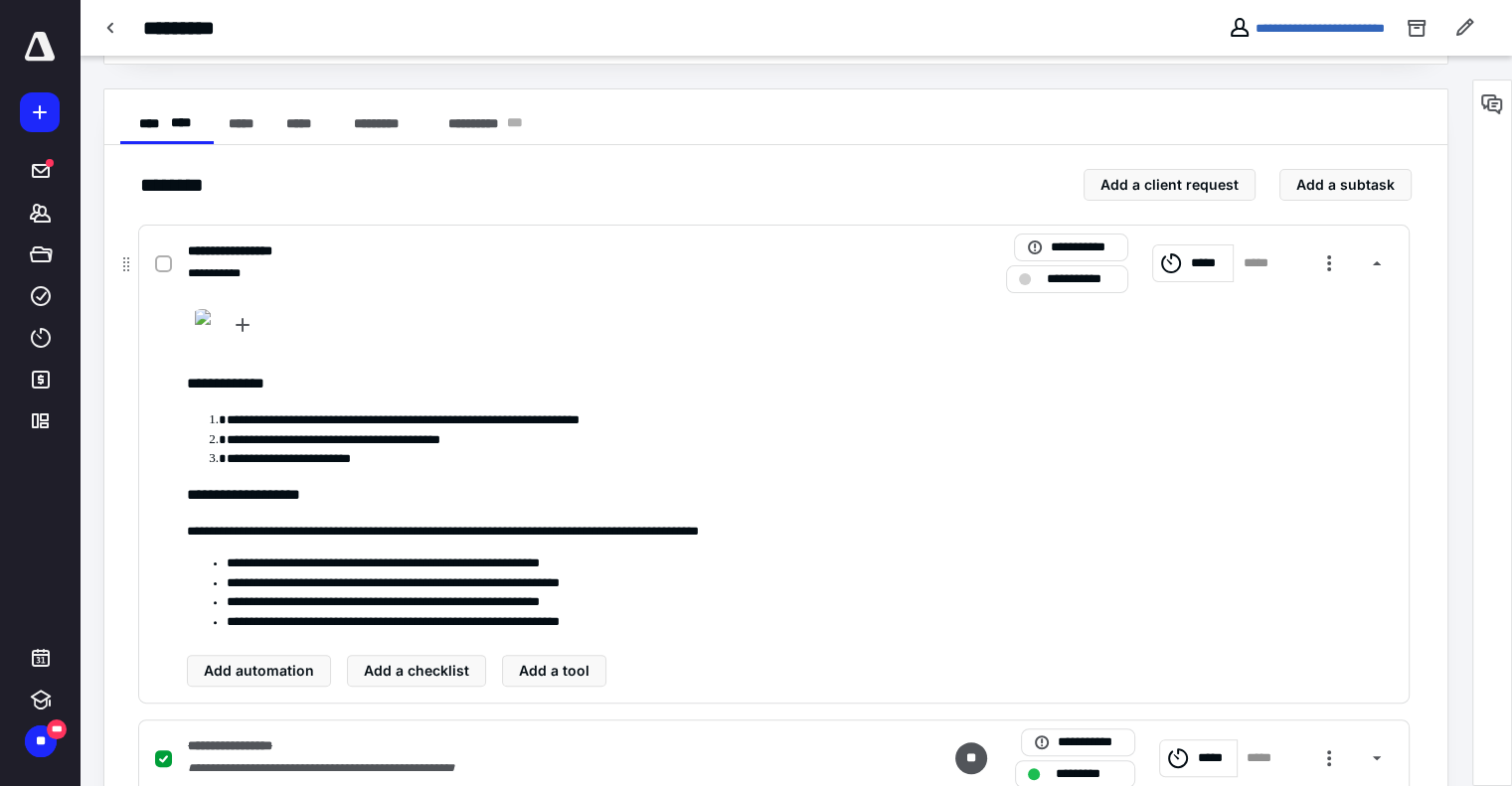 click on "**********" at bounding box center [513, 251] 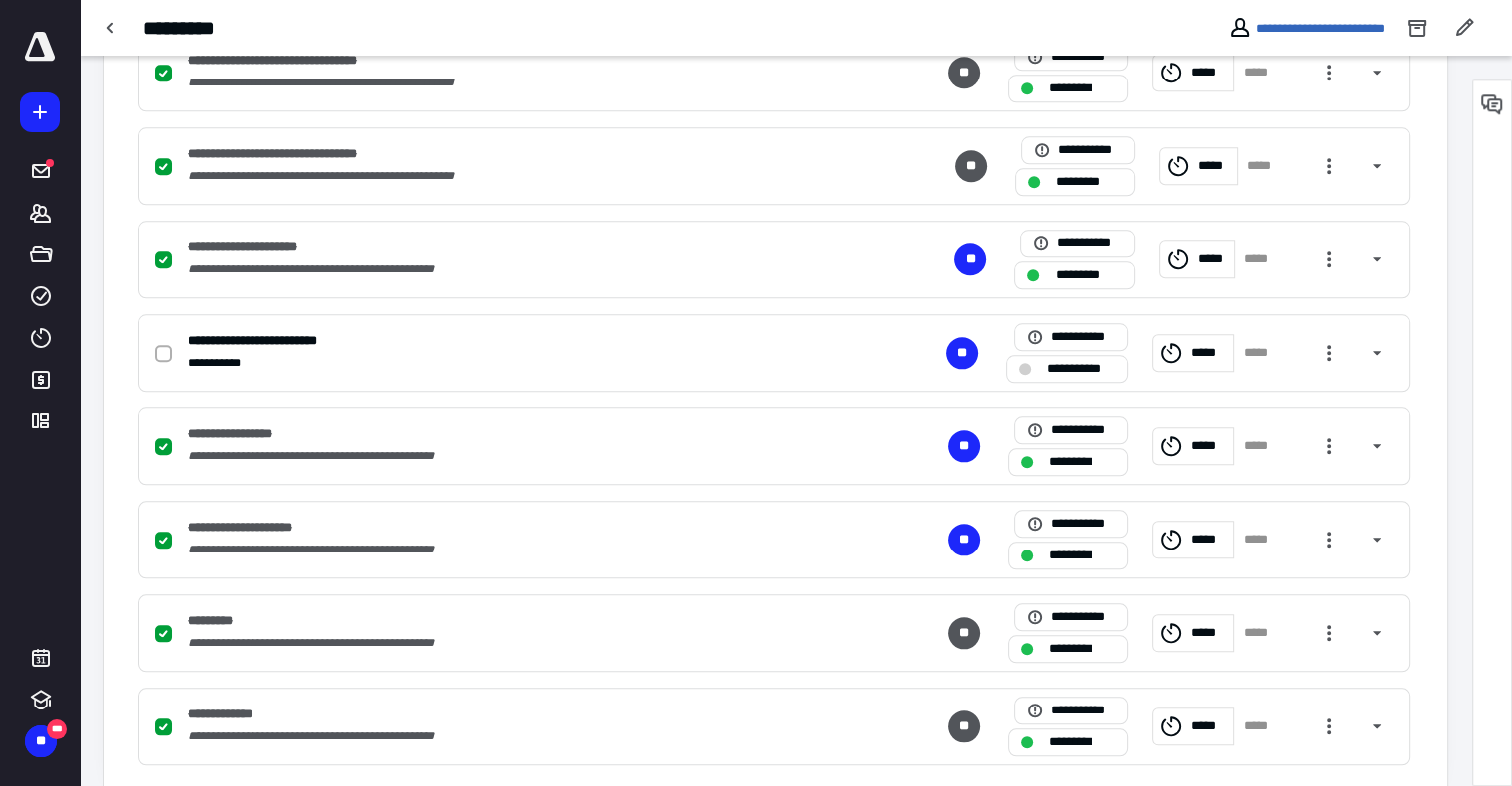 scroll, scrollTop: 2062, scrollLeft: 0, axis: vertical 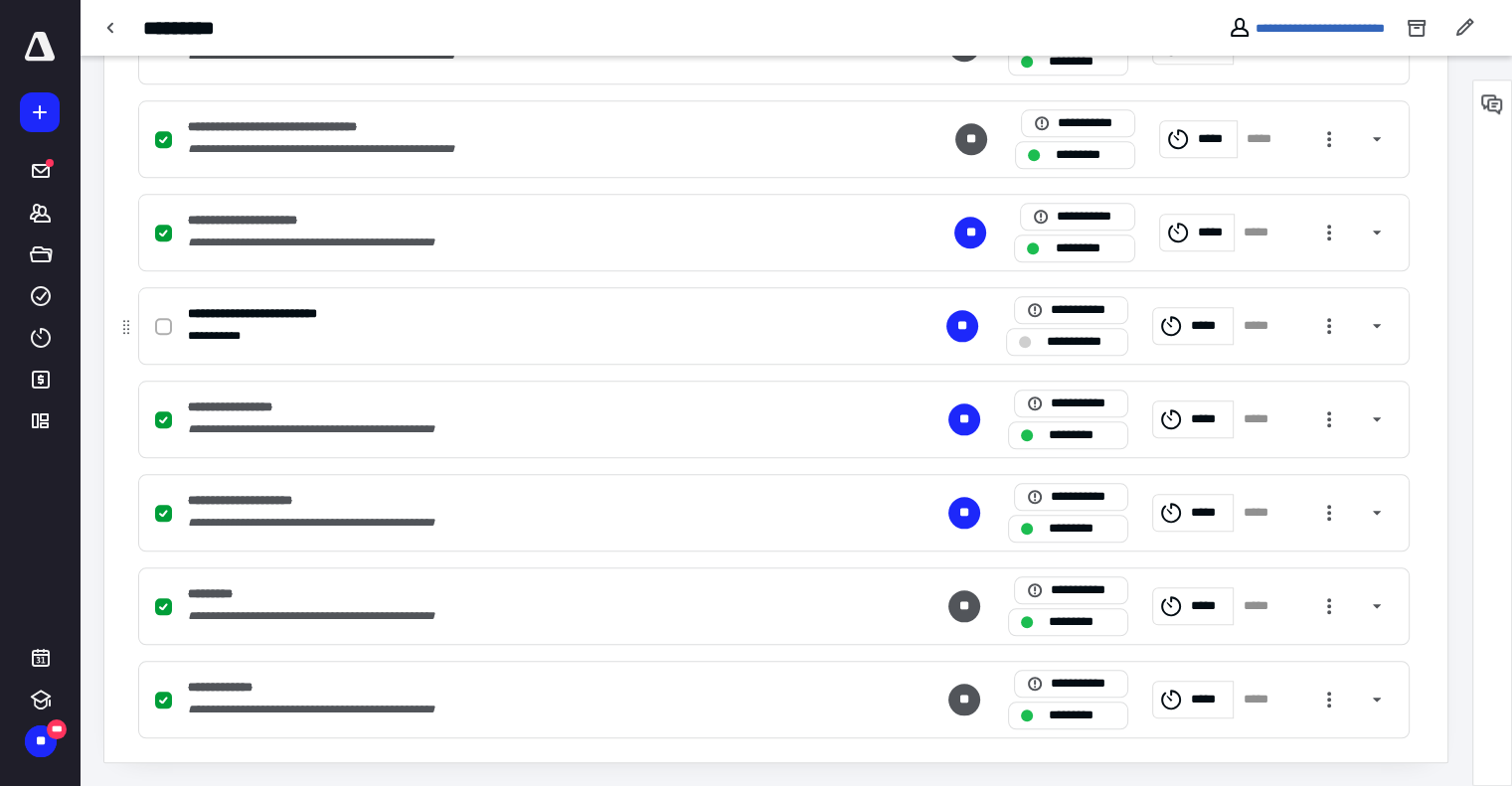 click at bounding box center [163, 327] 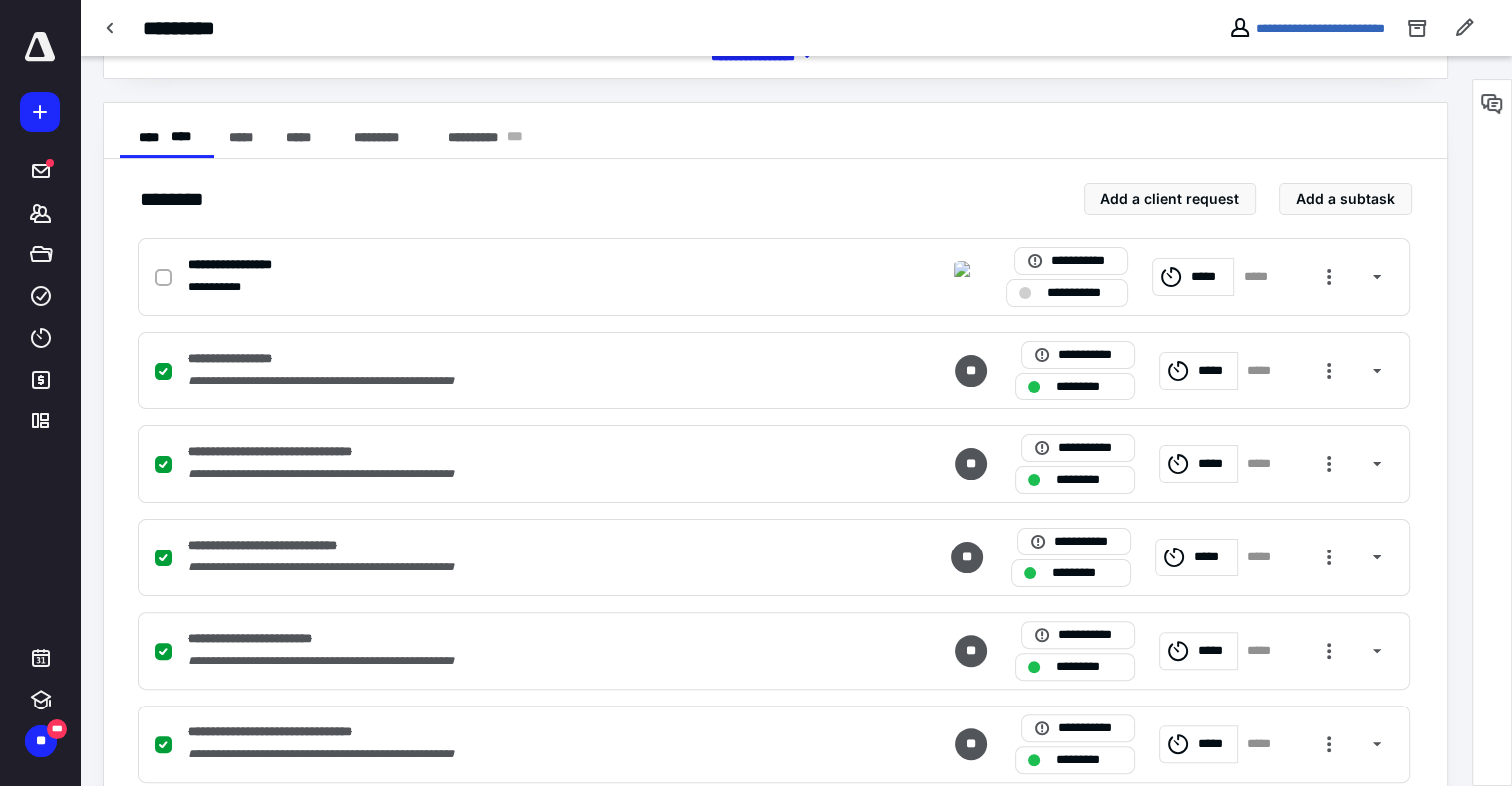 scroll, scrollTop: 0, scrollLeft: 0, axis: both 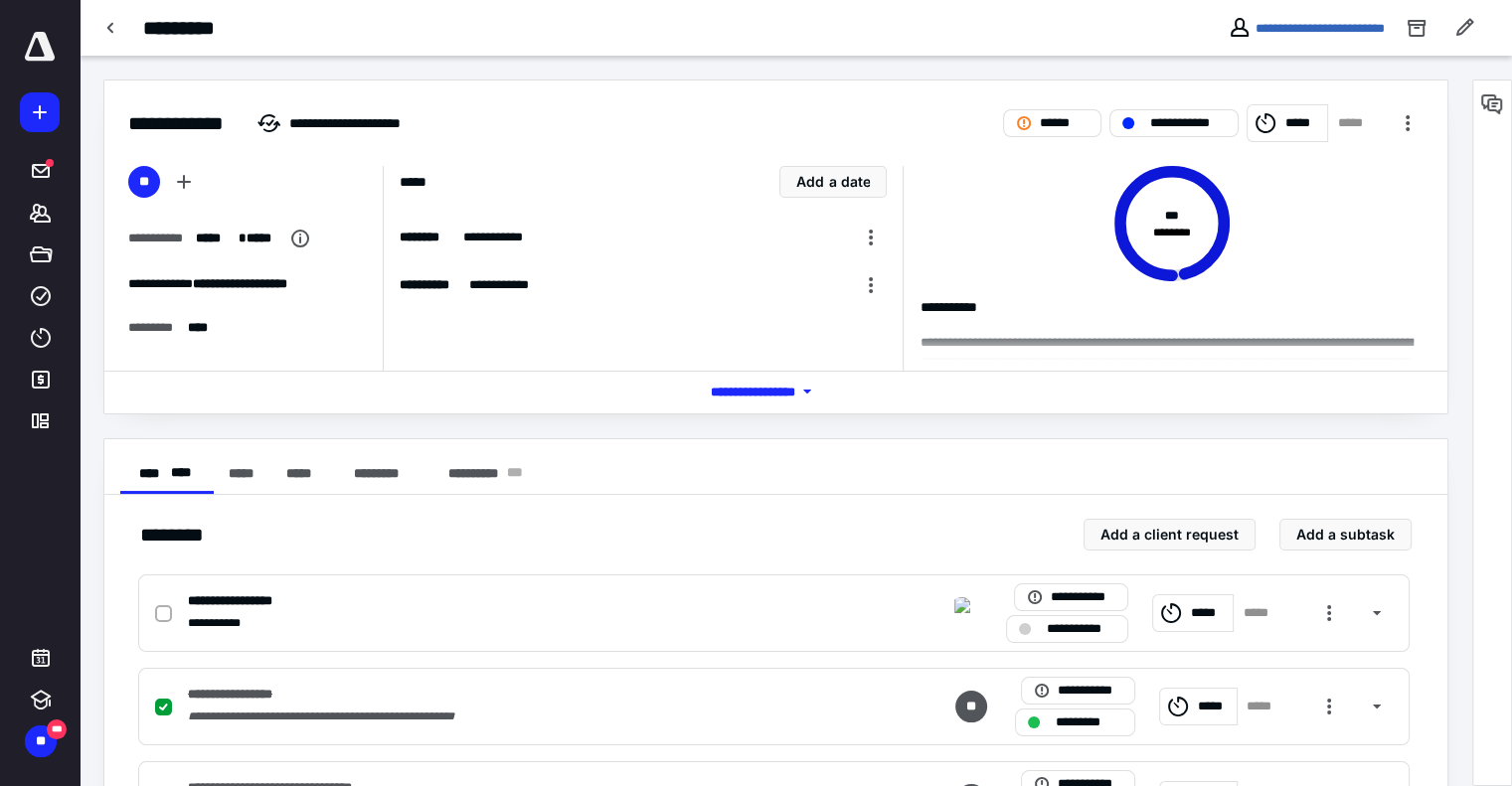 click on "**********" at bounding box center (1362, 28) 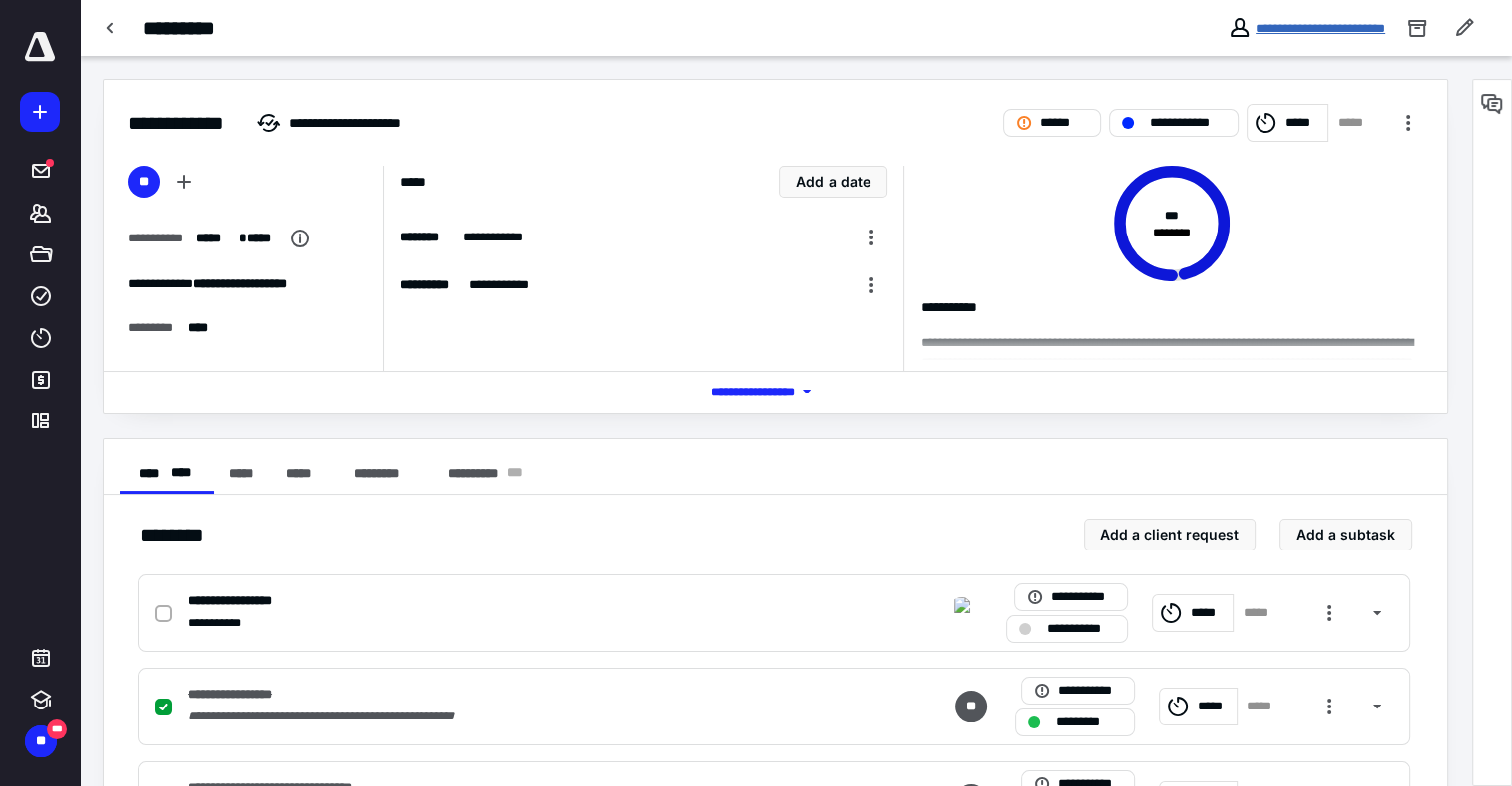 click on "**********" at bounding box center [1320, 28] 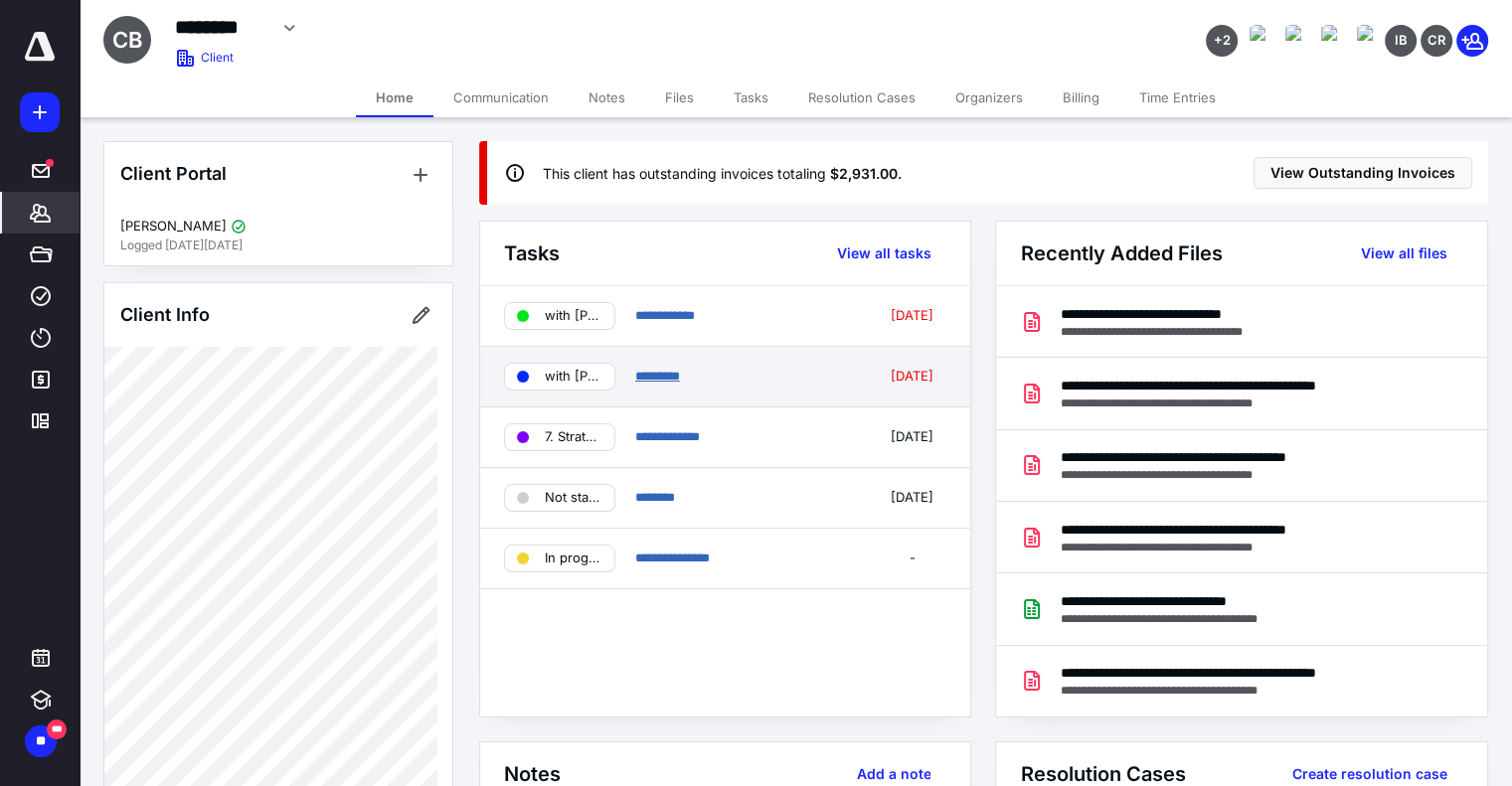 click on "*********" at bounding box center [657, 376] 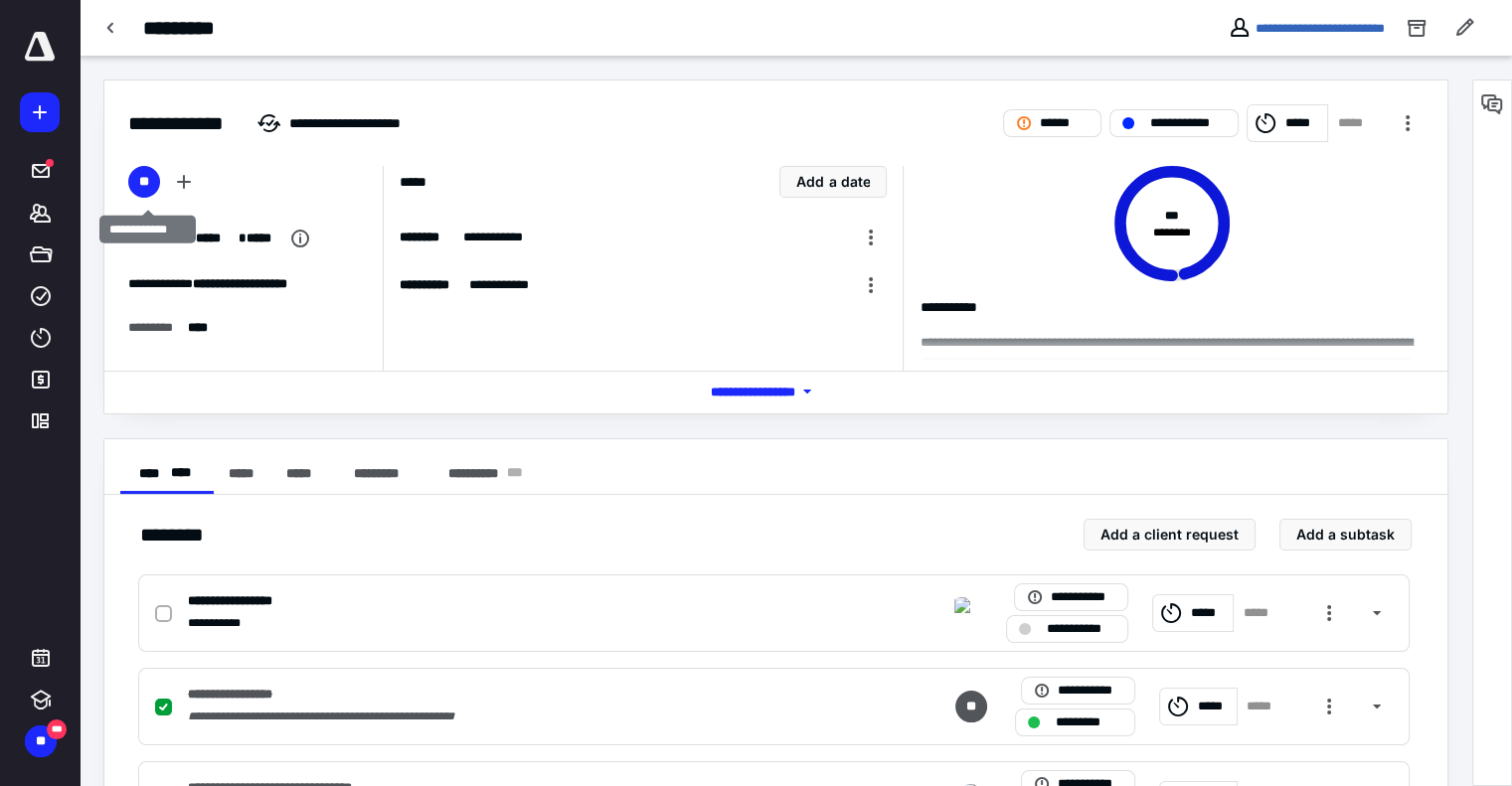 click on "**" at bounding box center [144, 182] 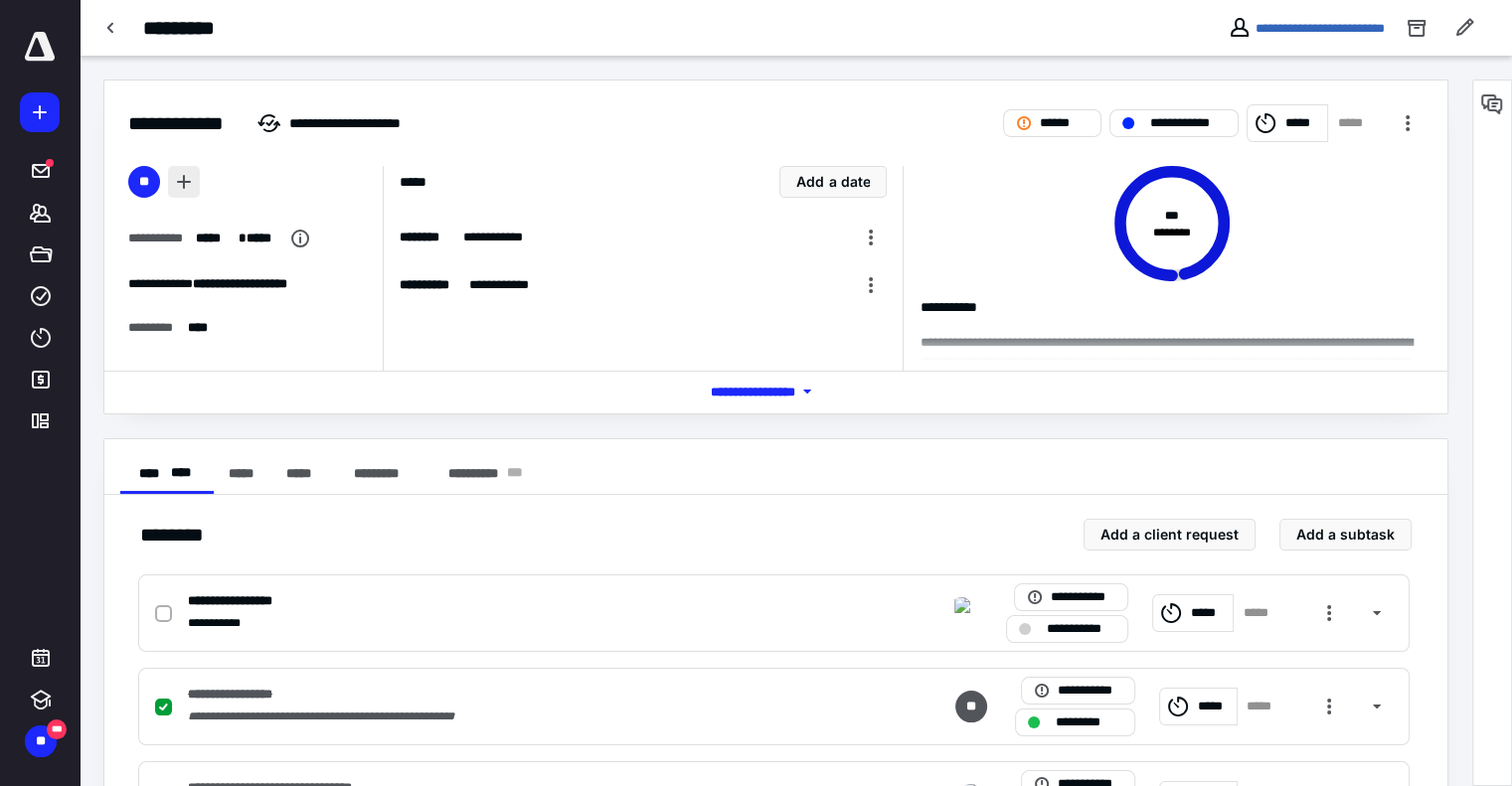 click at bounding box center (184, 182) 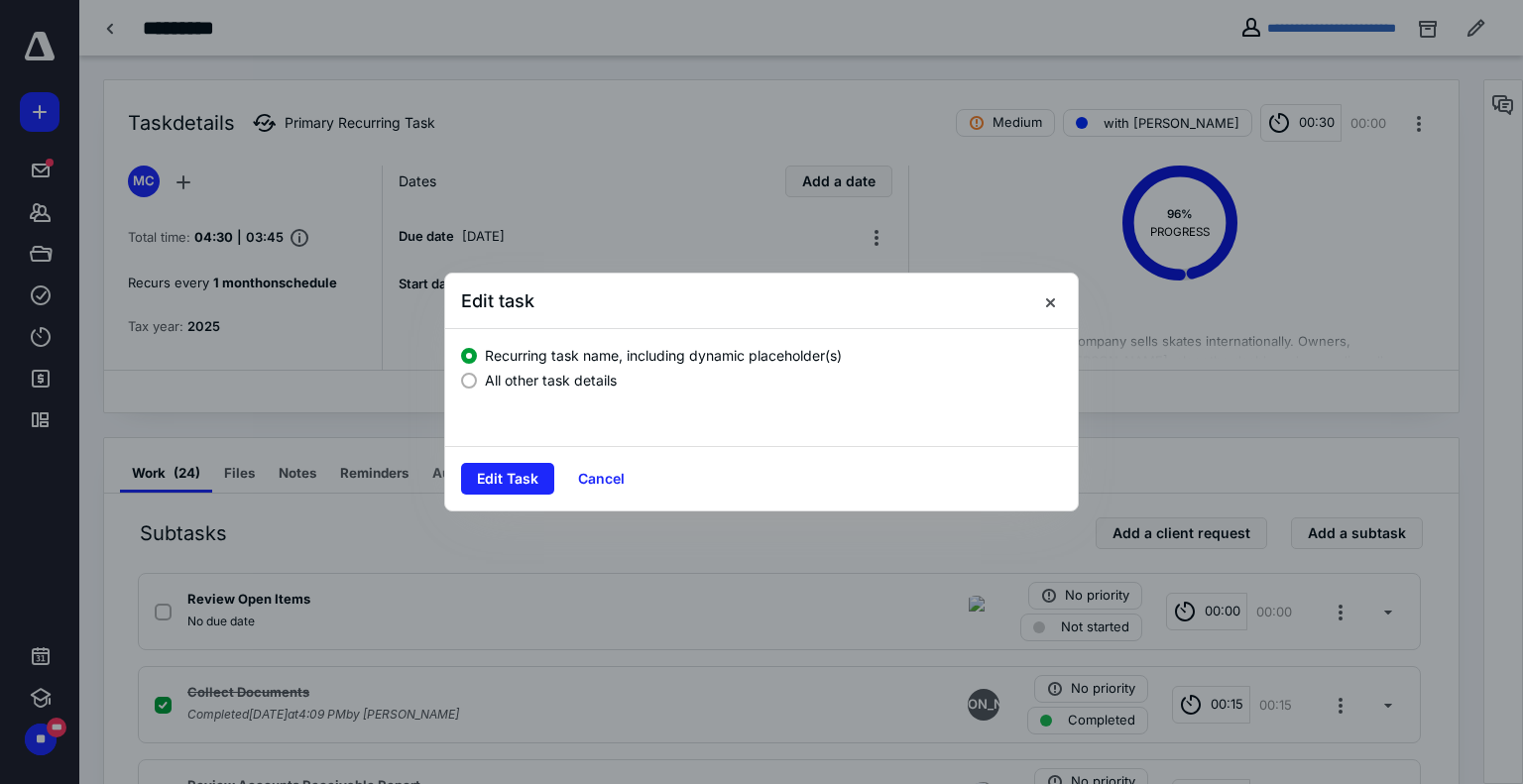 click on "All other task details" at bounding box center [550, 380] 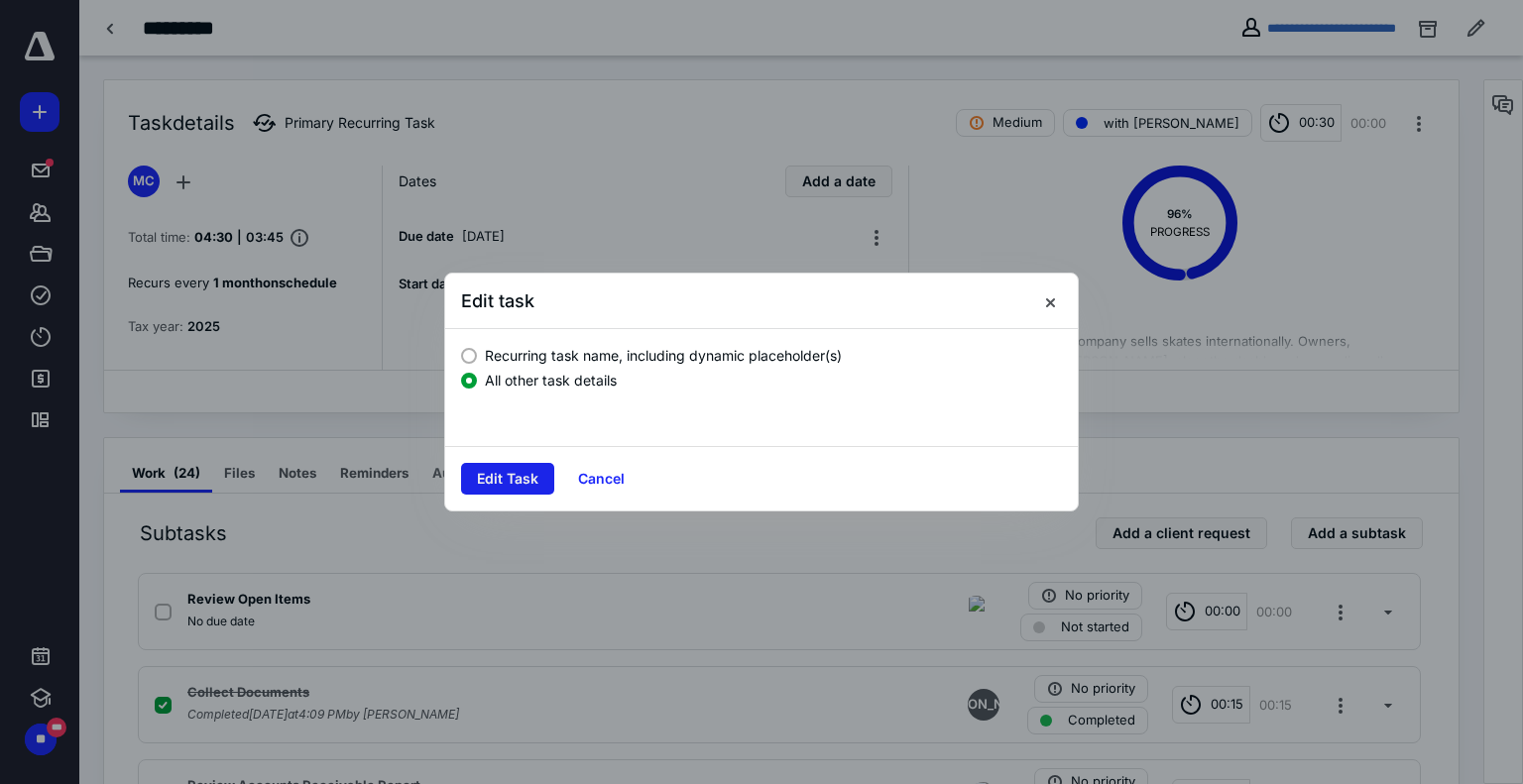 click on "Edit Task" at bounding box center [508, 479] 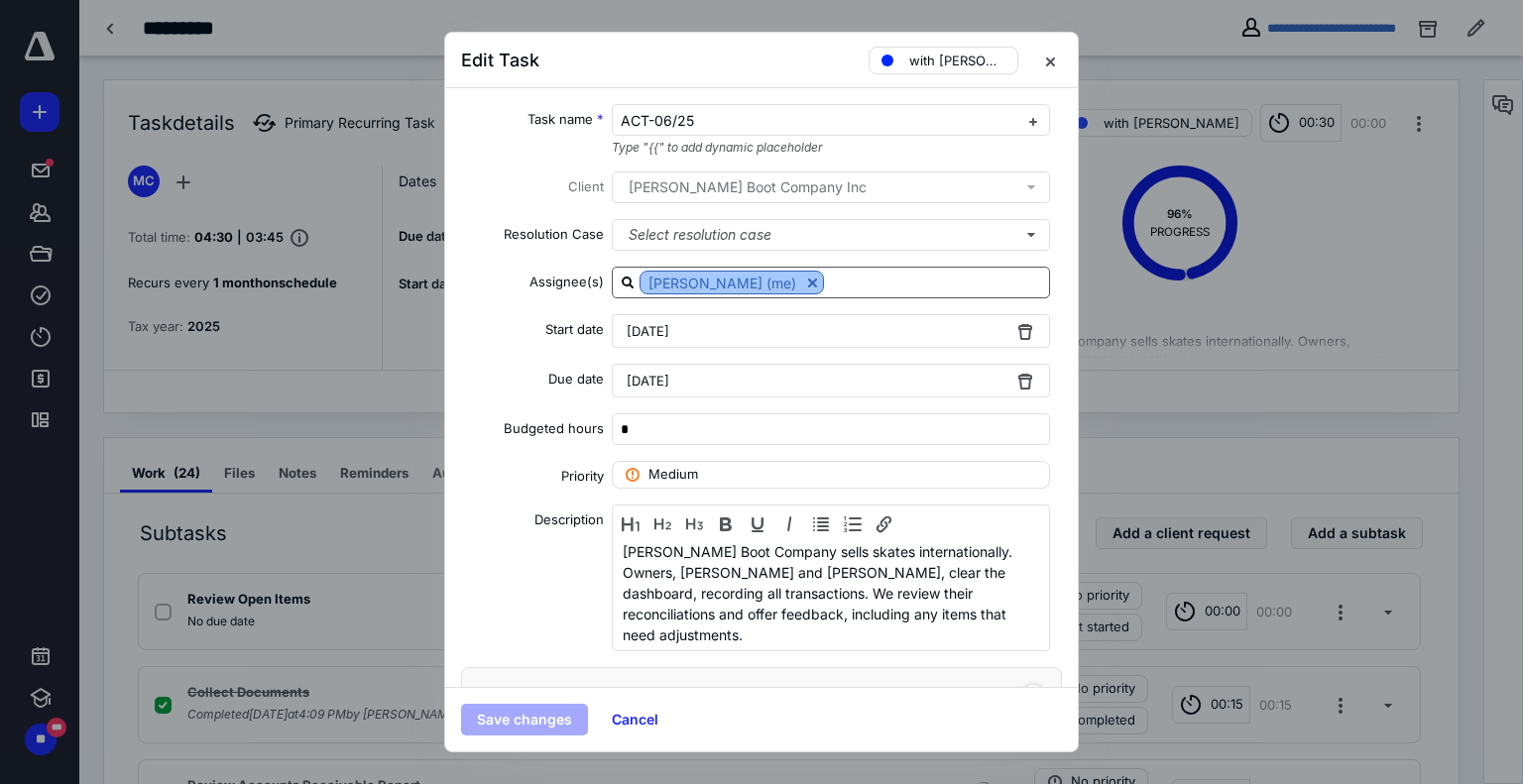 click at bounding box center [812, 282] 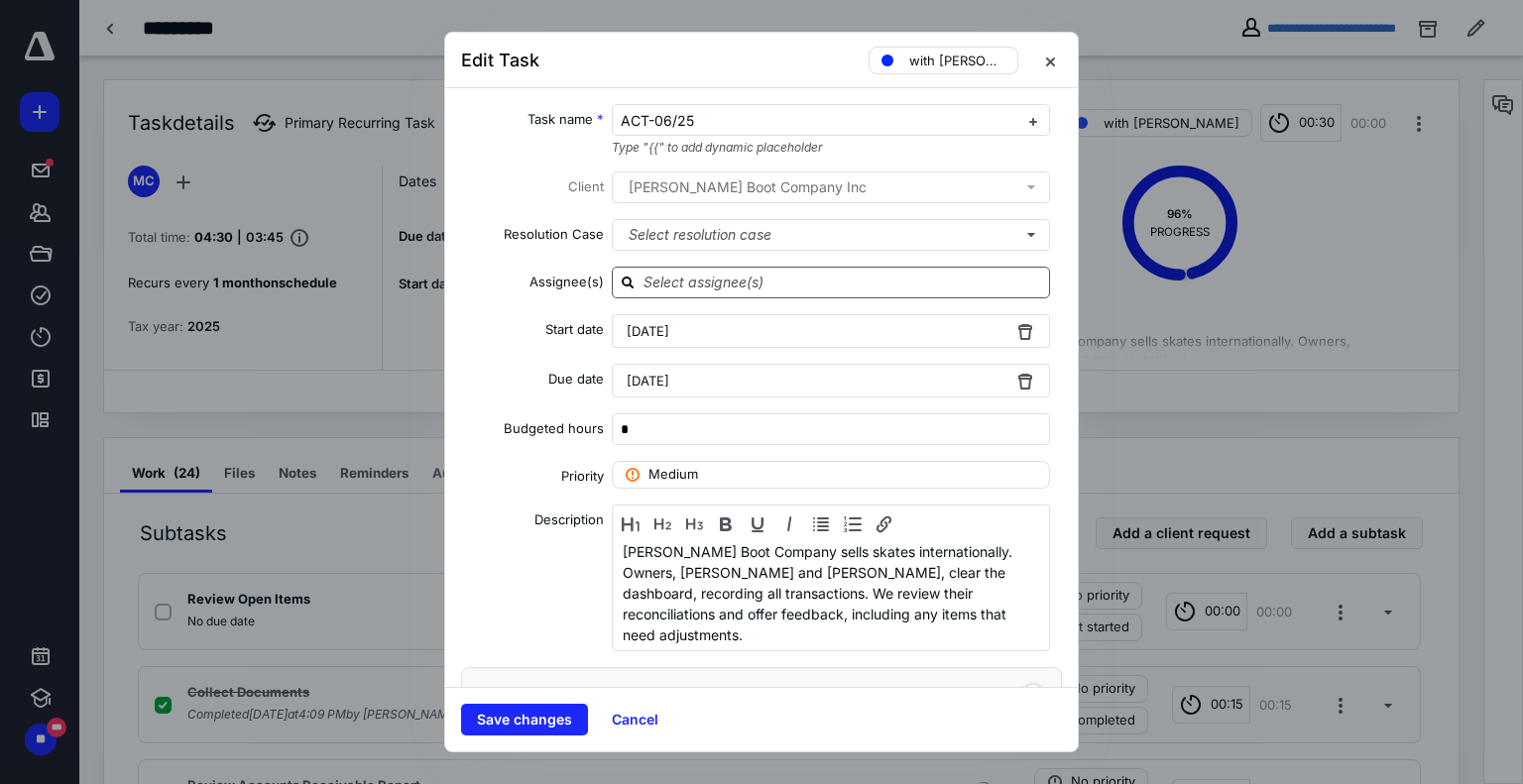 click at bounding box center [843, 281] 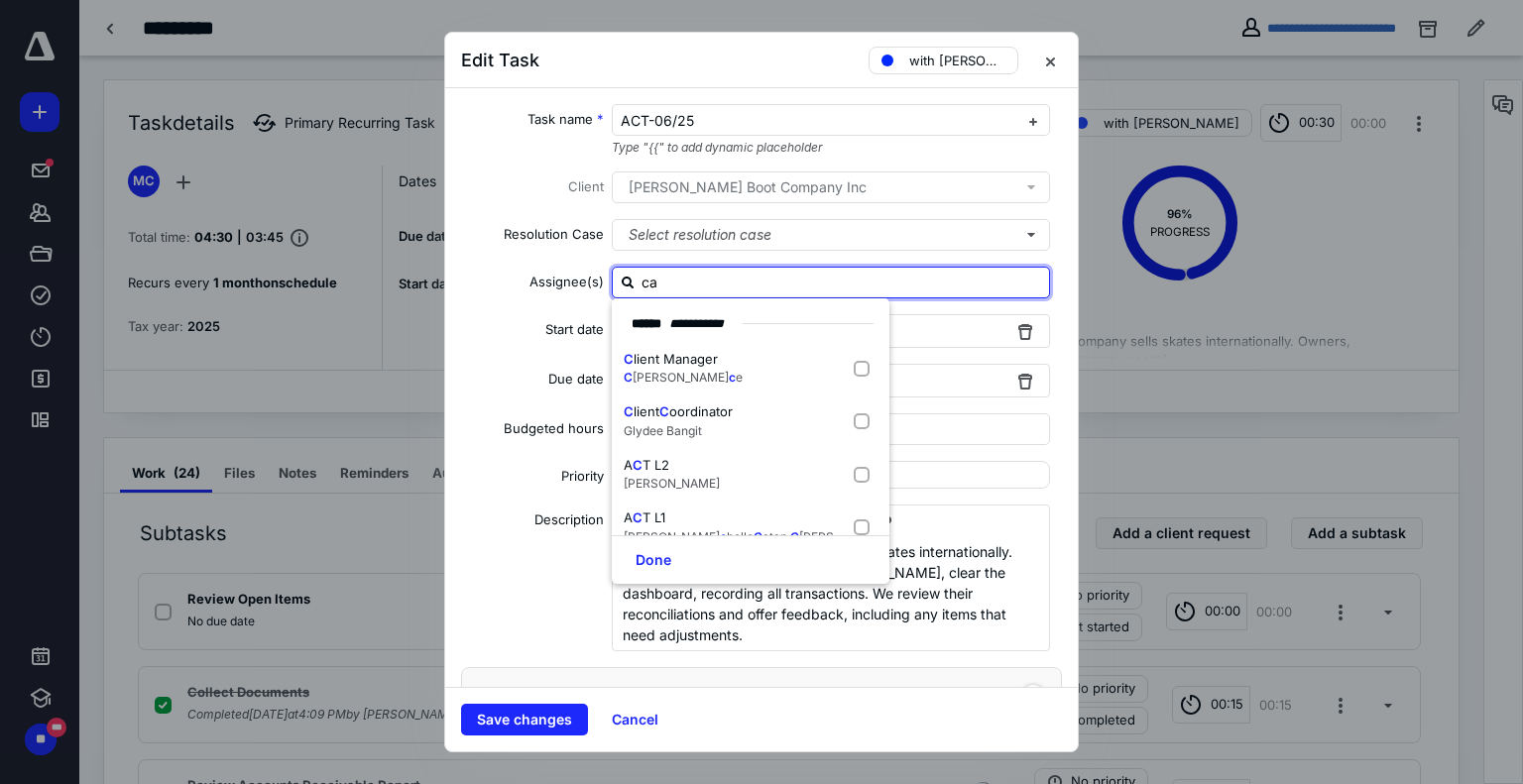 type on "cam" 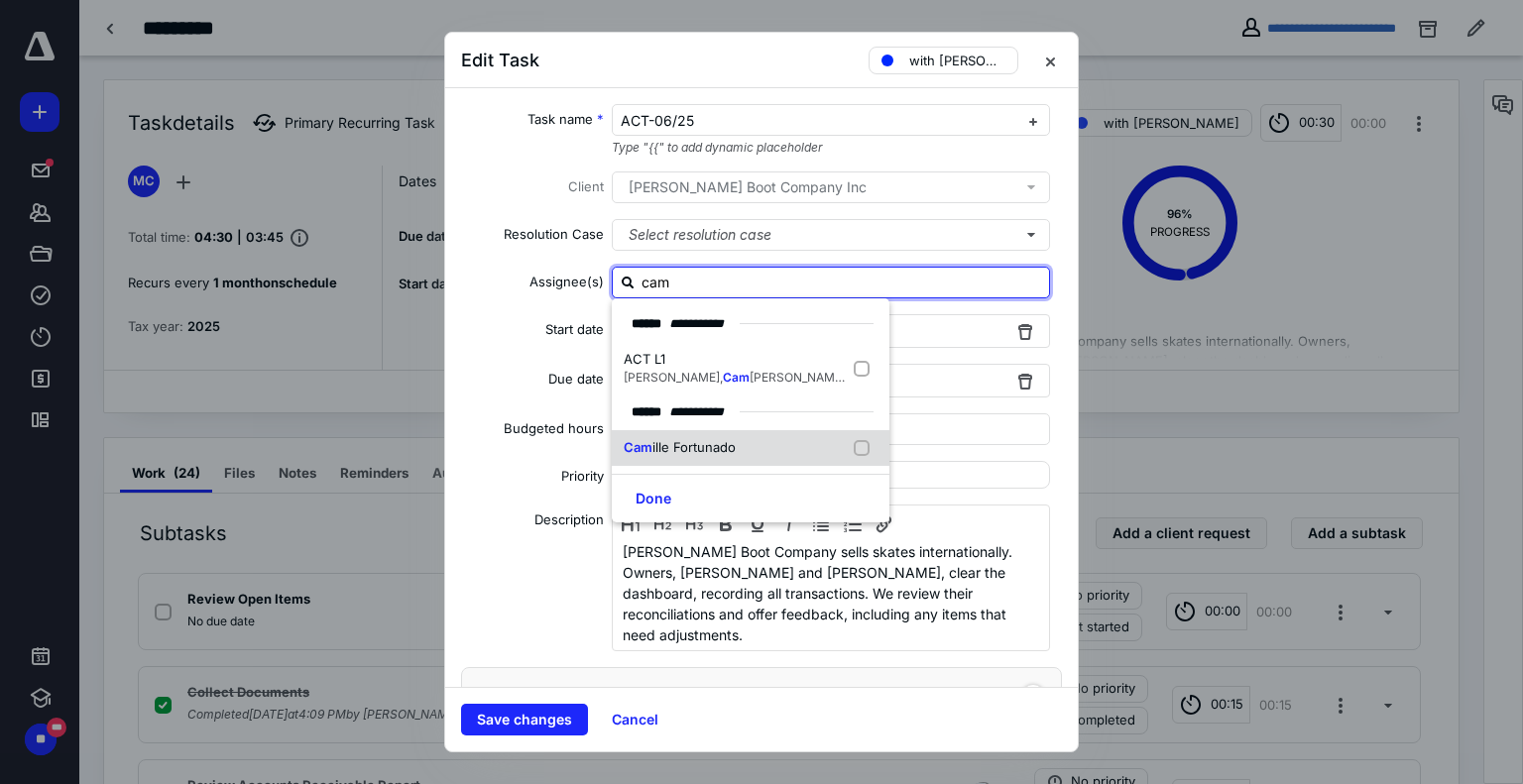 click at bounding box center (866, 448) 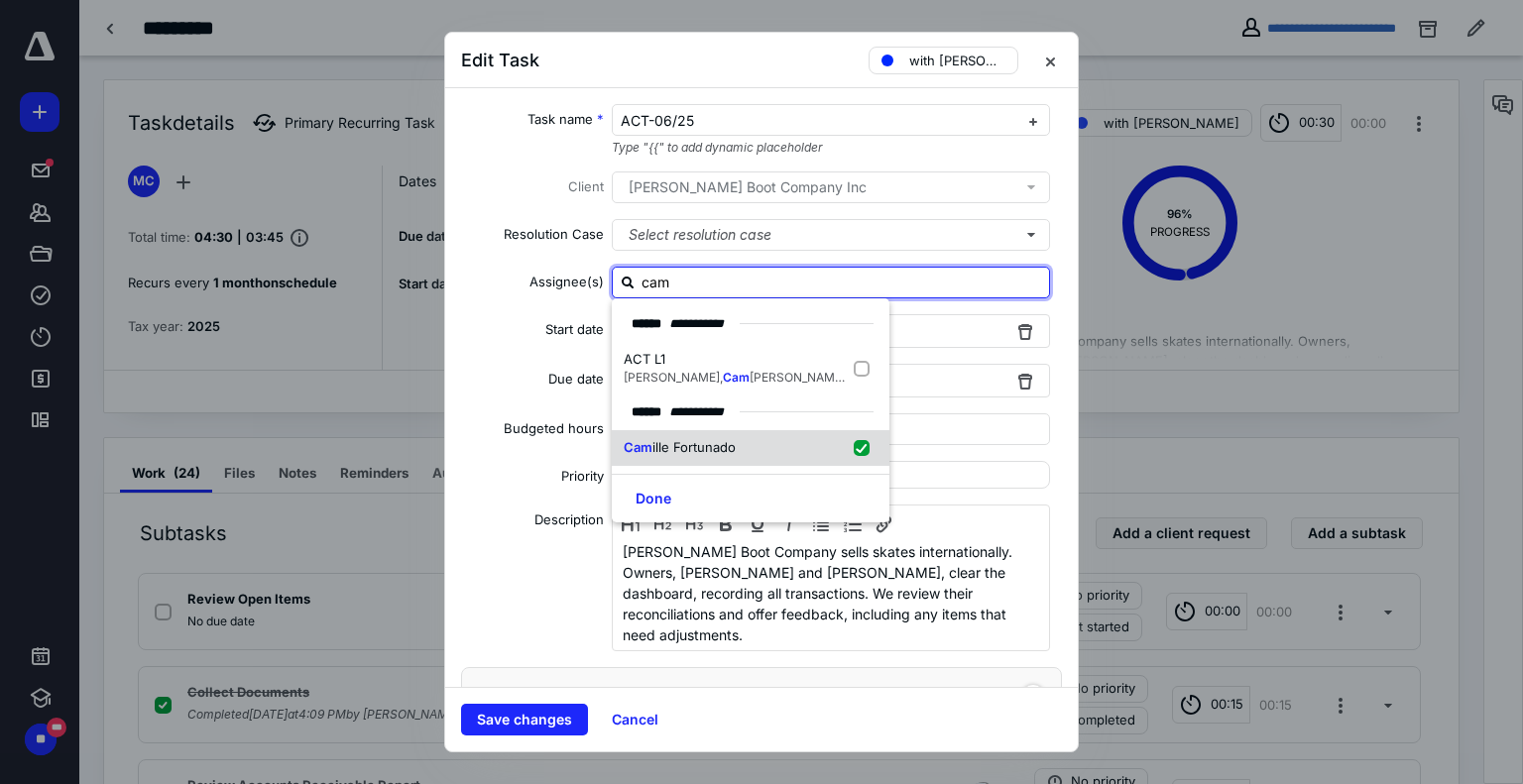 checkbox on "true" 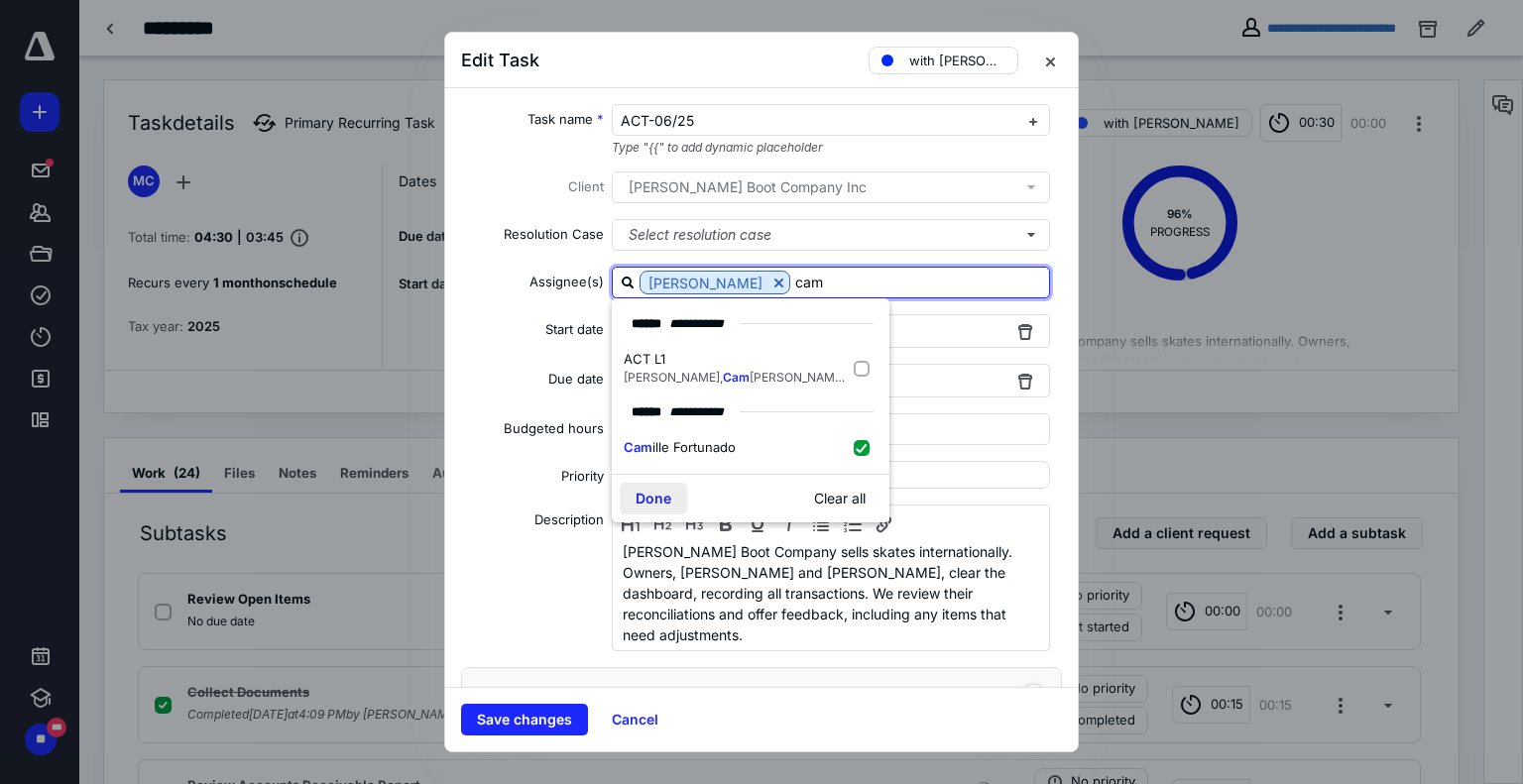 type on "cam" 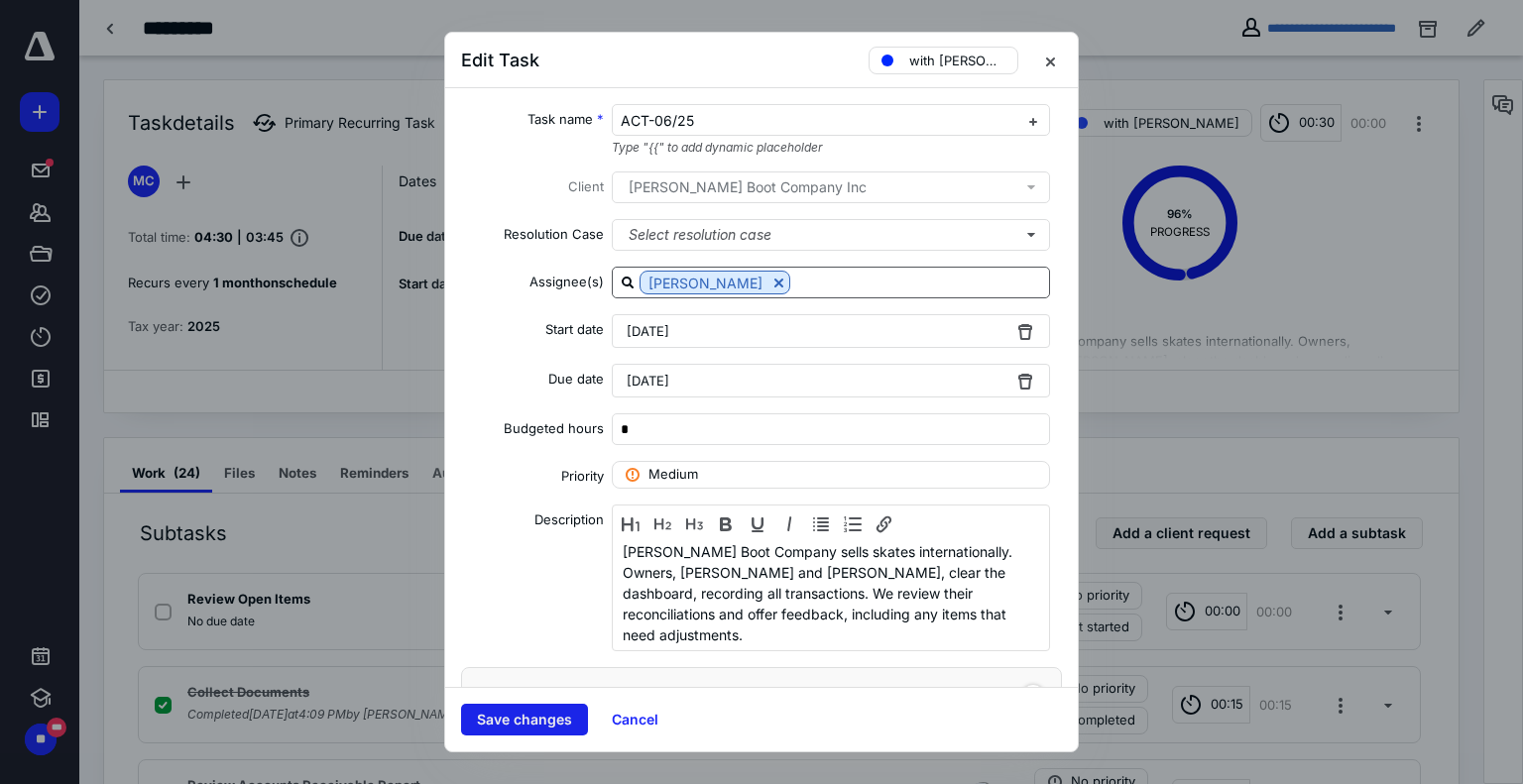 click on "Save changes" at bounding box center (525, 720) 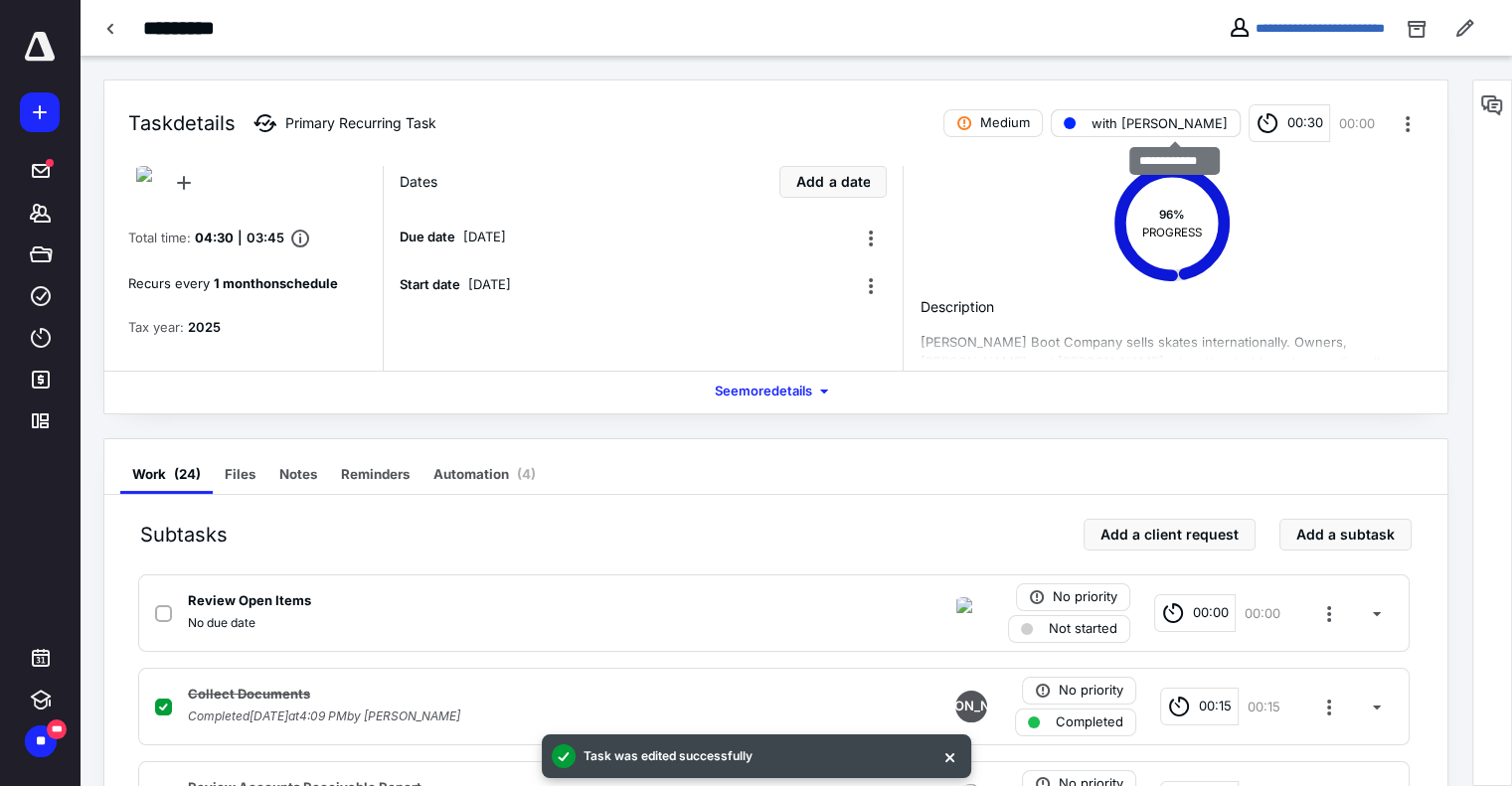 click on "with [PERSON_NAME]" at bounding box center (1159, 123) 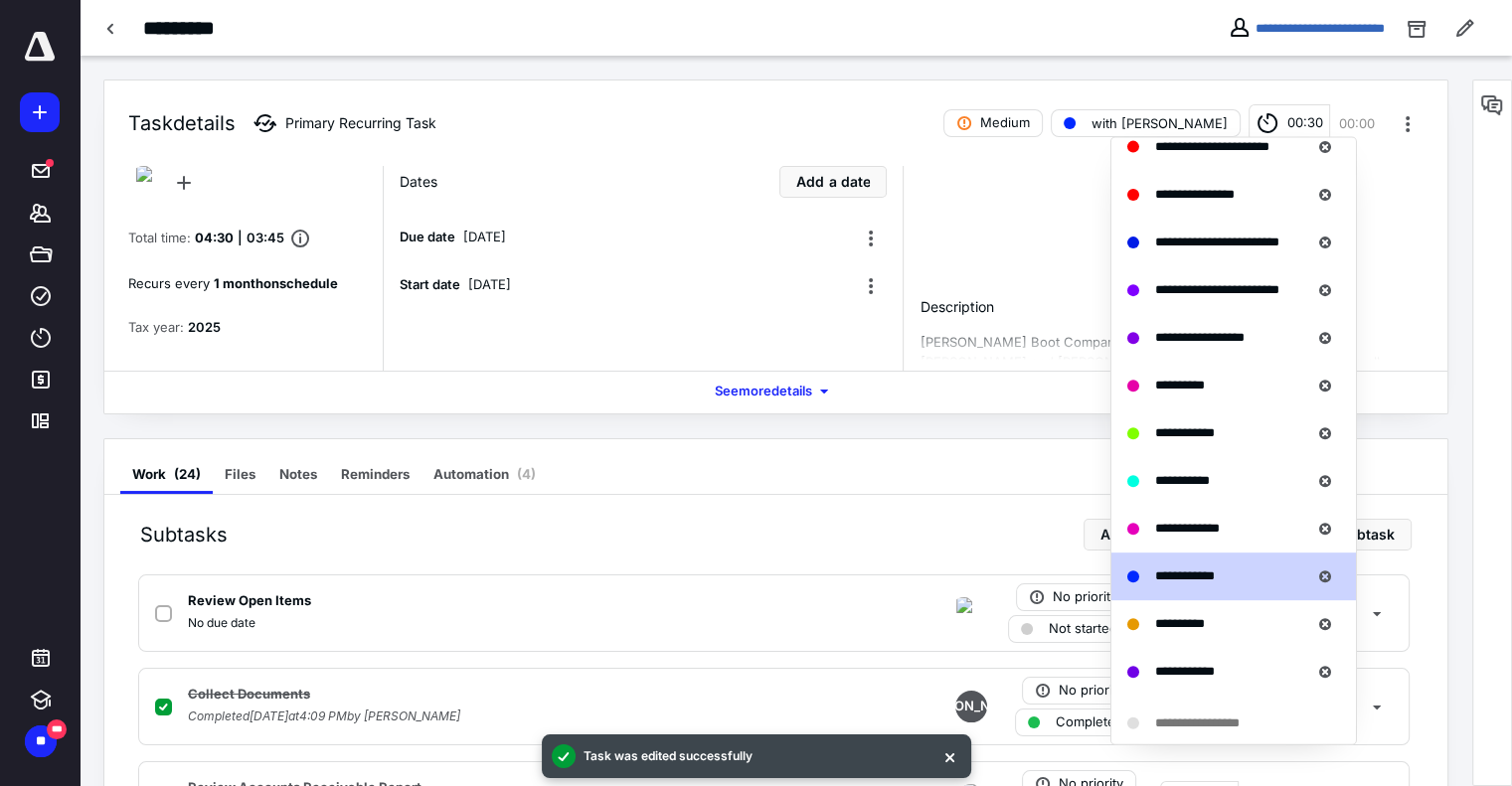 scroll, scrollTop: 829, scrollLeft: 0, axis: vertical 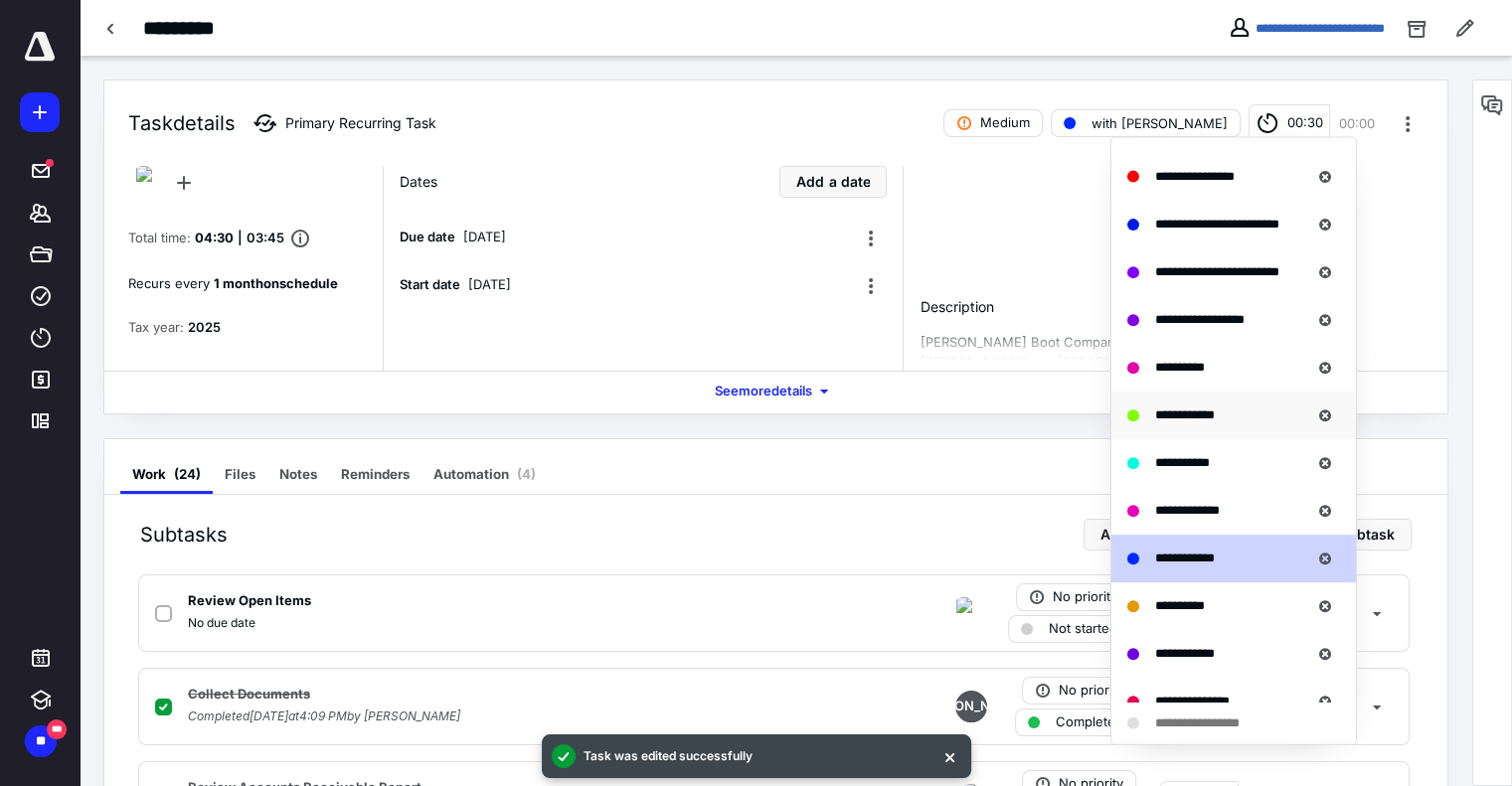 click on "**********" at bounding box center (1219, 414) 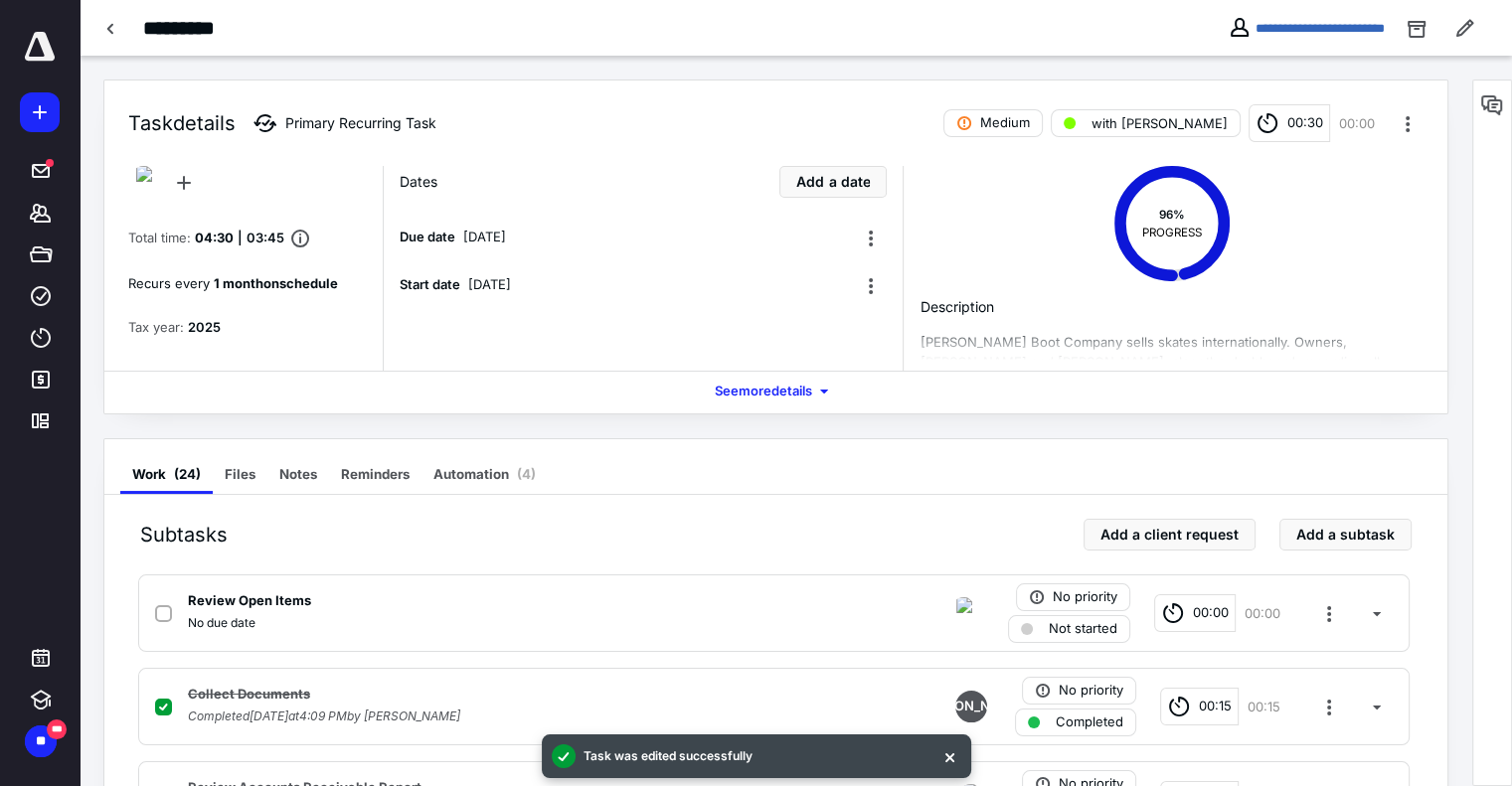 click on "00:30" at bounding box center [1289, 123] 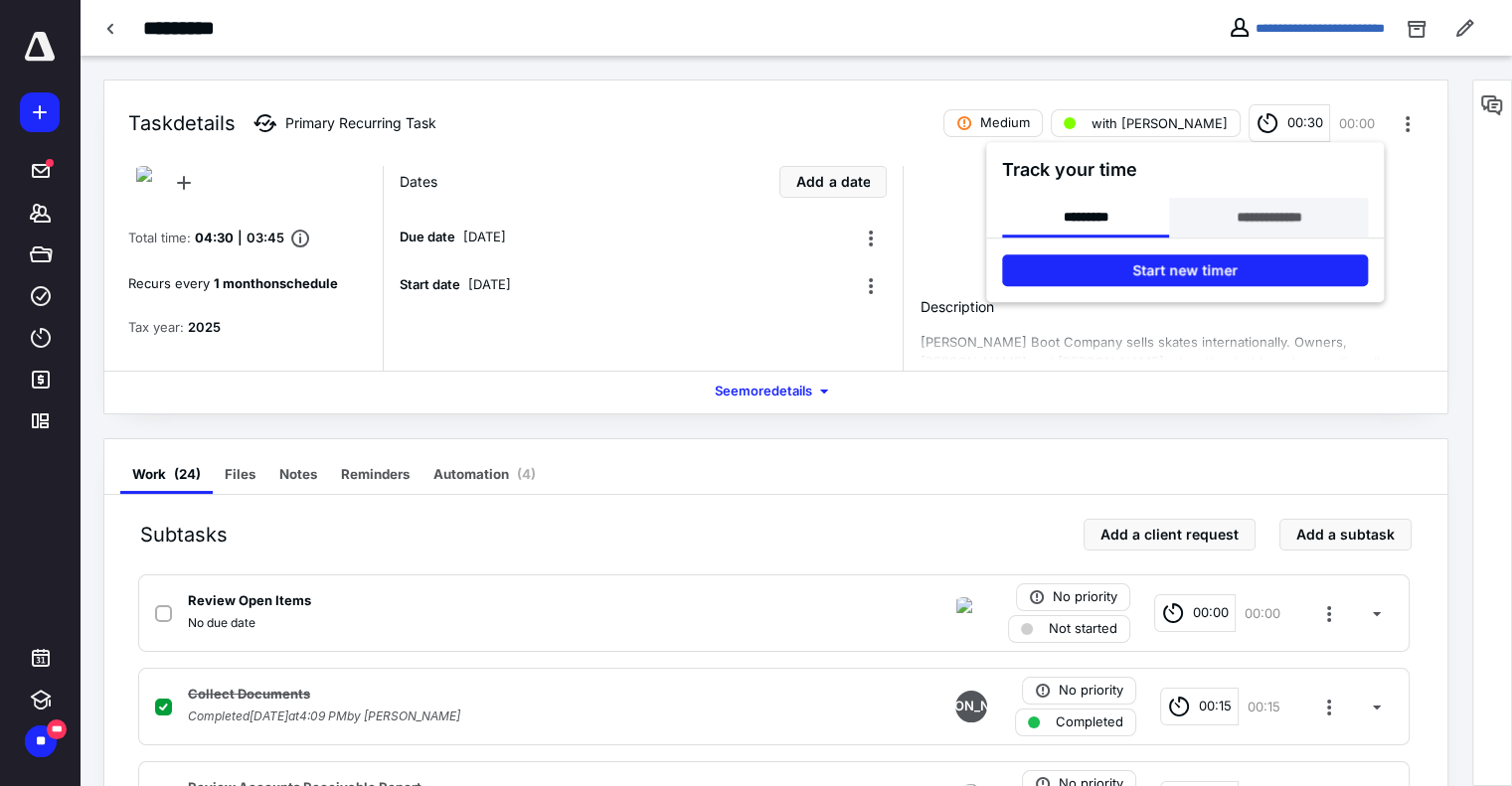 click on "**********" at bounding box center [1268, 218] 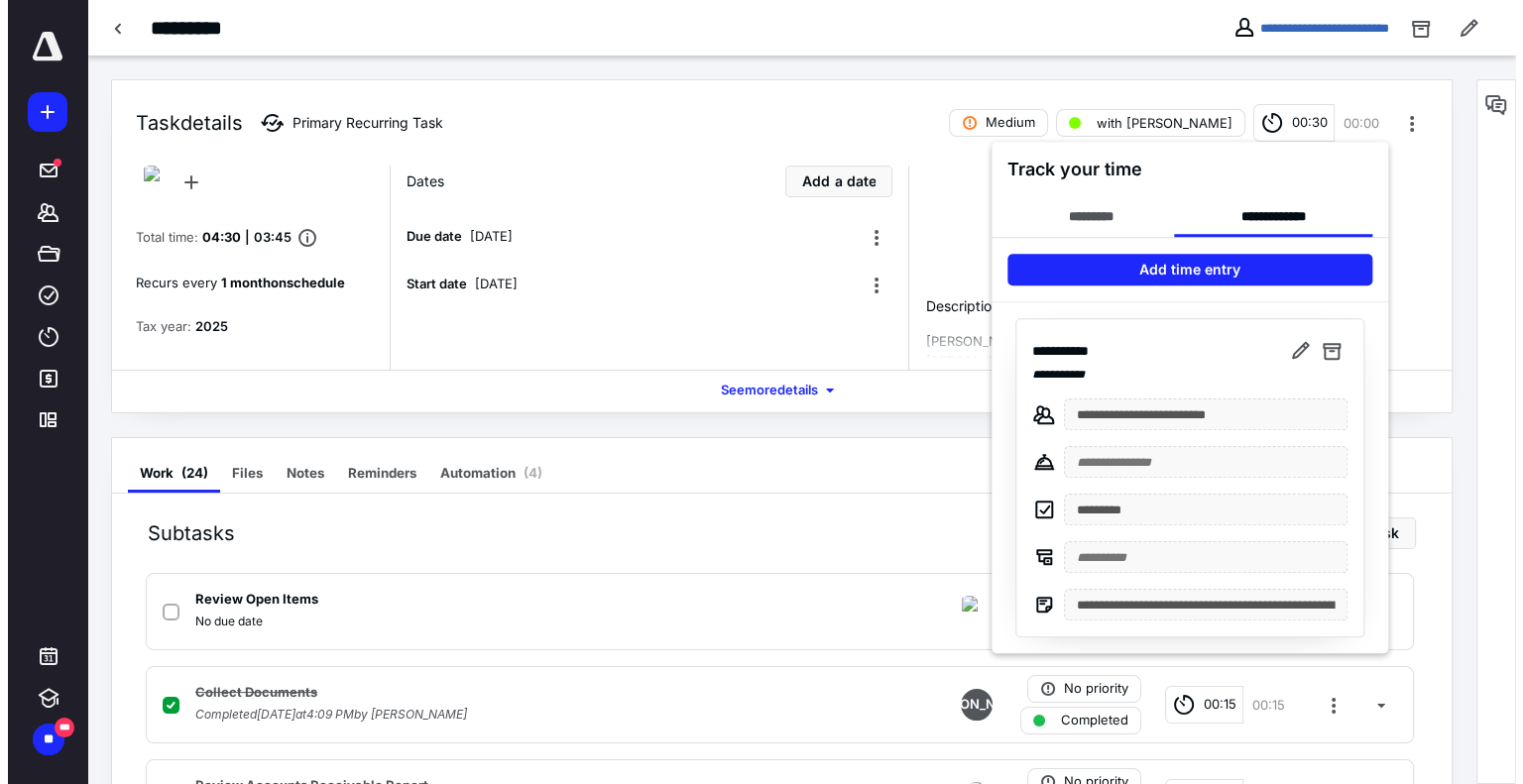 scroll, scrollTop: 63, scrollLeft: 0, axis: vertical 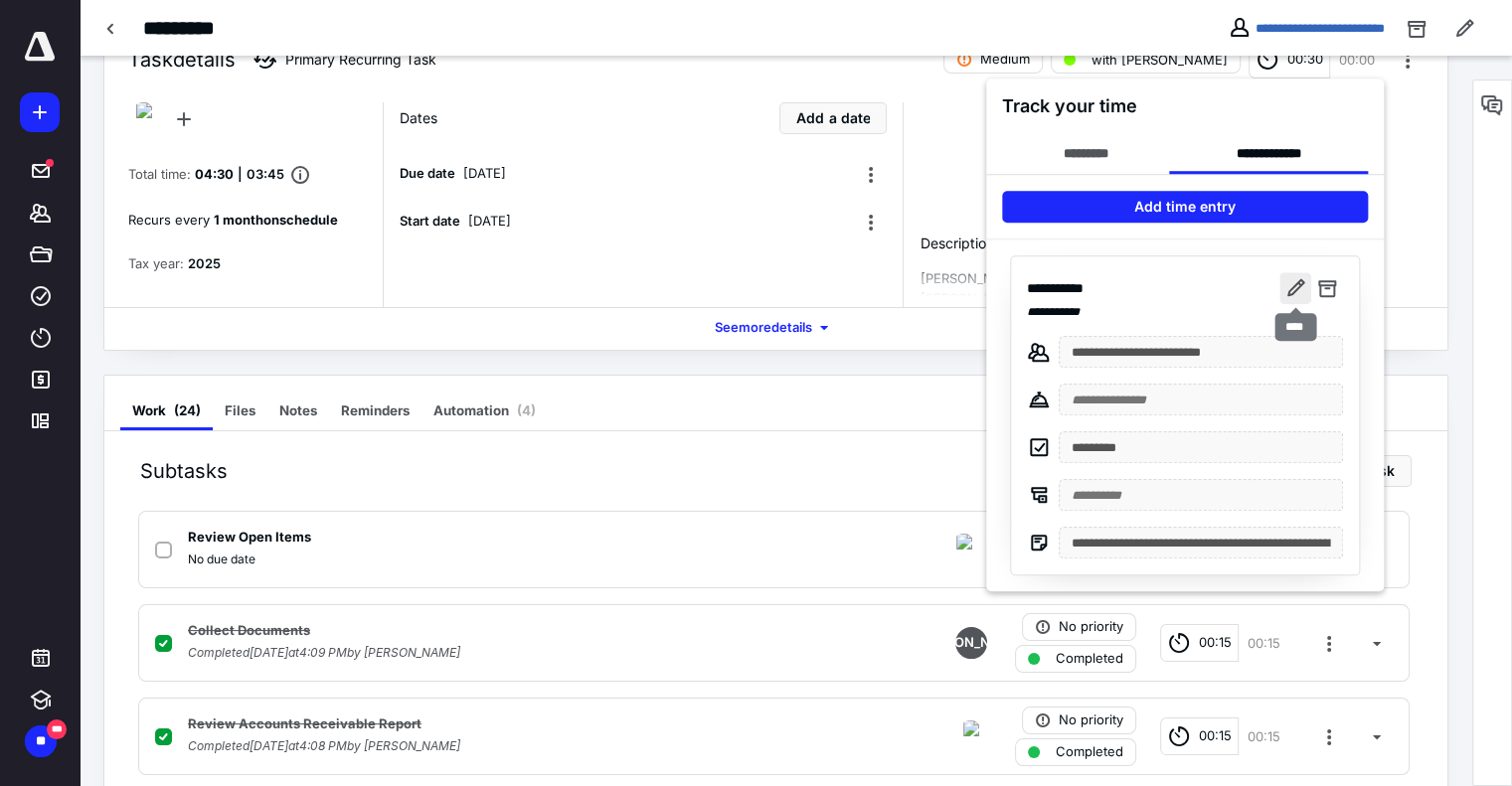 click at bounding box center [1295, 288] 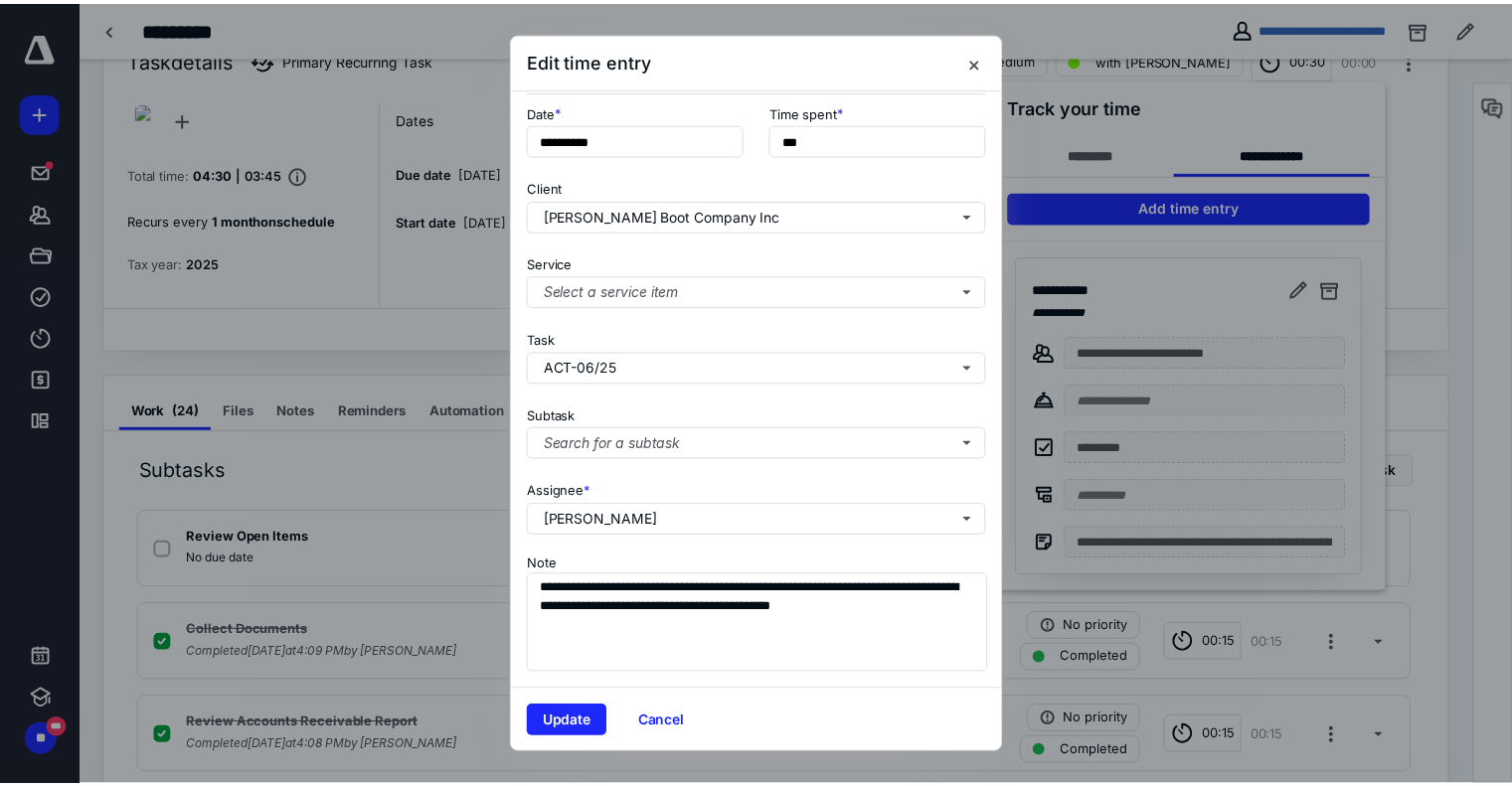 scroll, scrollTop: 140, scrollLeft: 0, axis: vertical 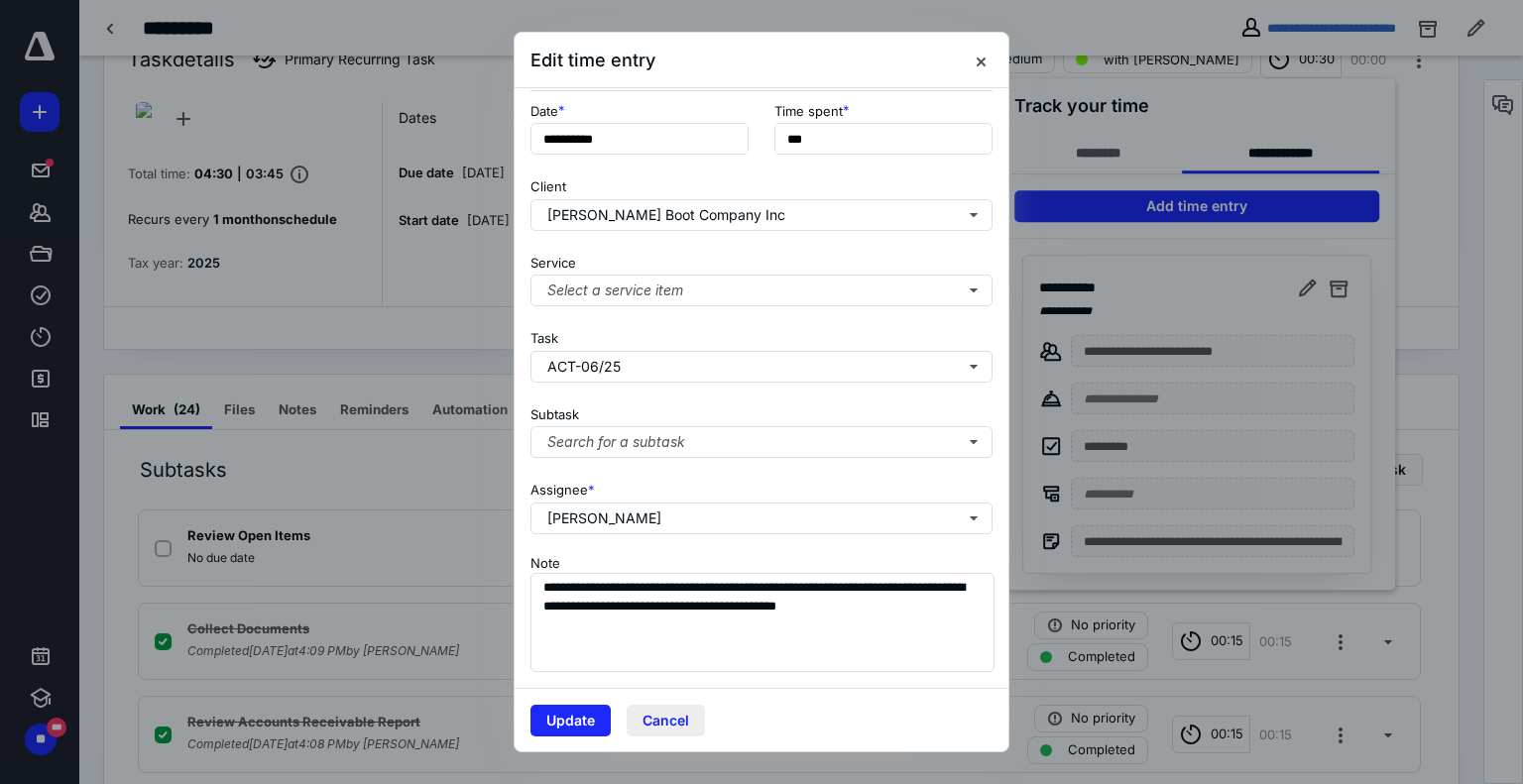 click on "Cancel" at bounding box center (665, 721) 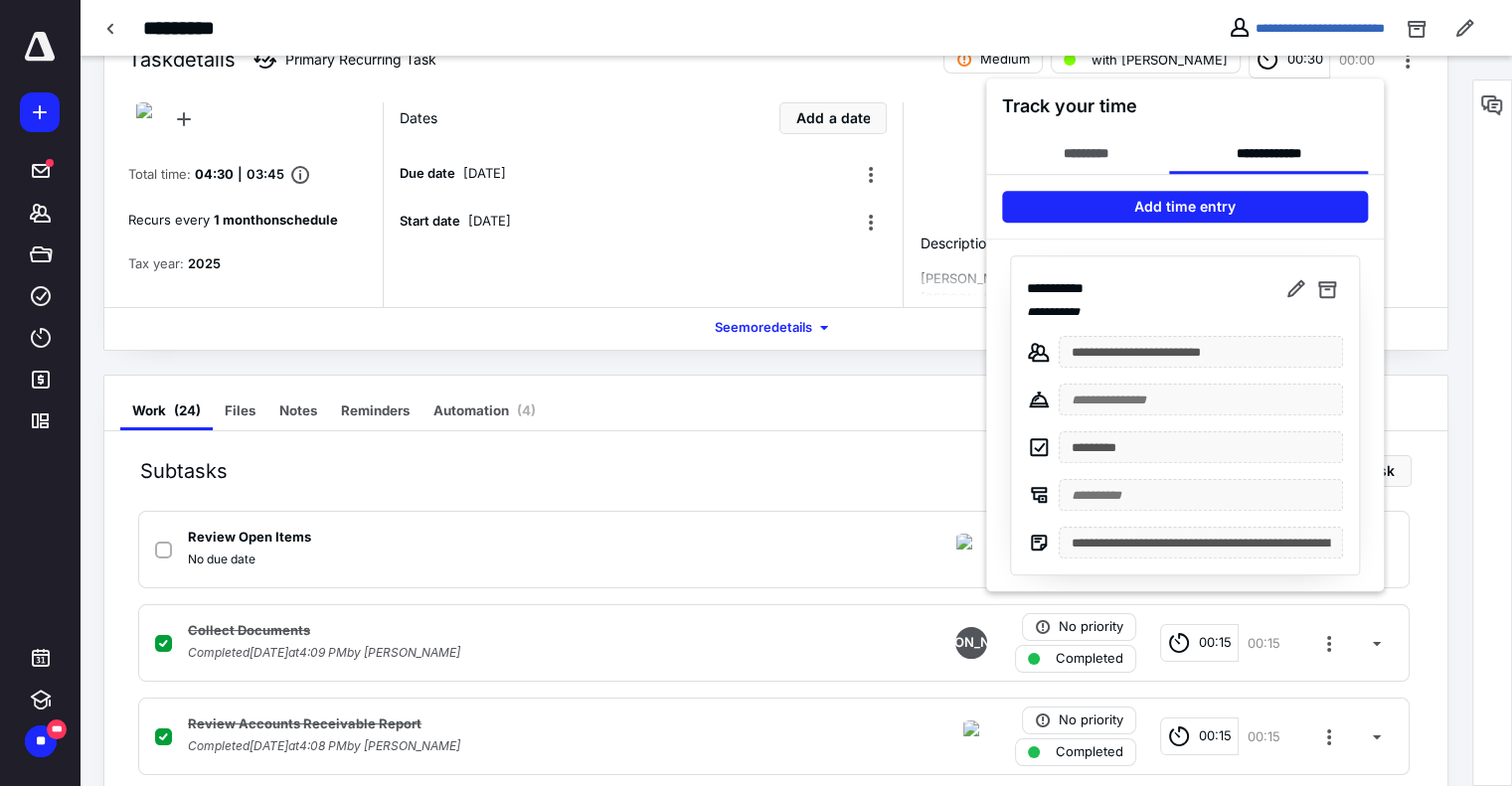 click at bounding box center (756, 393) 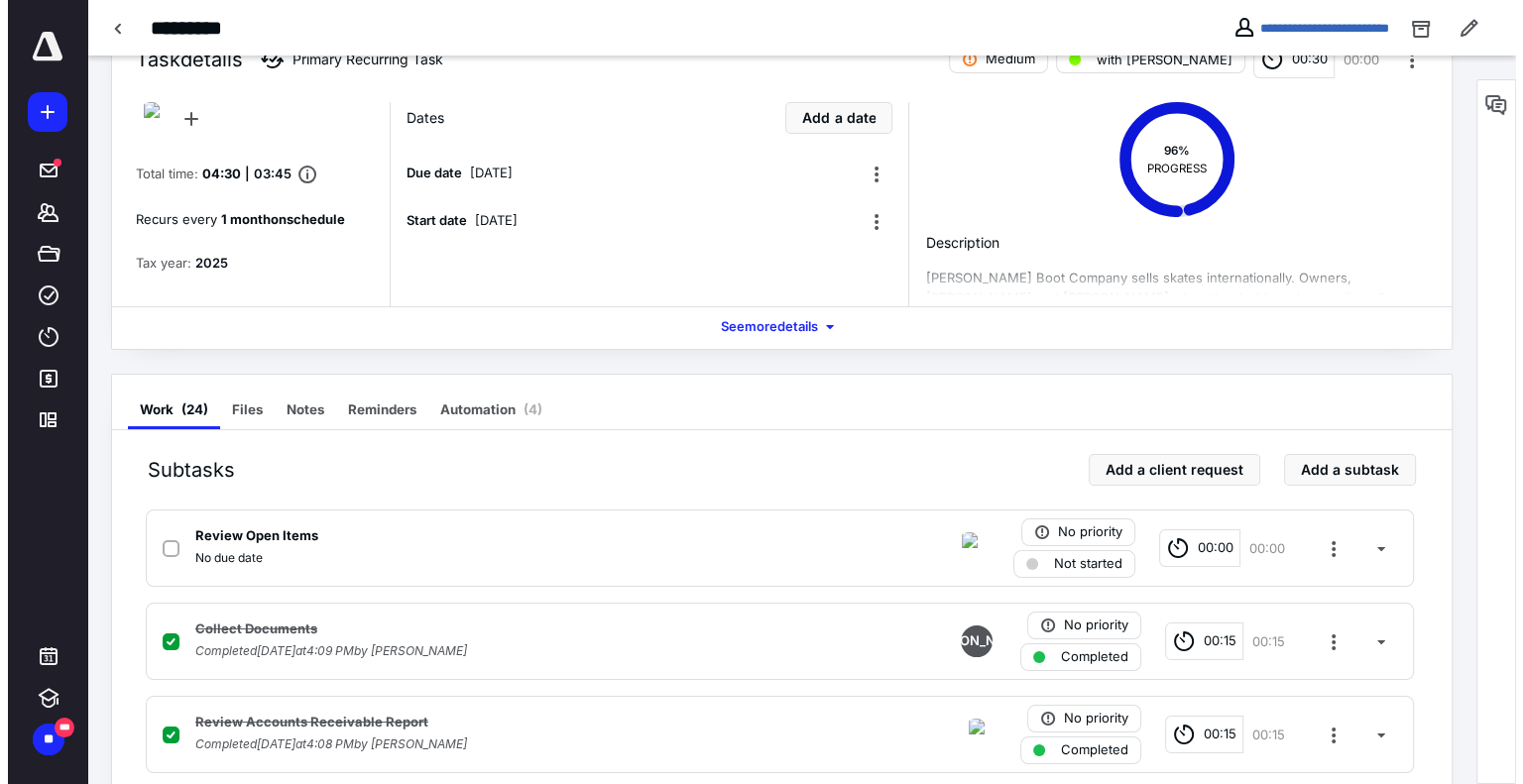 scroll, scrollTop: 0, scrollLeft: 0, axis: both 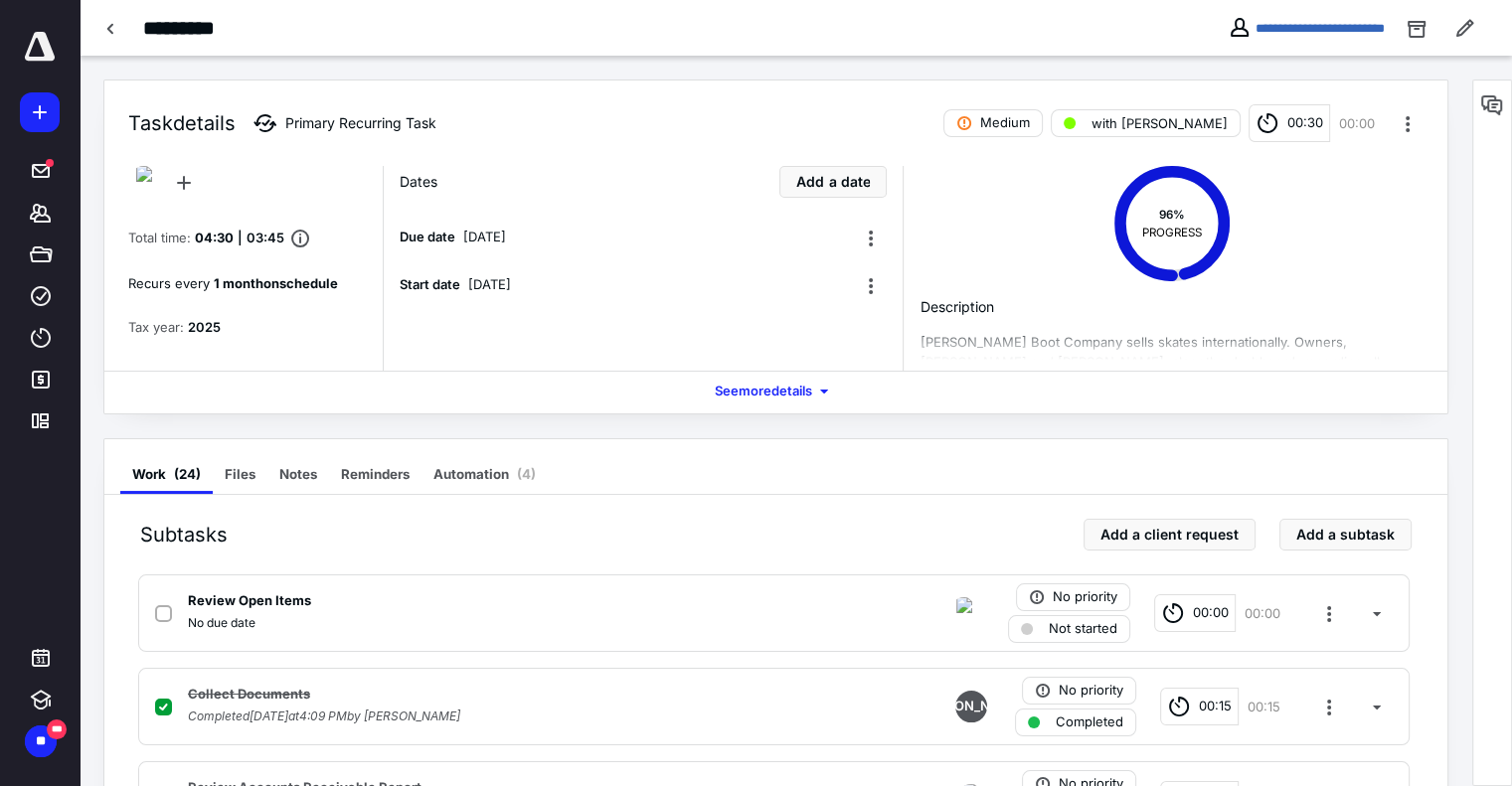 click on "Work ( 24 ) Files Notes Reminders Automation ( 4 )" at bounding box center (775, 467) 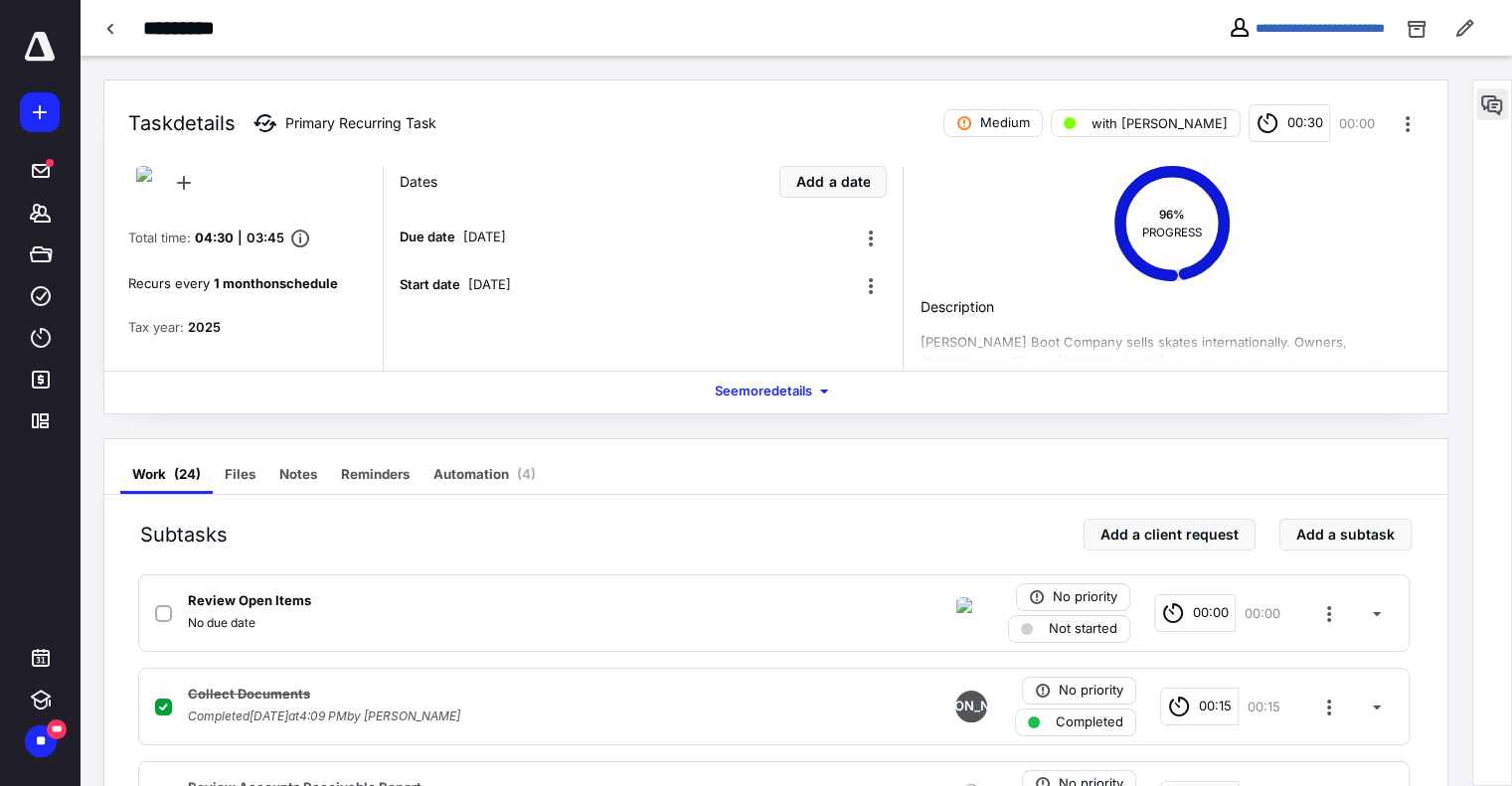 click at bounding box center [1492, 104] 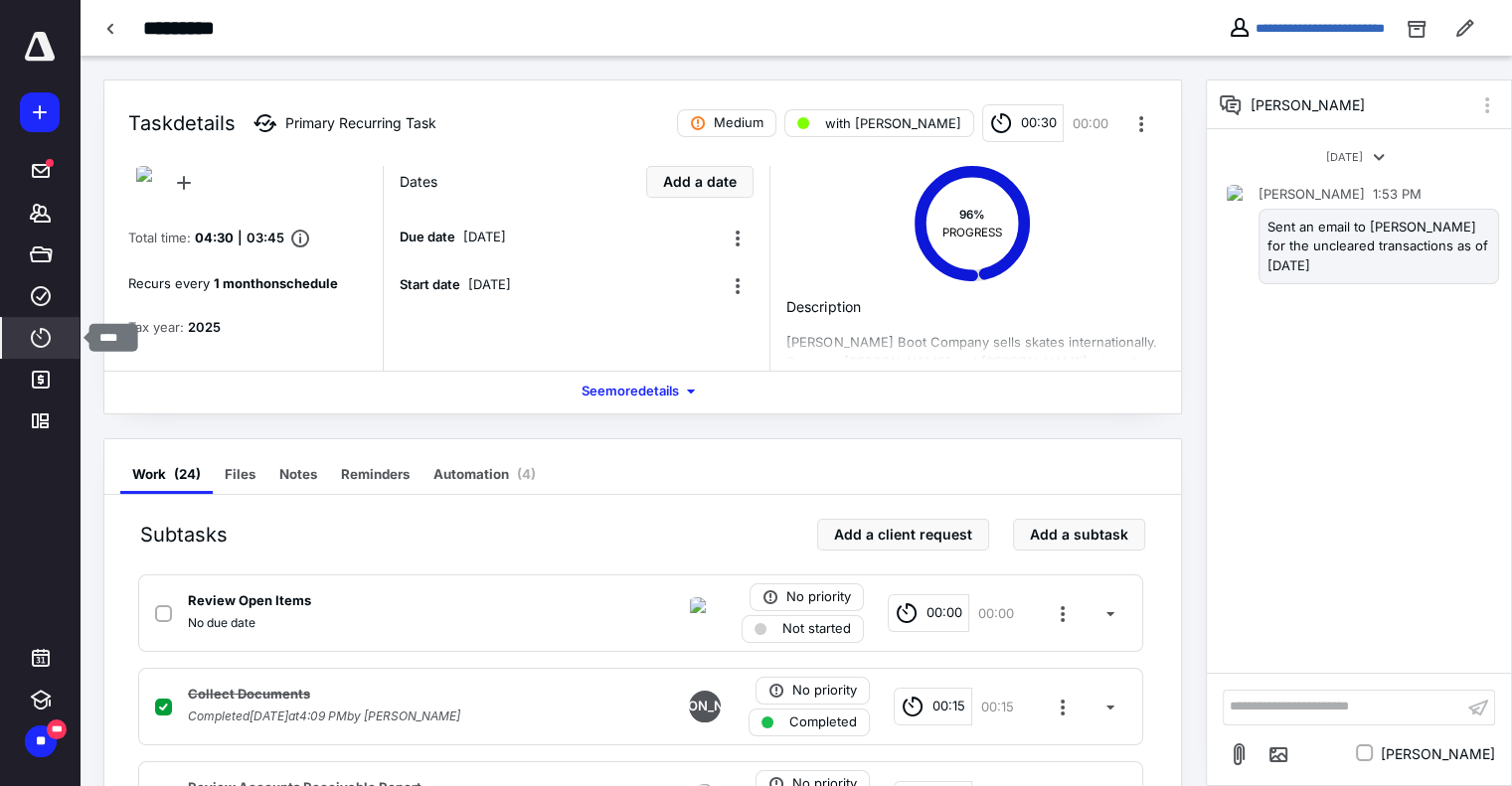 click on "****" at bounding box center [41, 338] 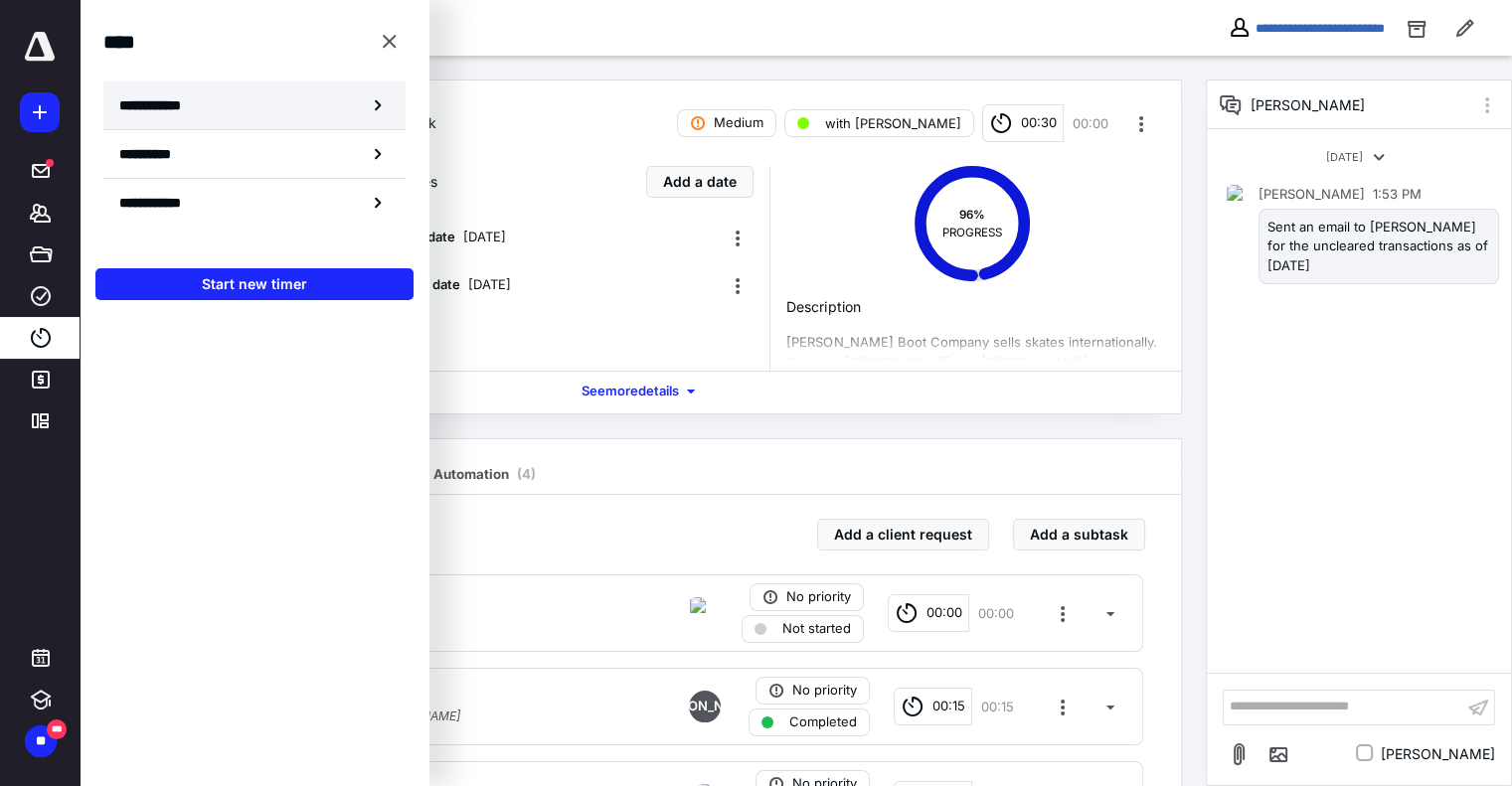 click on "**********" at bounding box center (254, 105) 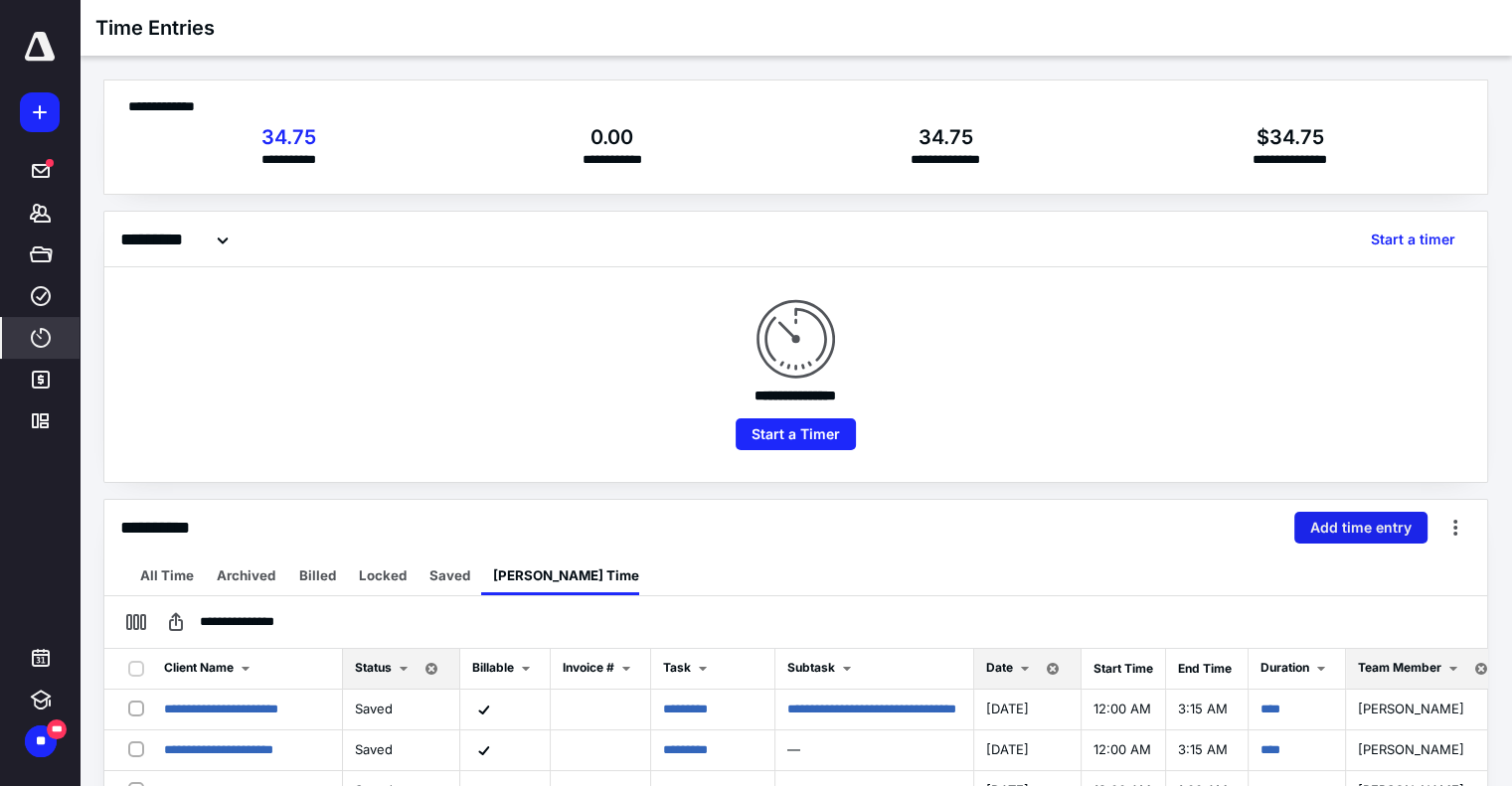 click on "Add time entry" at bounding box center [1361, 528] 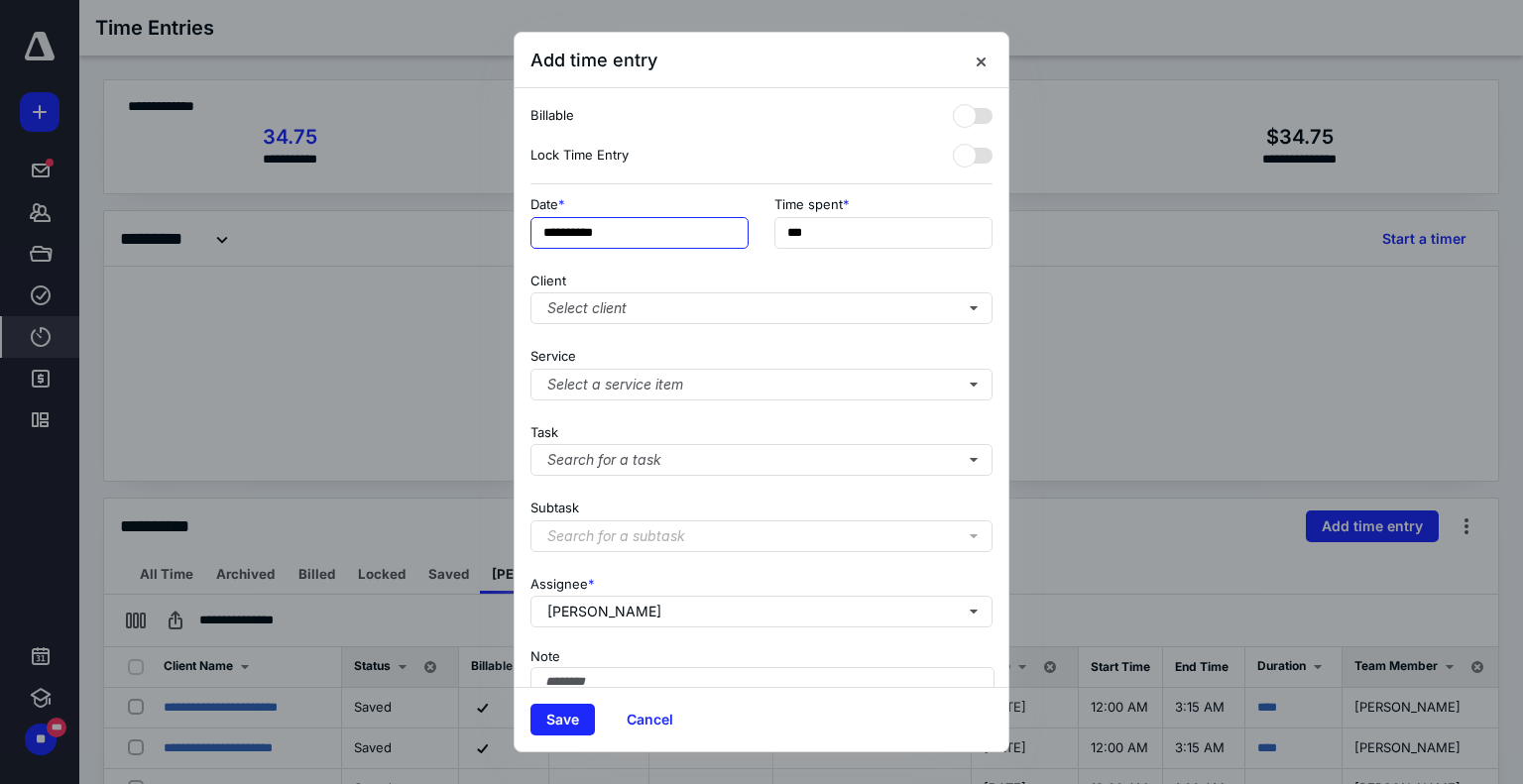 click on "**********" at bounding box center [640, 233] 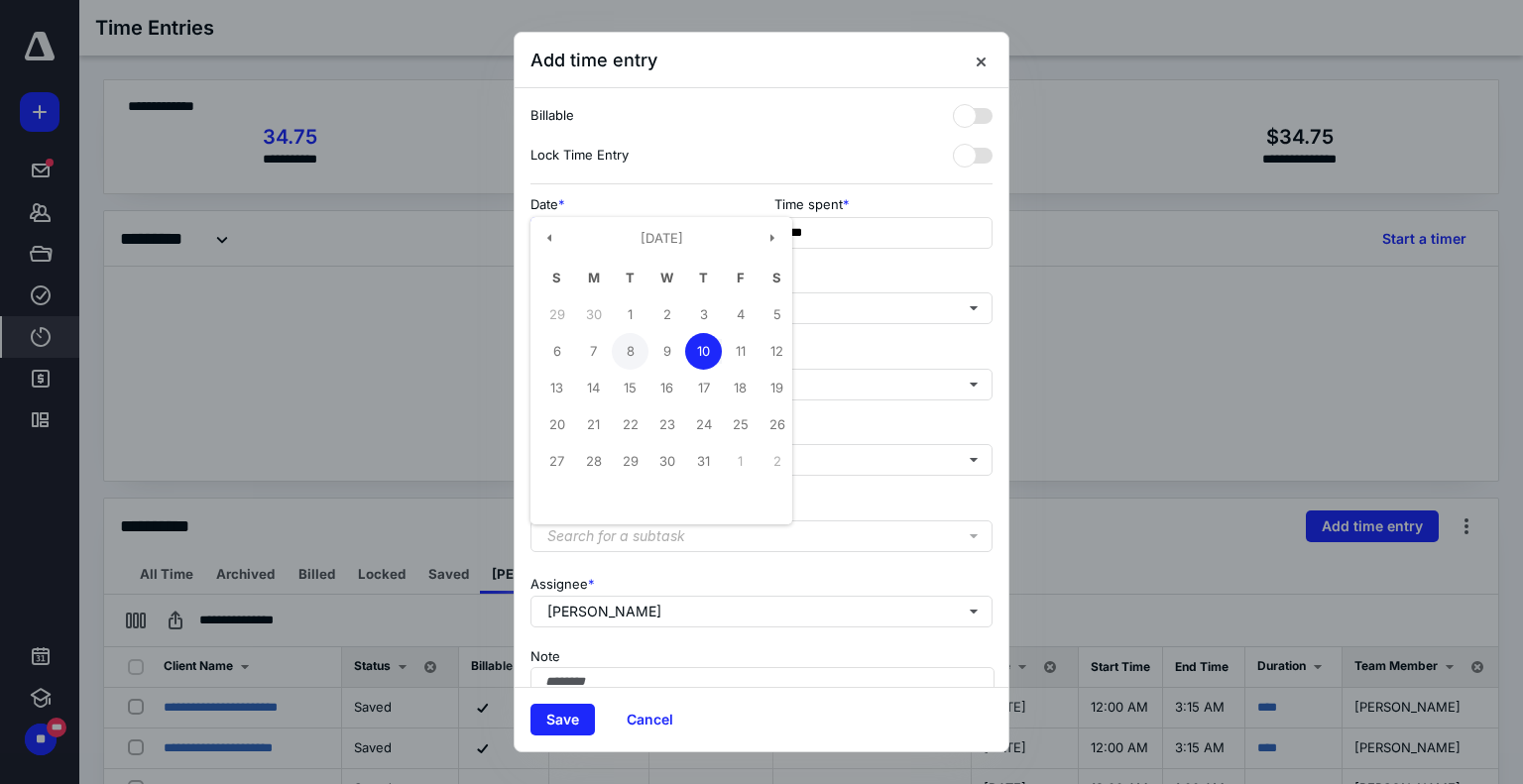 click on "8" at bounding box center (630, 351) 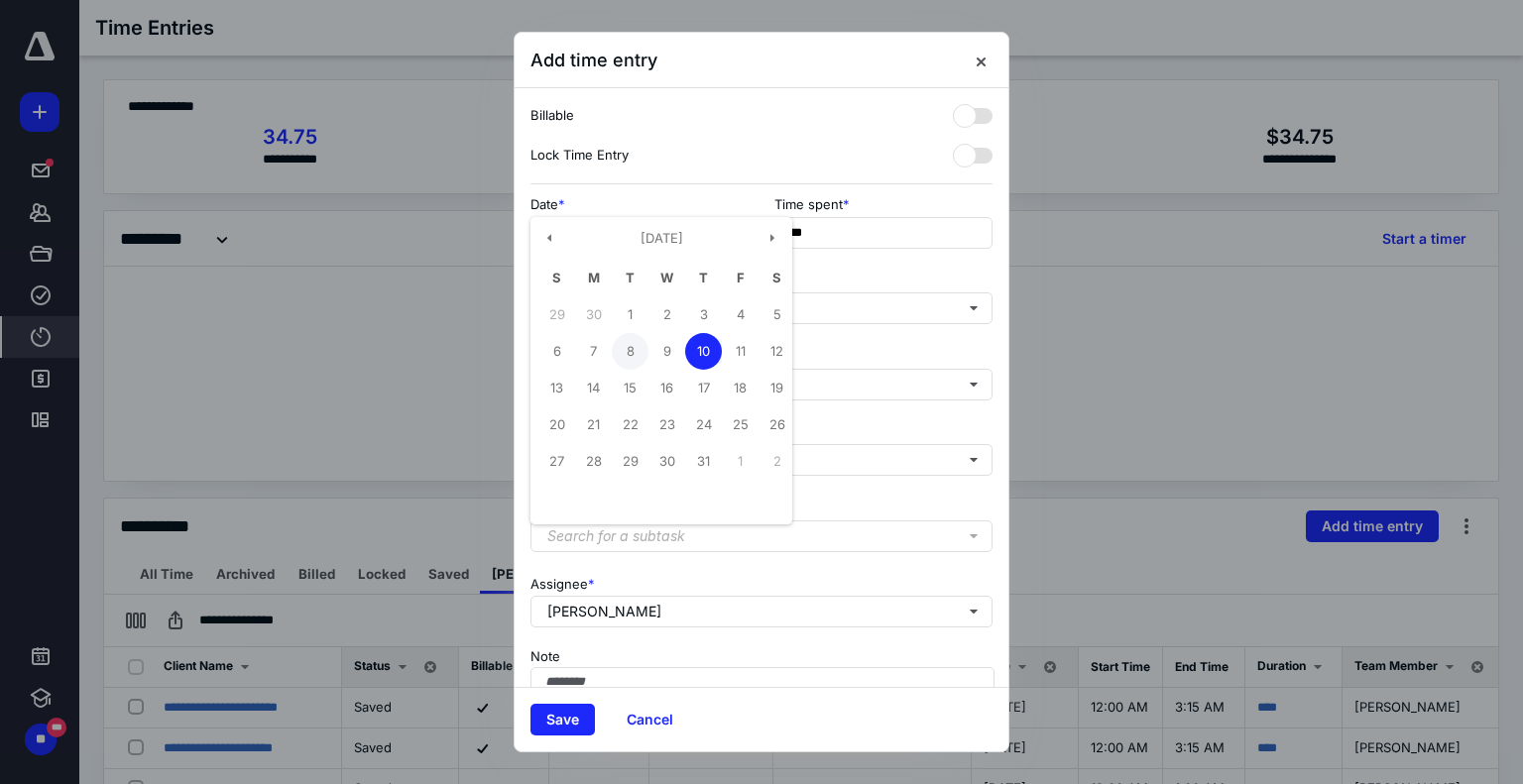 type on "**********" 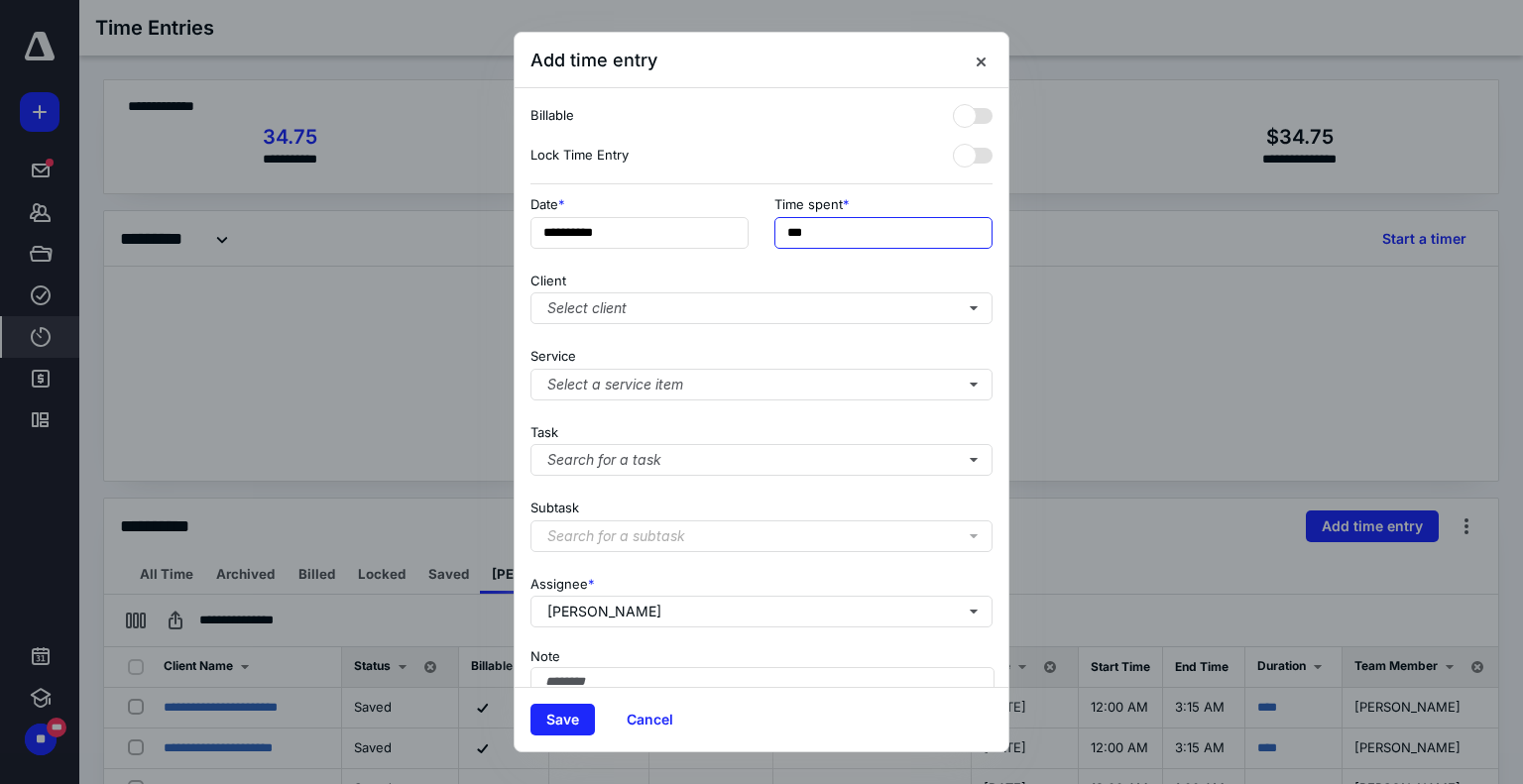 drag, startPoint x: 840, startPoint y: 227, endPoint x: 641, endPoint y: 205, distance: 200.2124 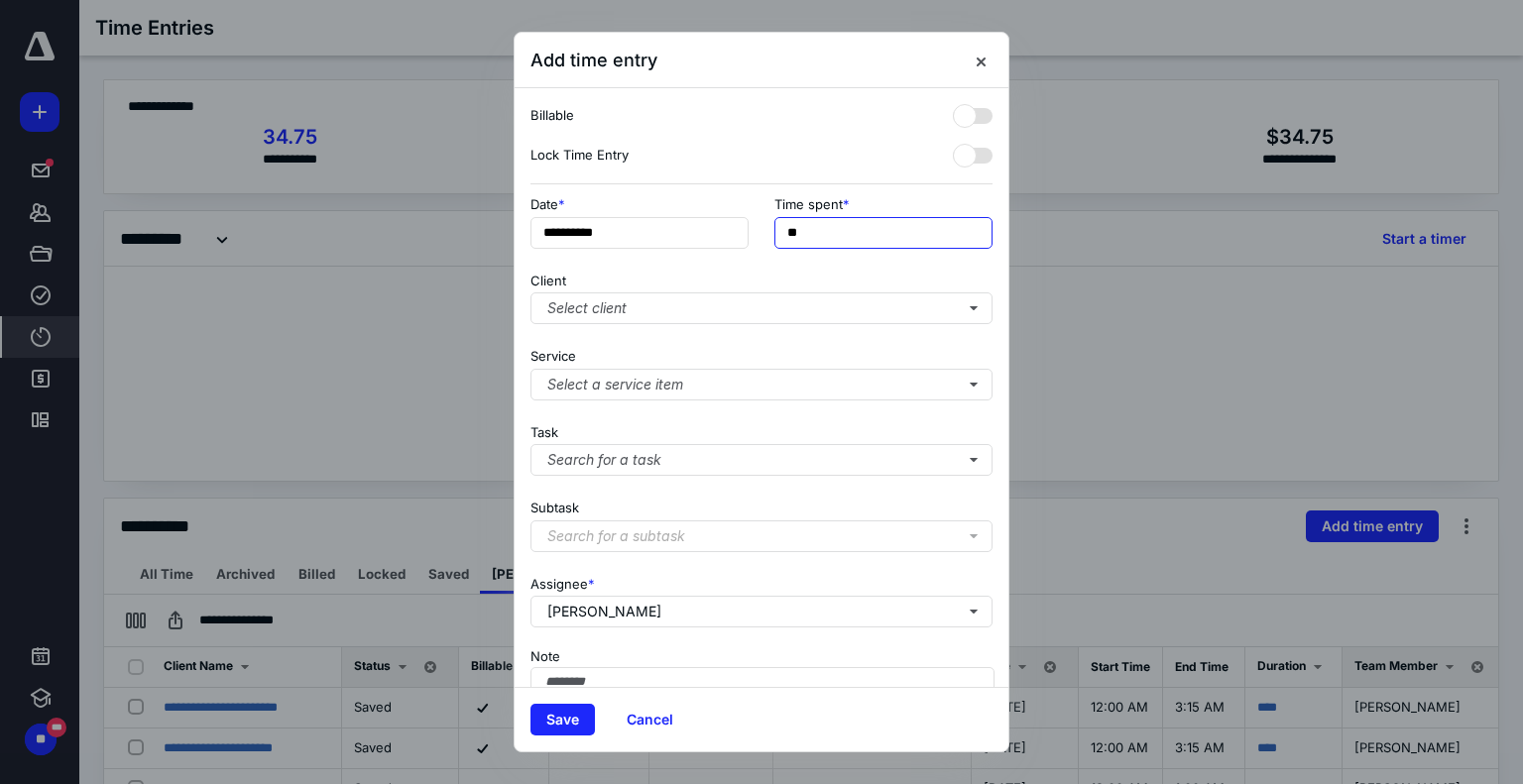 type on "**" 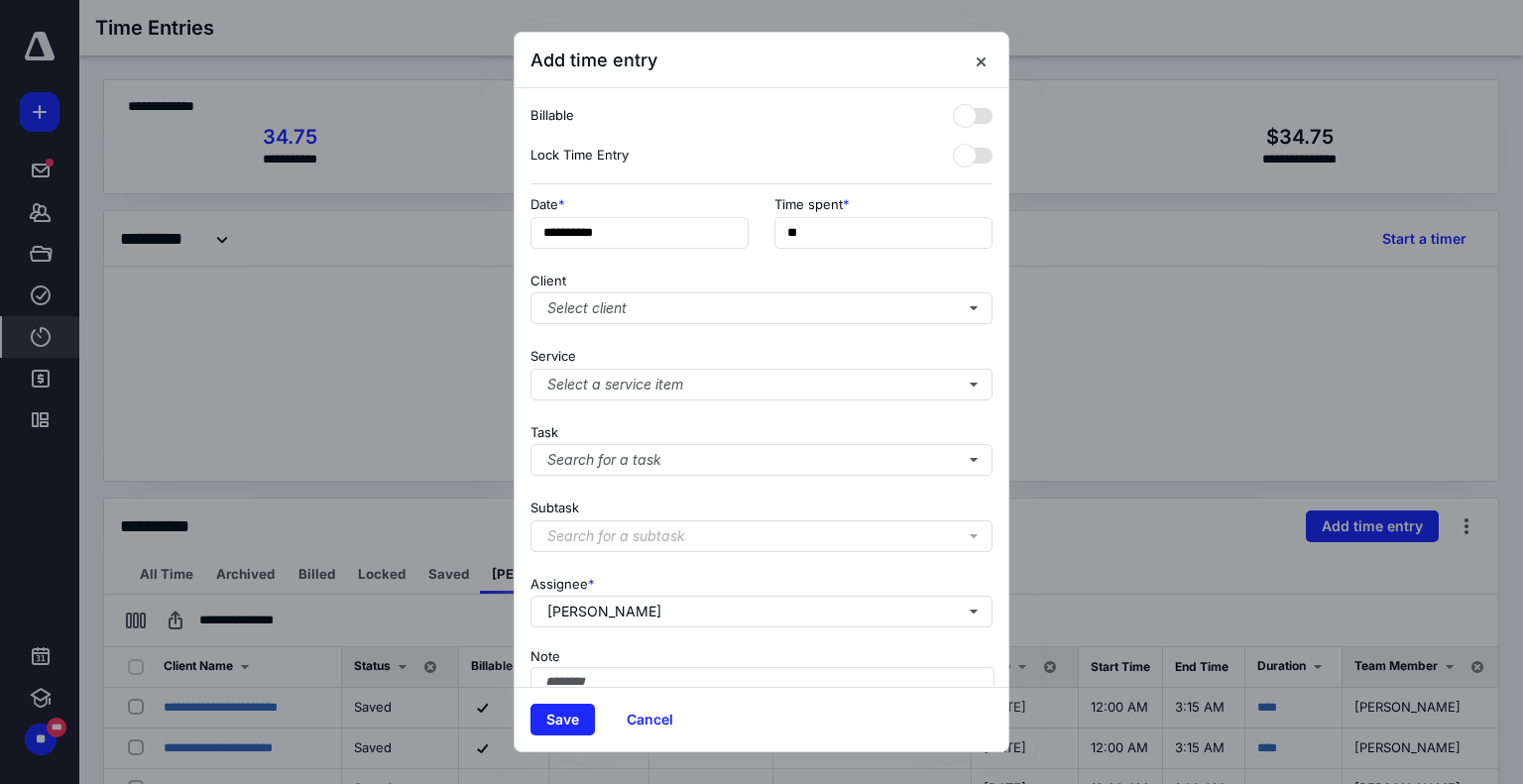 click on "Client Select client" at bounding box center (762, 294) 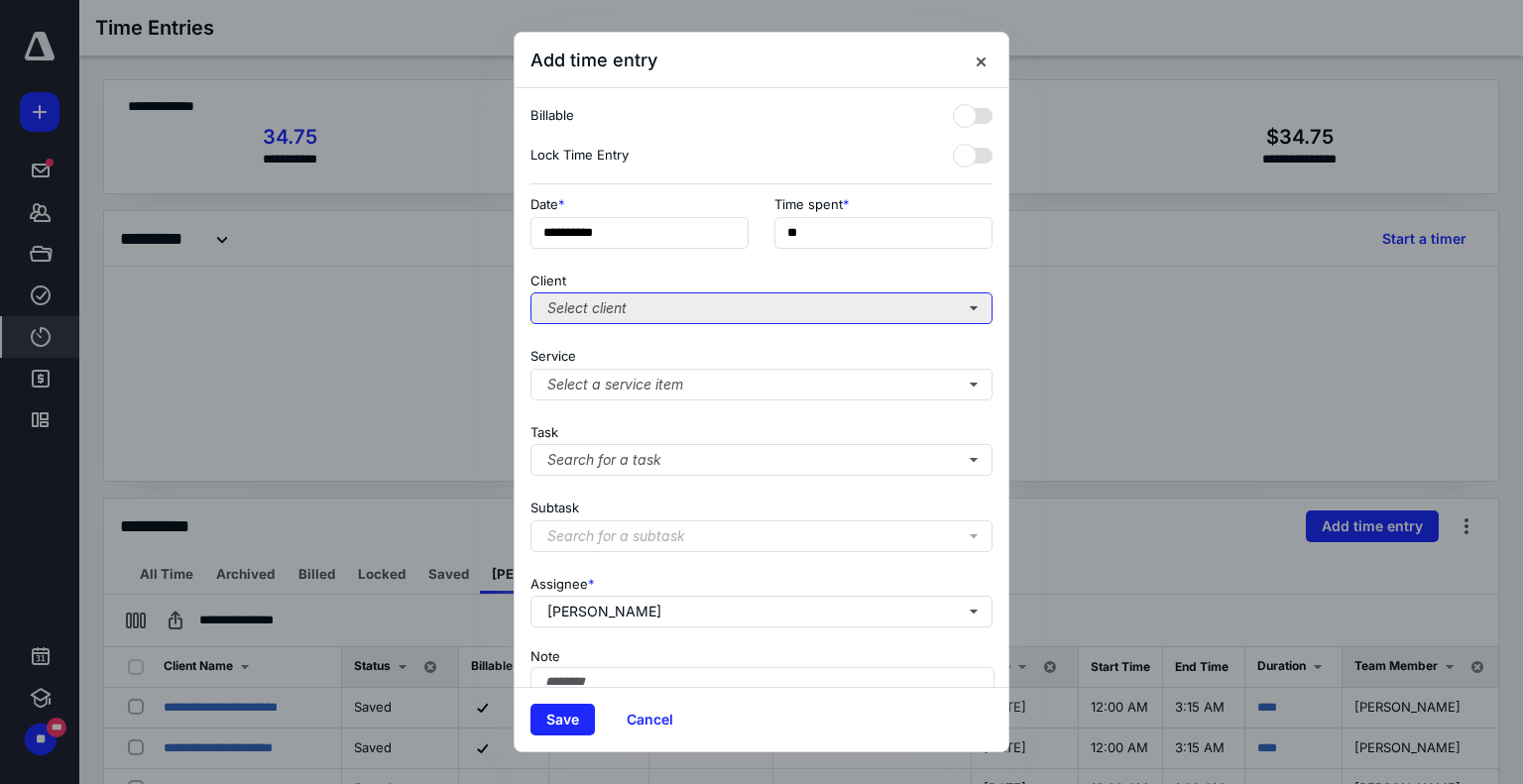 click on "Select client" at bounding box center [762, 308] 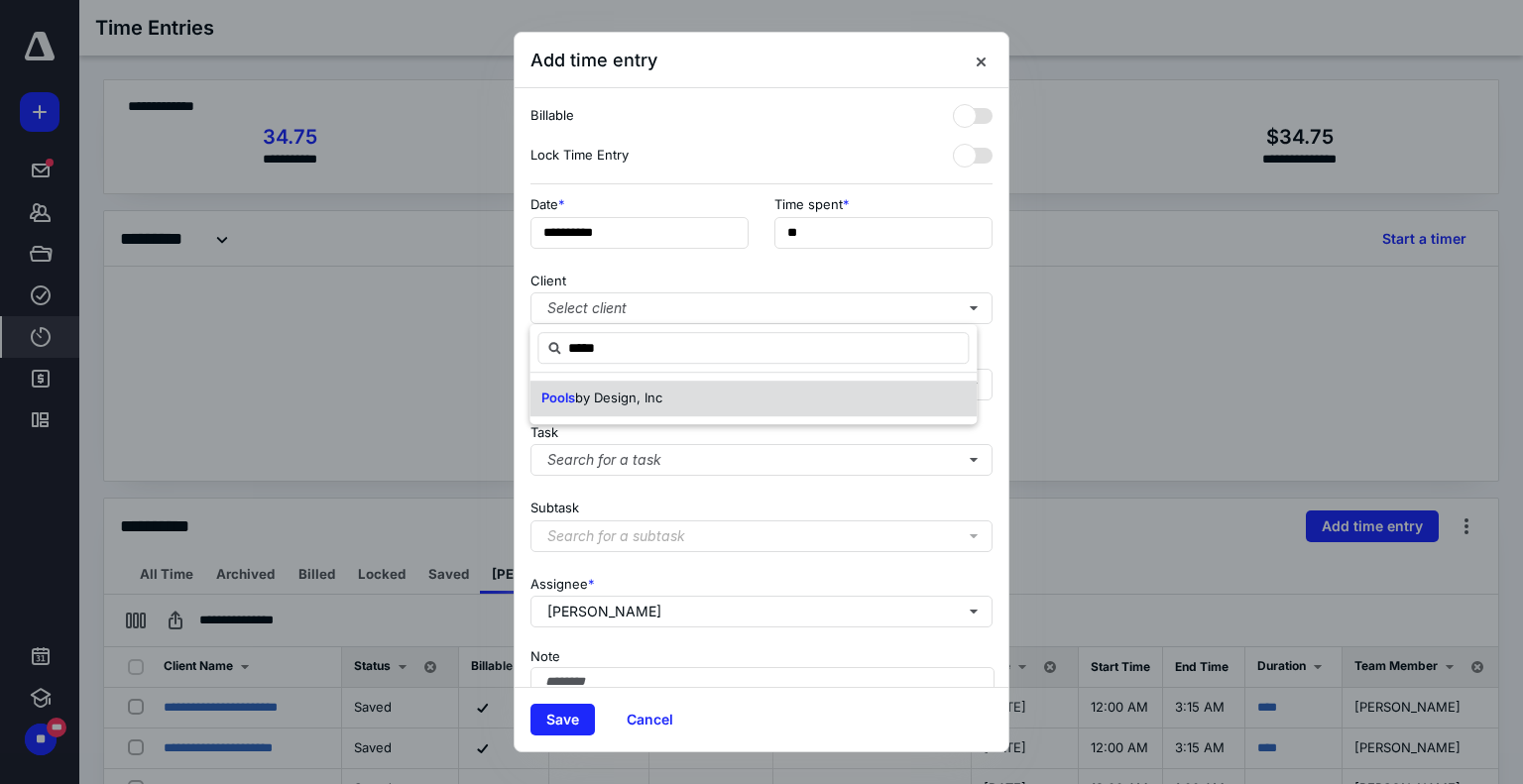 click on "Pools  by Design, Inc" at bounding box center (753, 398) 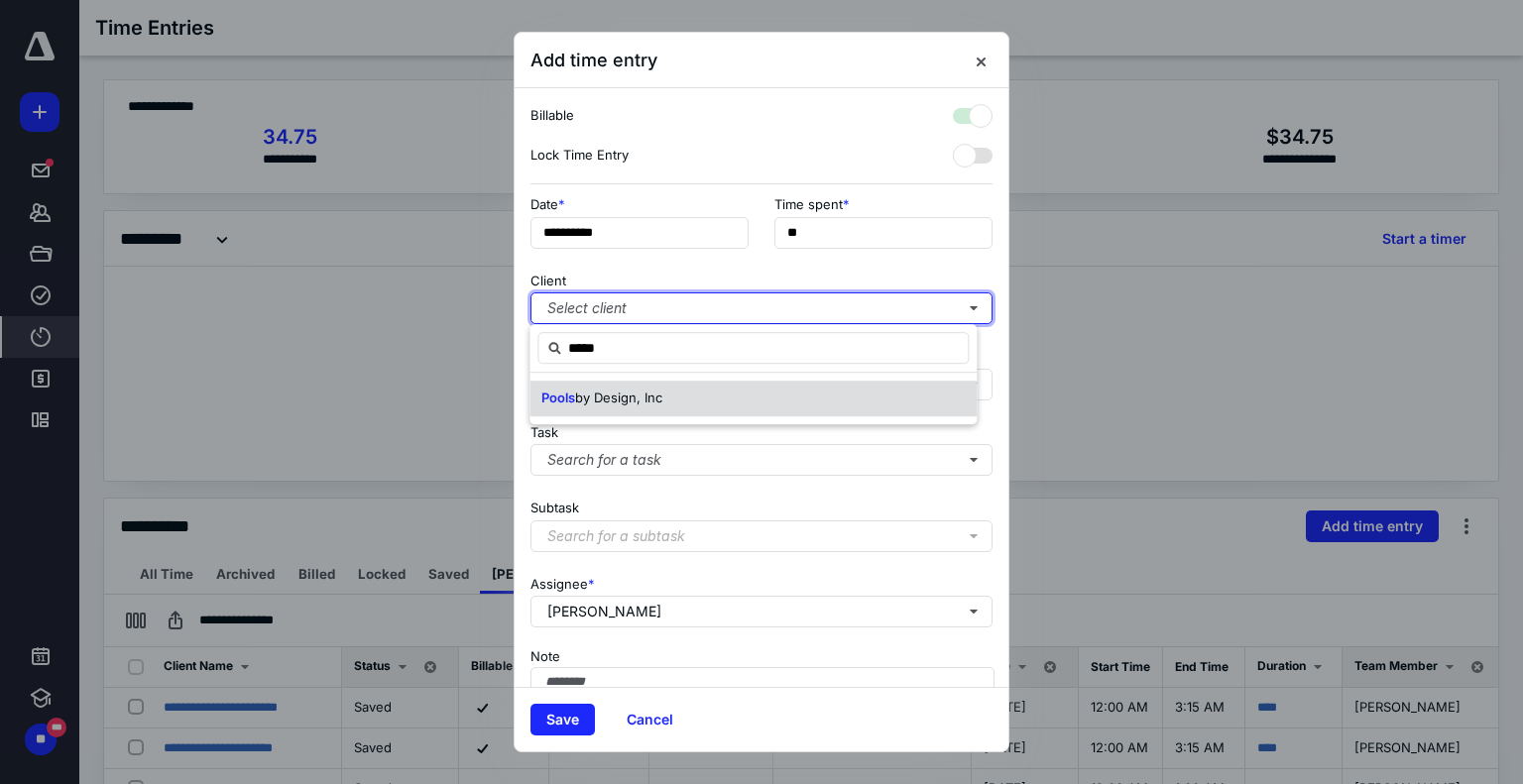 checkbox on "true" 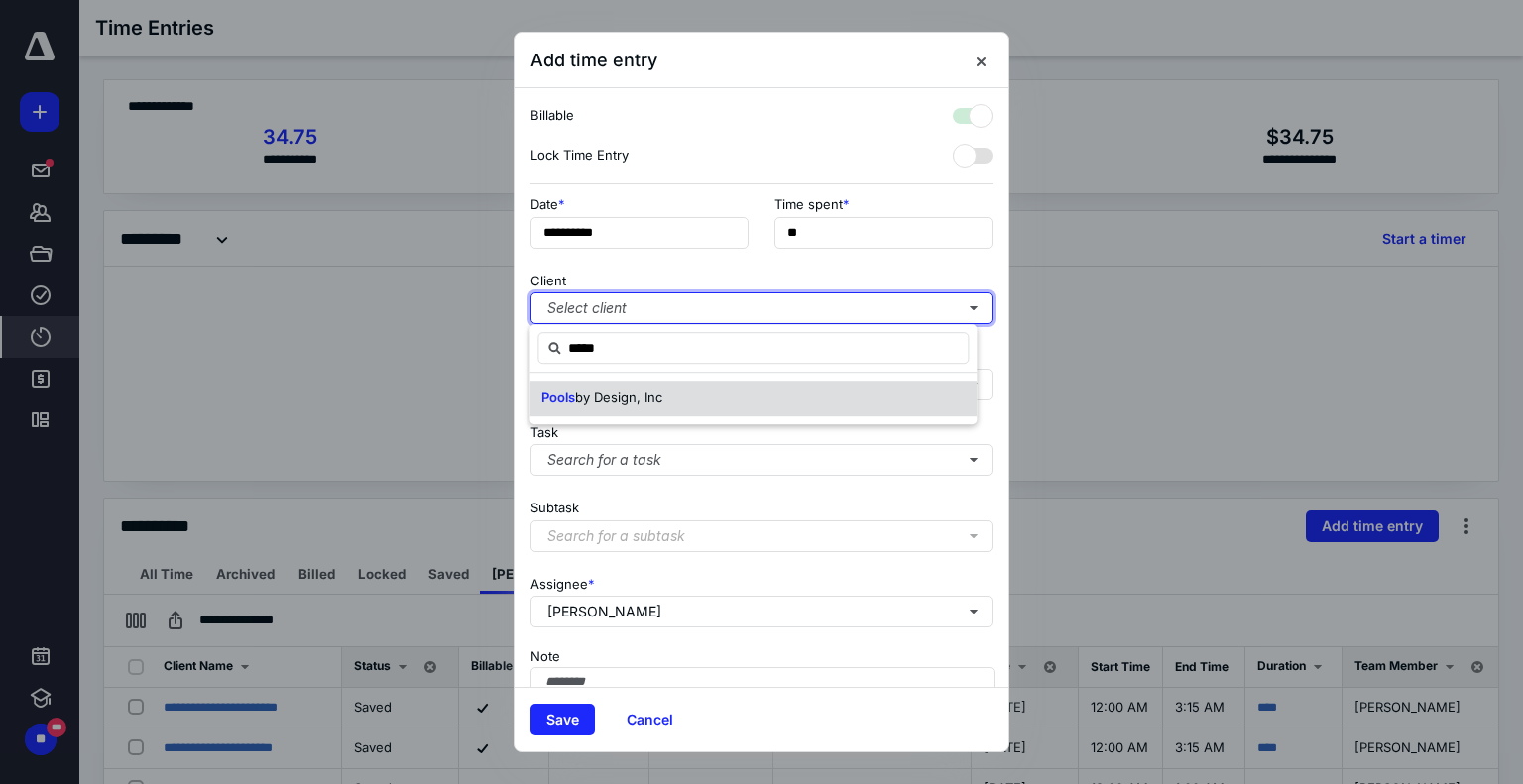 type 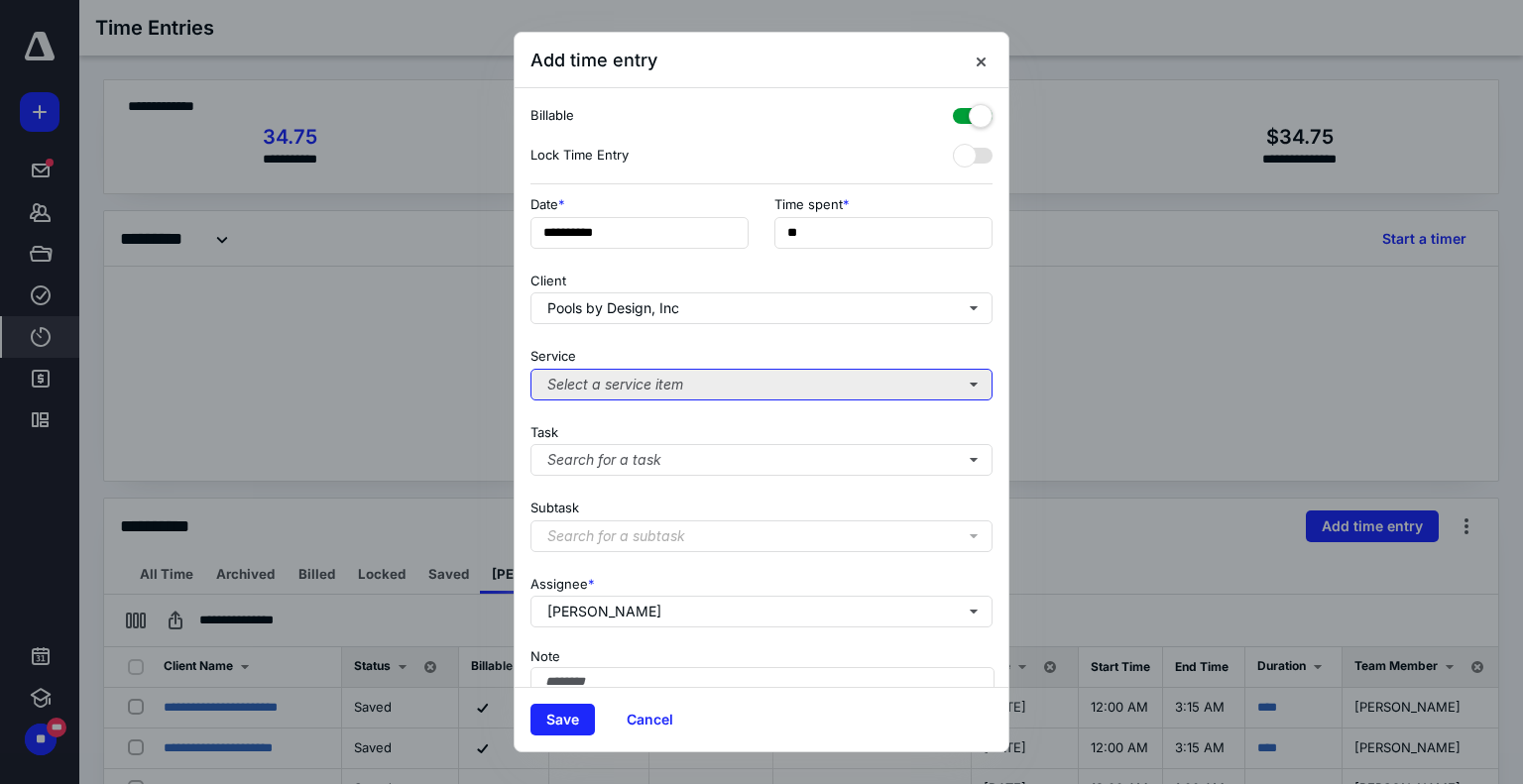 click on "Select a service item" at bounding box center (762, 385) 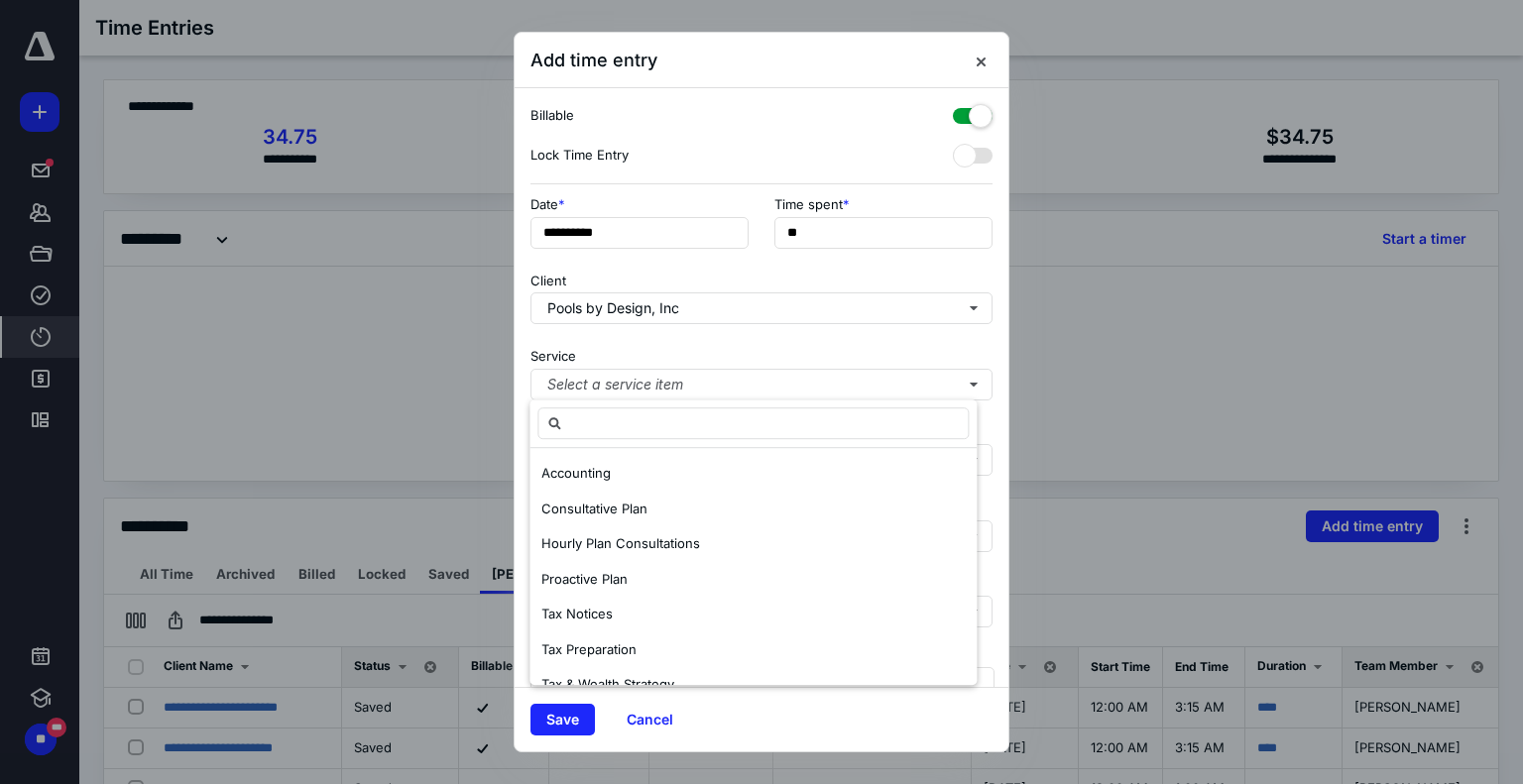 click on "Accounting" at bounding box center [753, 474] 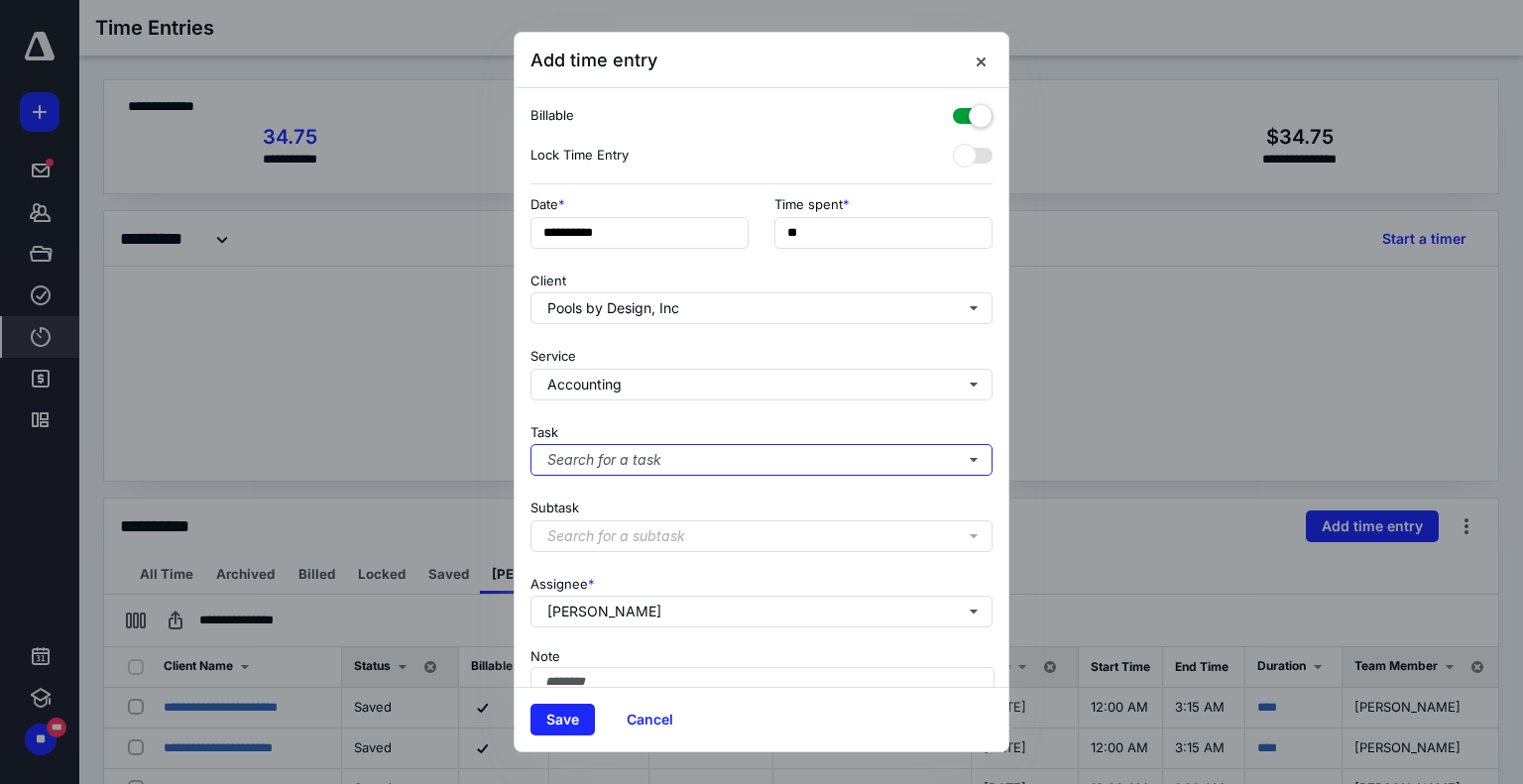 click on "Search for a task" at bounding box center [762, 460] 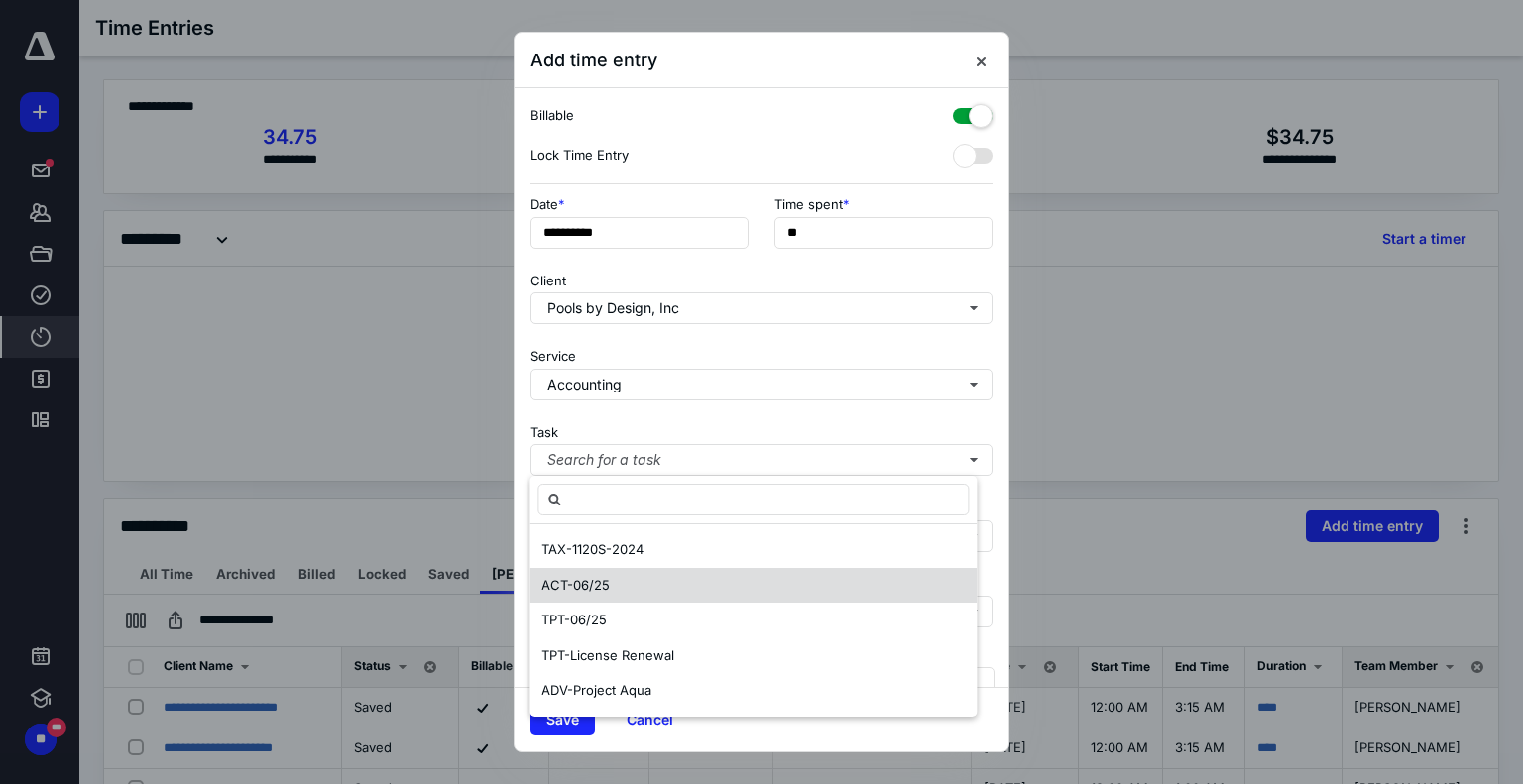 click on "ACT-06/25" at bounding box center (753, 586) 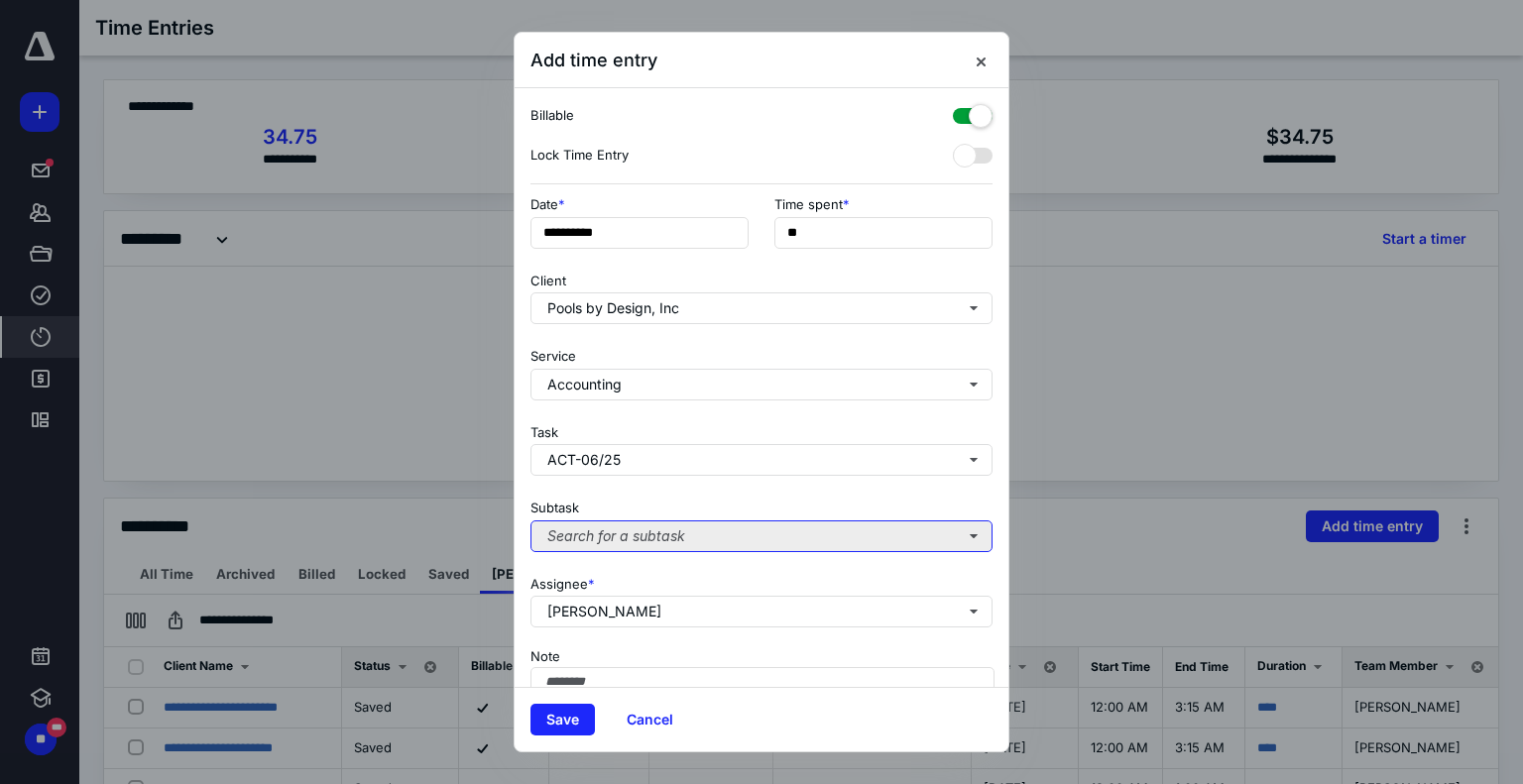 click on "Search for a subtask" at bounding box center (762, 536) 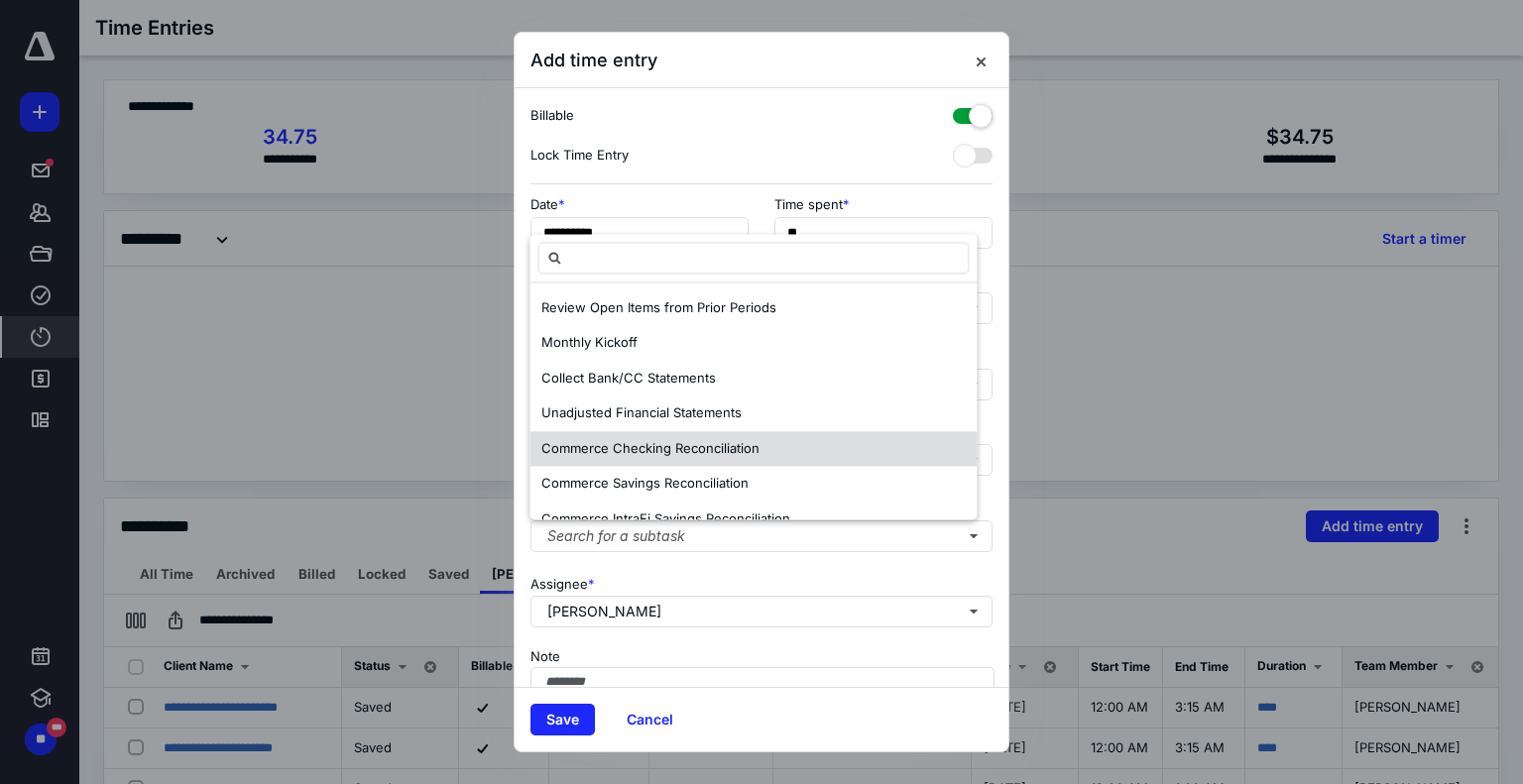 click on "Commerce Checking Reconciliation" at bounding box center [650, 449] 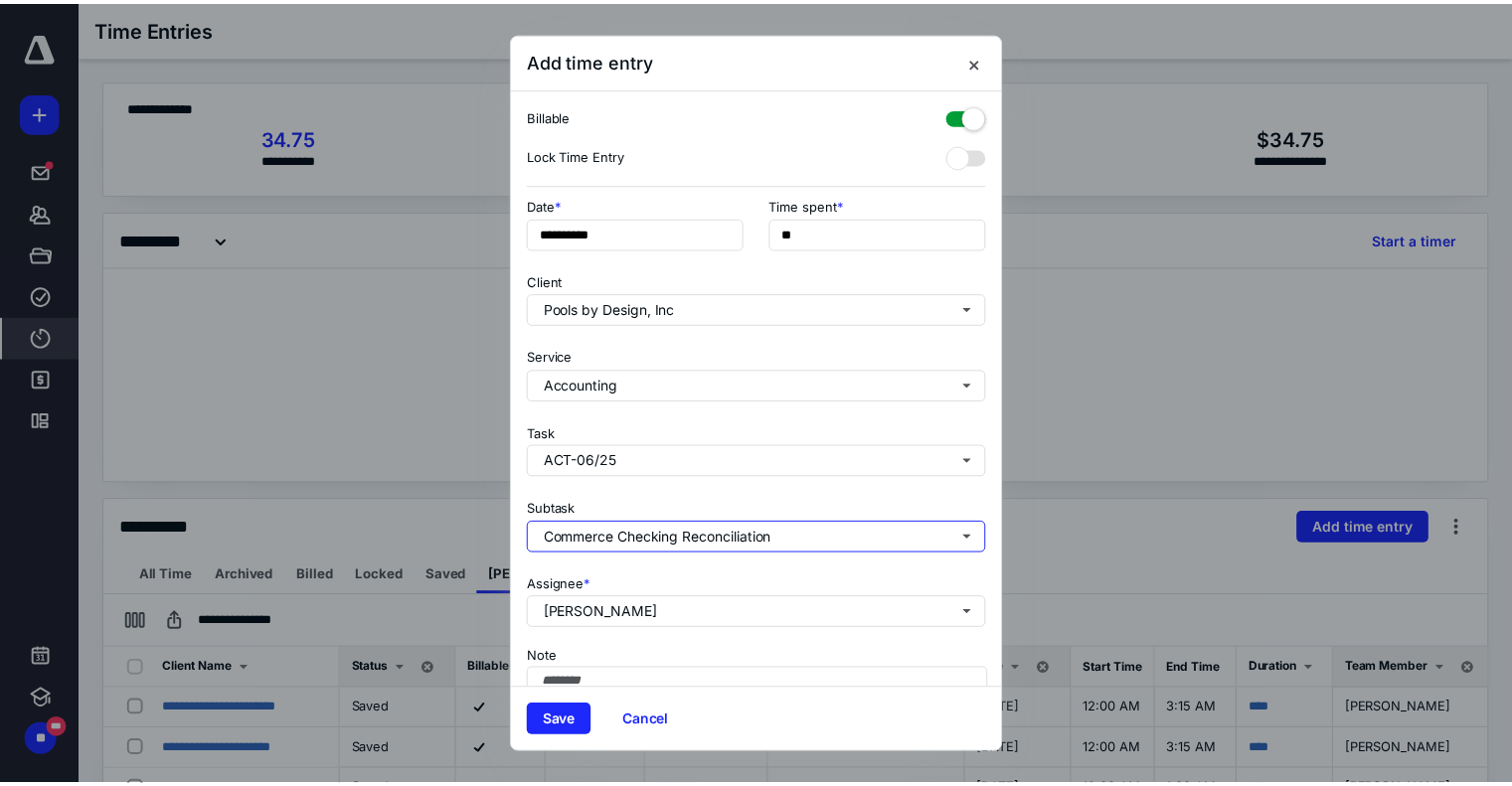 scroll, scrollTop: 108, scrollLeft: 0, axis: vertical 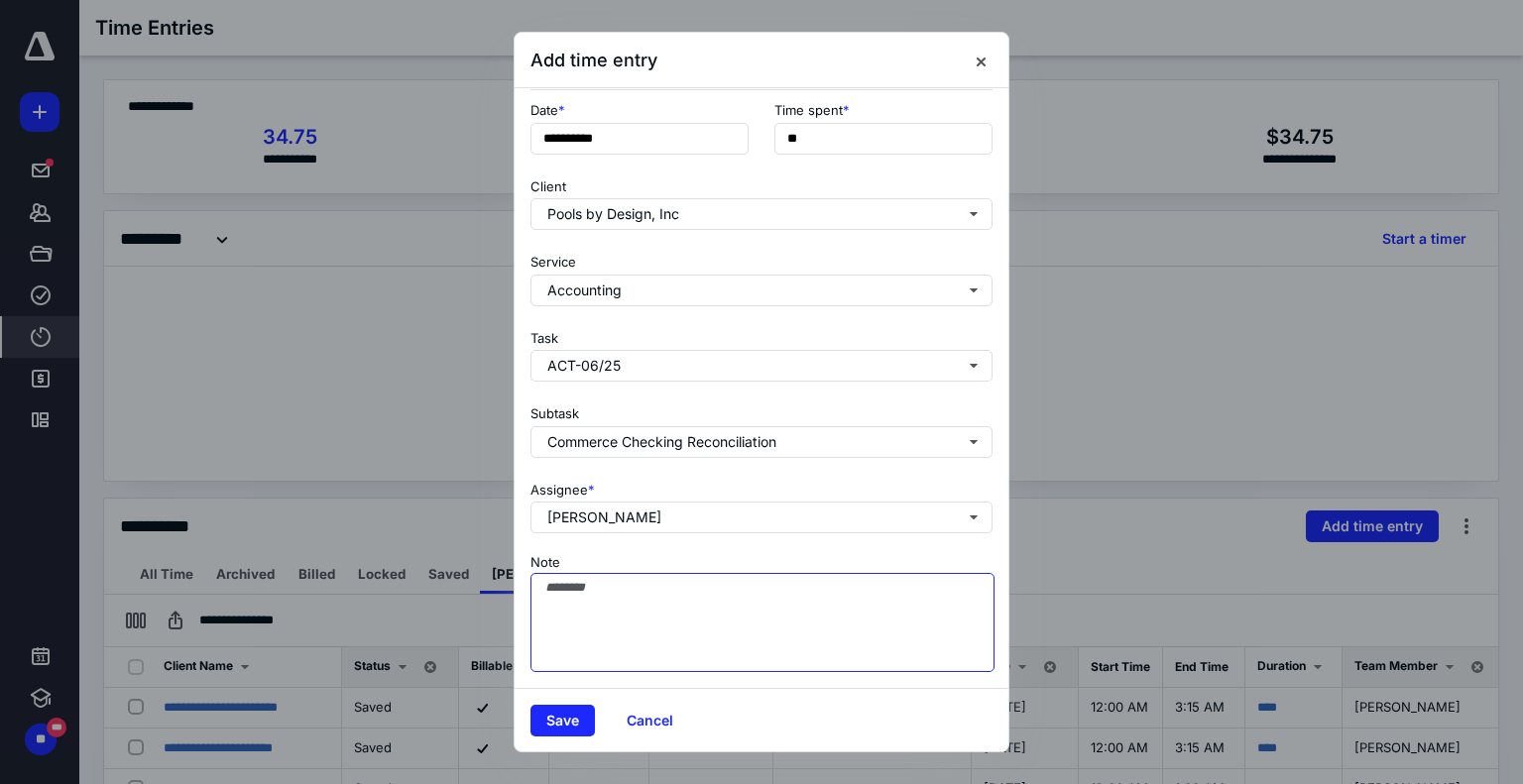click on "Note" at bounding box center (762, 622) 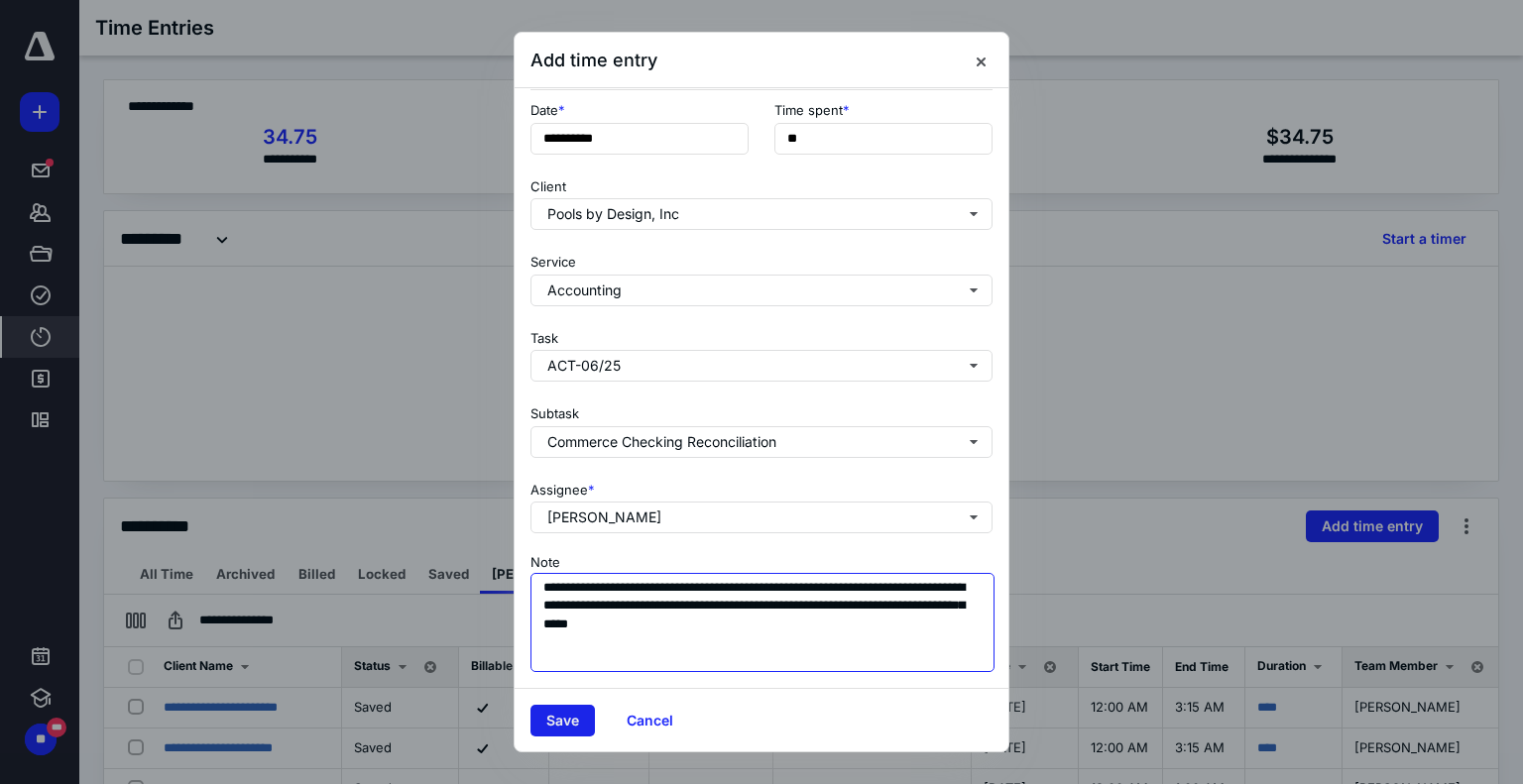 type on "**********" 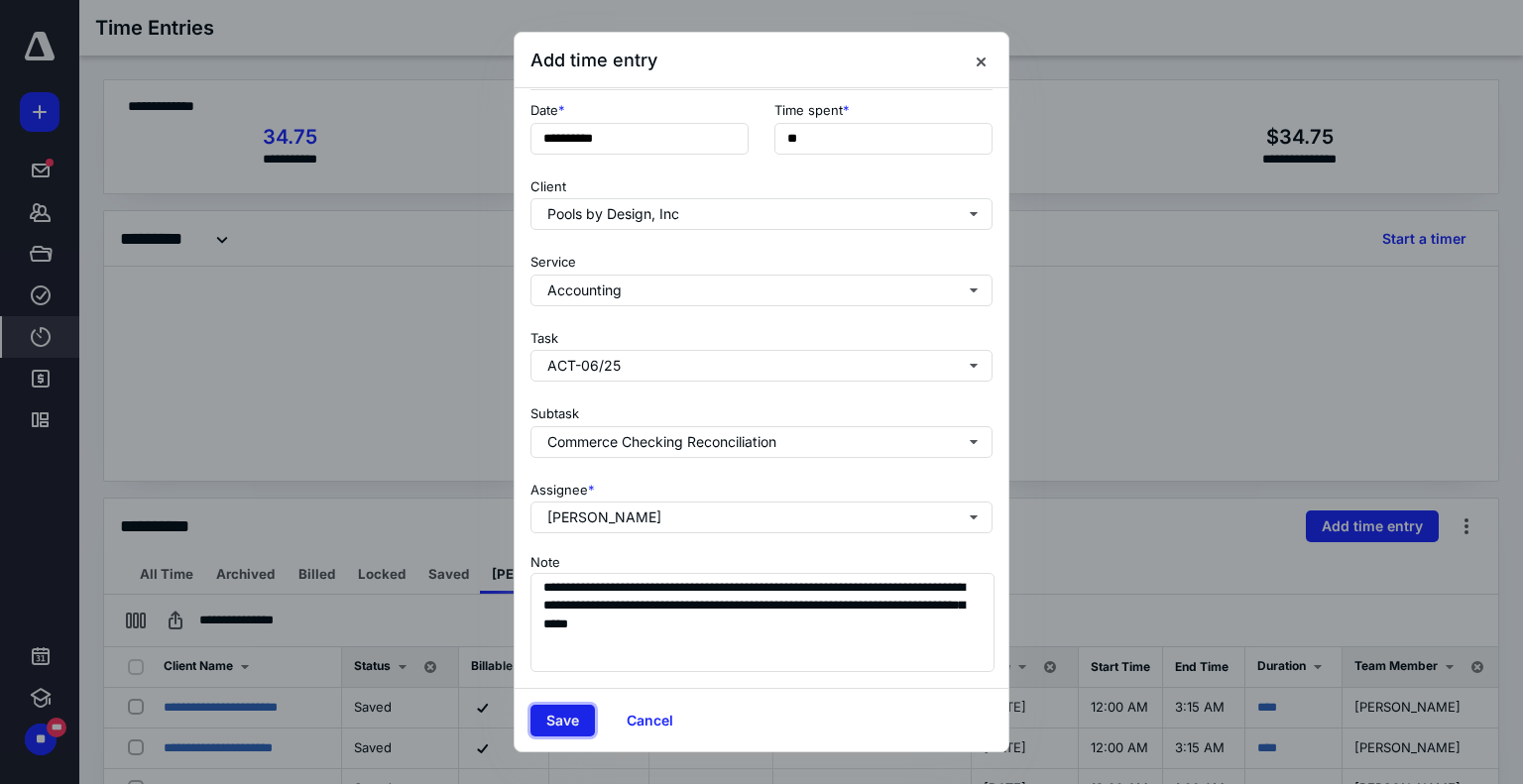 click on "Save" at bounding box center (562, 721) 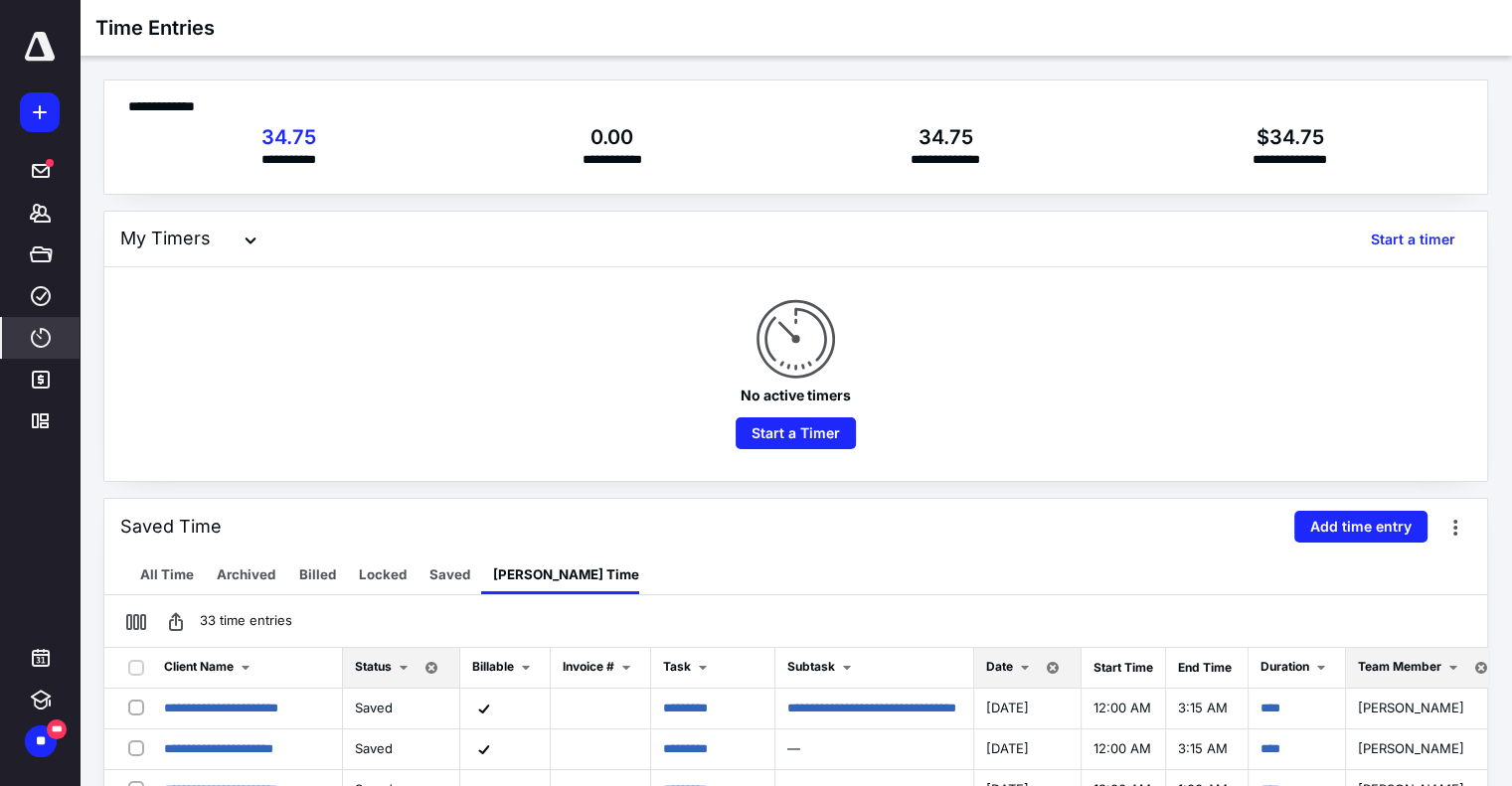click on "Date" at bounding box center [1028, 668] 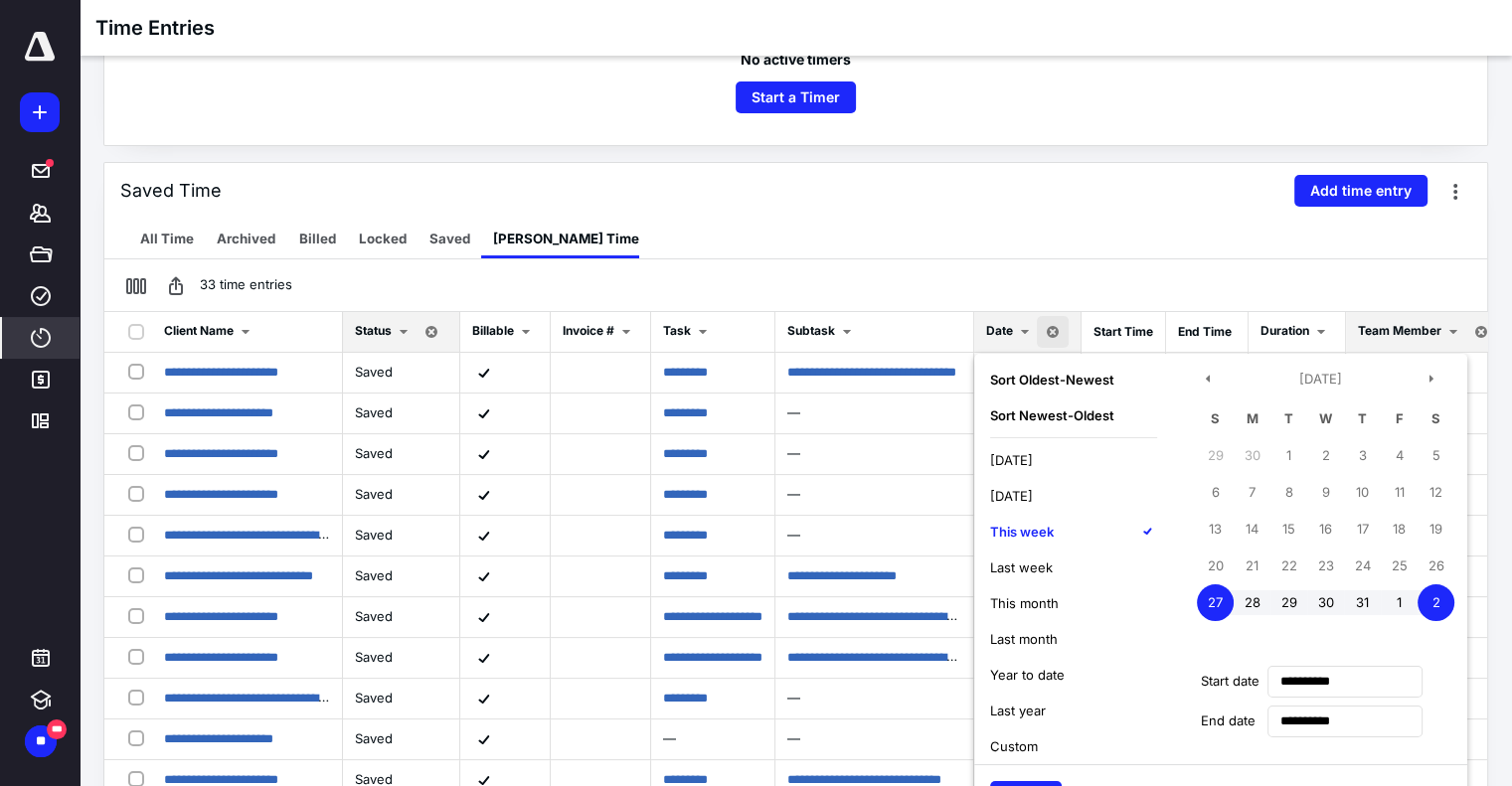 scroll, scrollTop: 350, scrollLeft: 0, axis: vertical 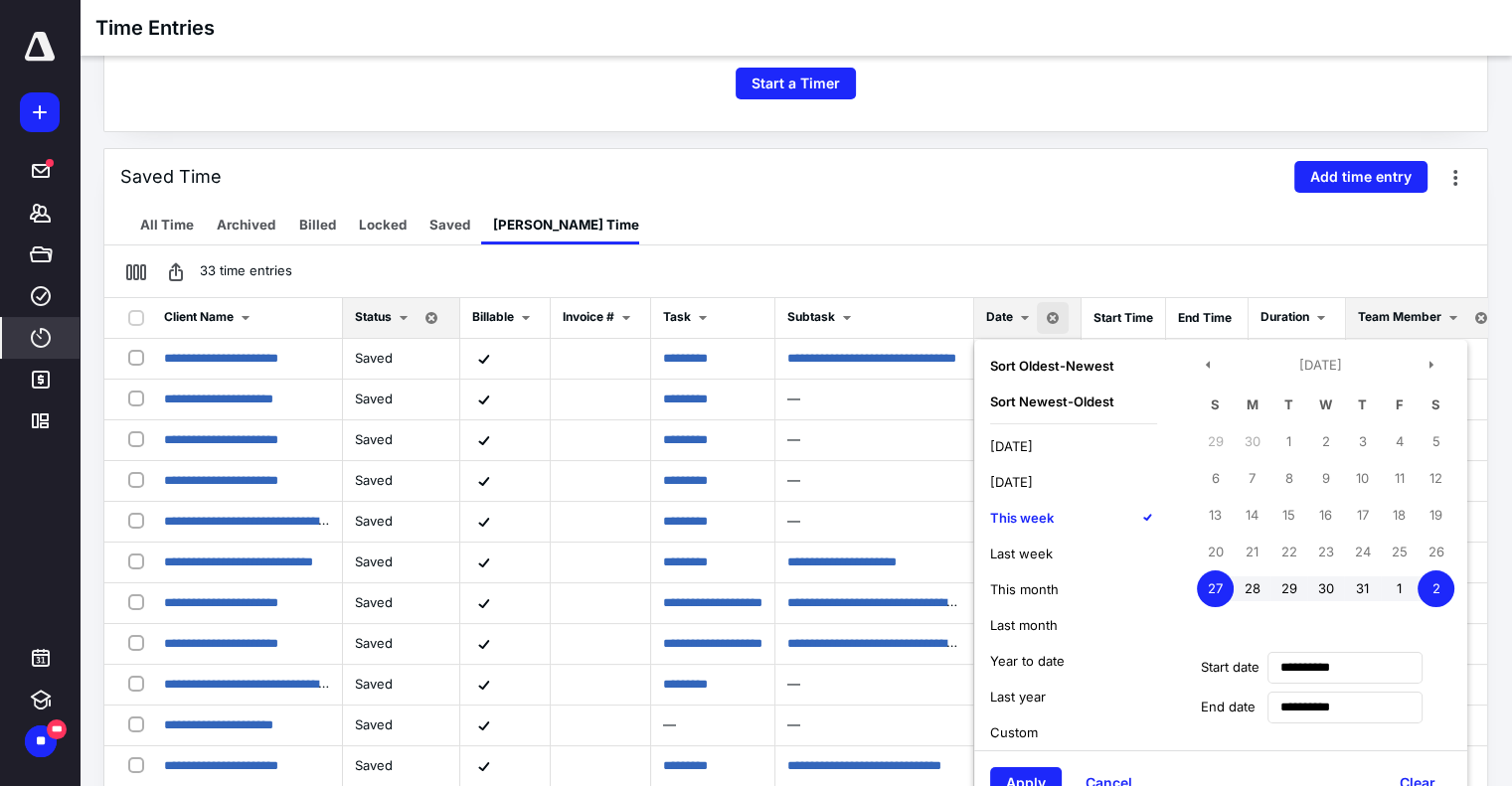 click on "This week" at bounding box center (1022, 518) 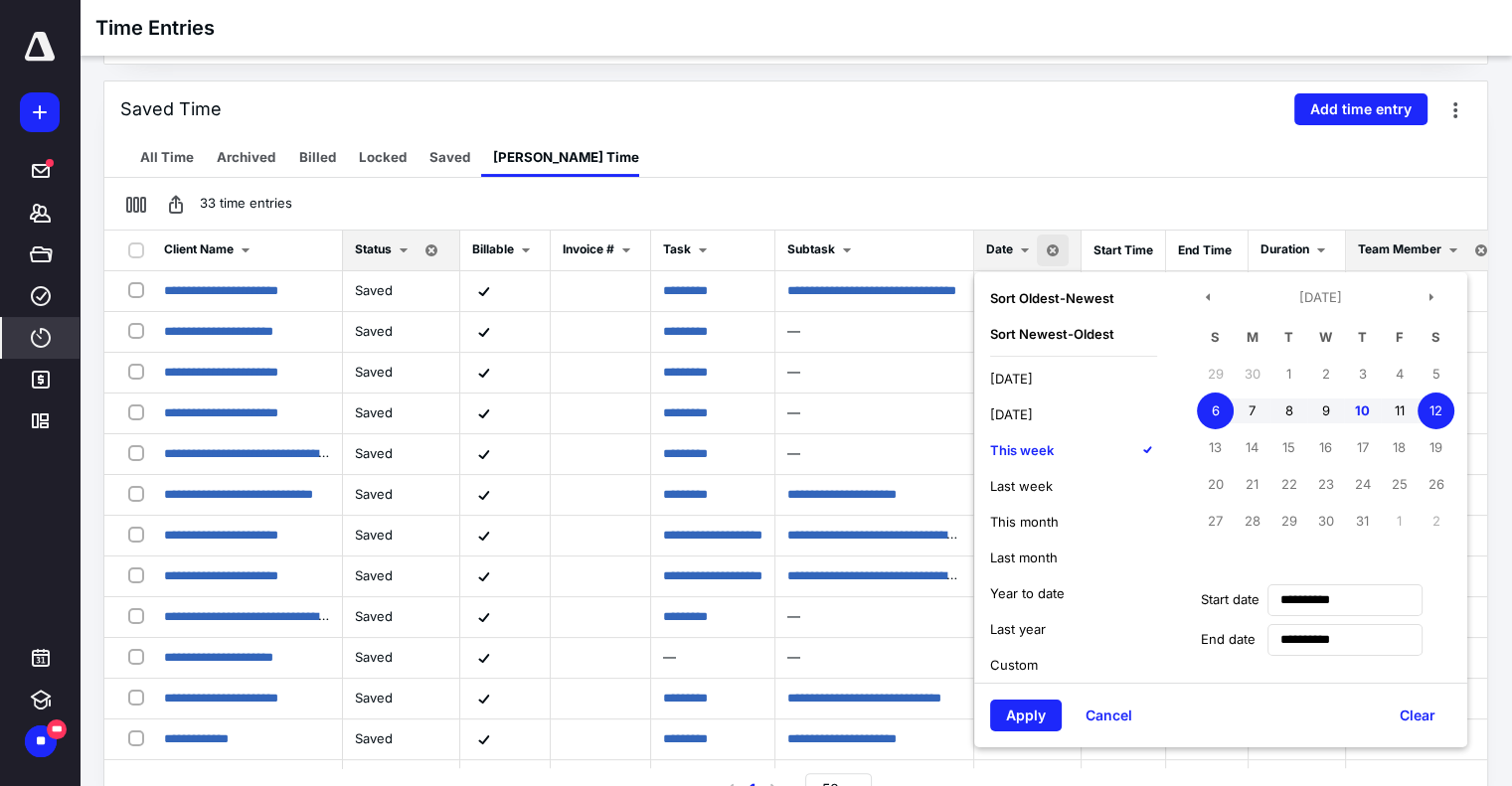 scroll, scrollTop: 432, scrollLeft: 0, axis: vertical 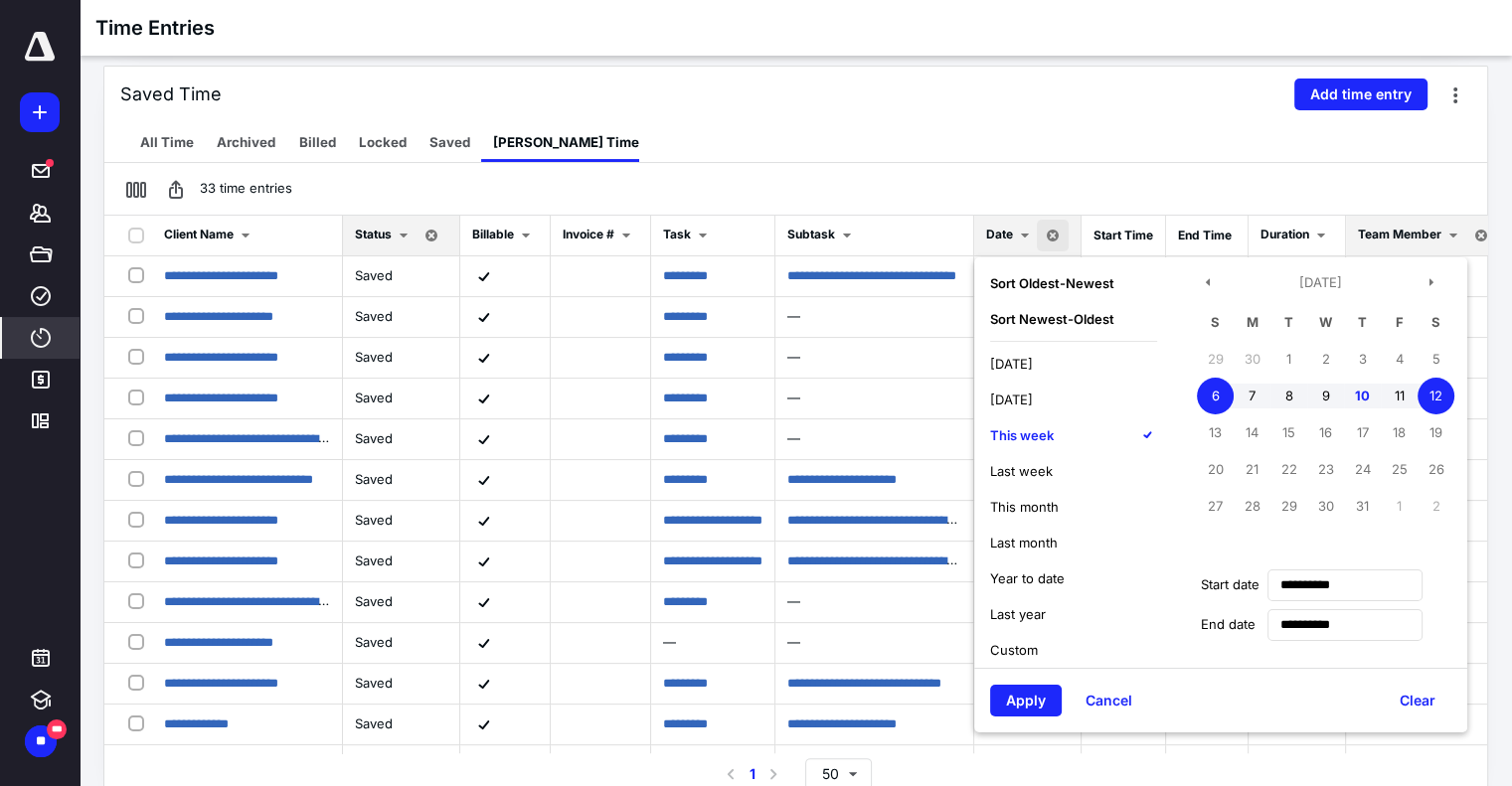 drag, startPoint x: 1078, startPoint y: 697, endPoint x: 1075, endPoint y: 665, distance: 32.140317 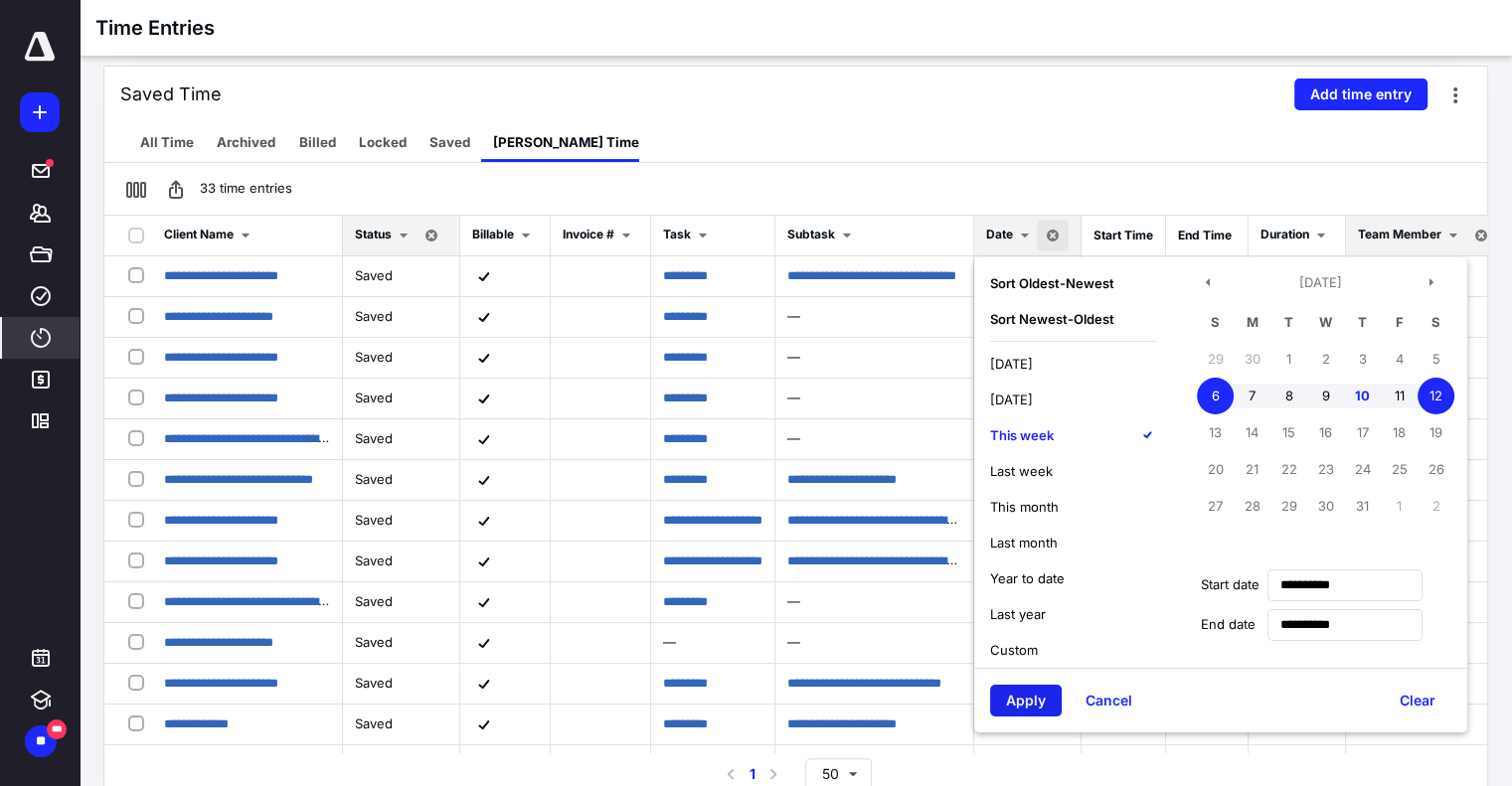 click on "Apply" at bounding box center [1026, 701] 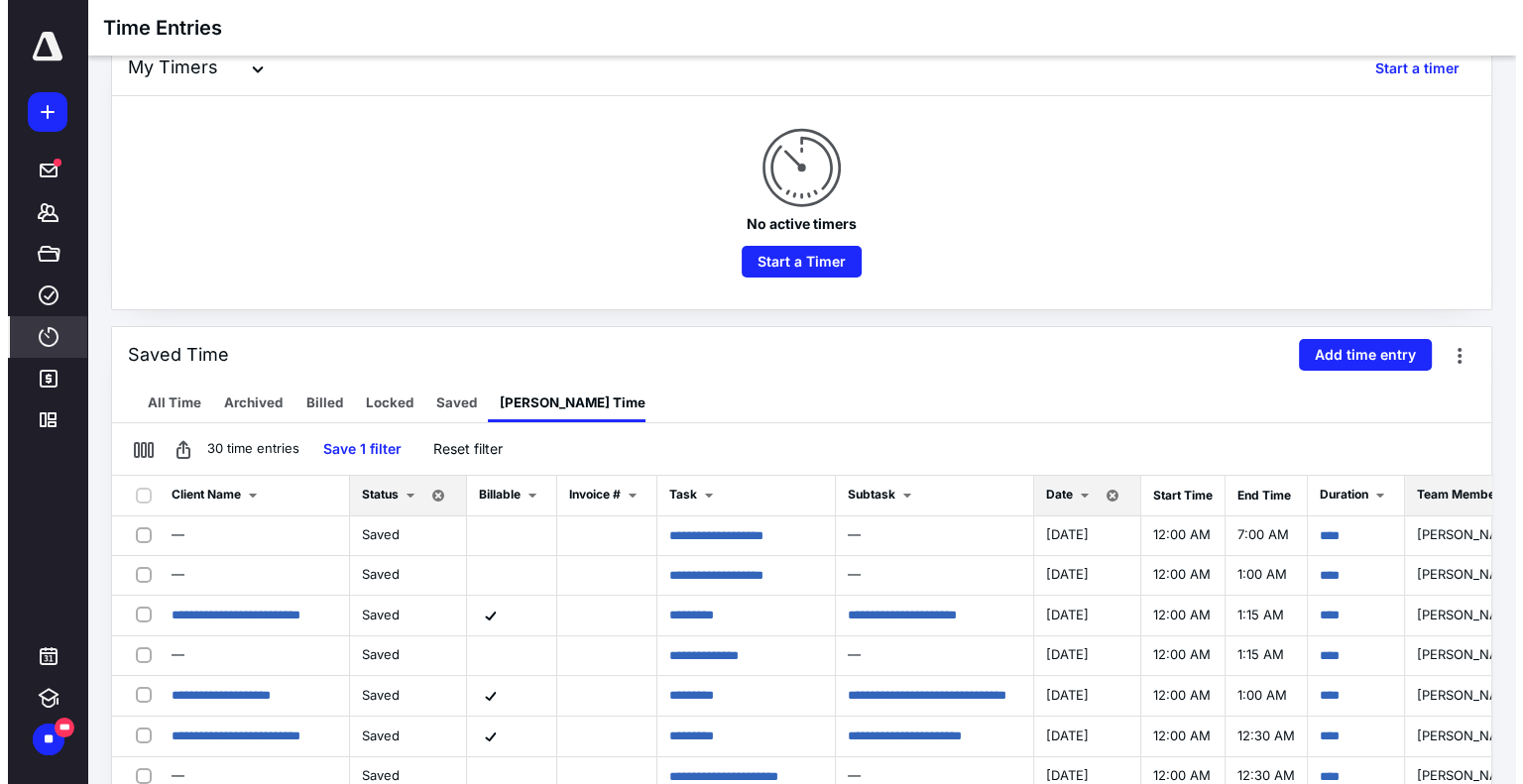 scroll, scrollTop: 166, scrollLeft: 0, axis: vertical 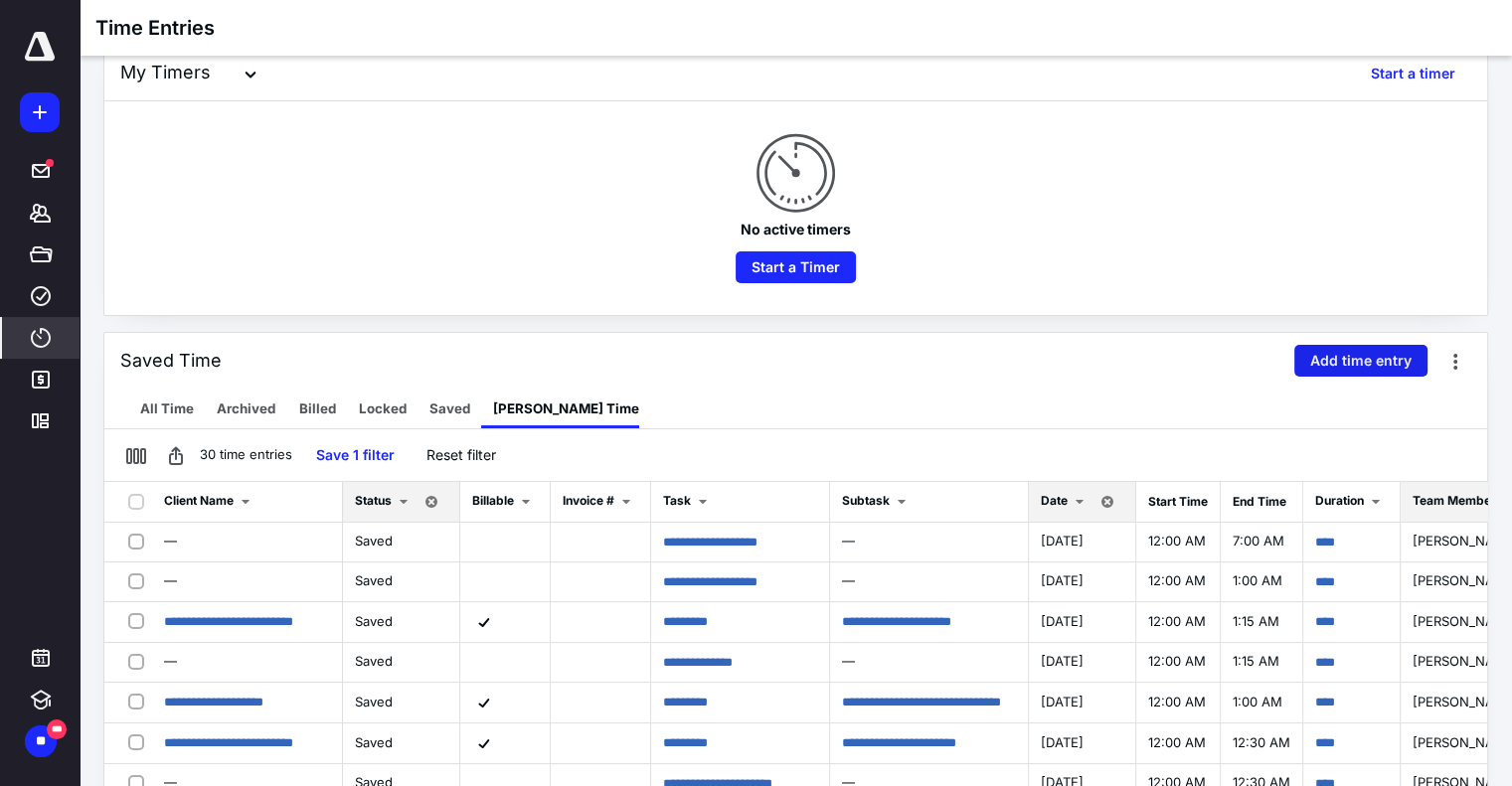 click on "Add time entry" at bounding box center (1361, 361) 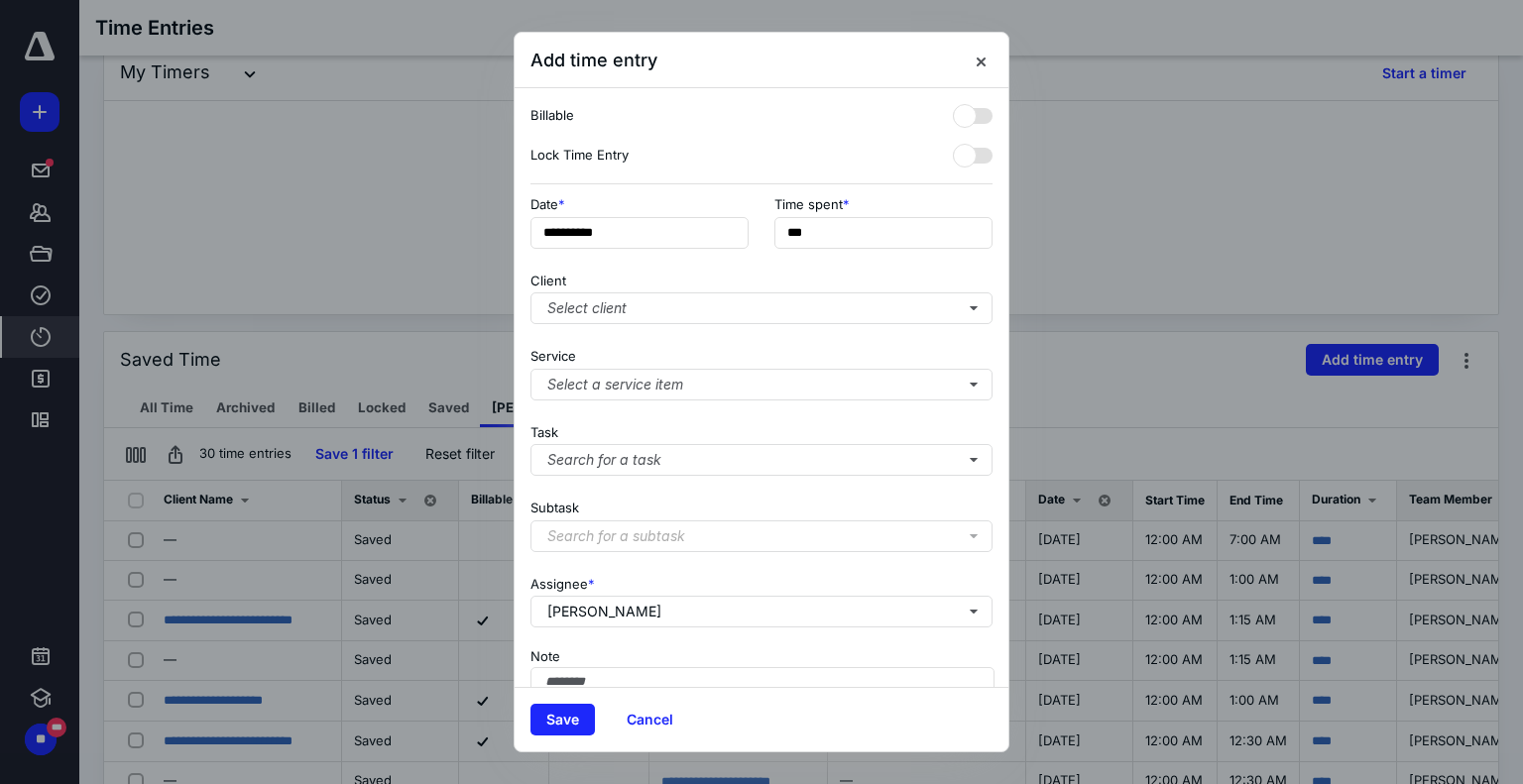 click on "**********" at bounding box center (762, 228) 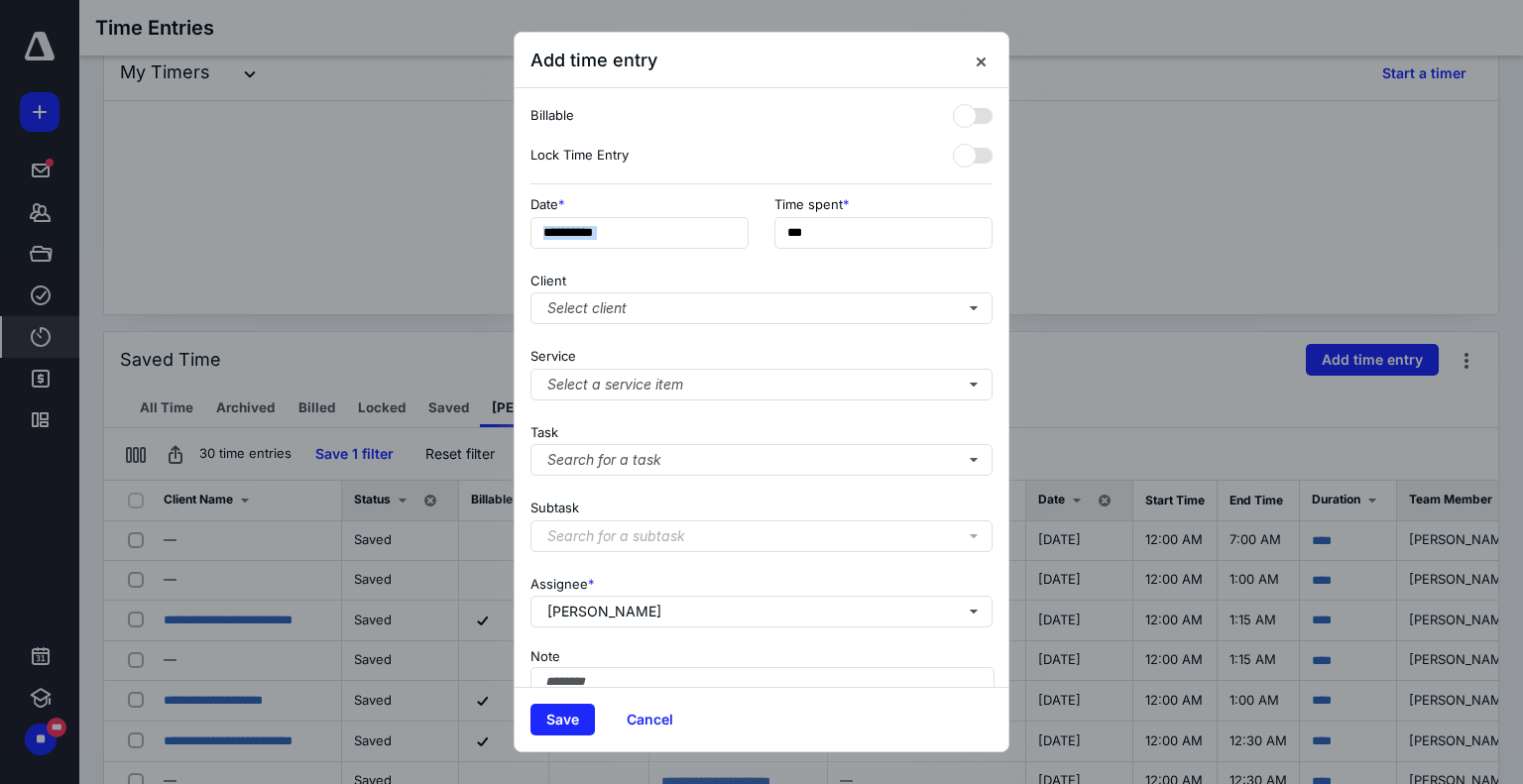 click on "**********" at bounding box center (762, 228) 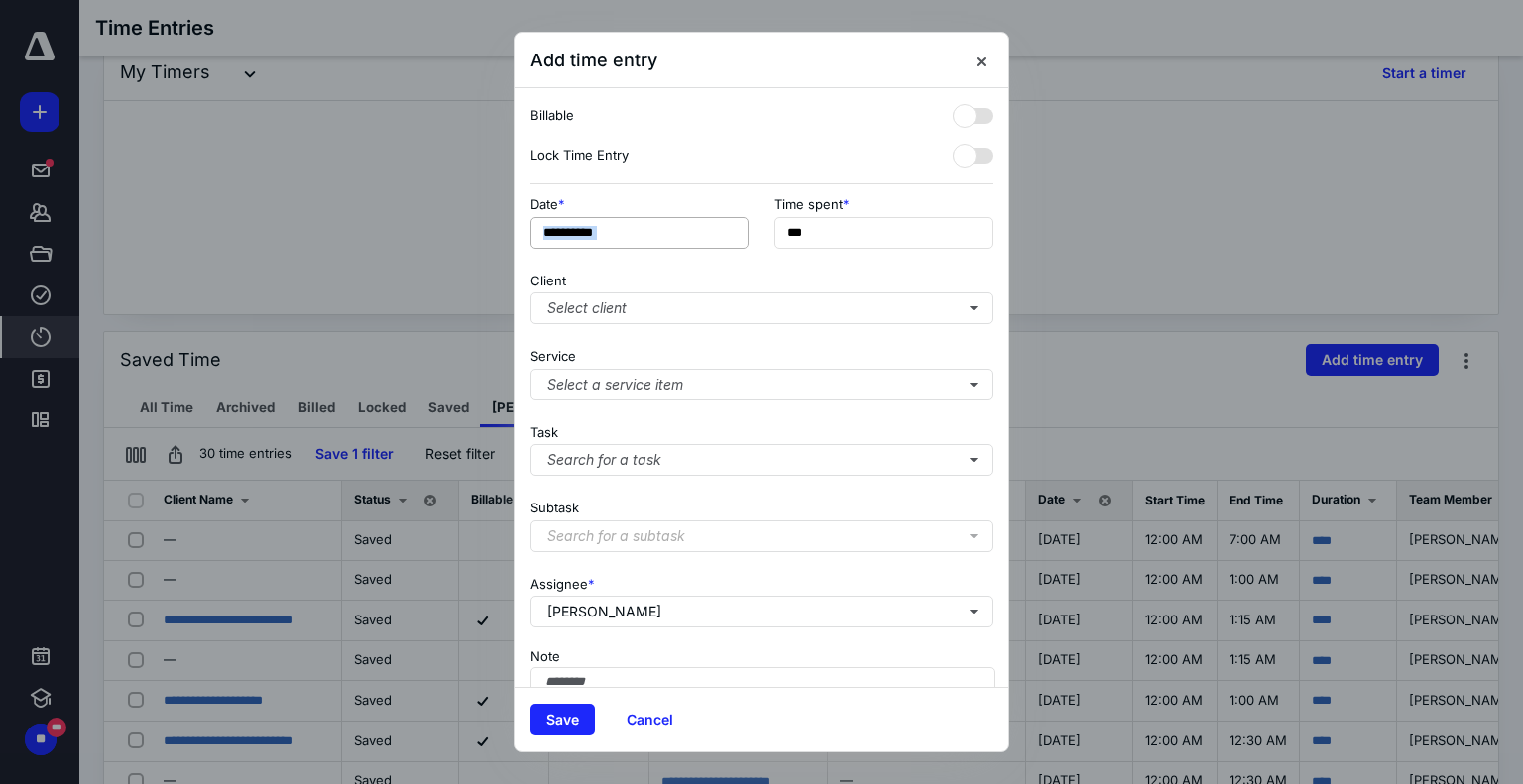 click on "**********" at bounding box center [640, 233] 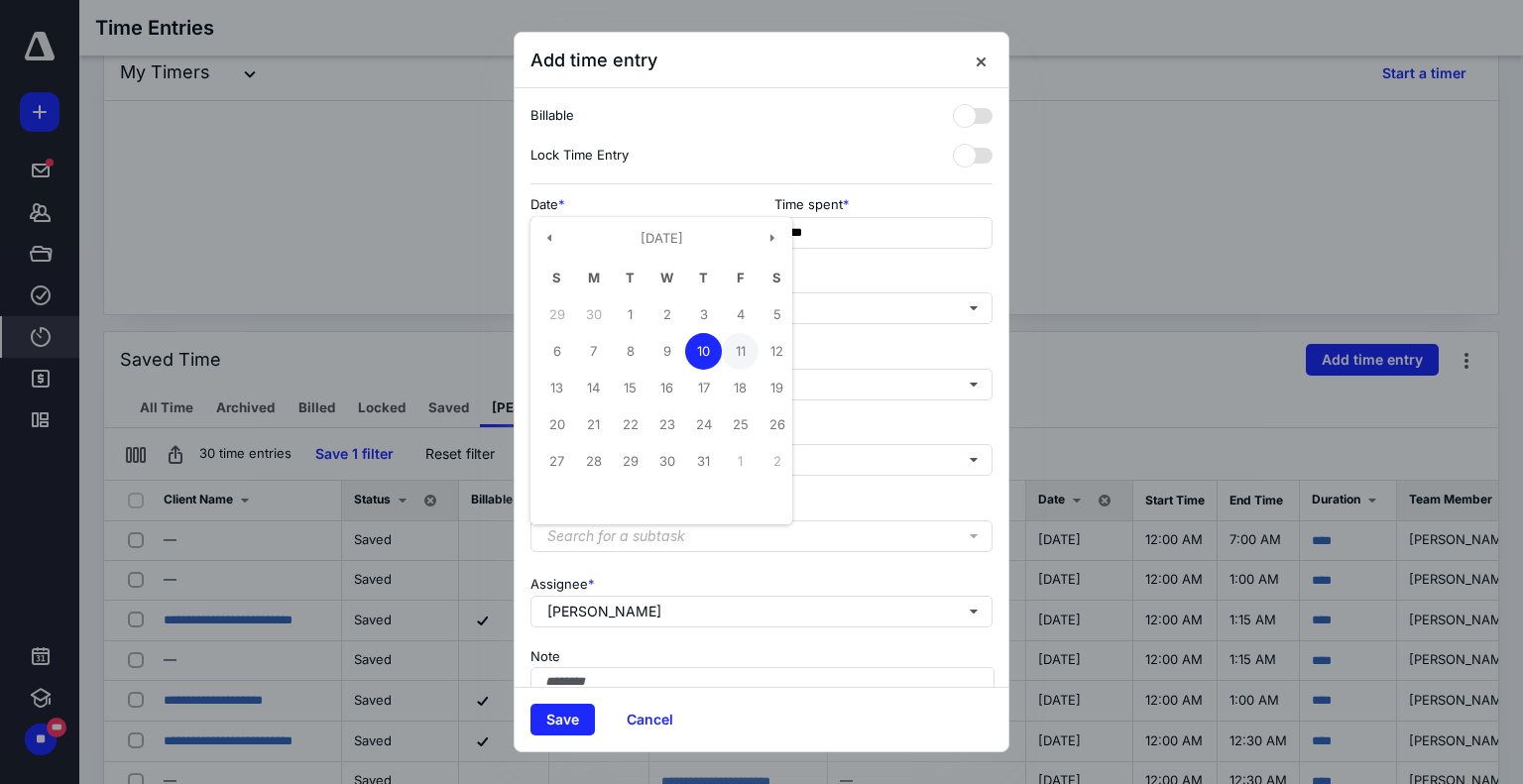 click on "11" at bounding box center [740, 351] 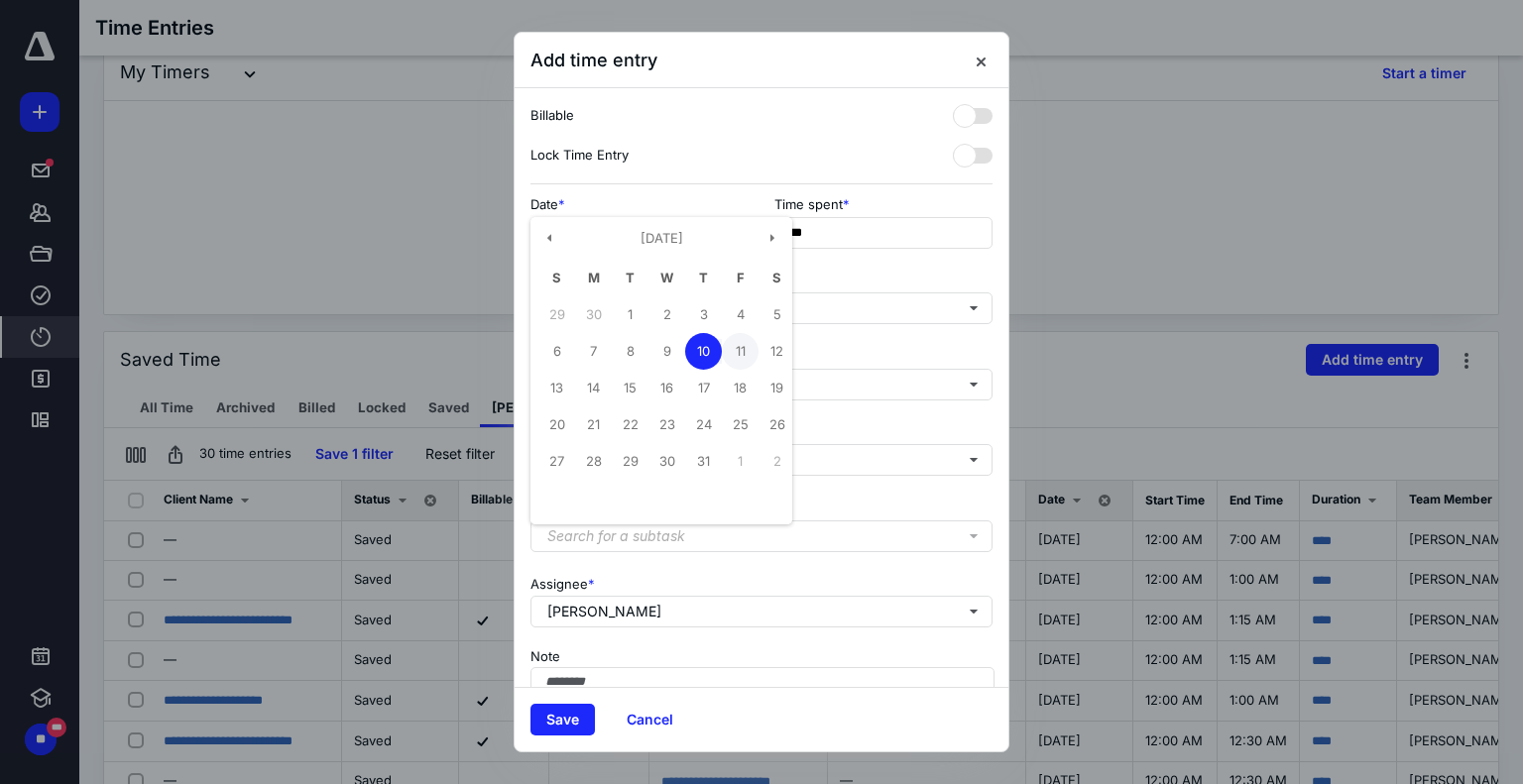 type on "**********" 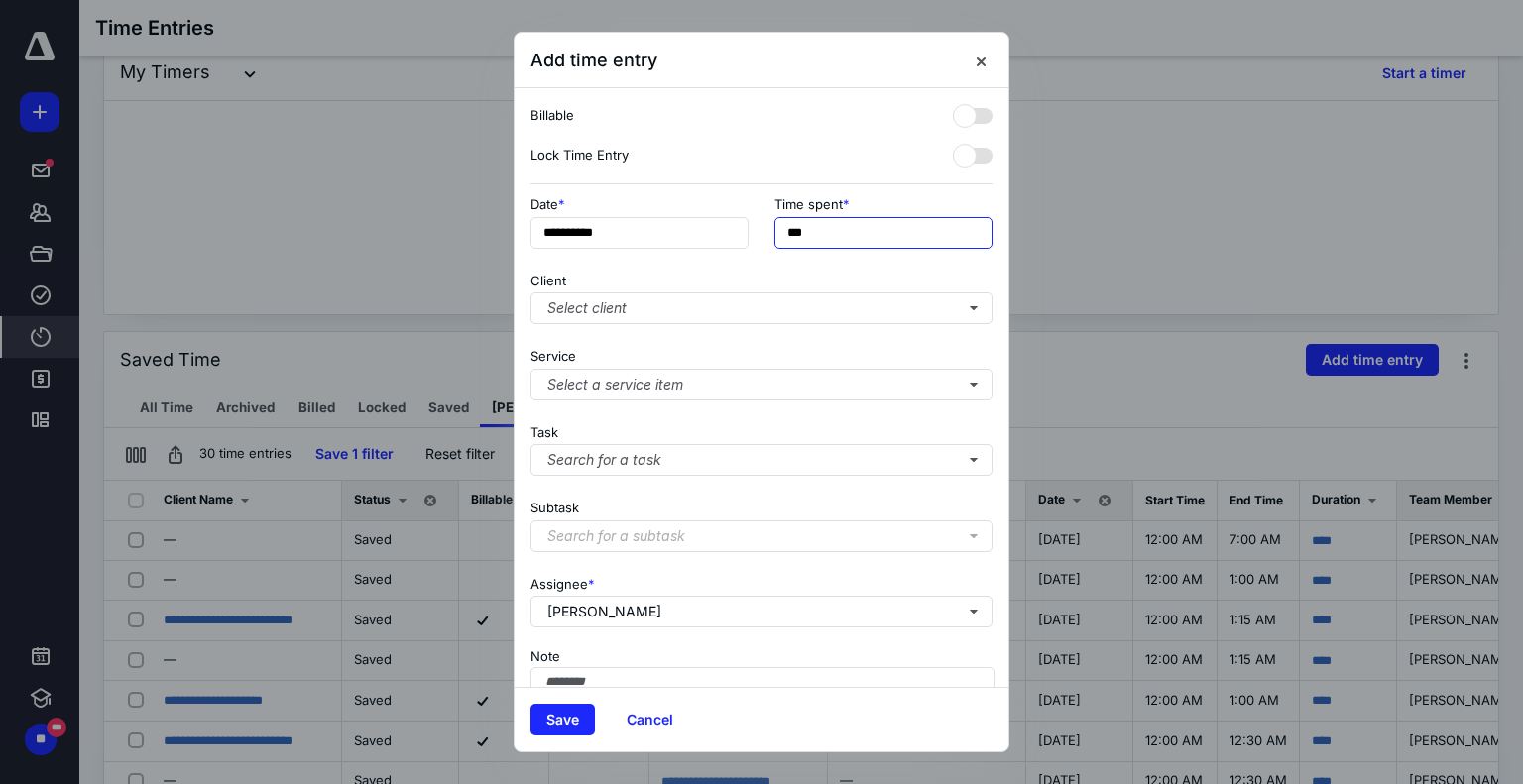 drag, startPoint x: 857, startPoint y: 221, endPoint x: 664, endPoint y: 271, distance: 199.3715 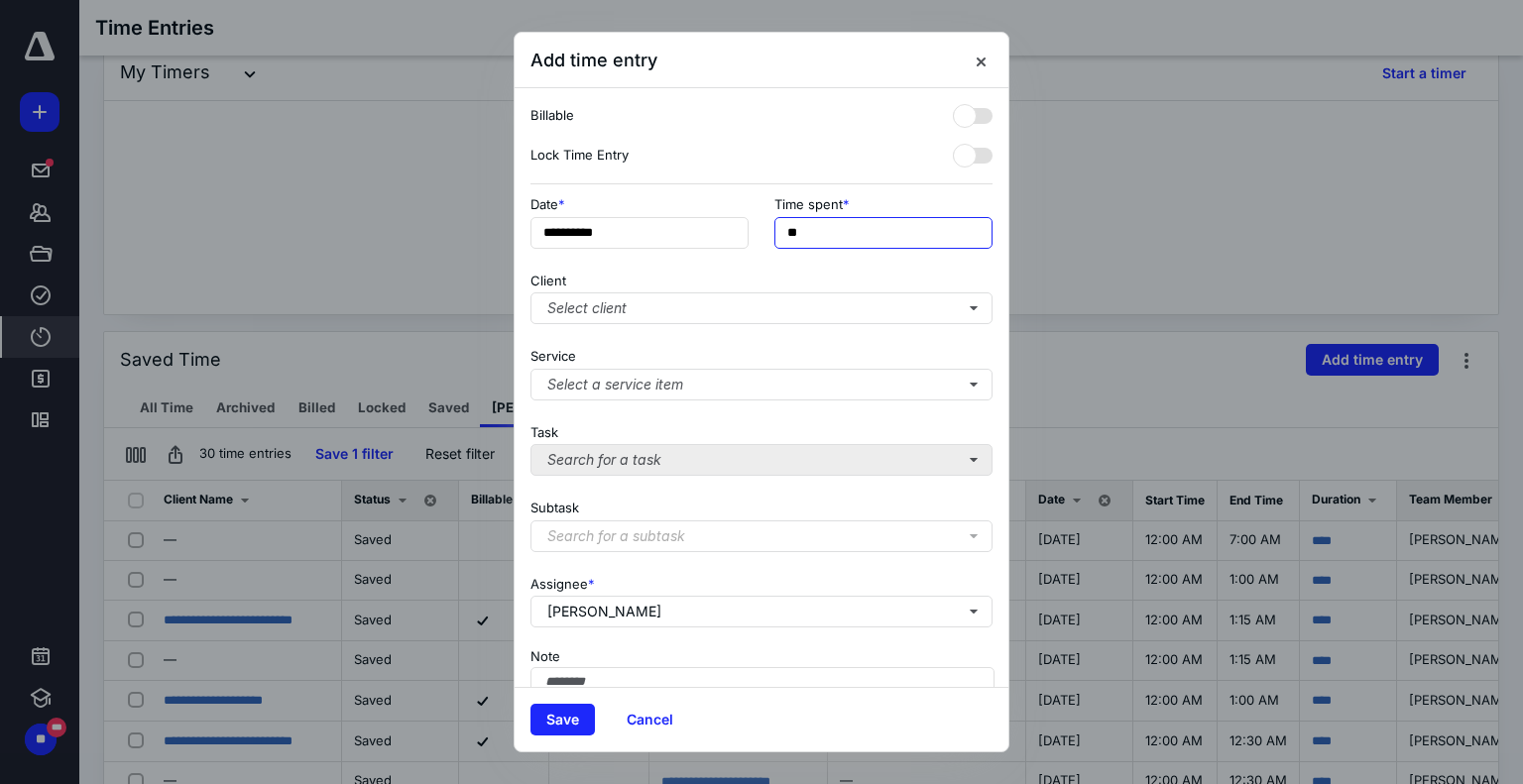 type on "**" 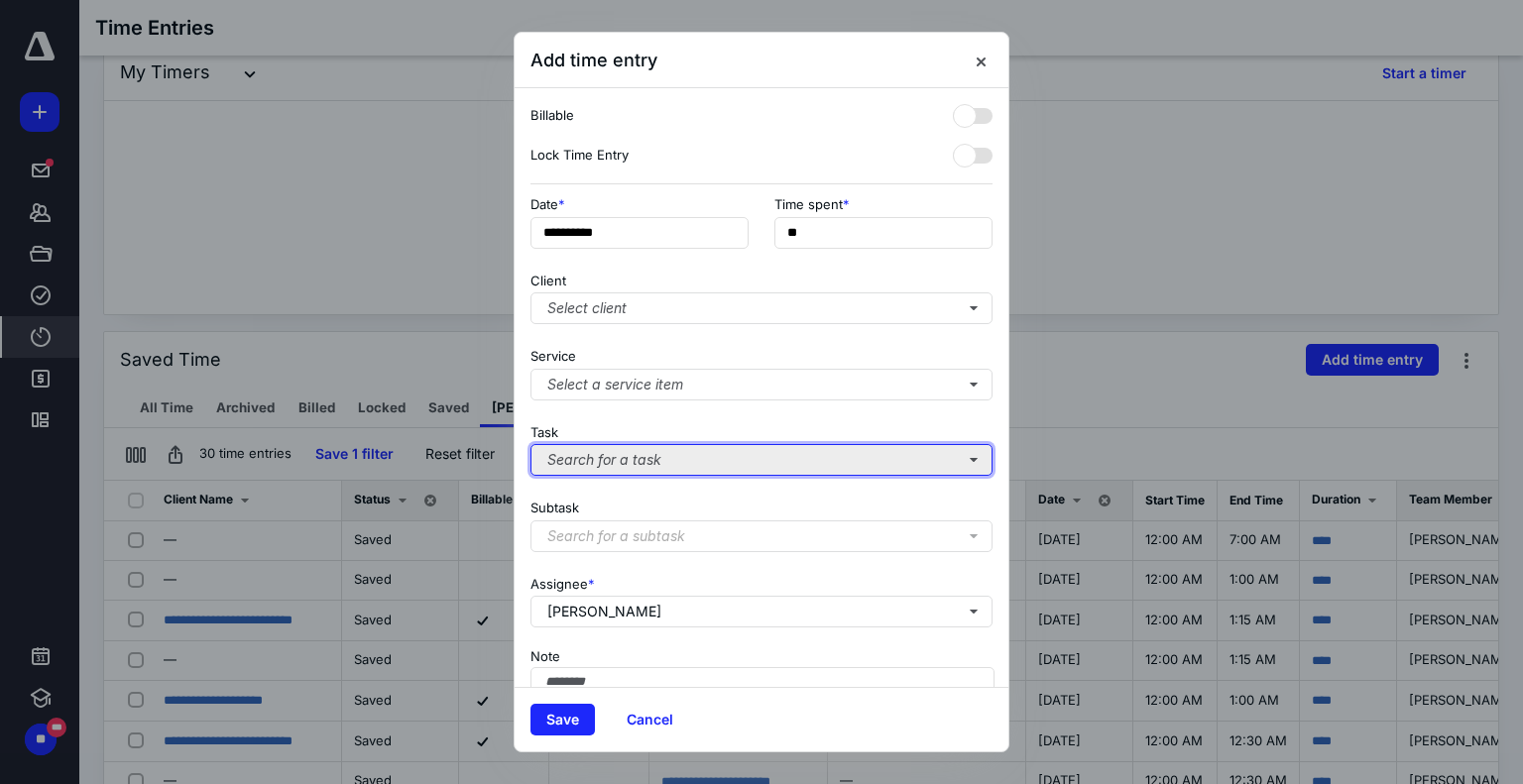 click on "Search for a task" at bounding box center (762, 460) 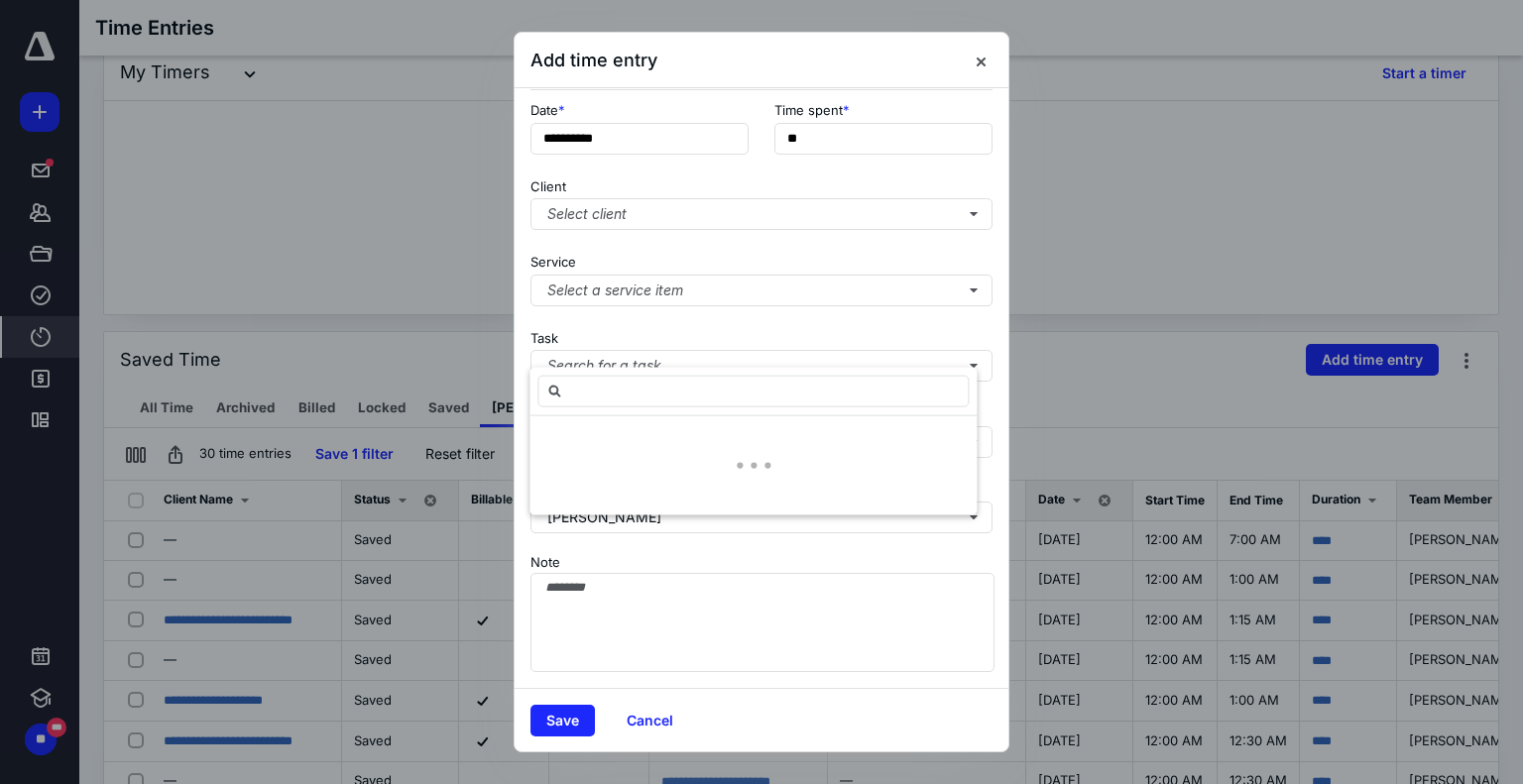 scroll, scrollTop: 108, scrollLeft: 0, axis: vertical 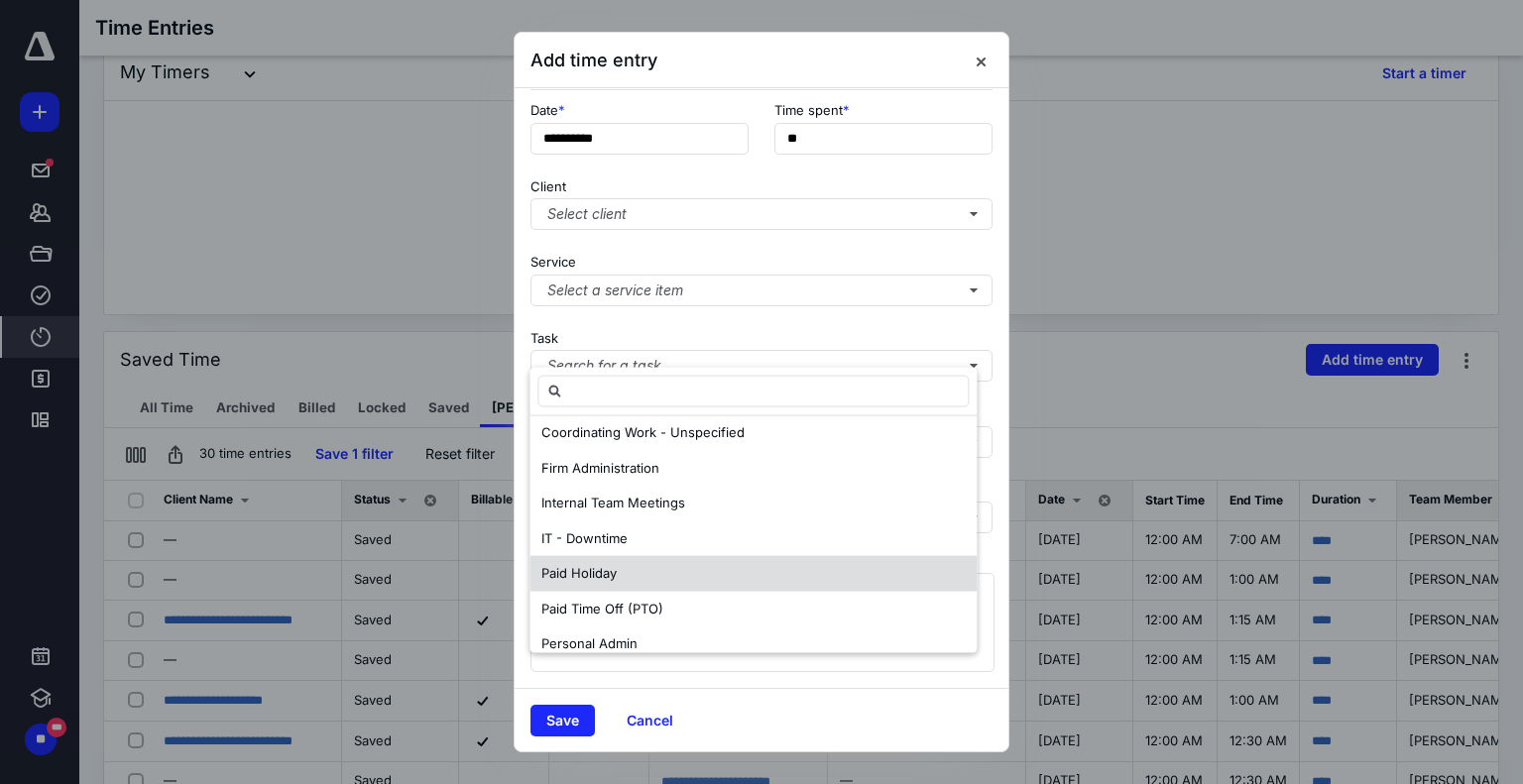 click on "Paid Holiday" at bounding box center (753, 574) 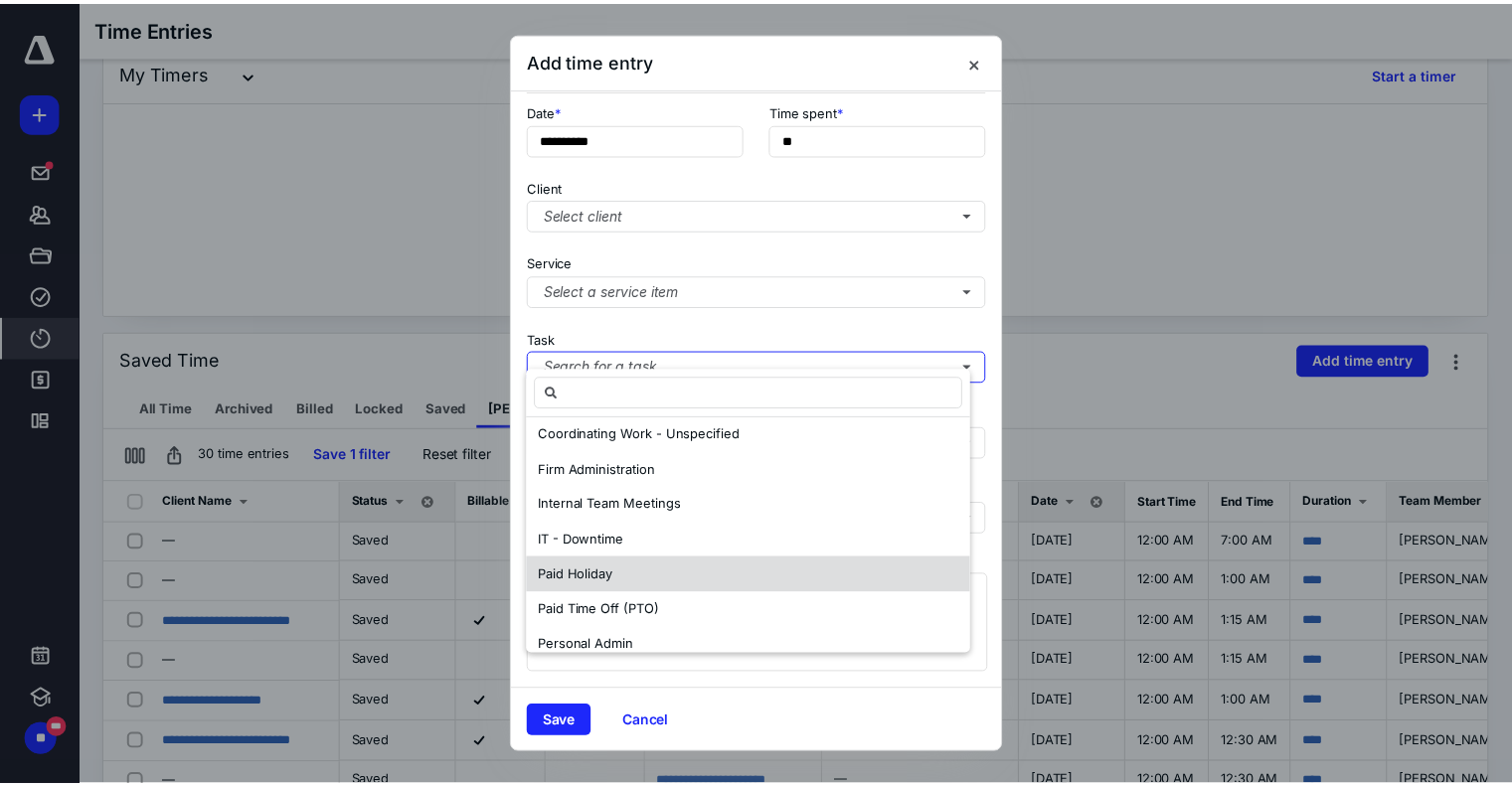 scroll, scrollTop: 0, scrollLeft: 0, axis: both 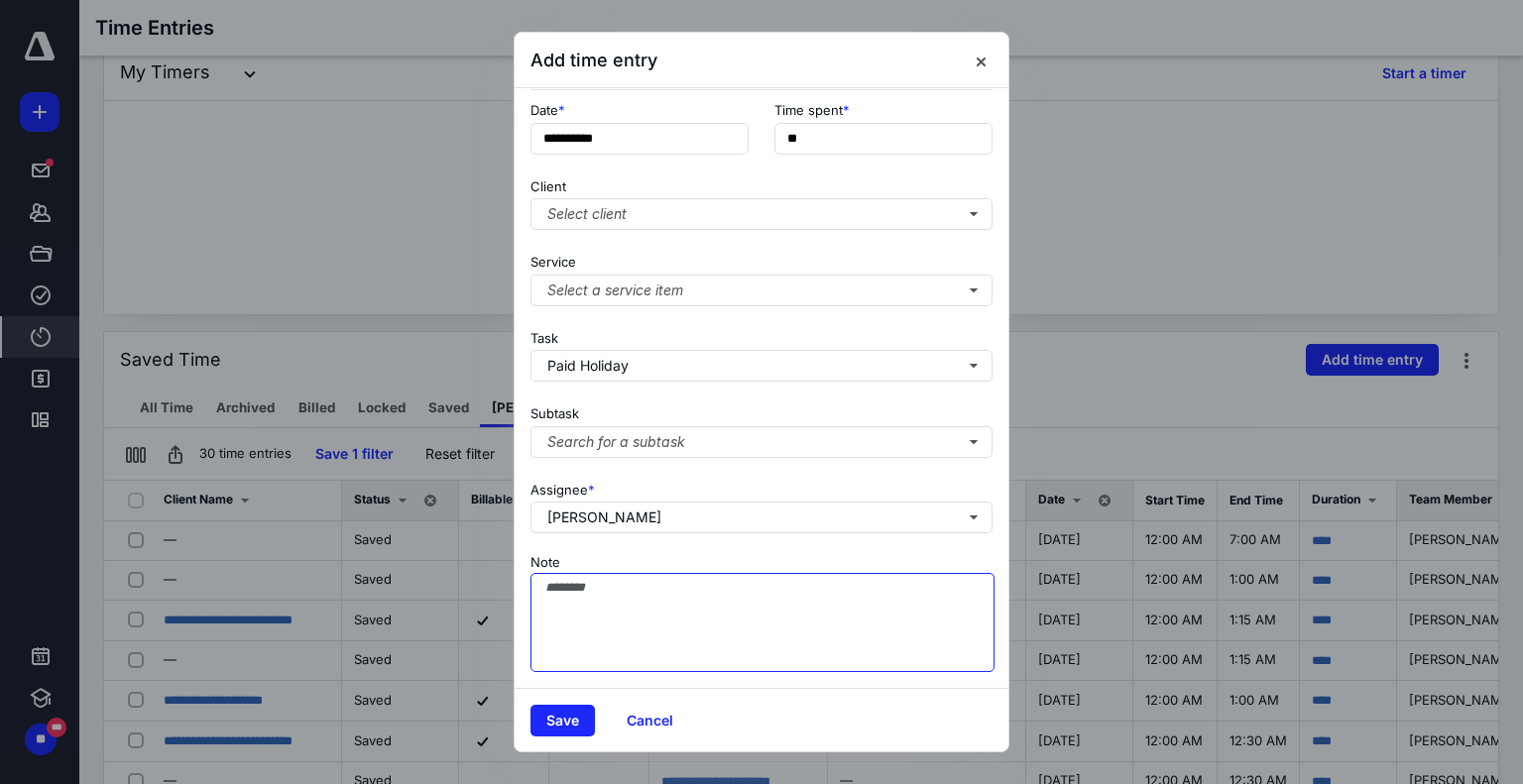 click on "Note" at bounding box center (762, 622) 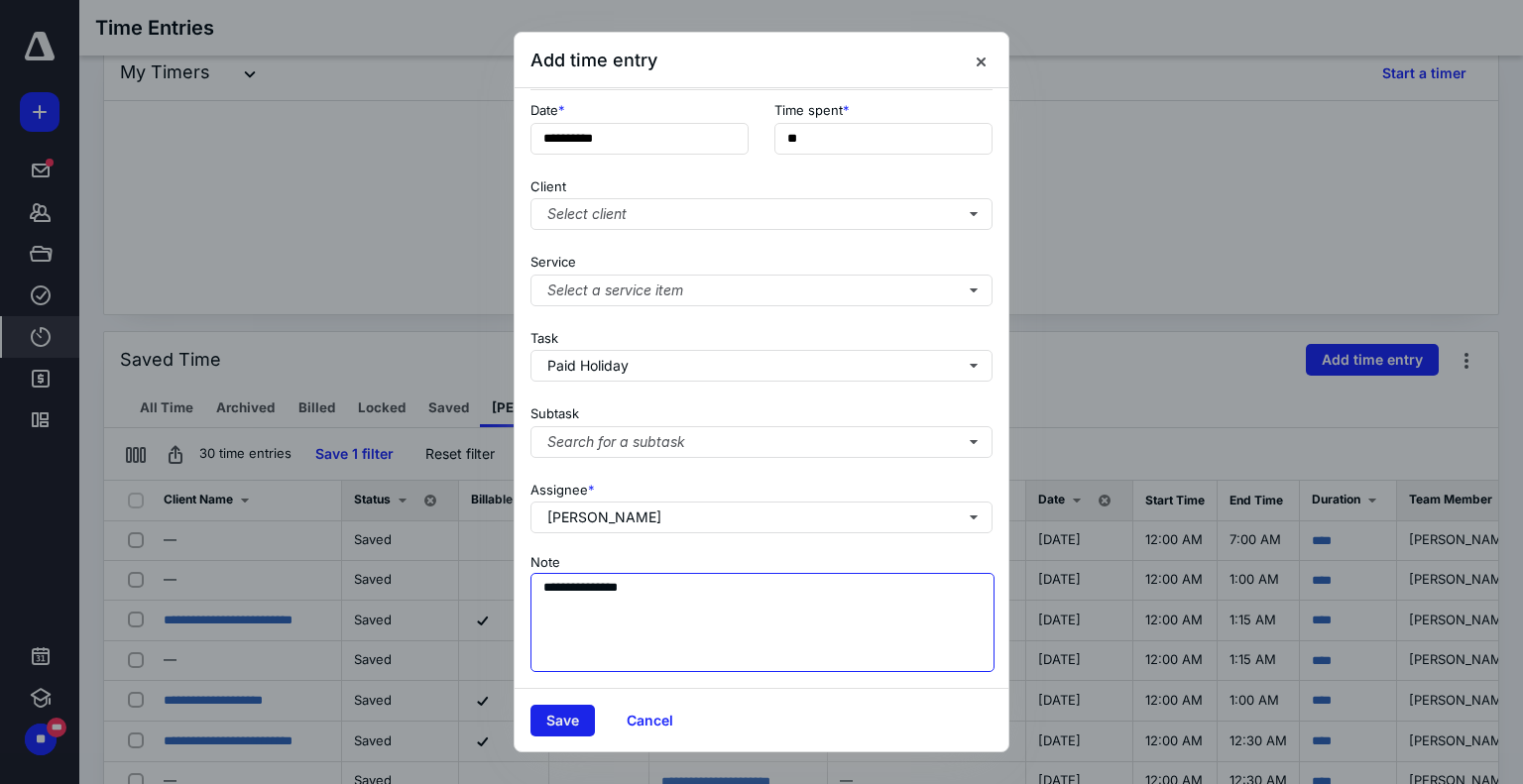 type on "**********" 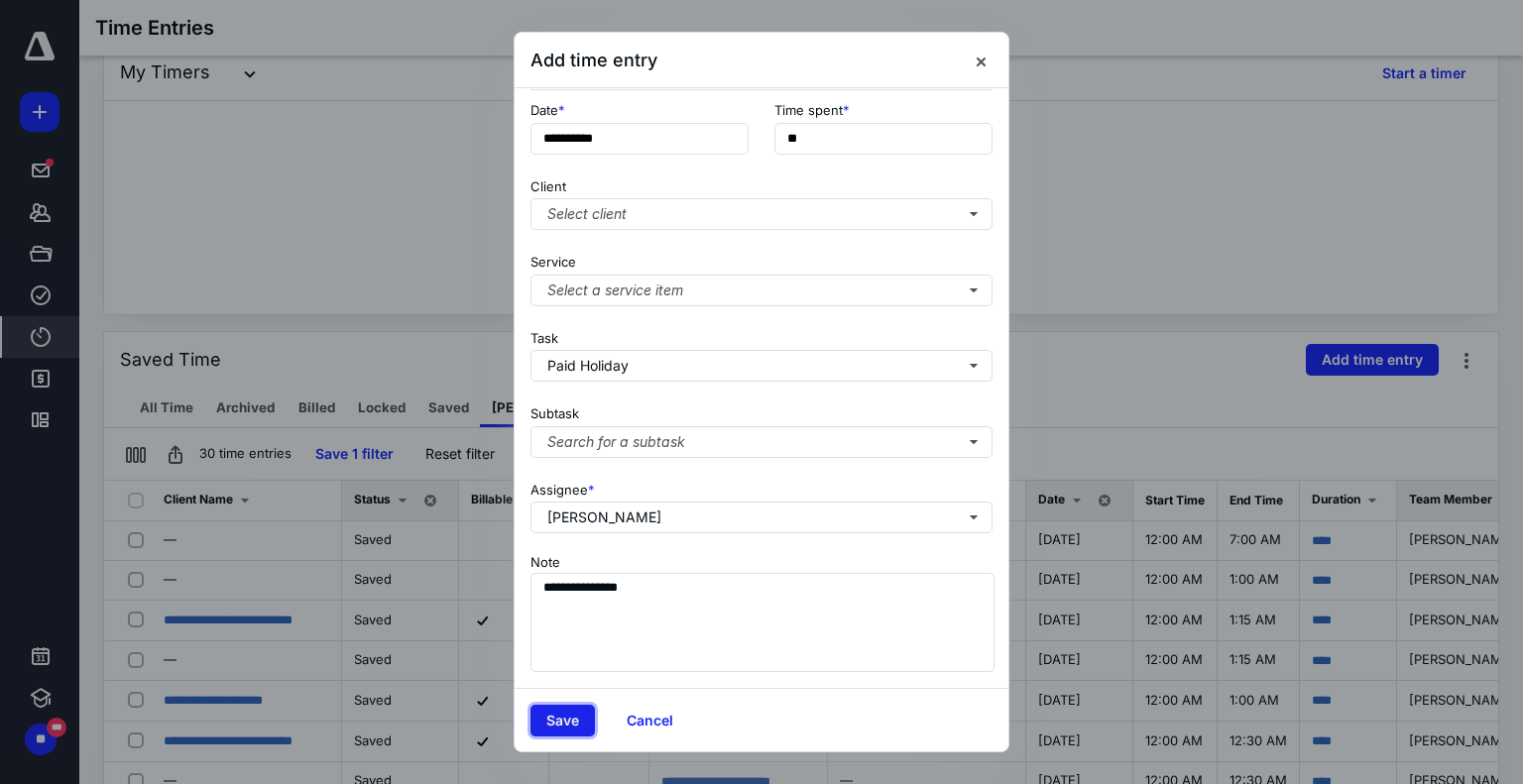 click on "Save" at bounding box center [562, 721] 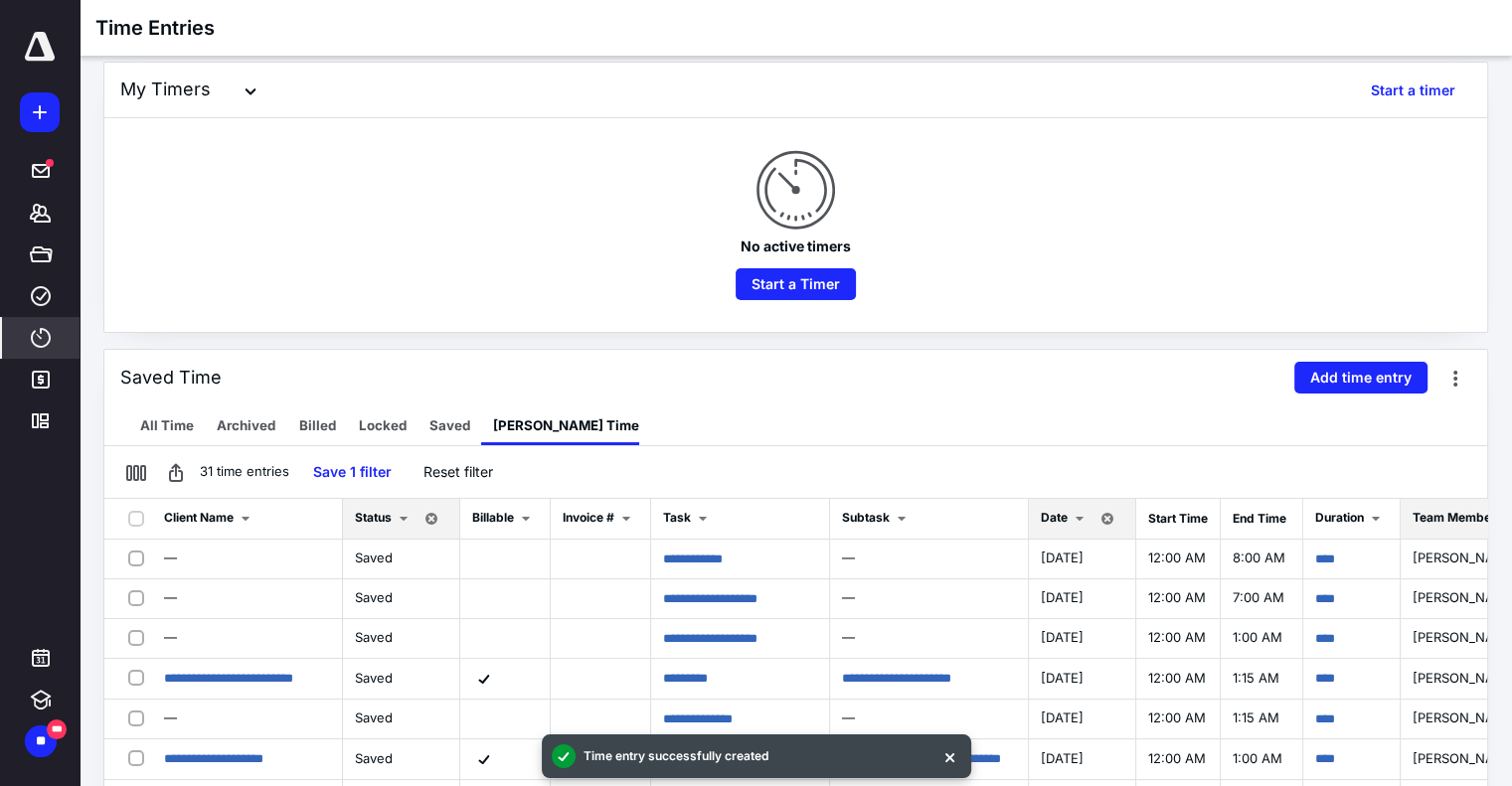 scroll, scrollTop: 147, scrollLeft: 0, axis: vertical 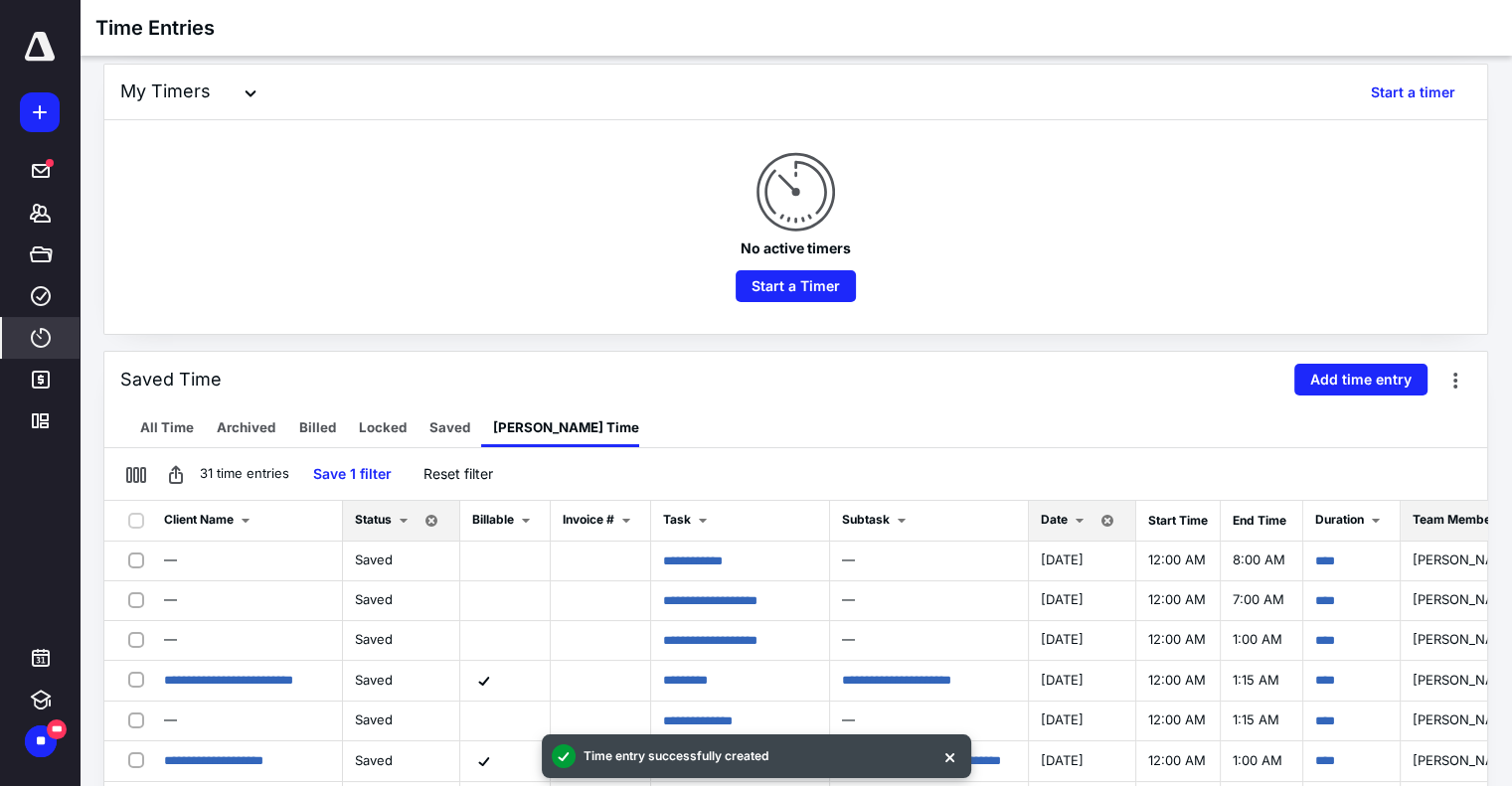 click on "Date" at bounding box center (1054, 519) 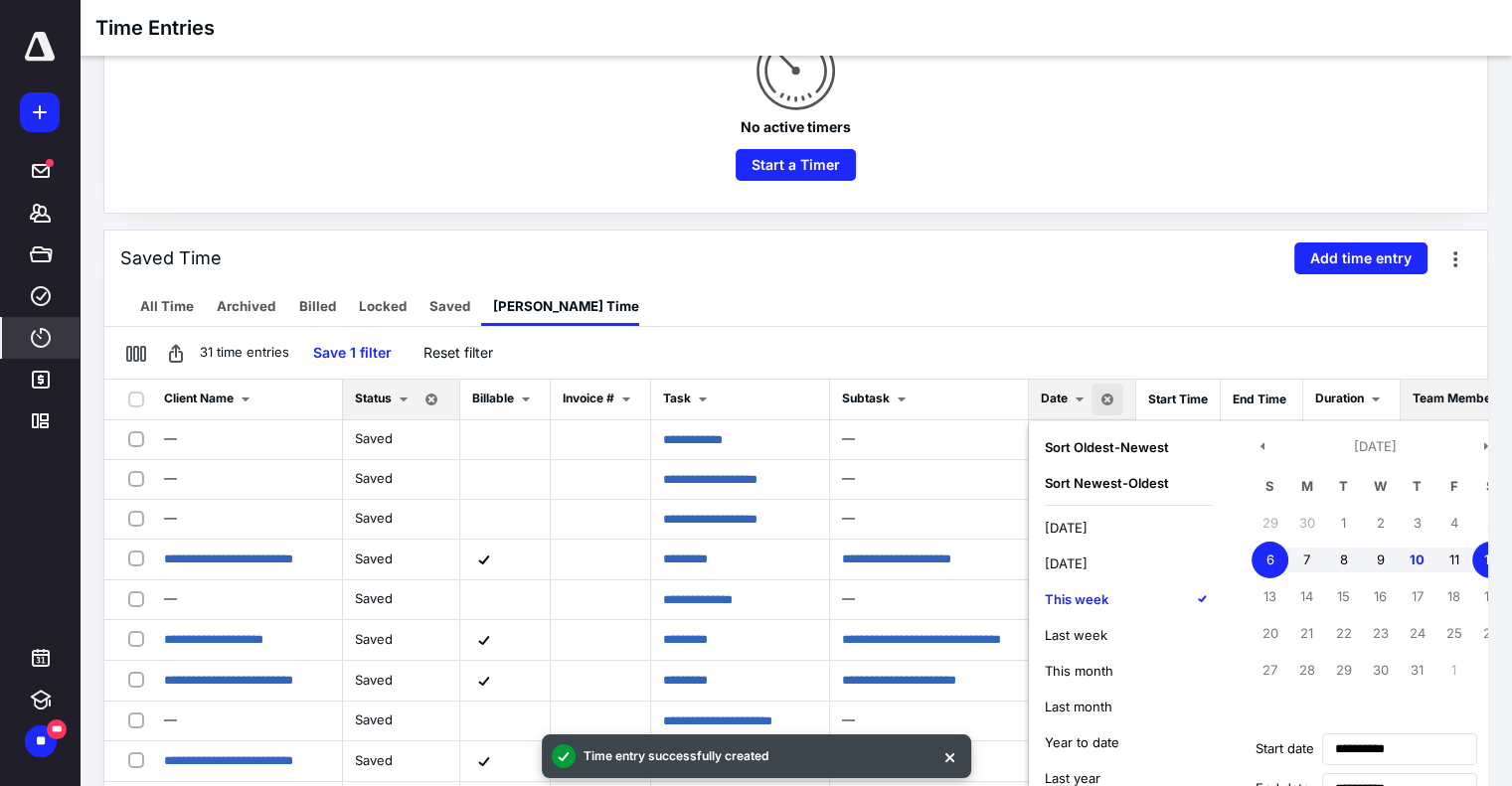 scroll, scrollTop: 266, scrollLeft: 0, axis: vertical 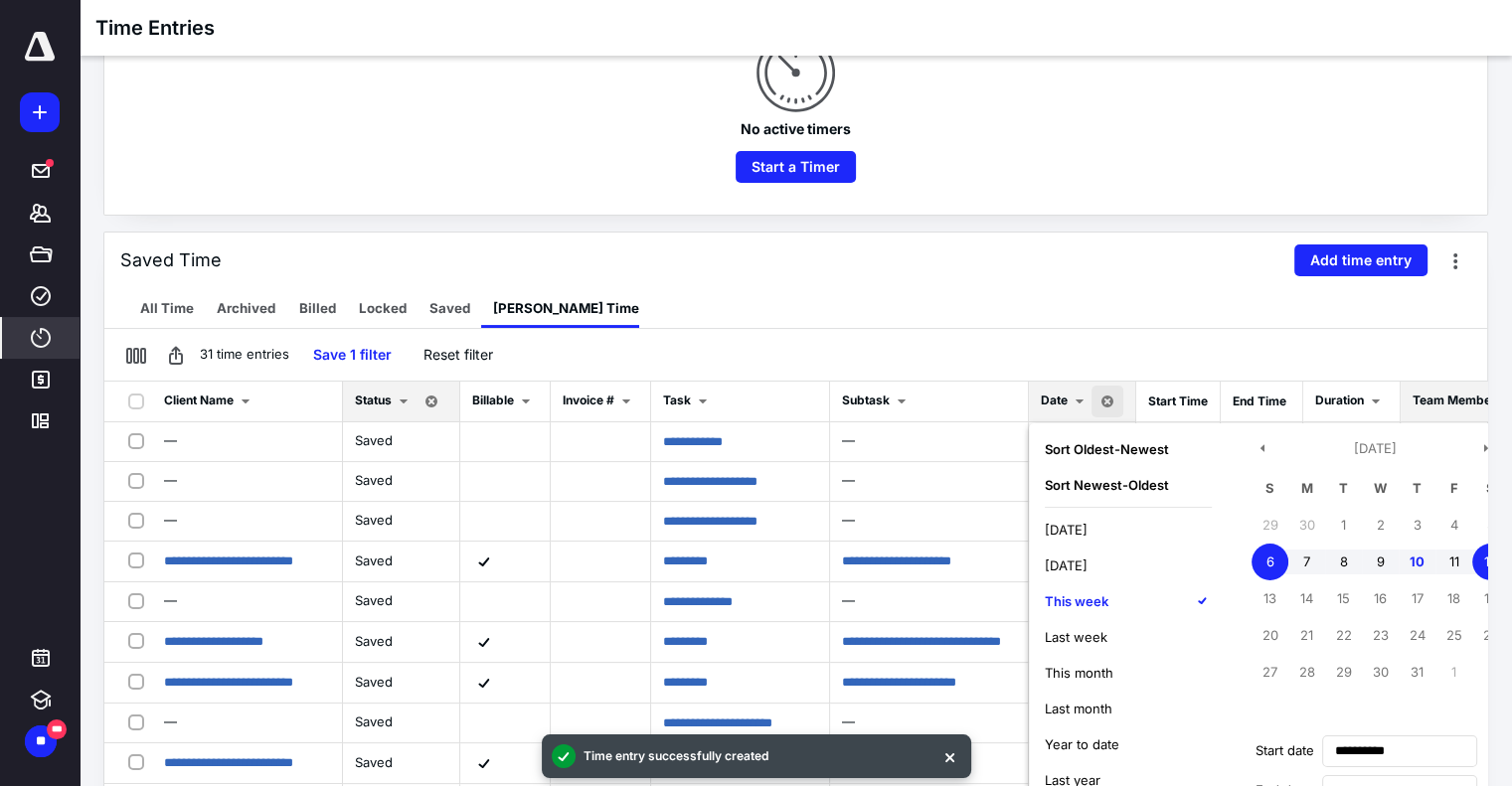 click on "6 7 8 9 10 11 12" at bounding box center [1375, 561] 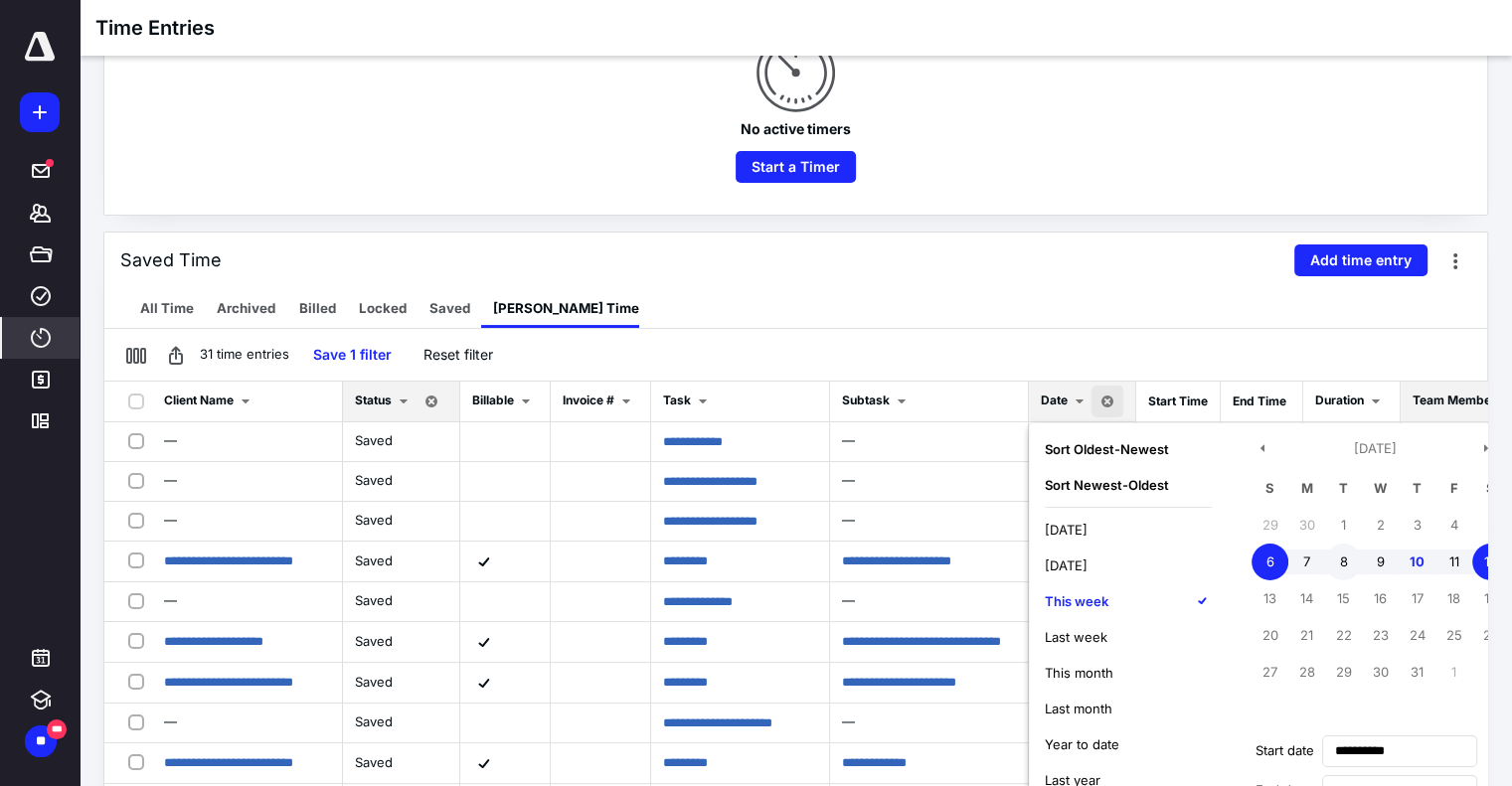 click on "8" at bounding box center (1343, 561) 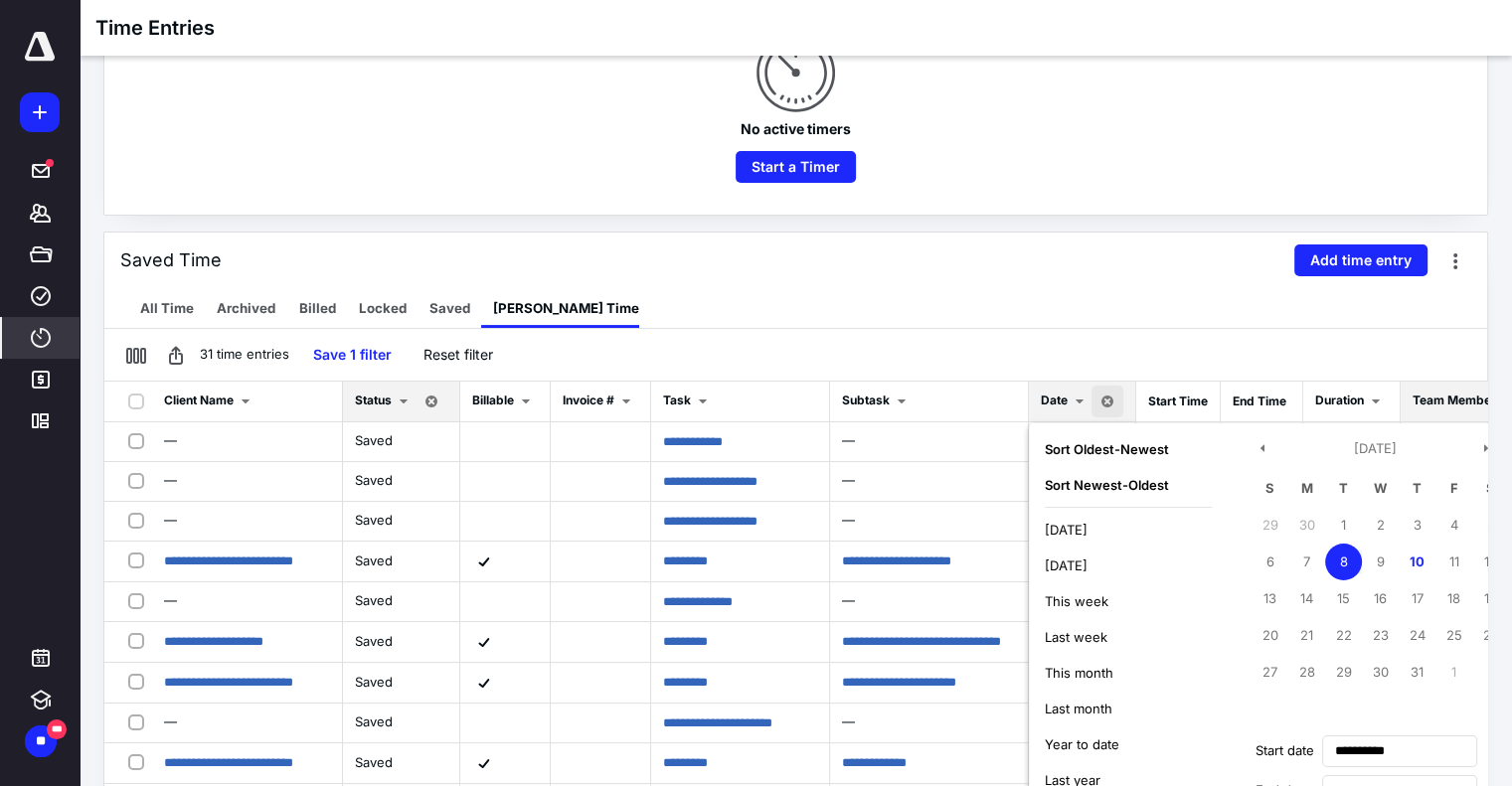 scroll, scrollTop: 439, scrollLeft: 0, axis: vertical 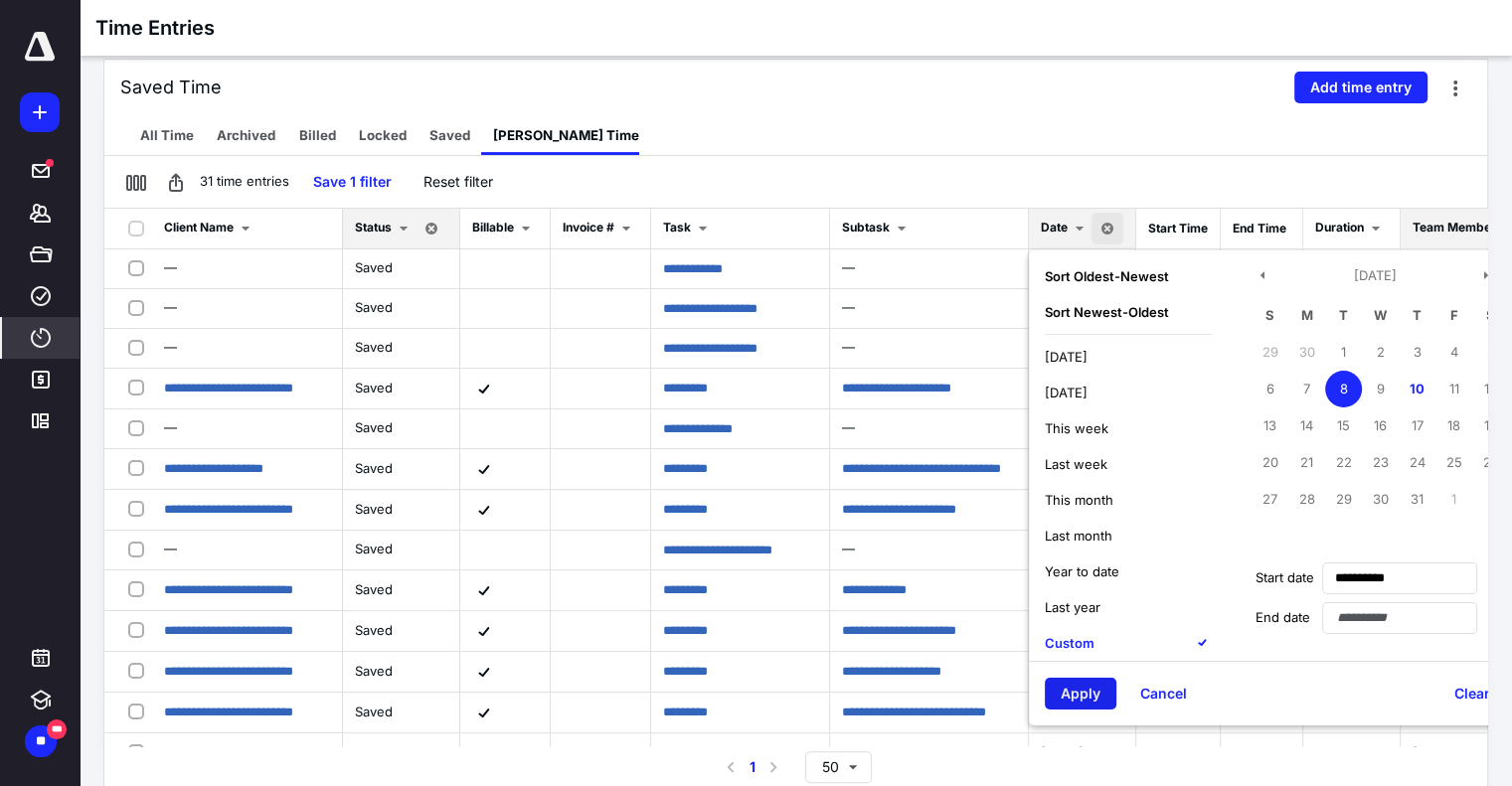 click on "Apply" at bounding box center (1081, 694) 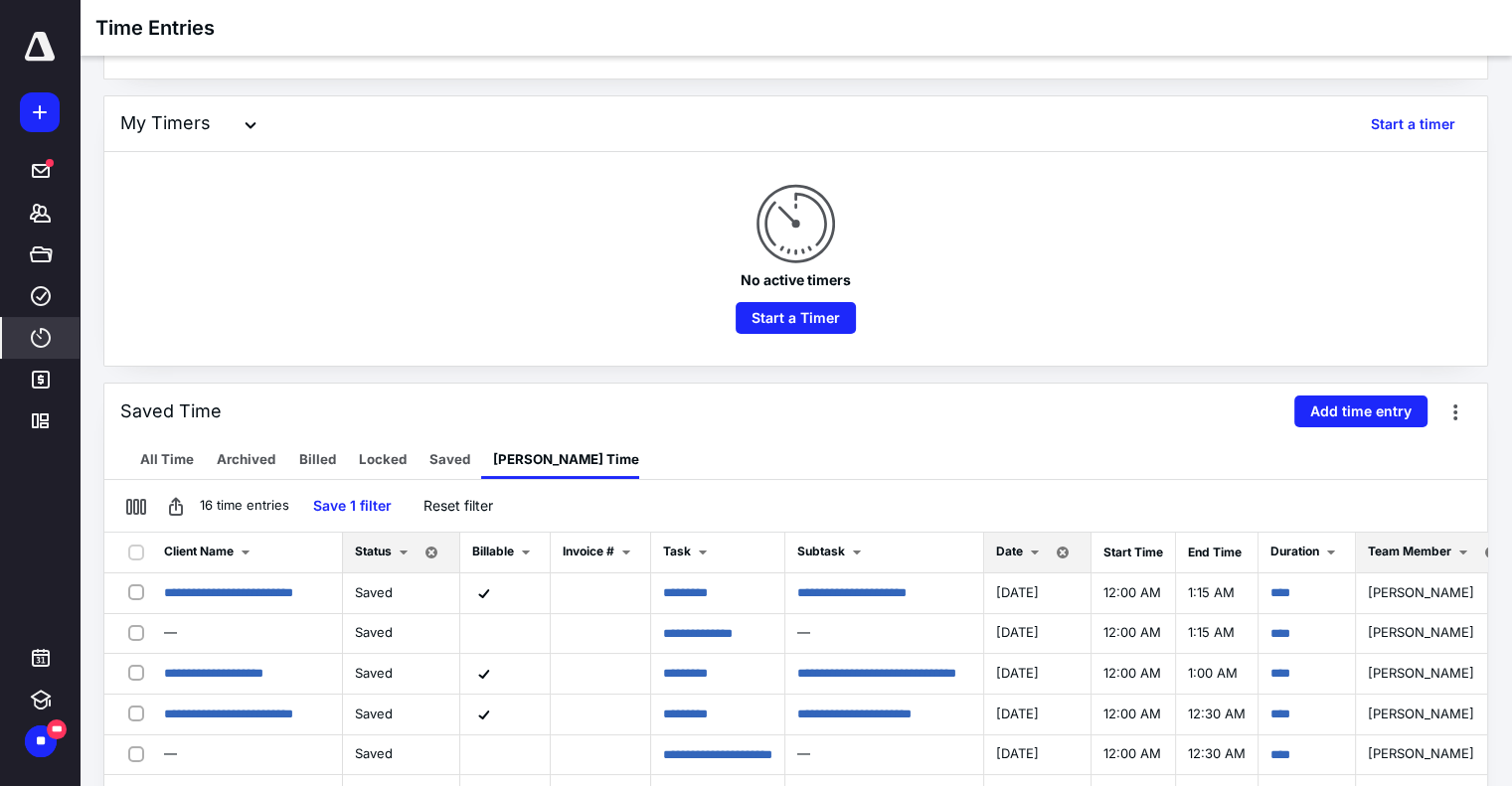 scroll, scrollTop: 0, scrollLeft: 0, axis: both 